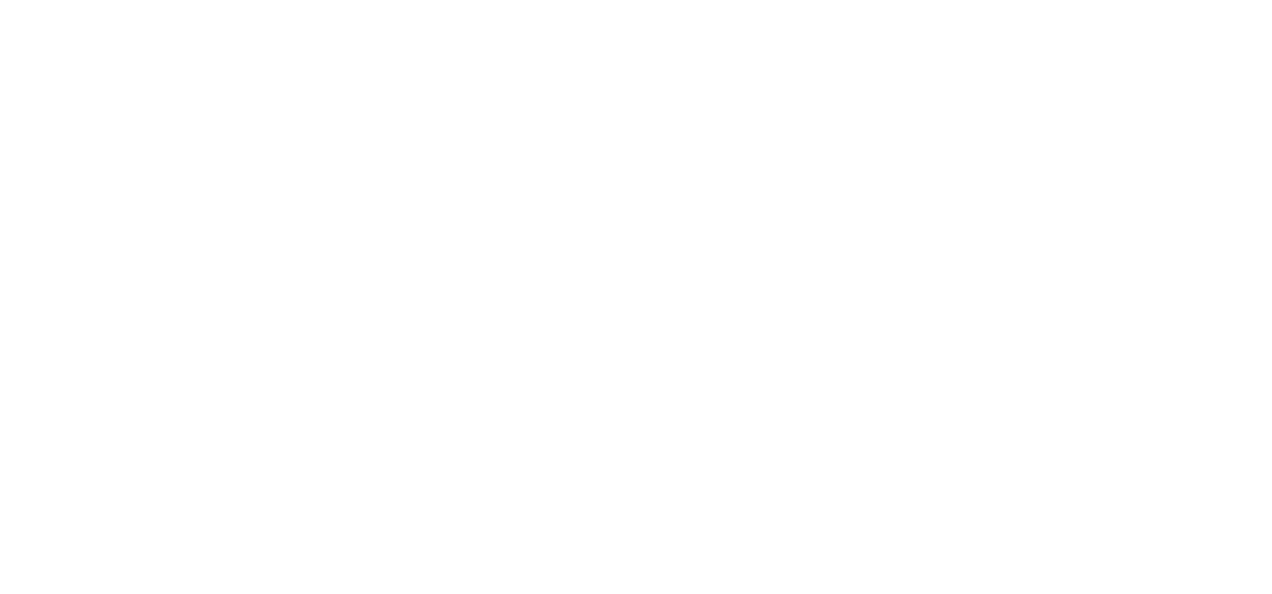scroll, scrollTop: 0, scrollLeft: 0, axis: both 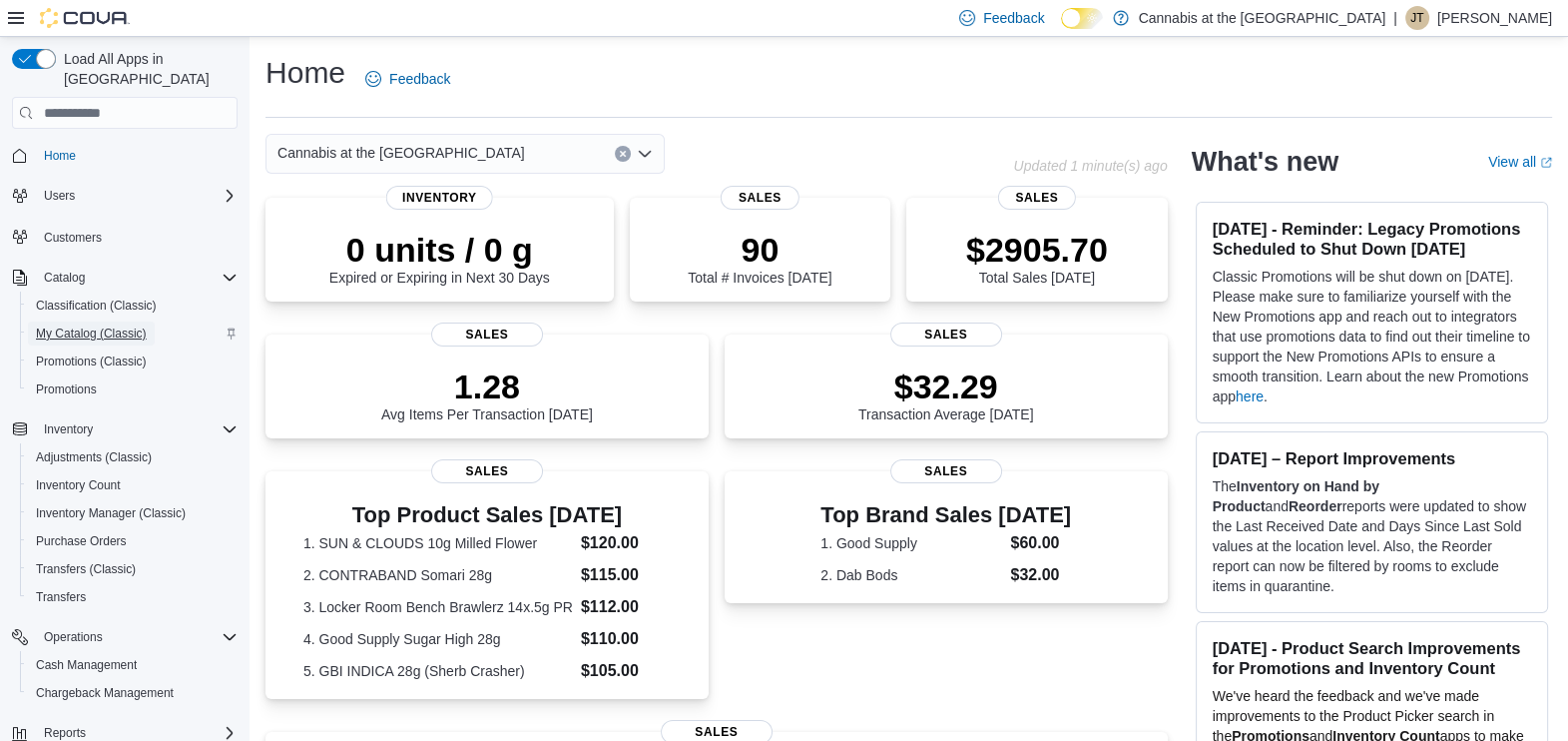 click on "My Catalog (Classic)" at bounding box center [91, 334] 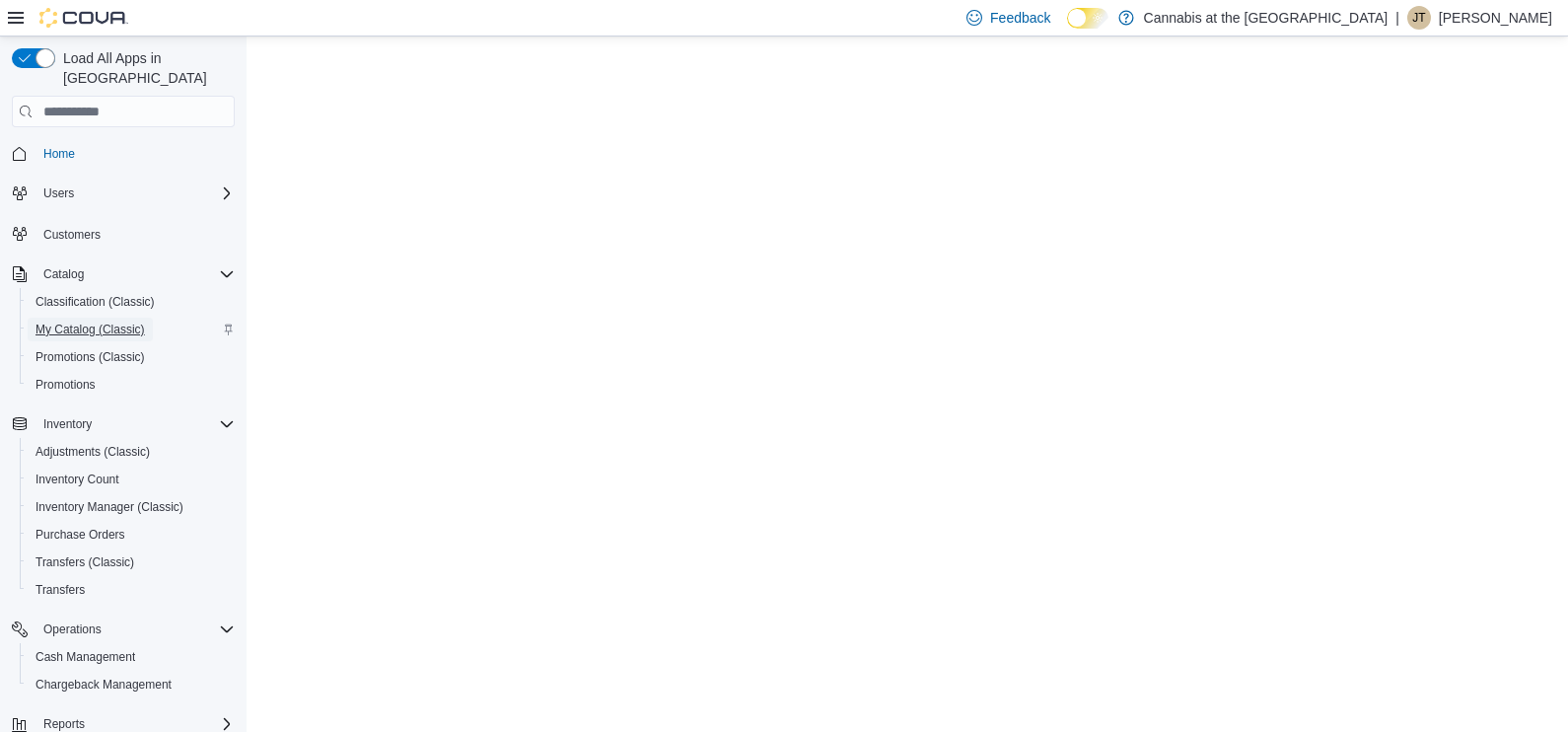 scroll, scrollTop: 0, scrollLeft: 0, axis: both 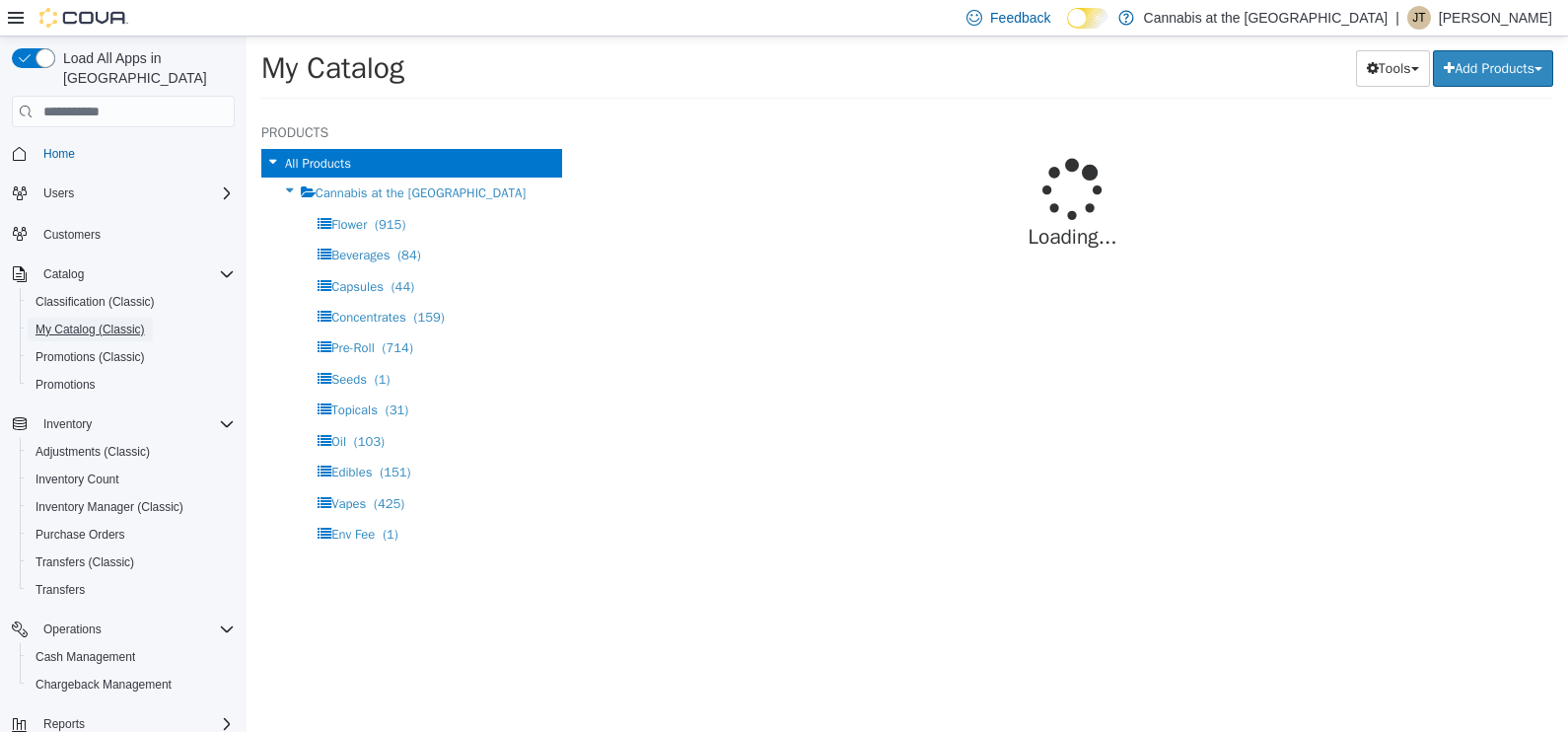 select on "**********" 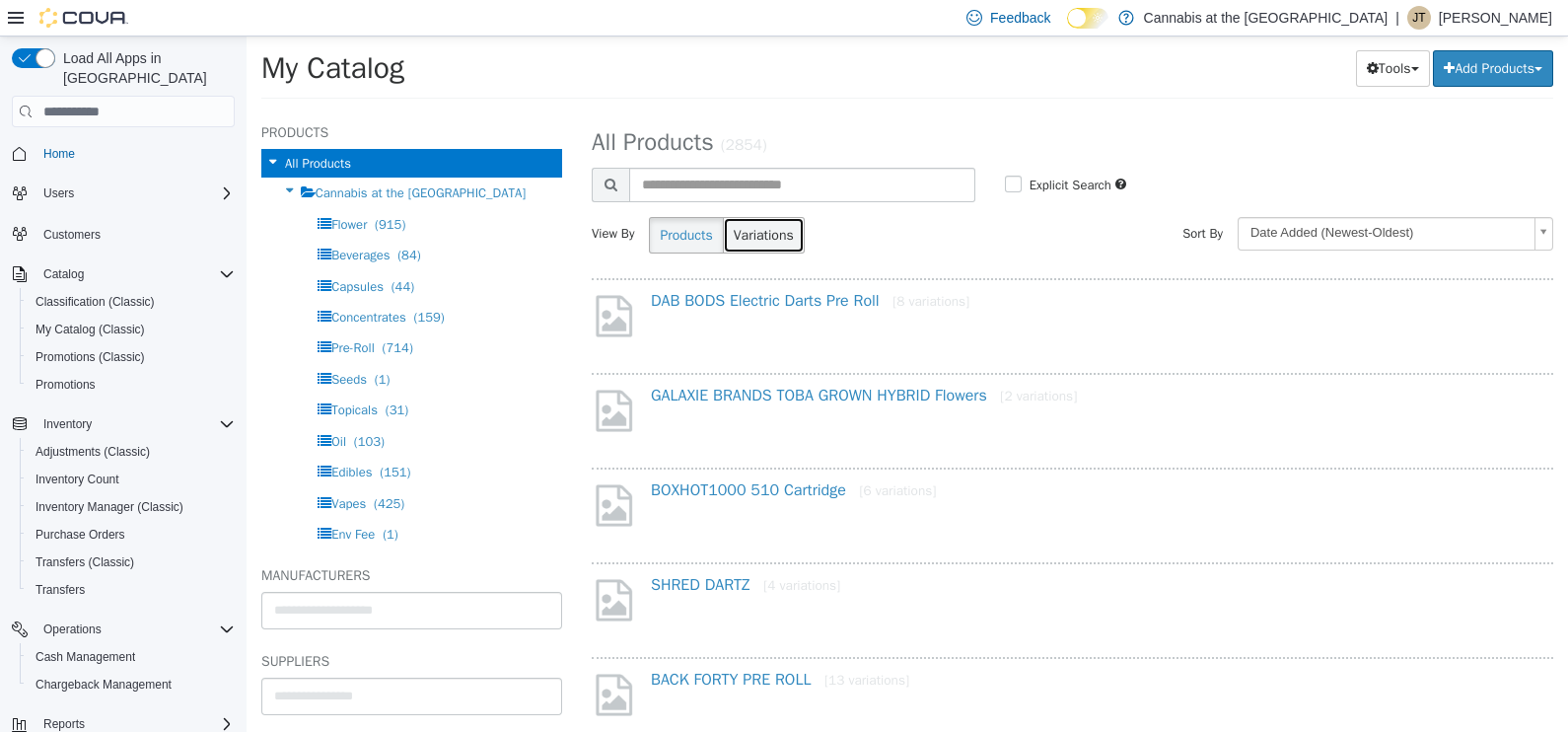 click on "Variations" at bounding box center [763, 235] 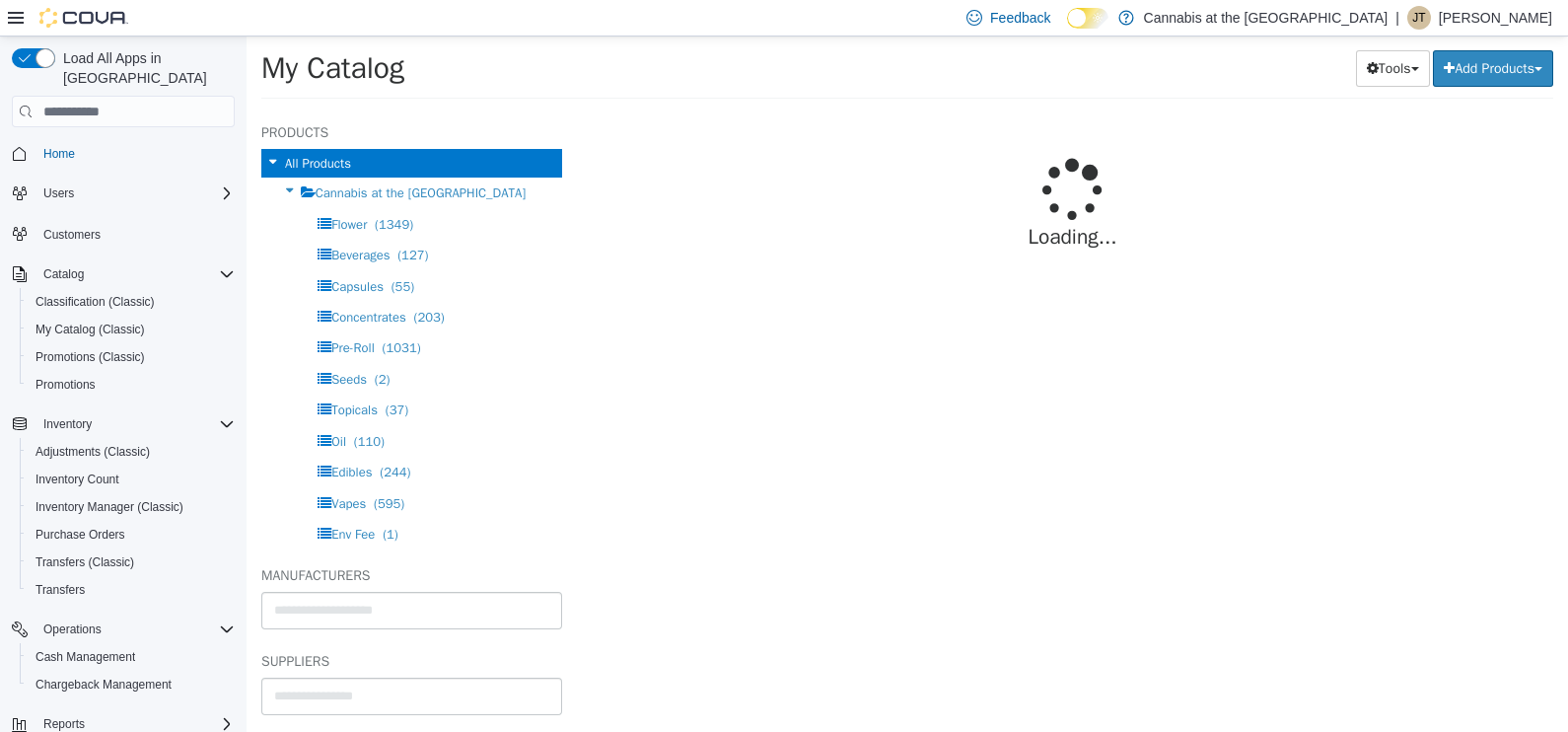 select on "**********" 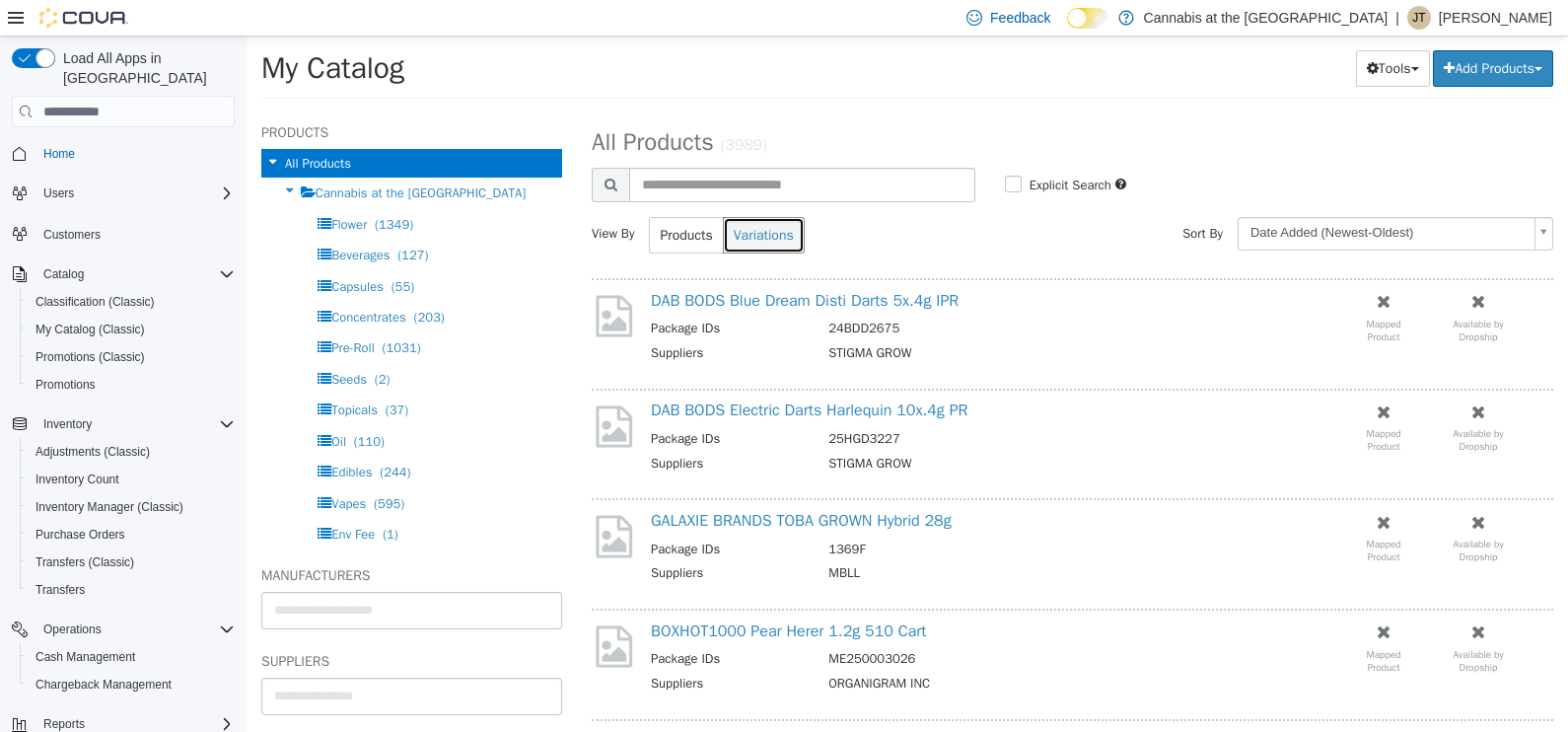 click on "Variations" at bounding box center [763, 235] 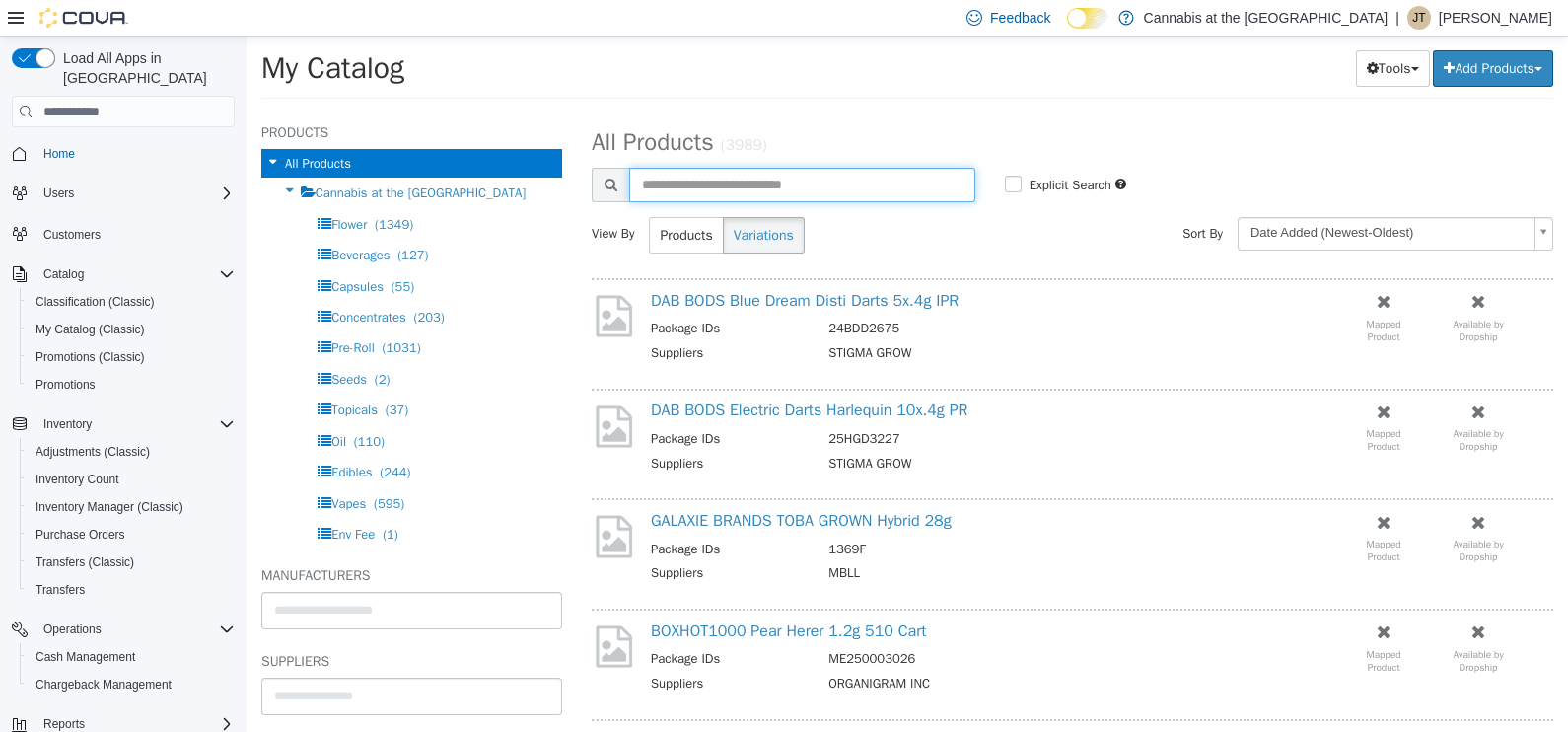 click at bounding box center [802, 184] 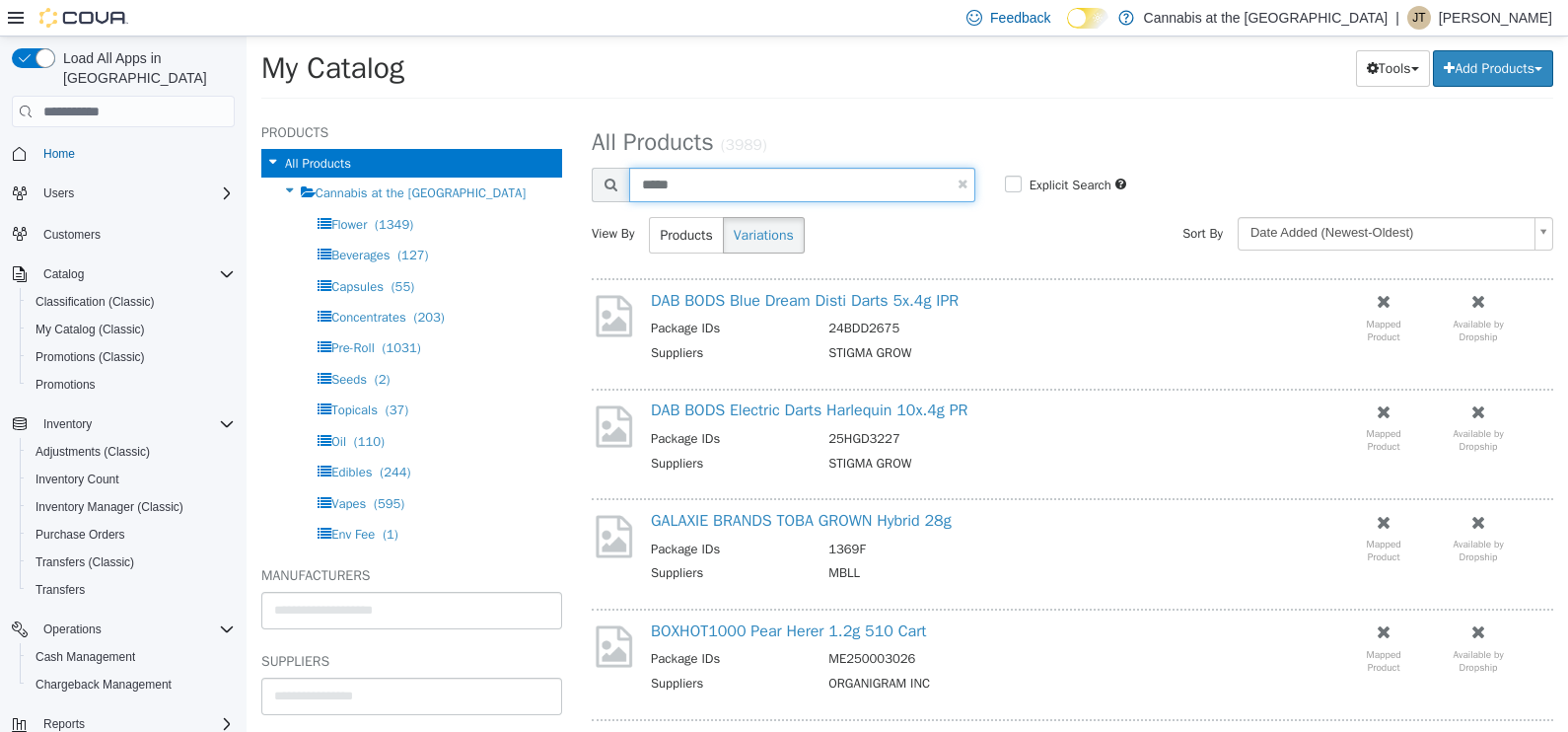 type on "*****" 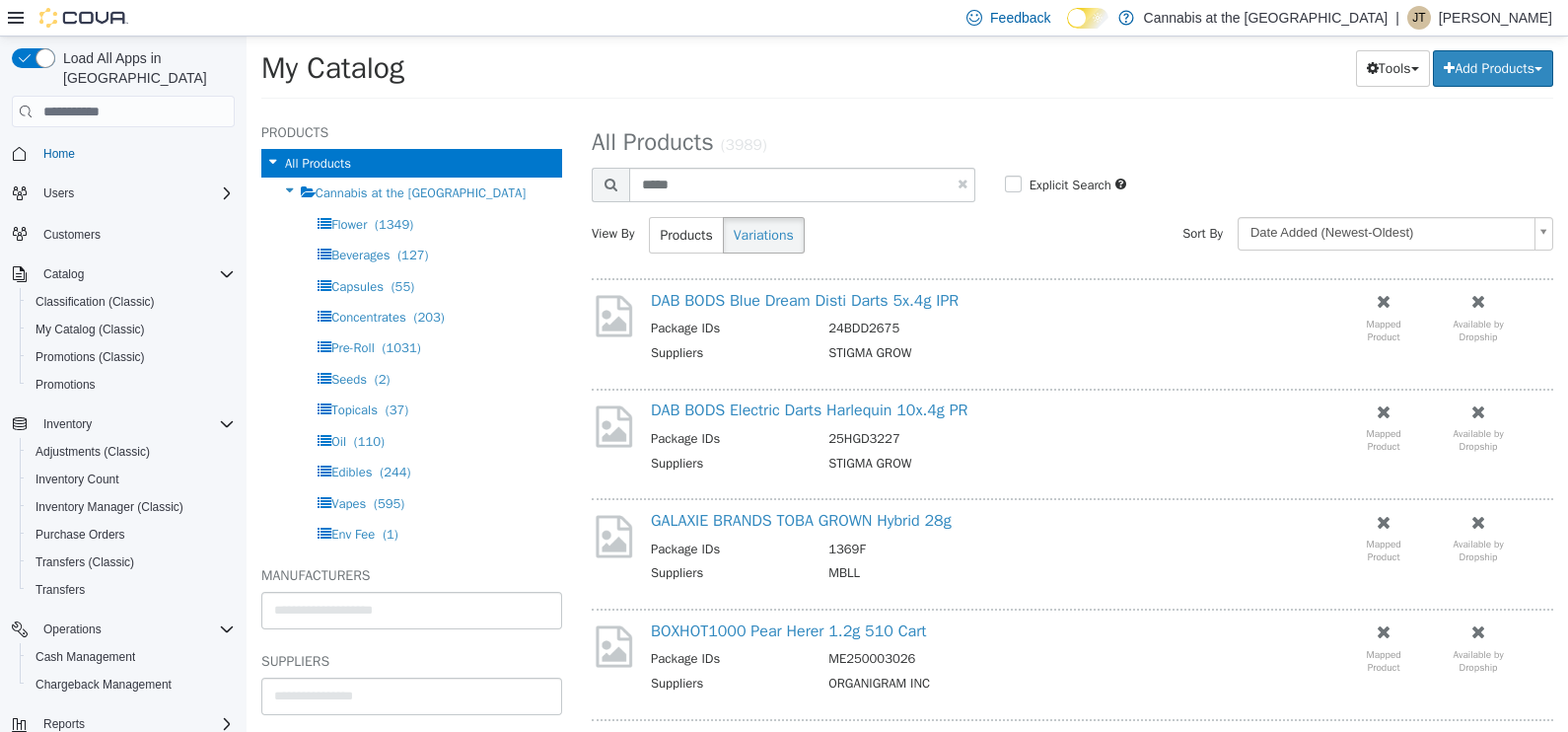 select on "**********" 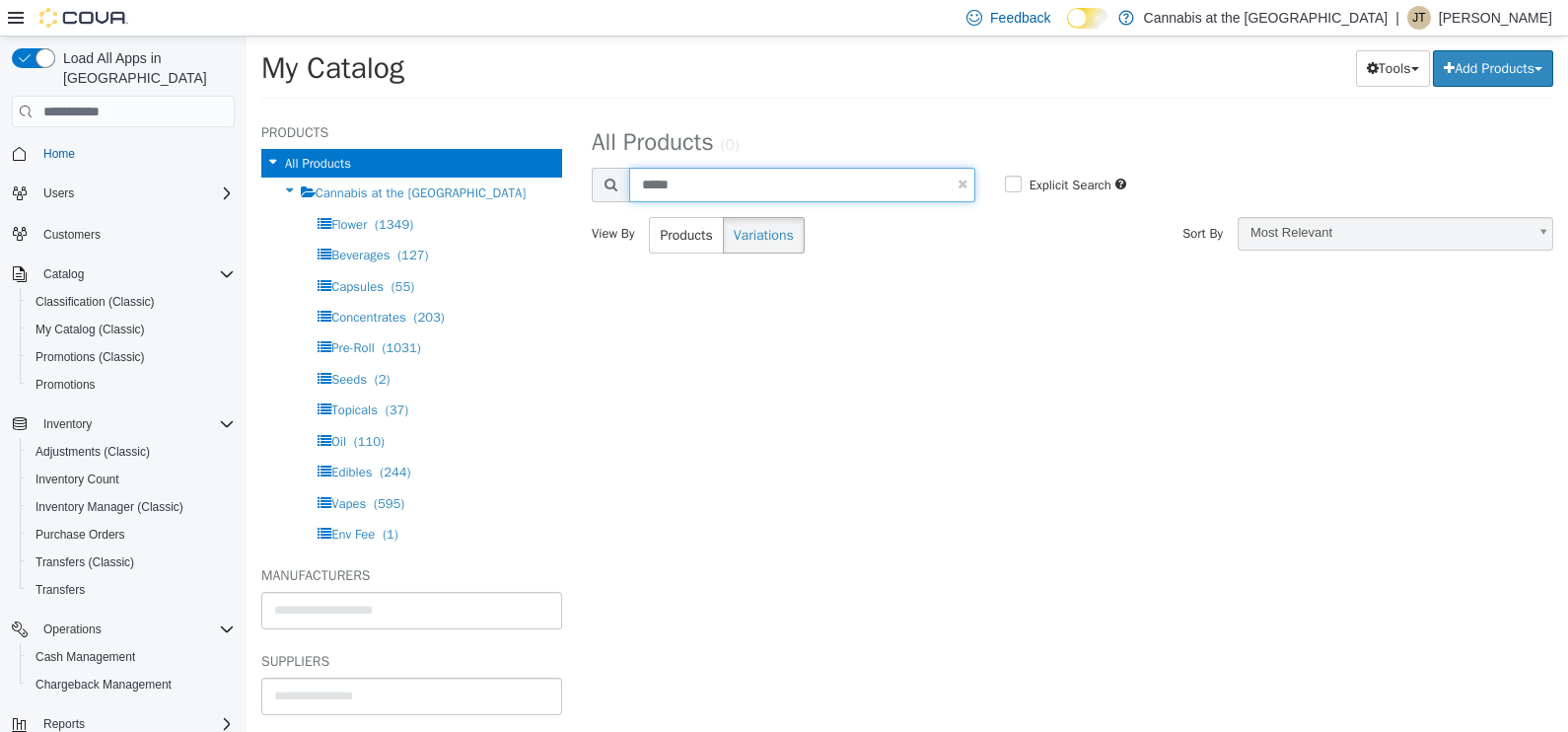 click on "*****" at bounding box center (802, 184) 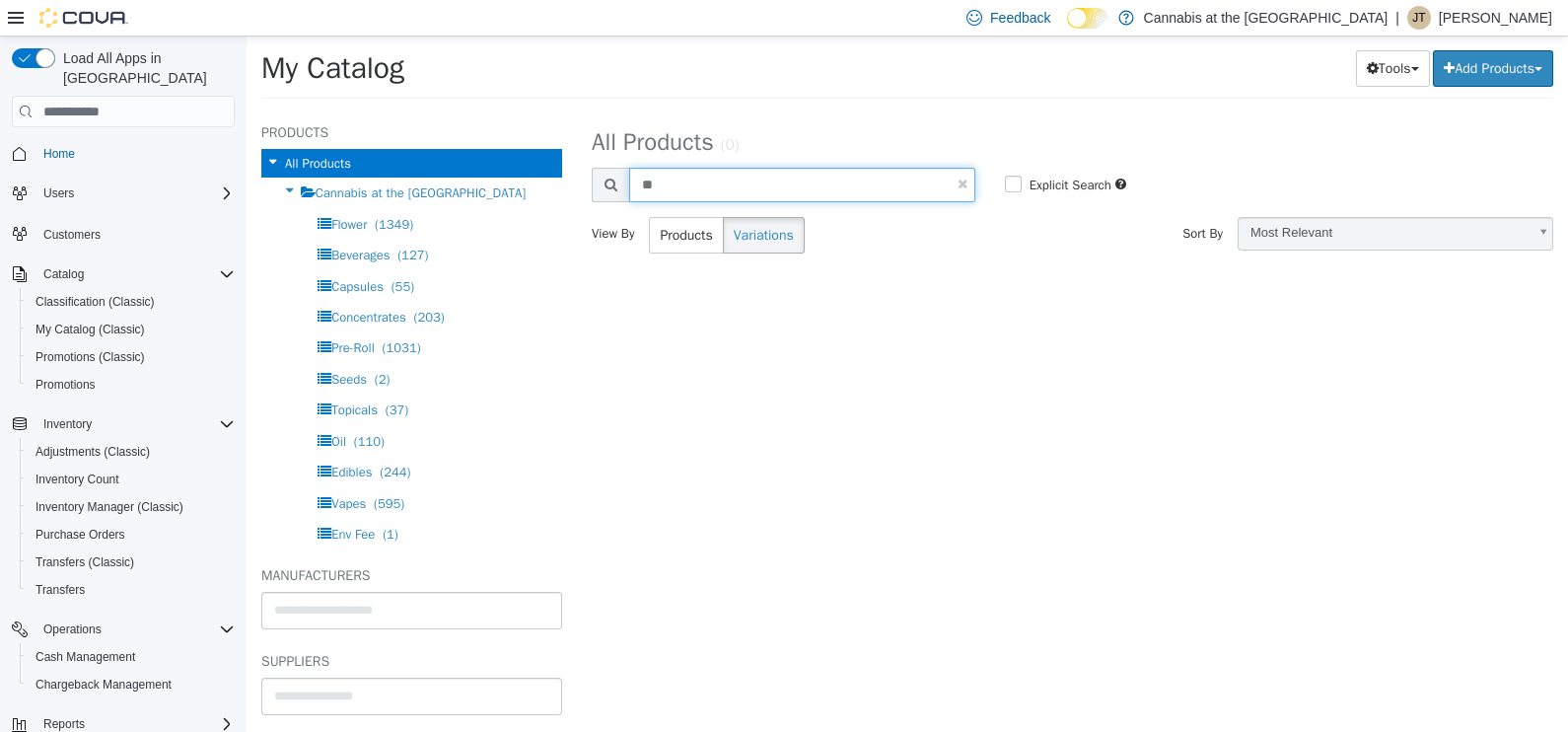 type on "*" 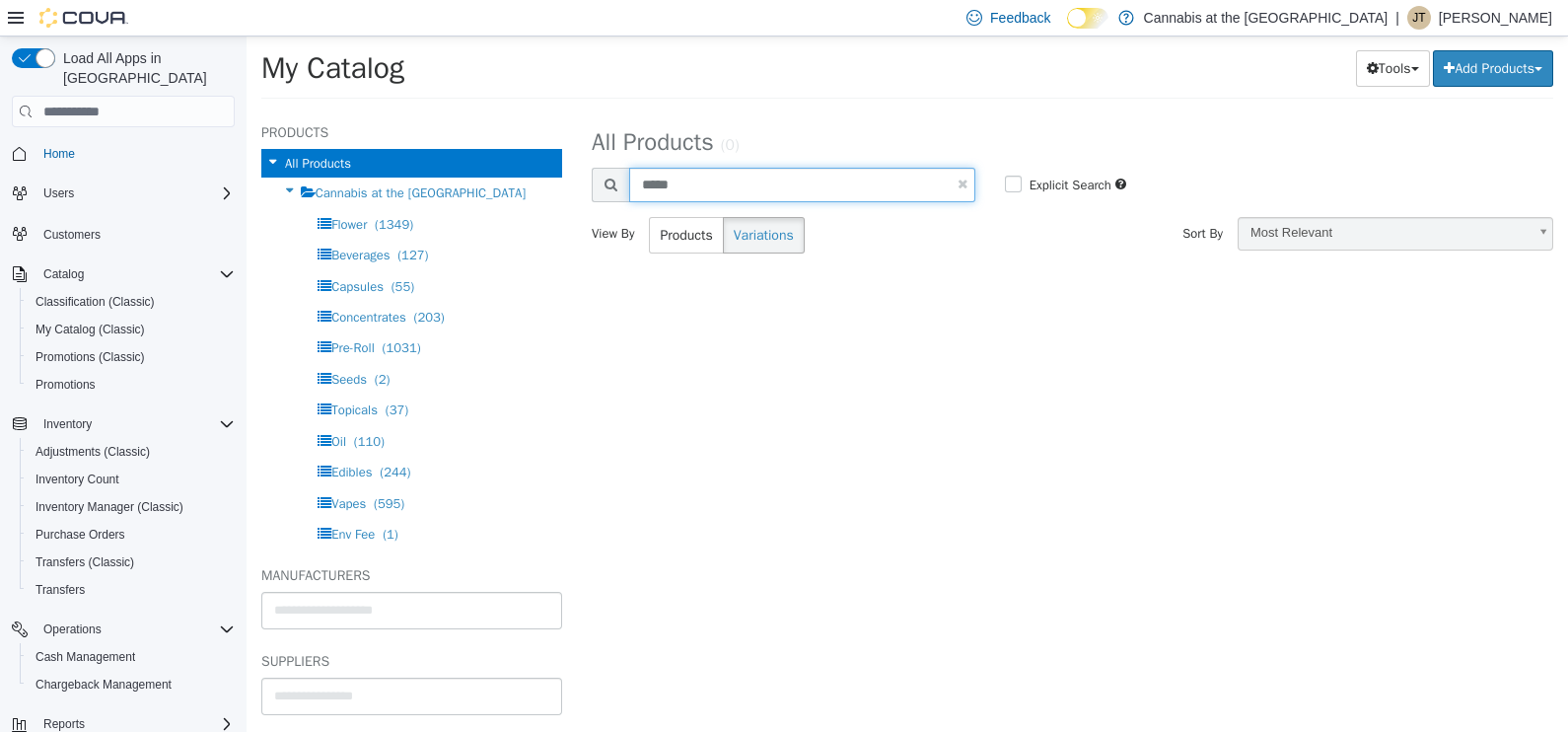 type on "*****" 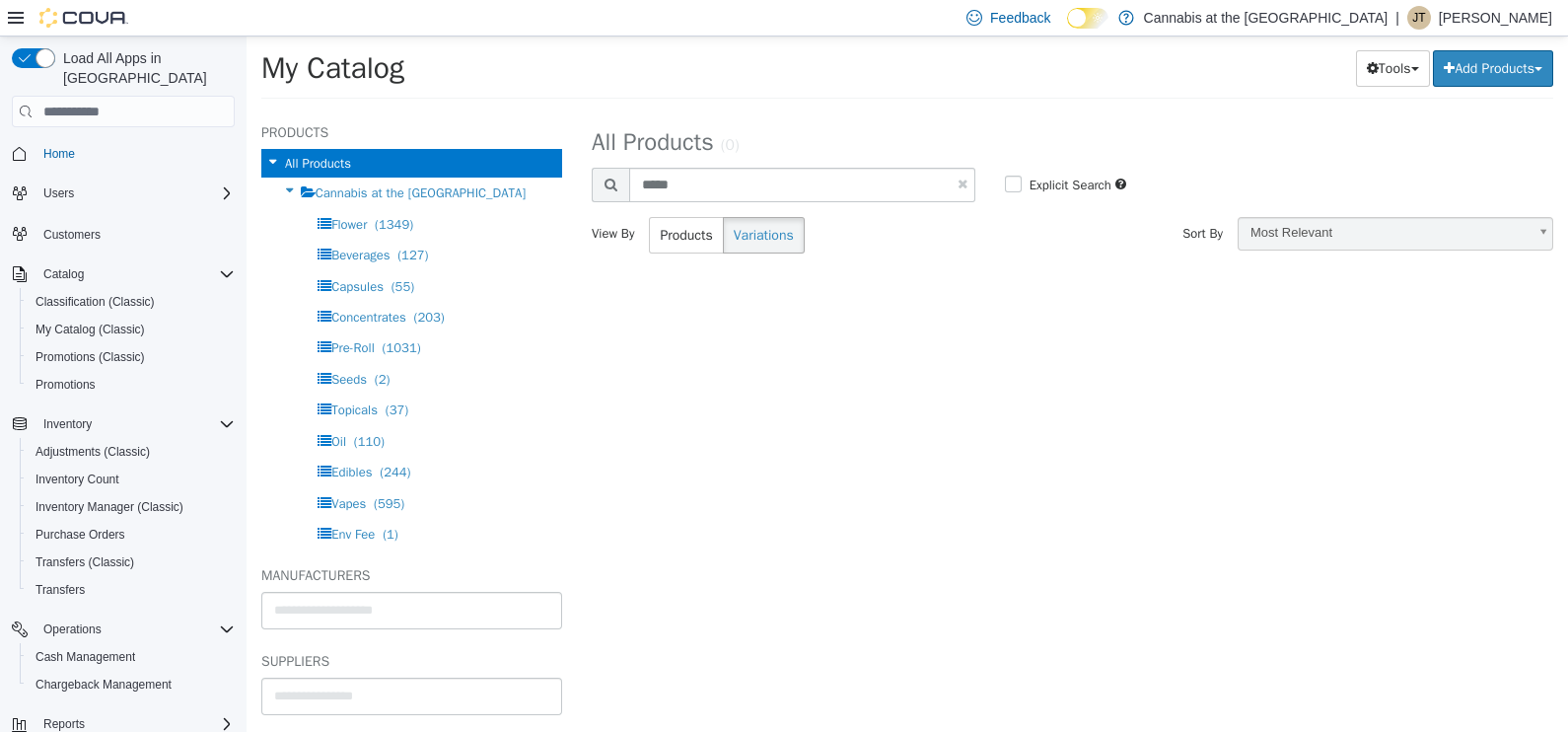 select on "**********" 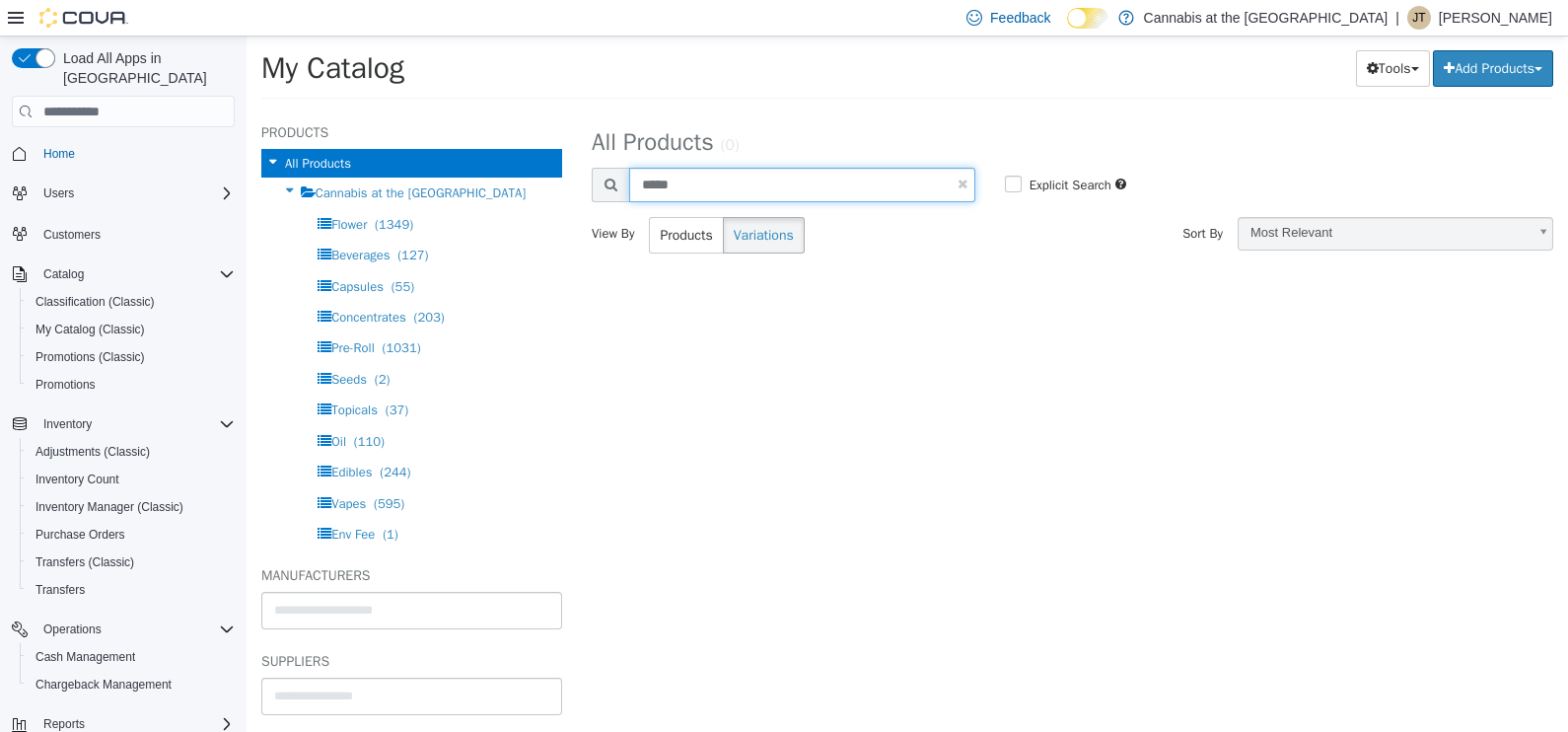 click on "*****" at bounding box center [802, 184] 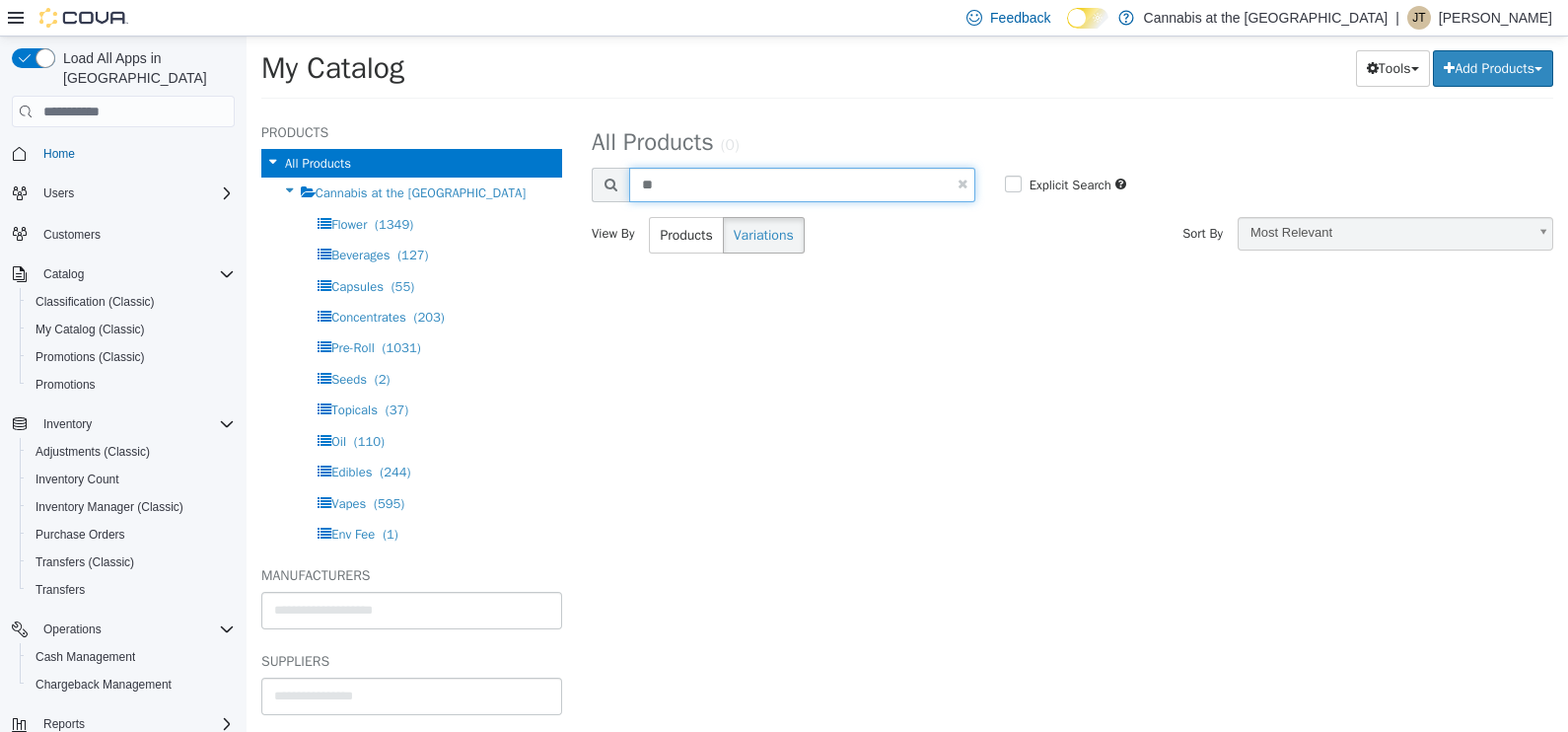 type on "*" 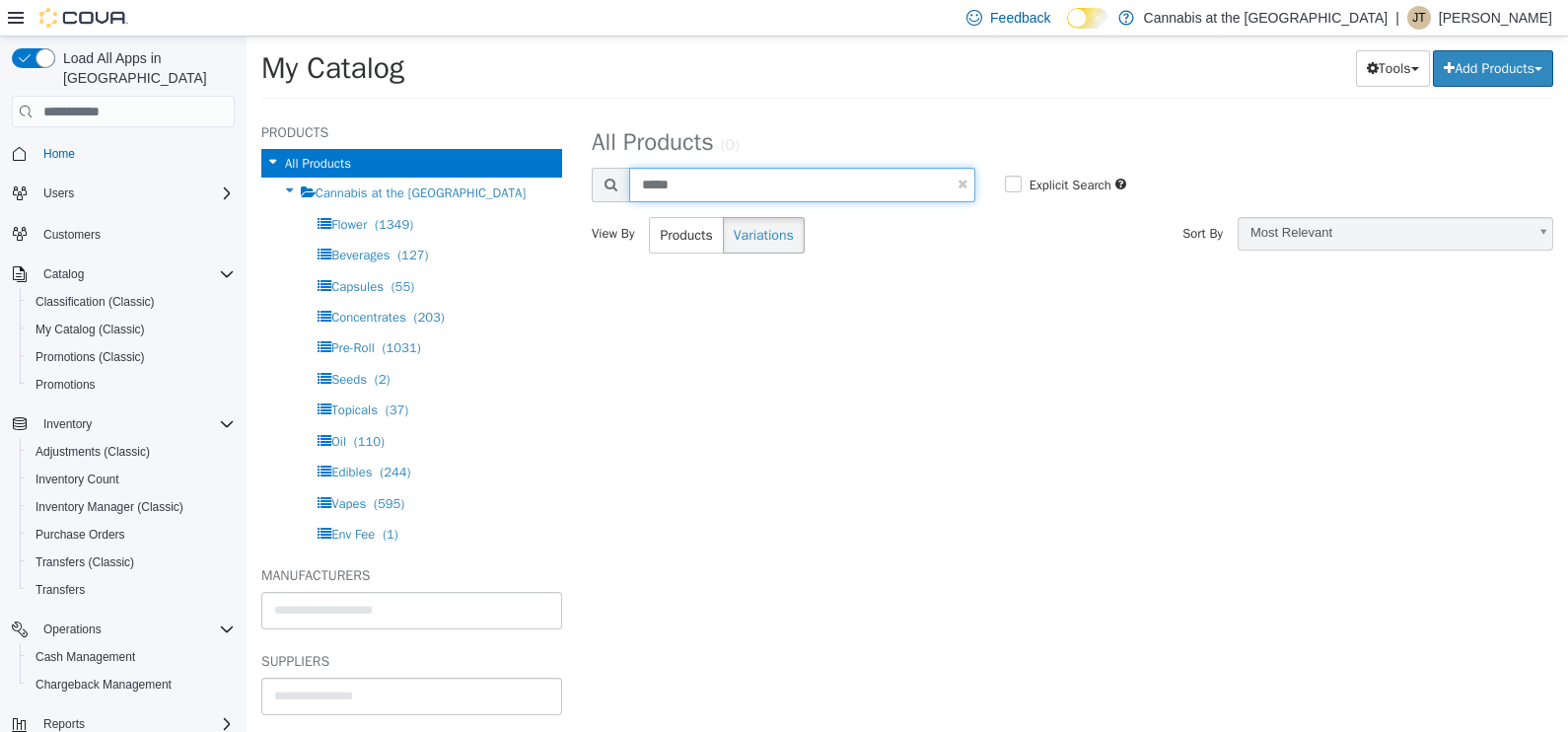 type on "*****" 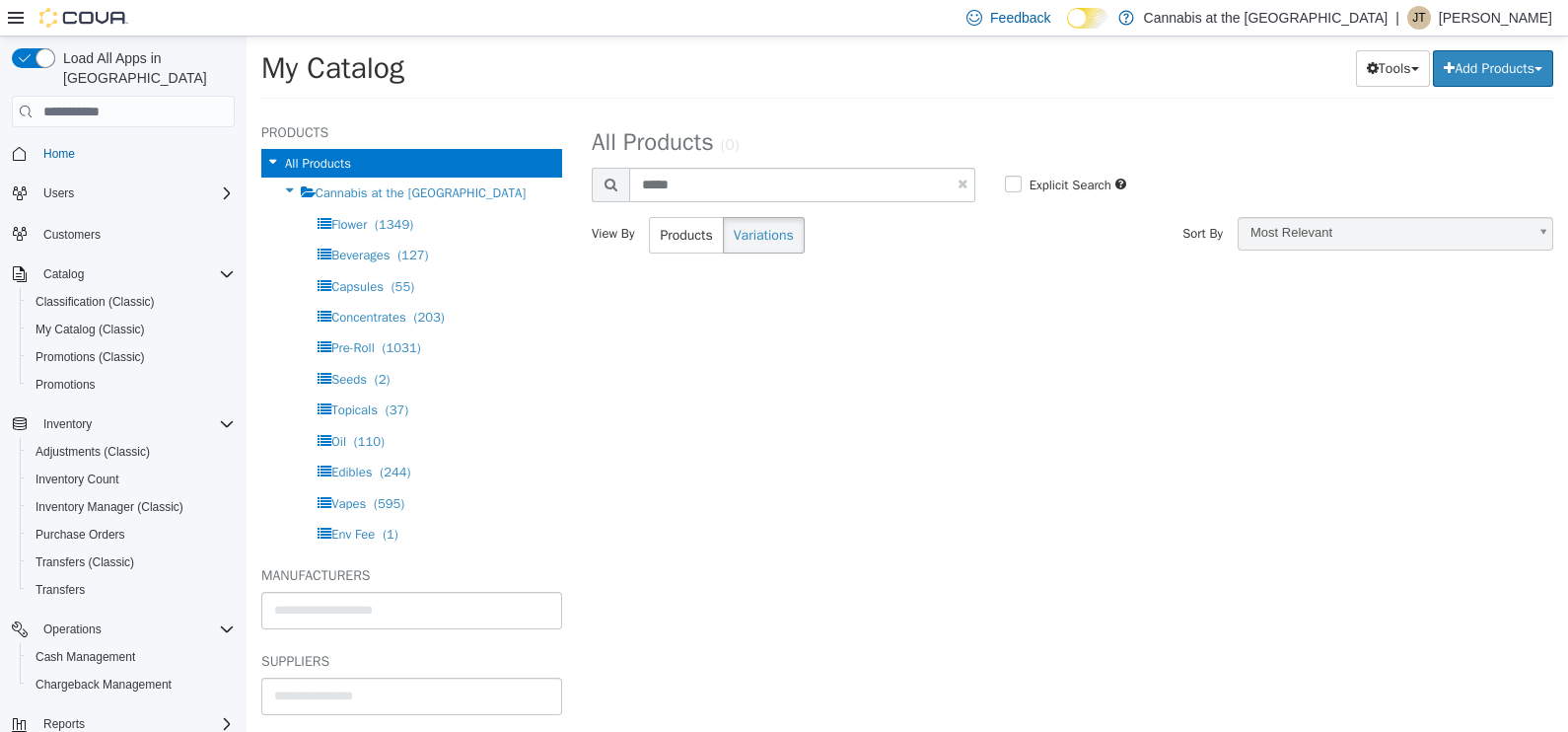select on "**********" 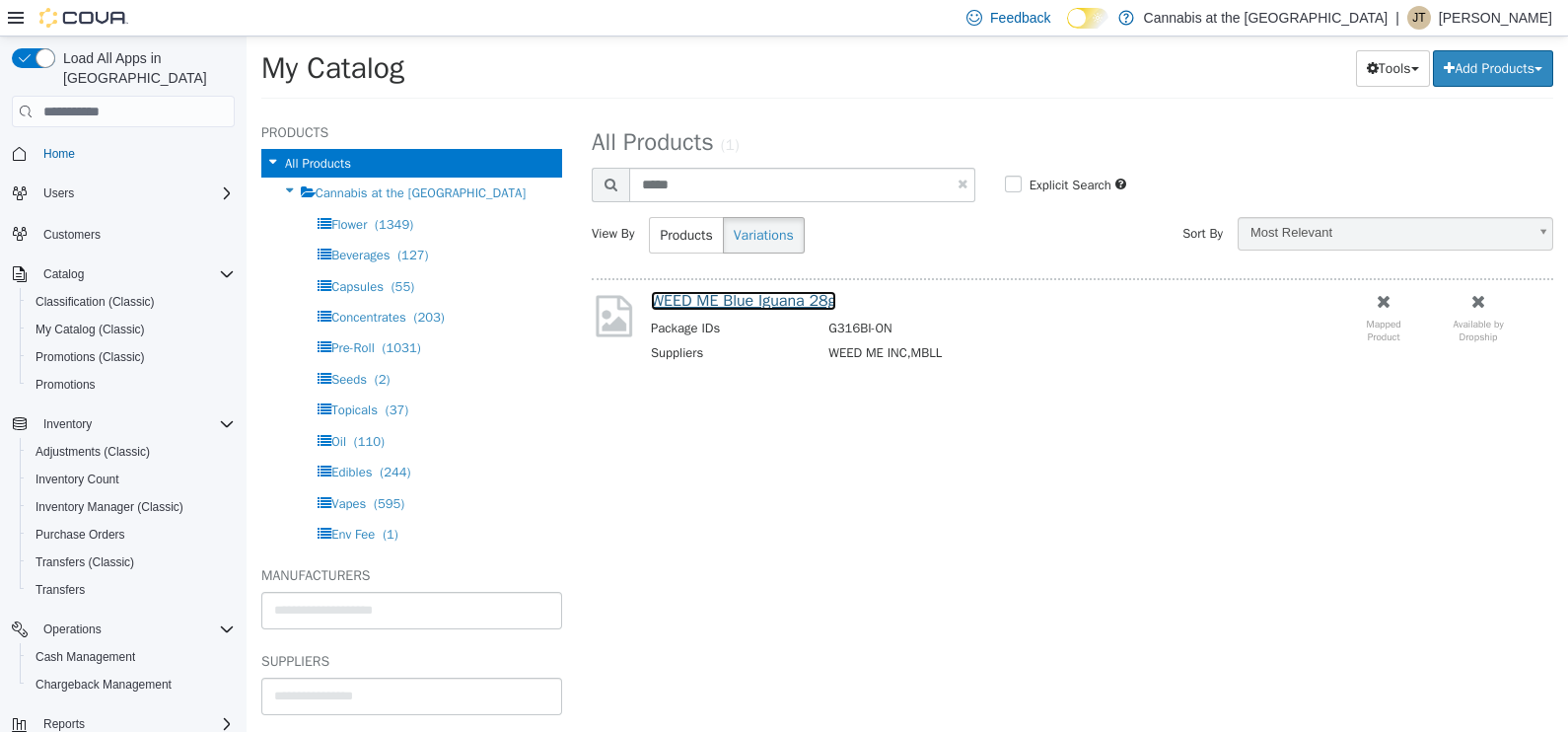 click on "WEED ME Blue Iguana 28g" at bounding box center [744, 301] 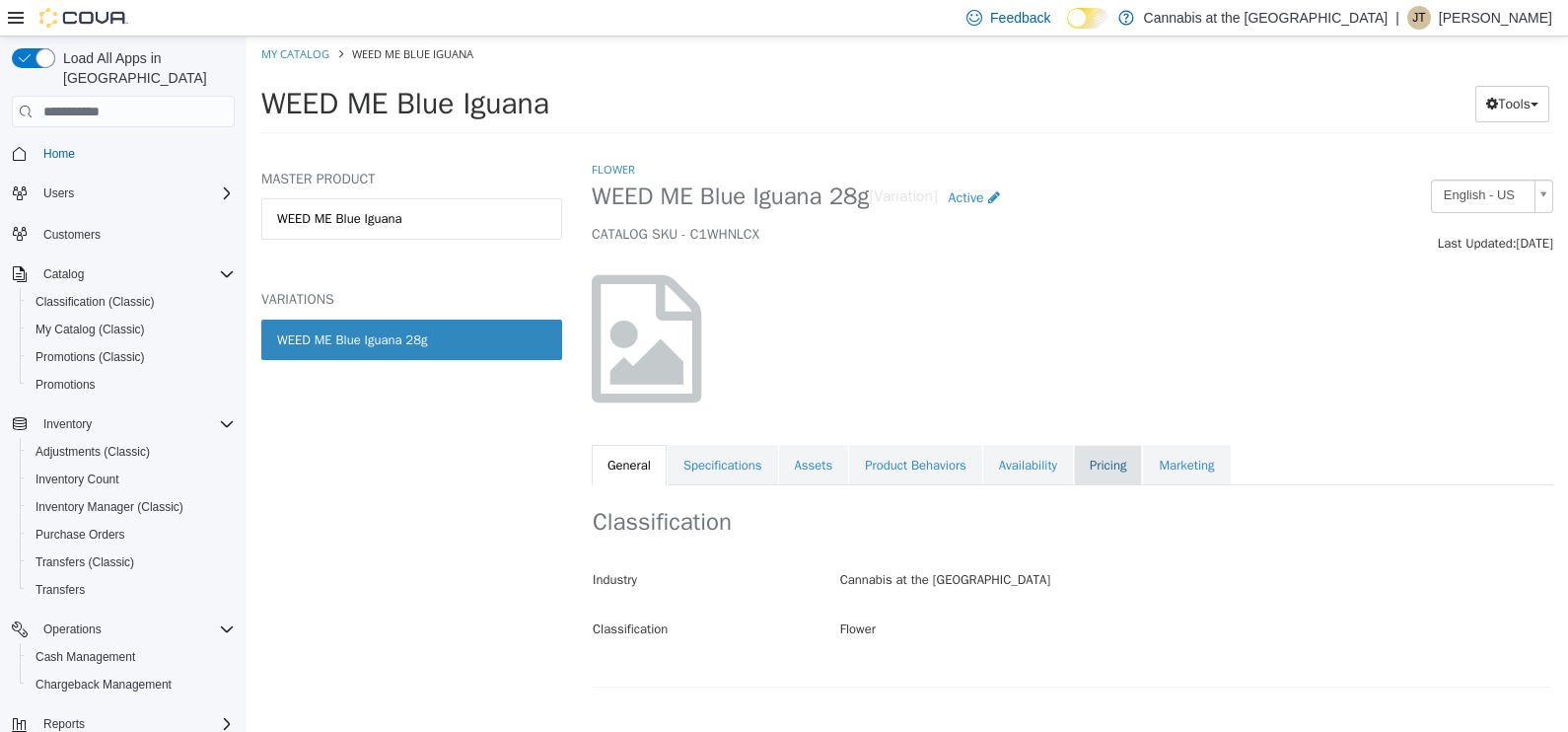 click on "Pricing" at bounding box center (1107, 466) 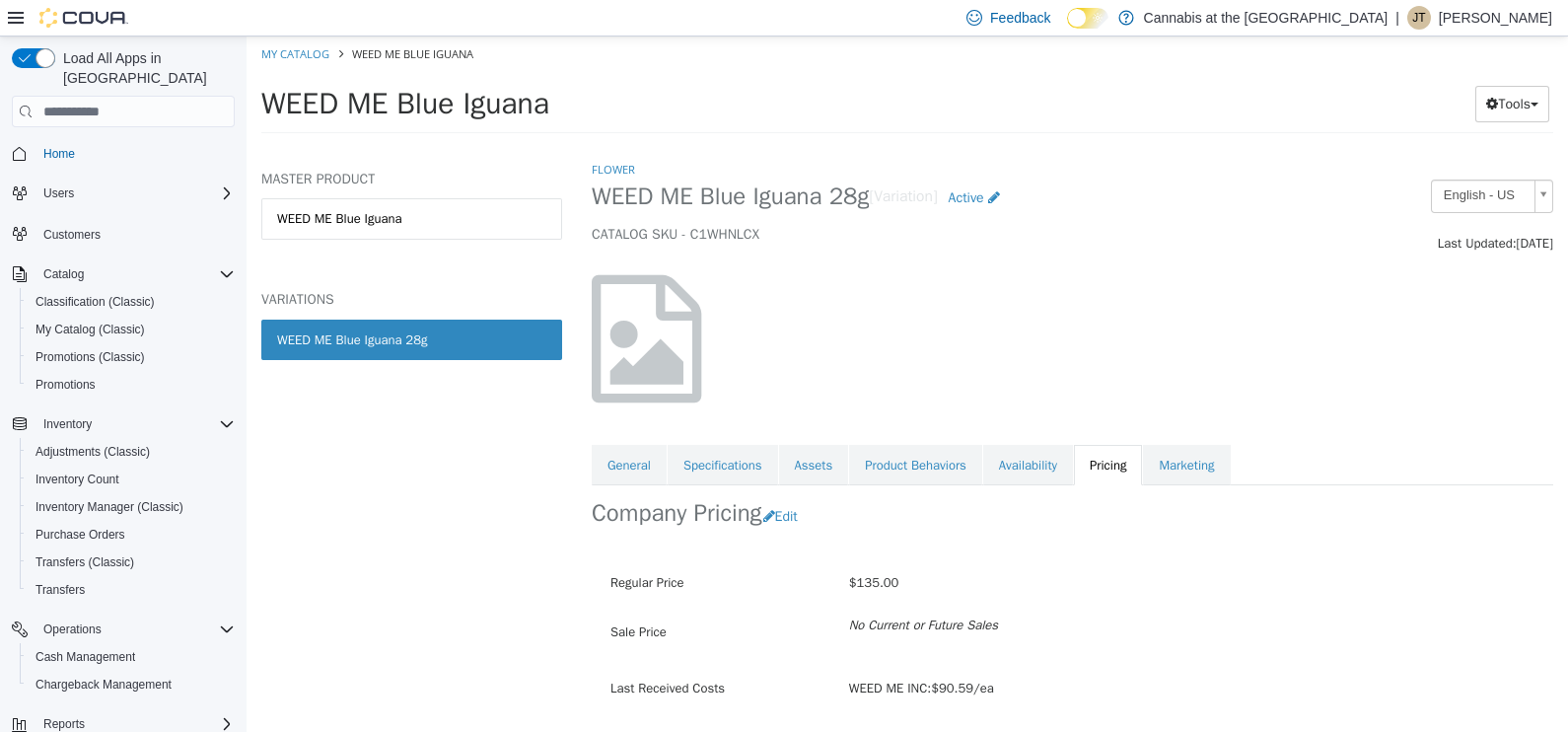 scroll, scrollTop: 48, scrollLeft: 0, axis: vertical 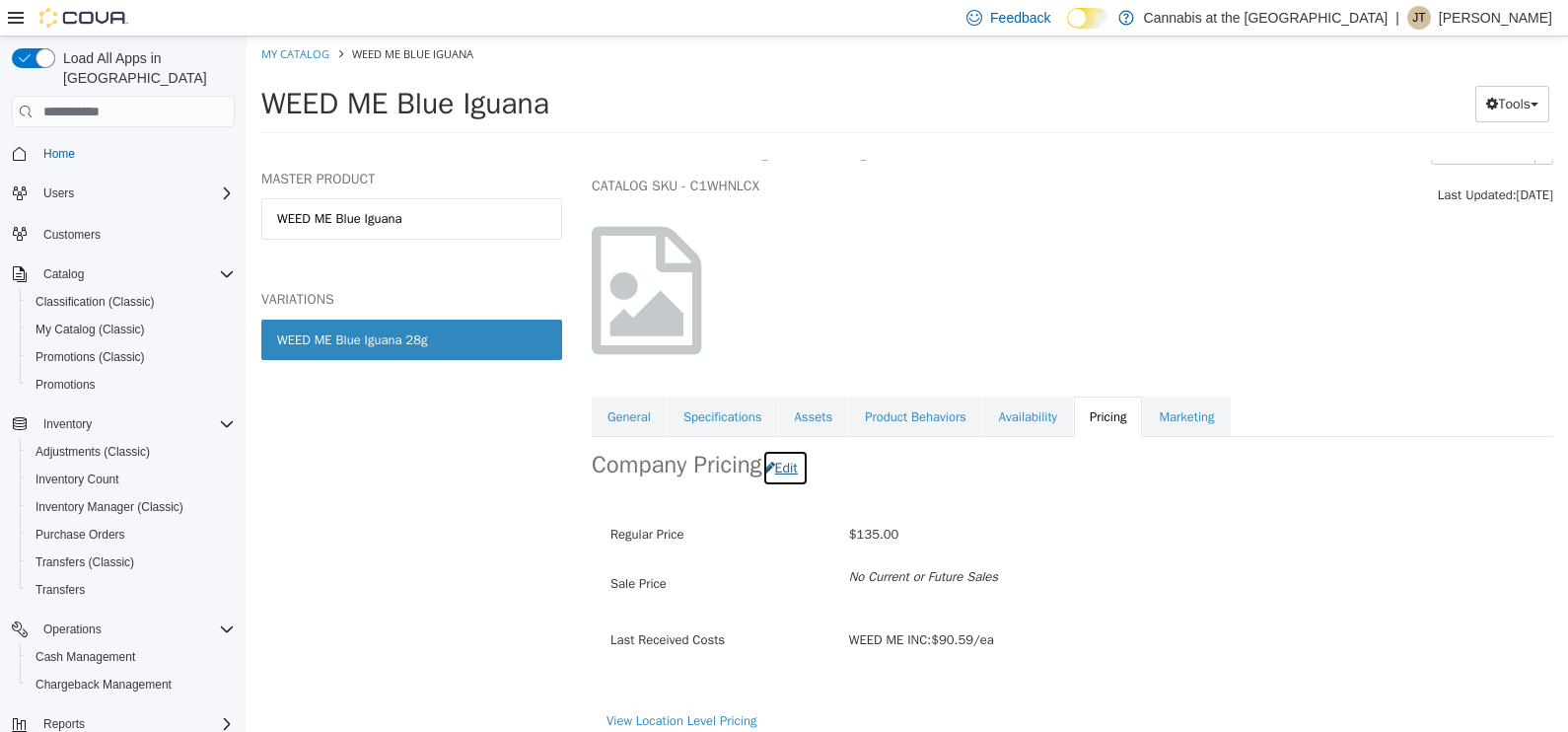 click on "Edit" at bounding box center [785, 468] 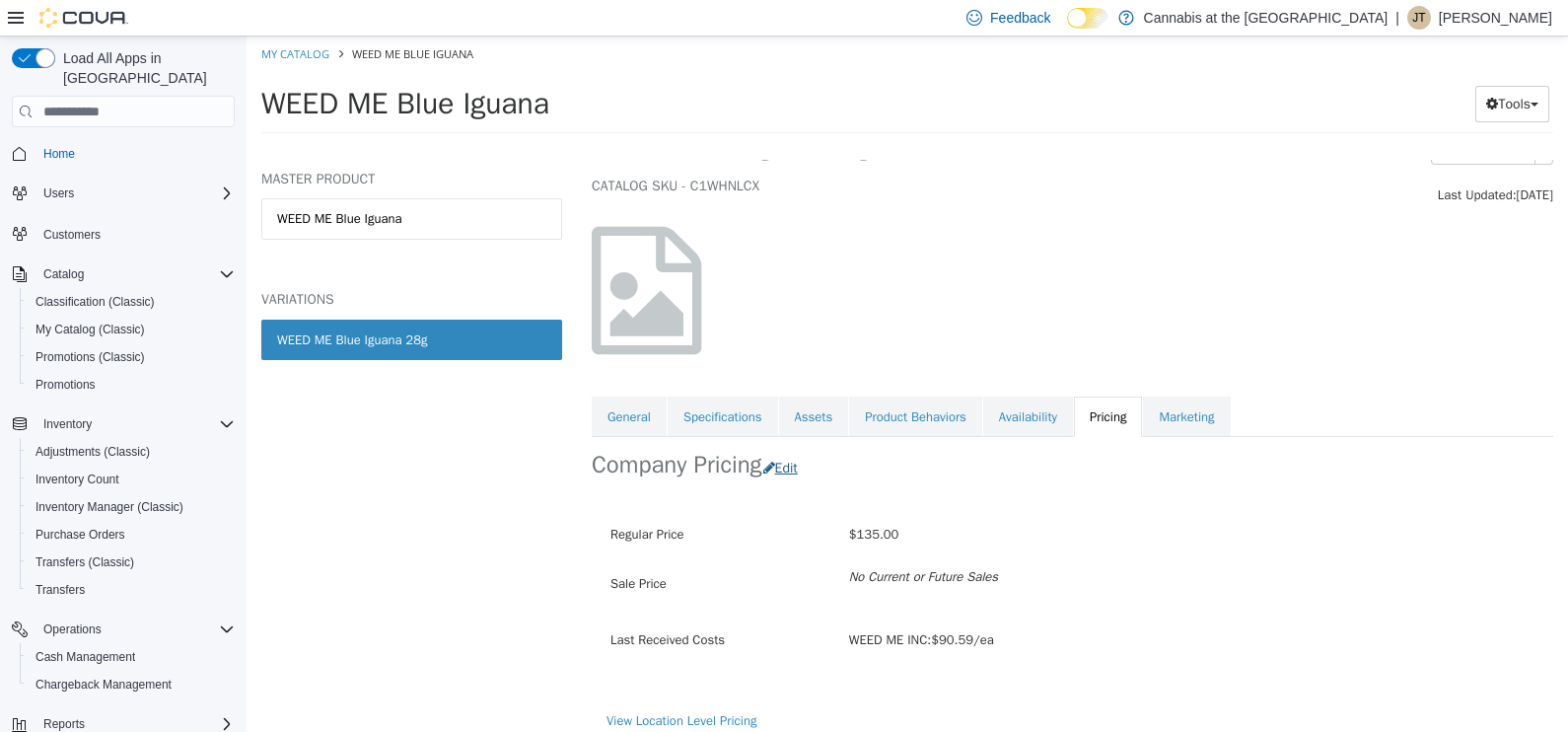 scroll, scrollTop: 0, scrollLeft: 0, axis: both 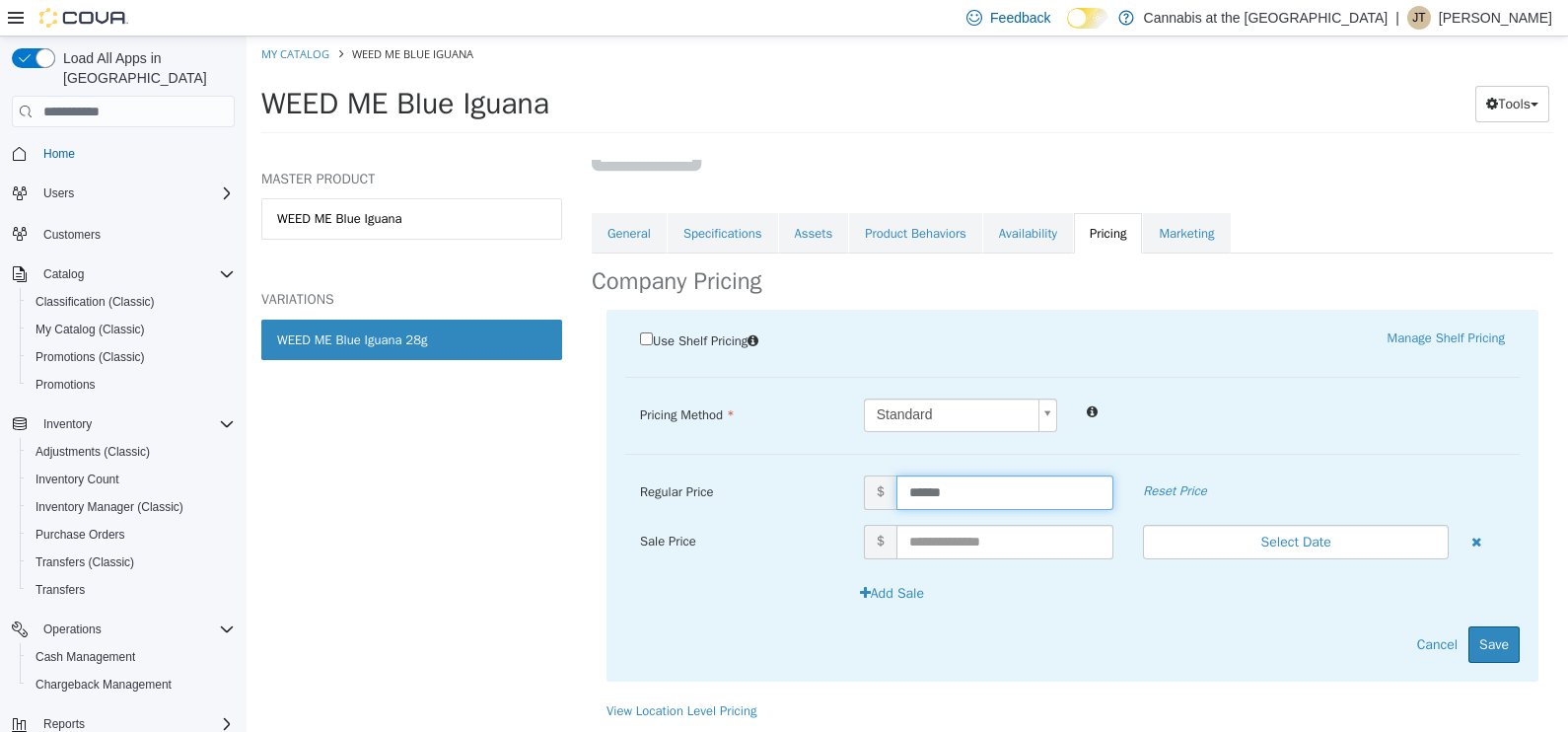 click on "******" at bounding box center [1005, 492] 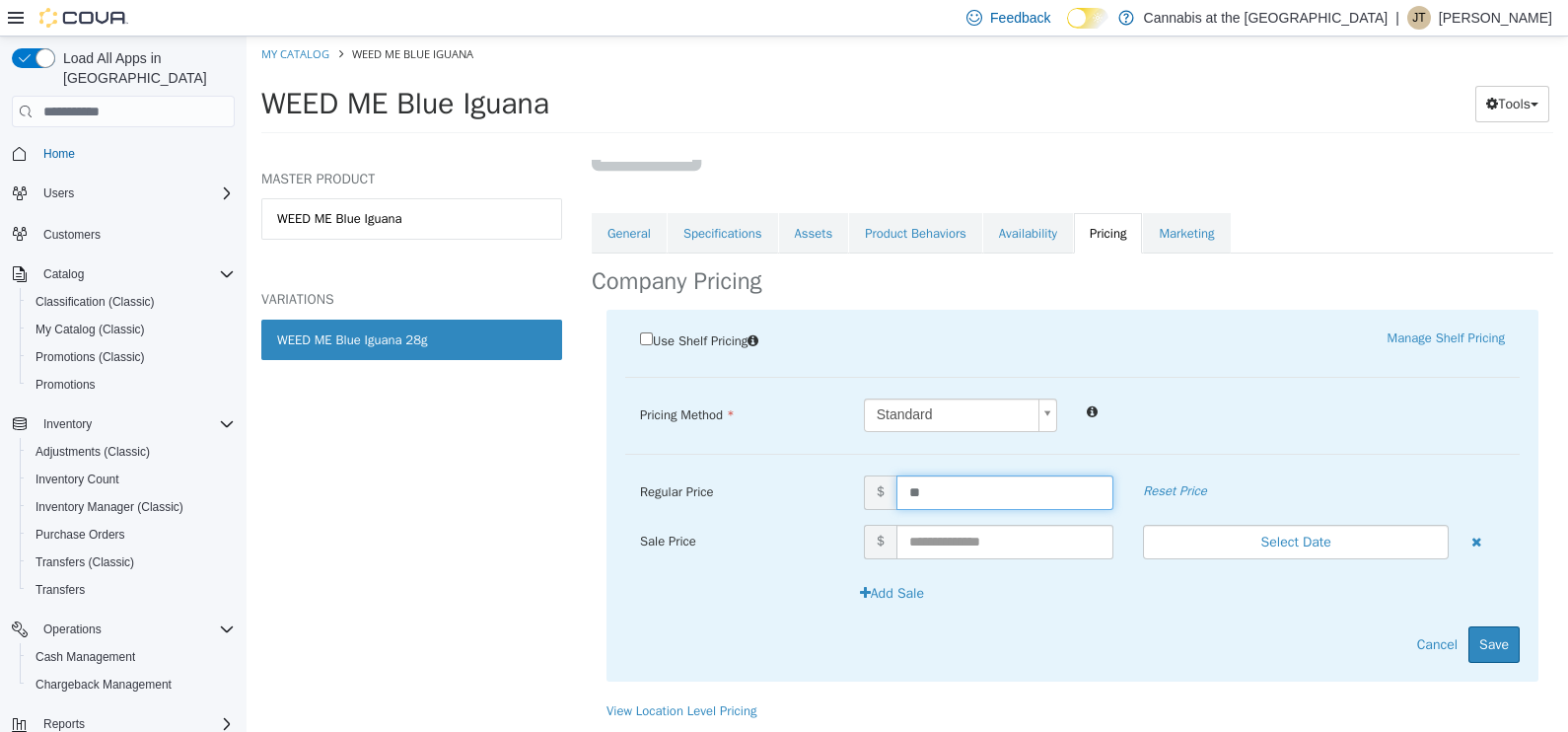 type on "*" 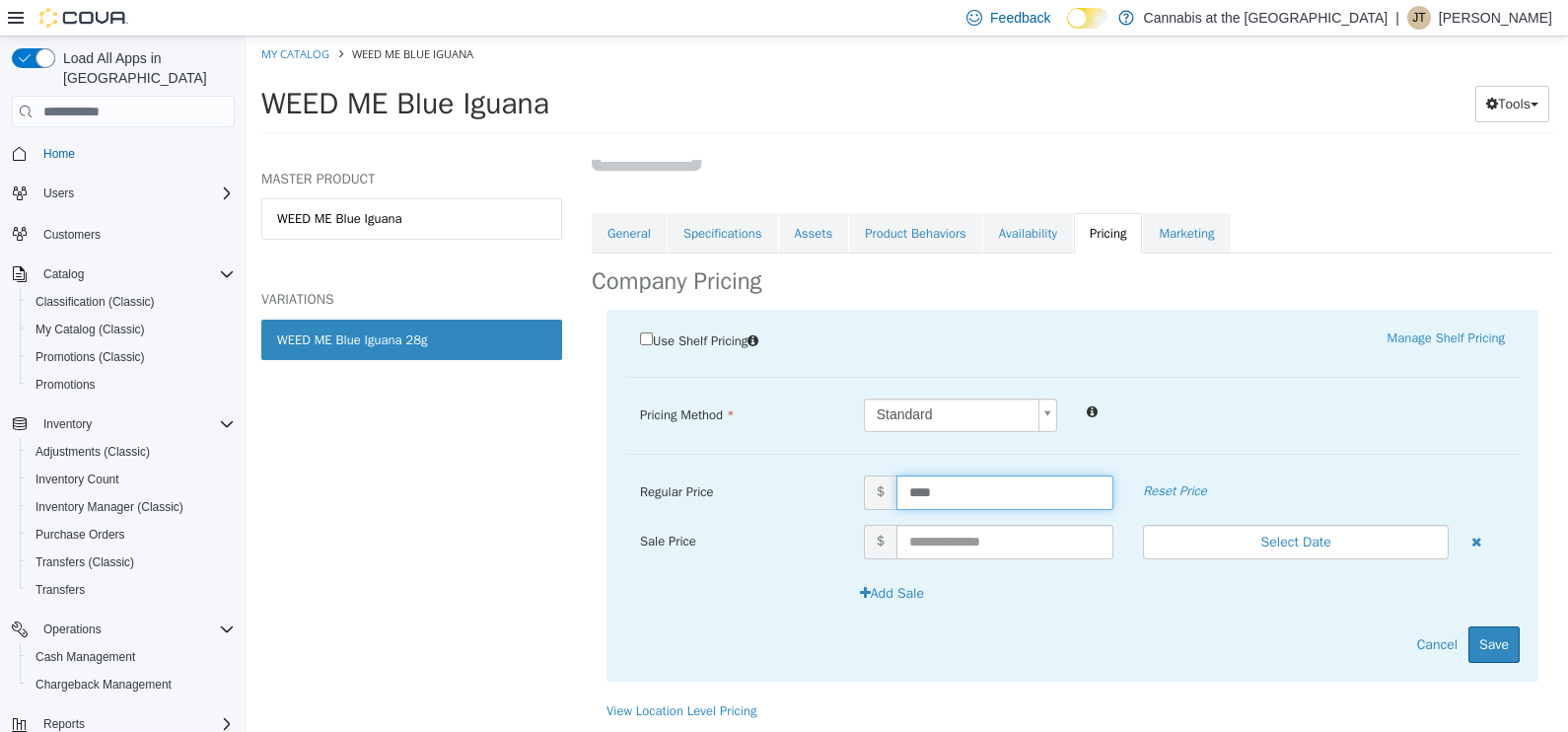 type on "*****" 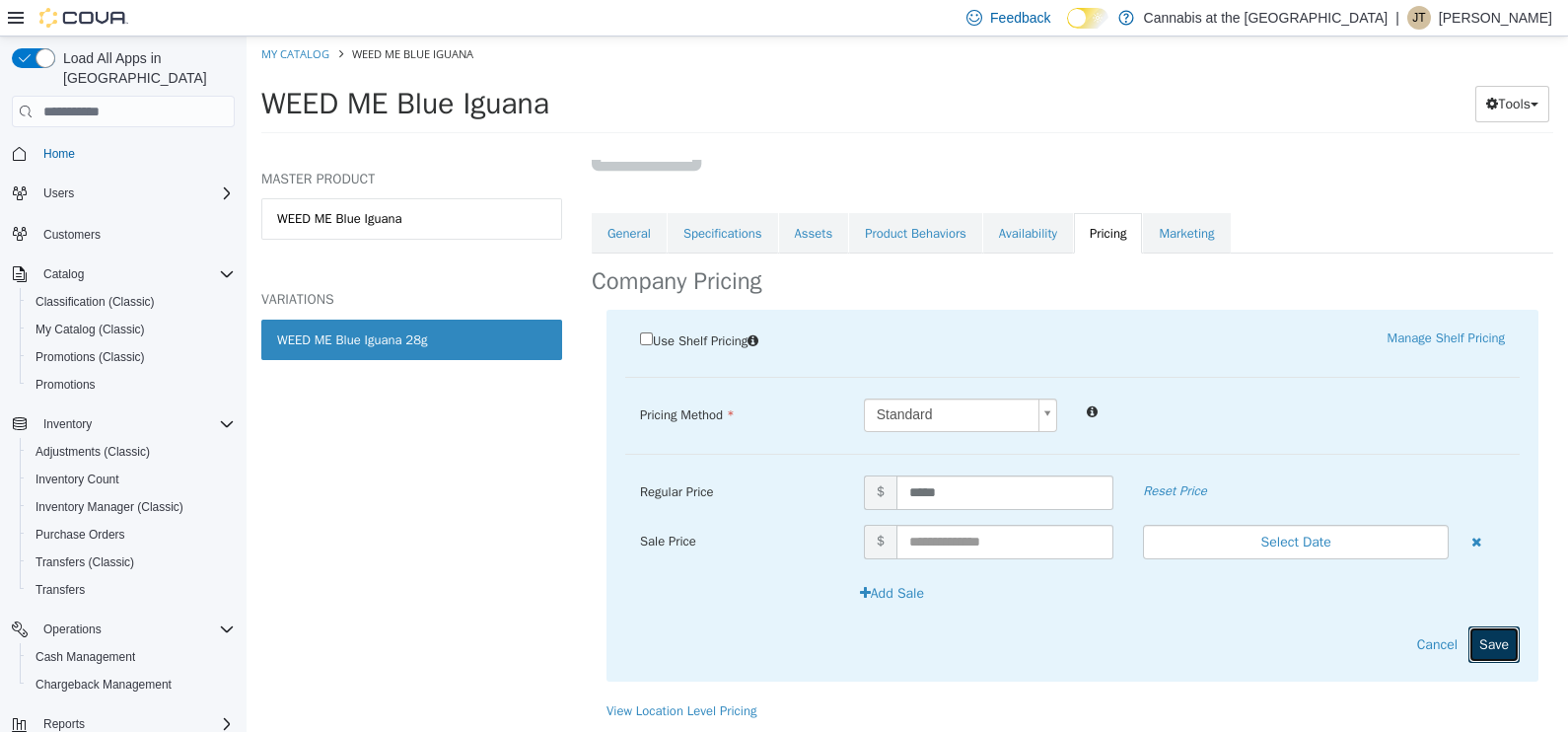 click on "Save" at bounding box center (1494, 644) 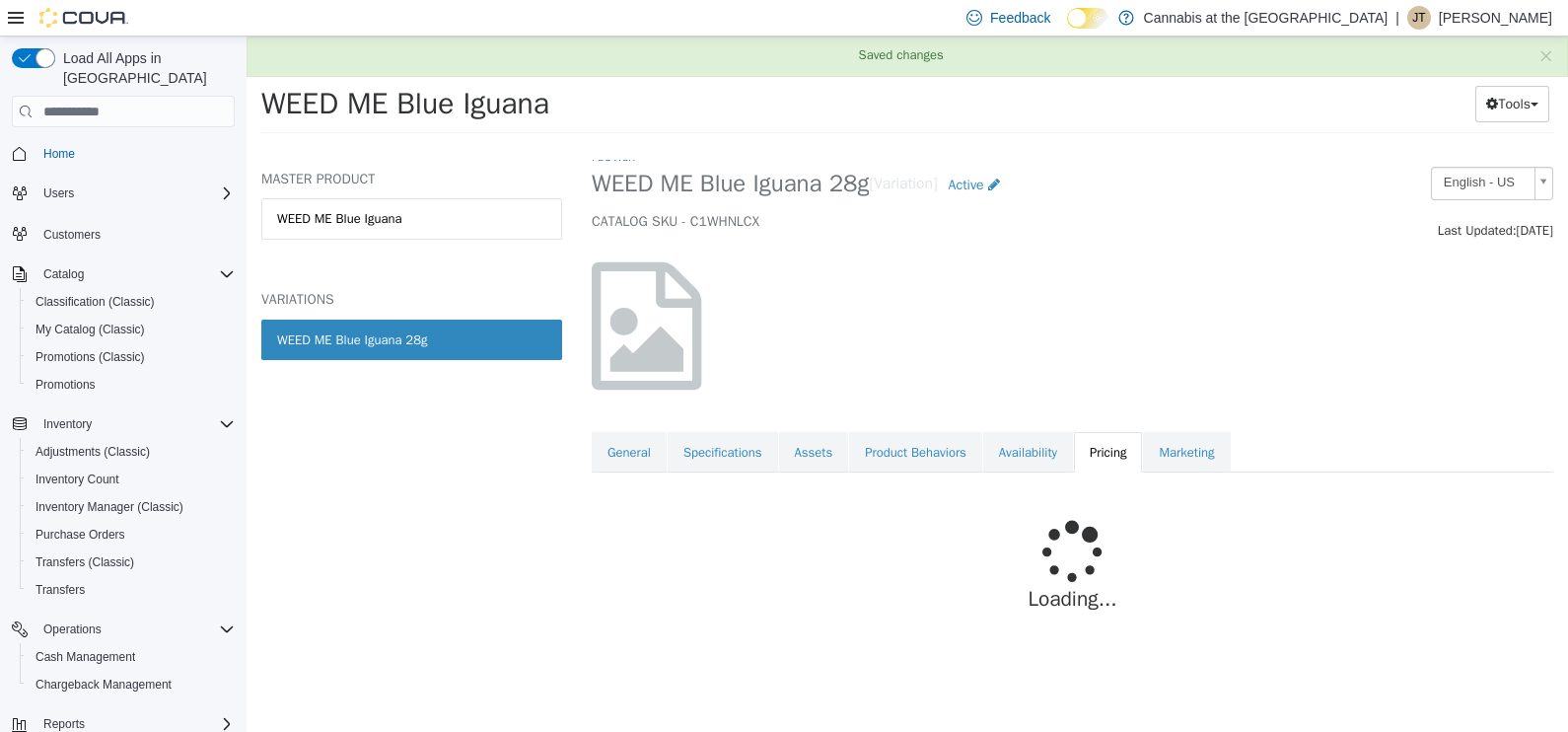 scroll, scrollTop: 60, scrollLeft: 0, axis: vertical 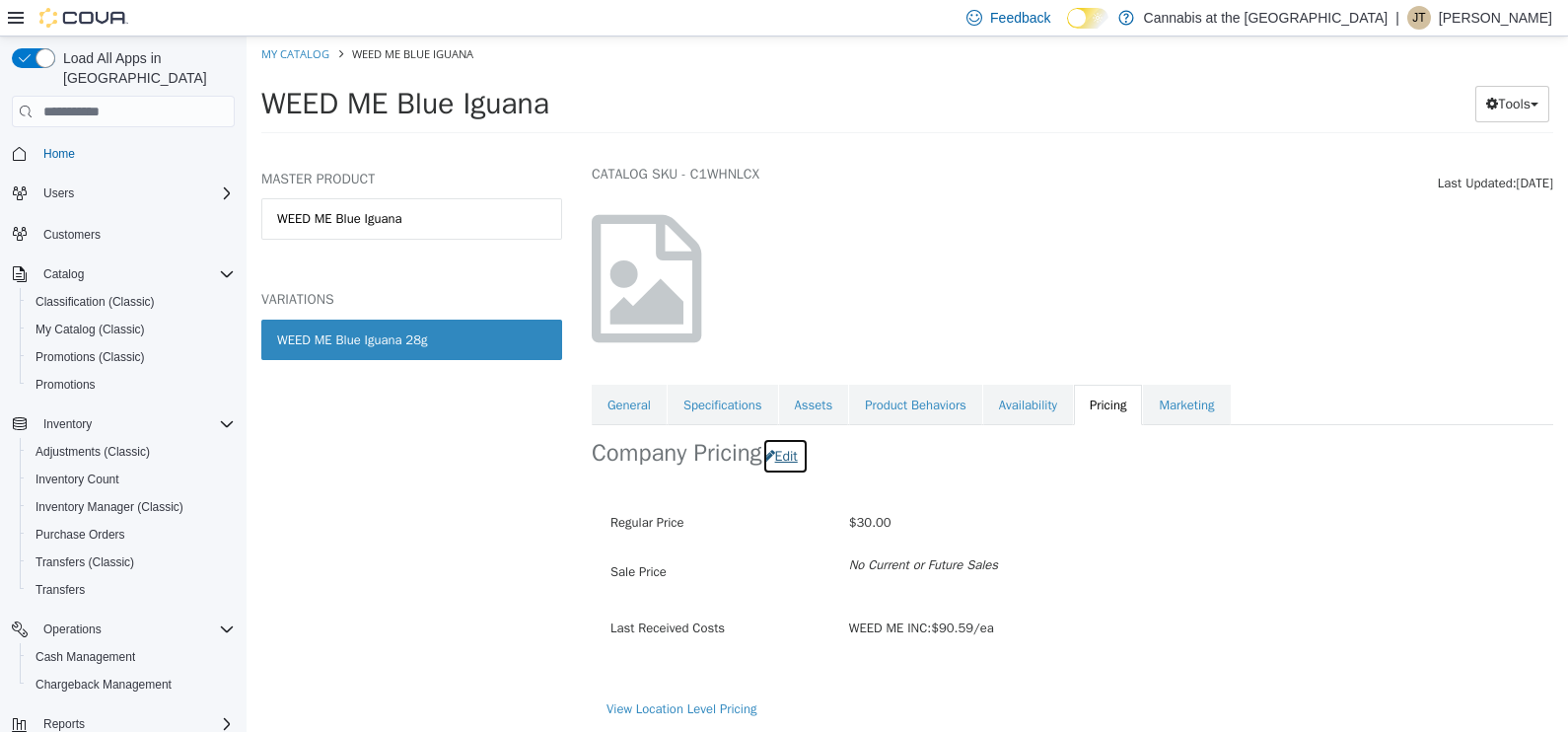 click on "Edit" at bounding box center (785, 456) 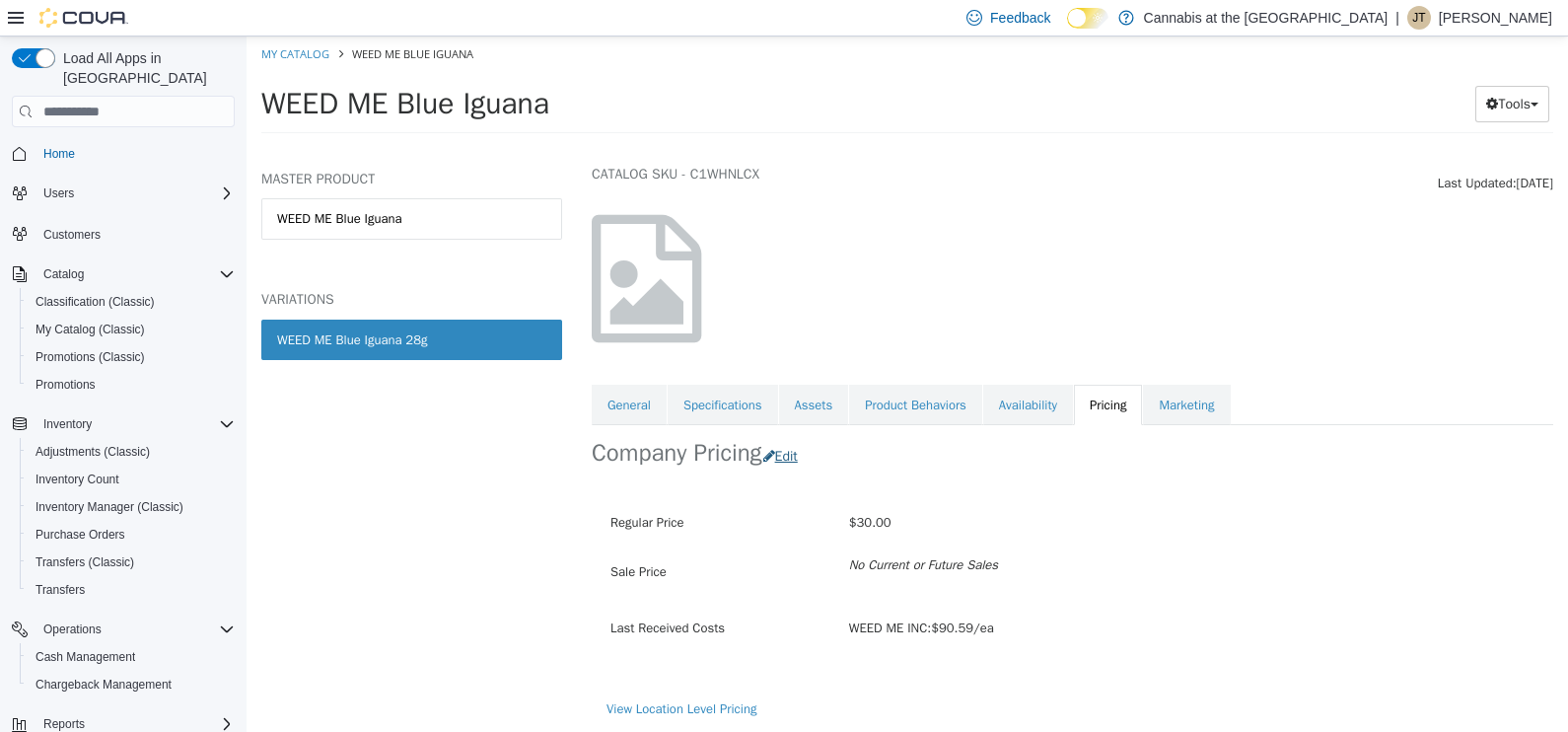 scroll, scrollTop: 0, scrollLeft: 0, axis: both 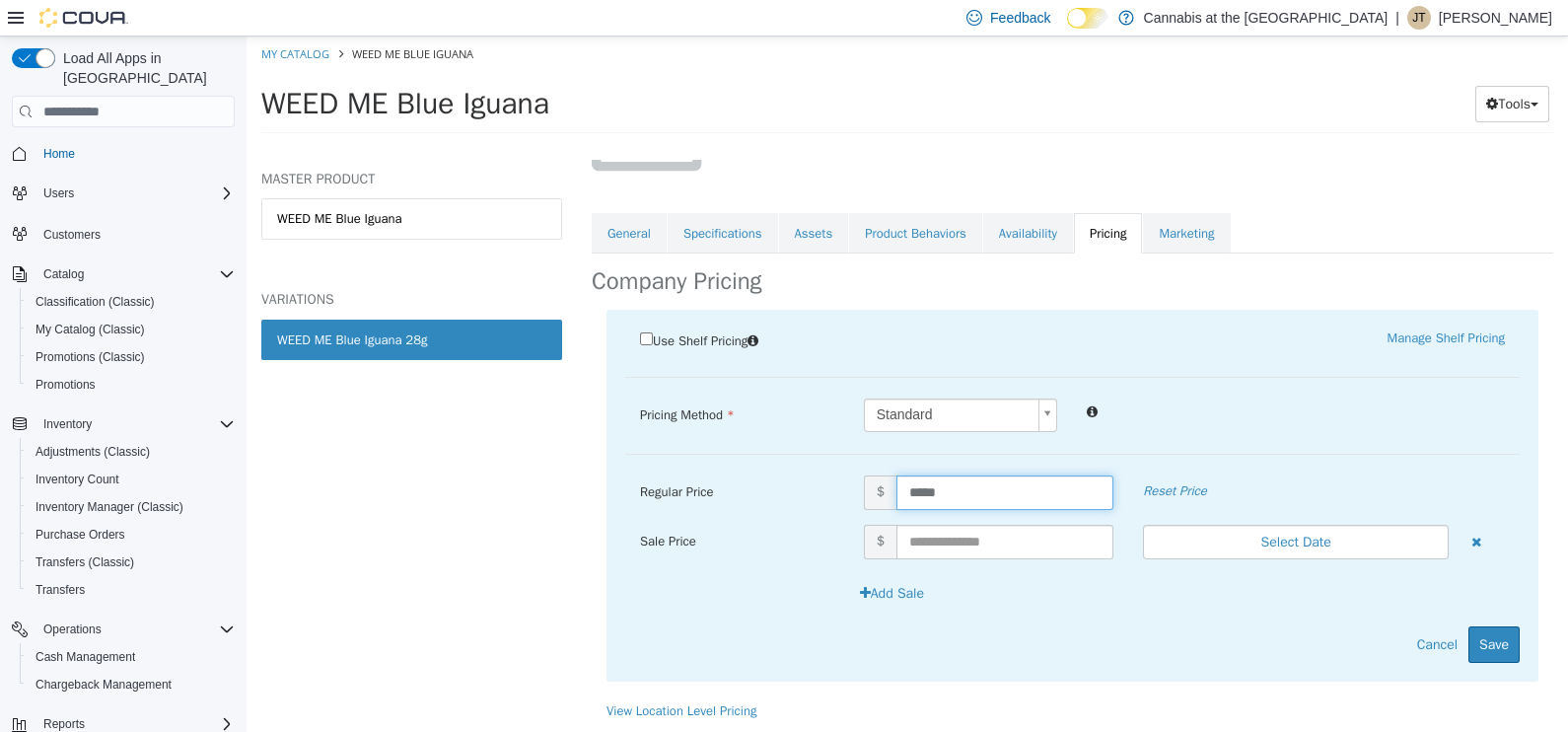 click on "*****" at bounding box center [1005, 492] 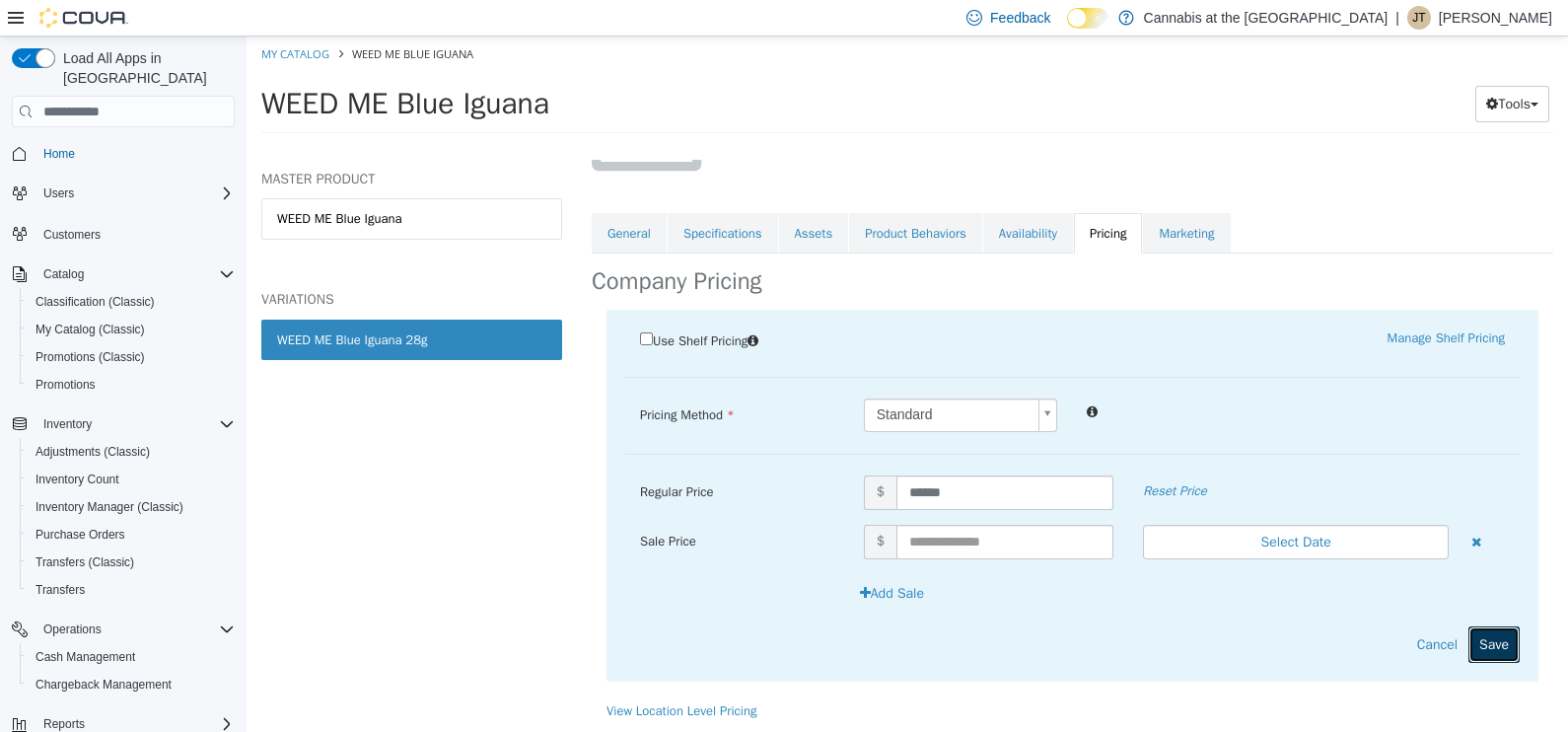 click on "Save" at bounding box center [1494, 644] 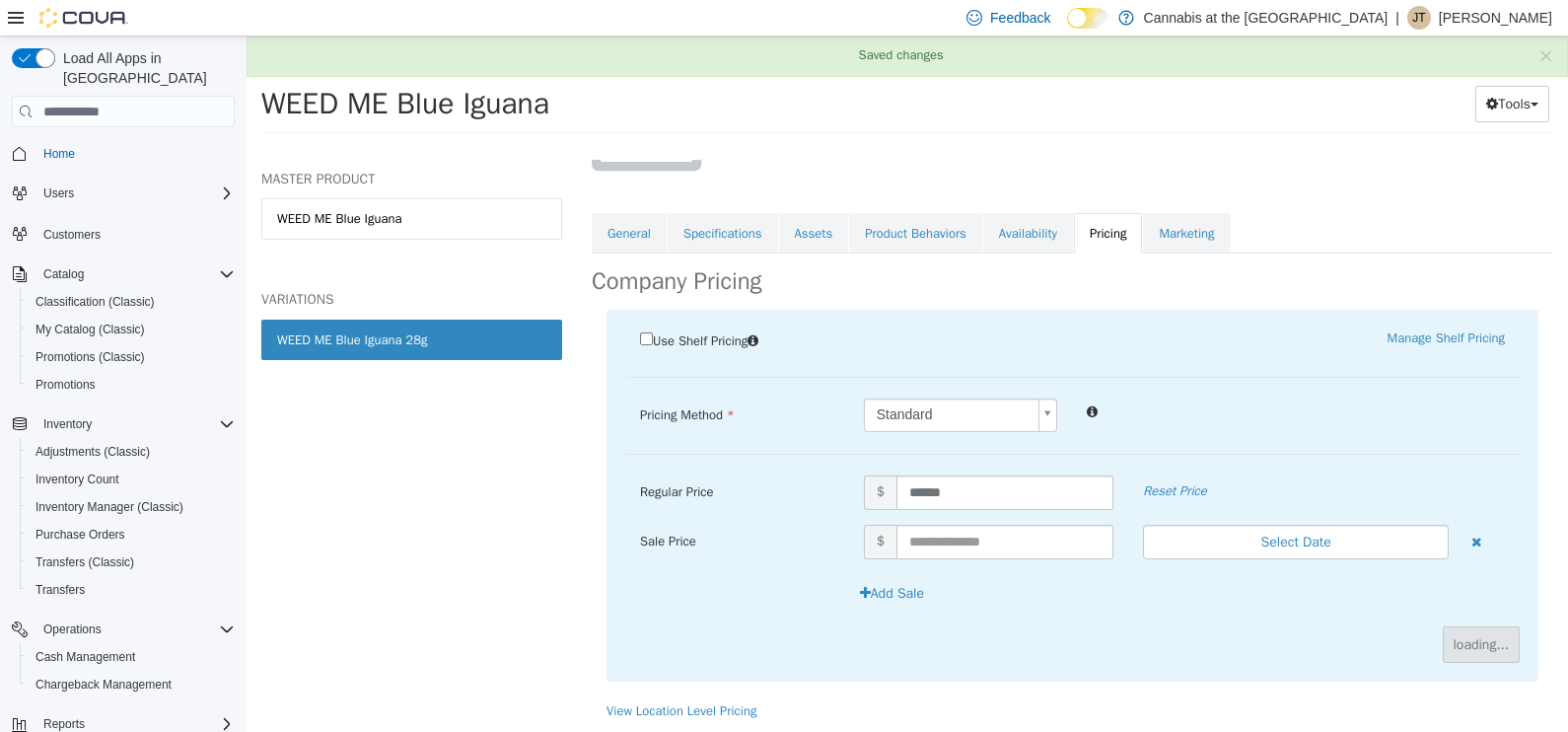scroll, scrollTop: 60, scrollLeft: 0, axis: vertical 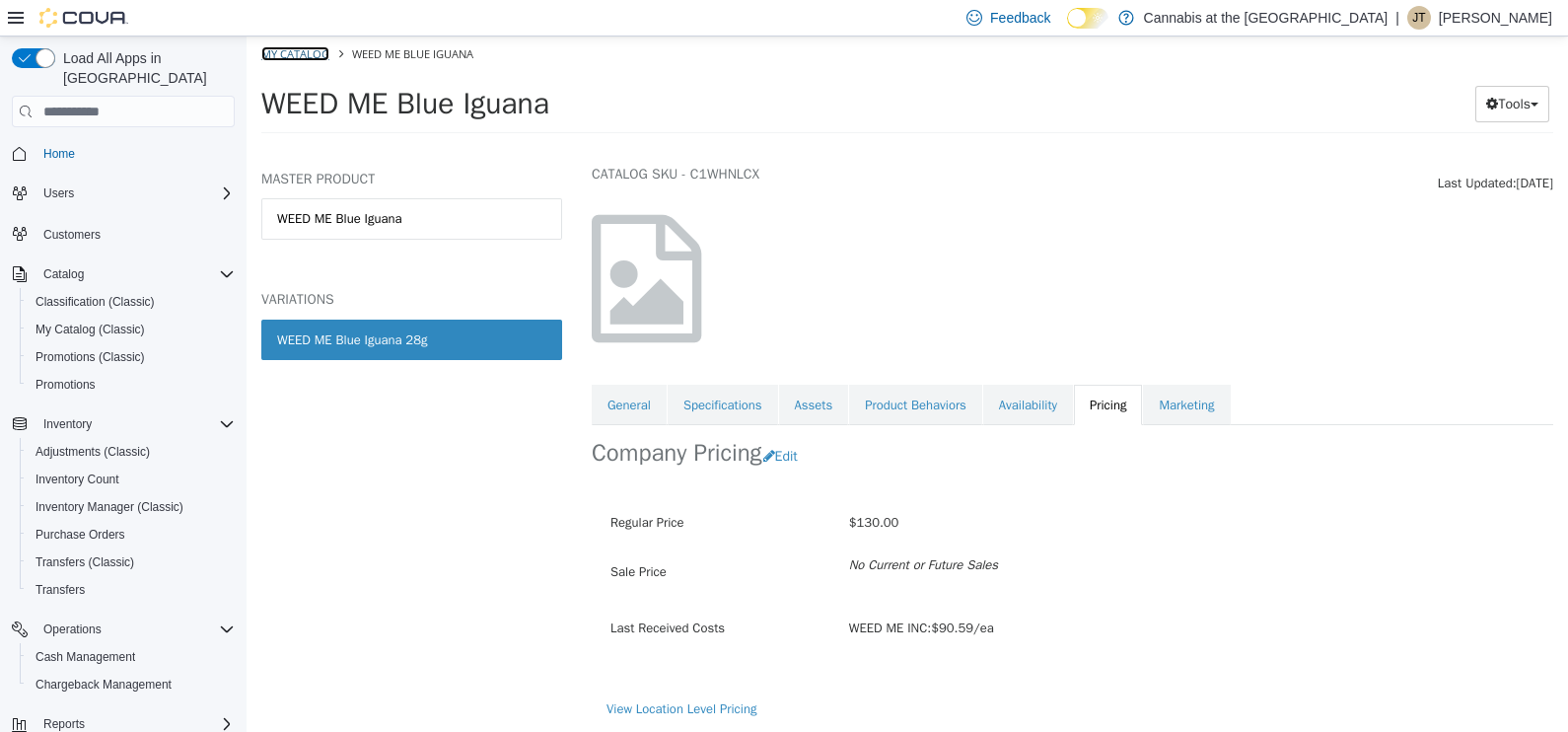 click on "My Catalog" at bounding box center (295, 53) 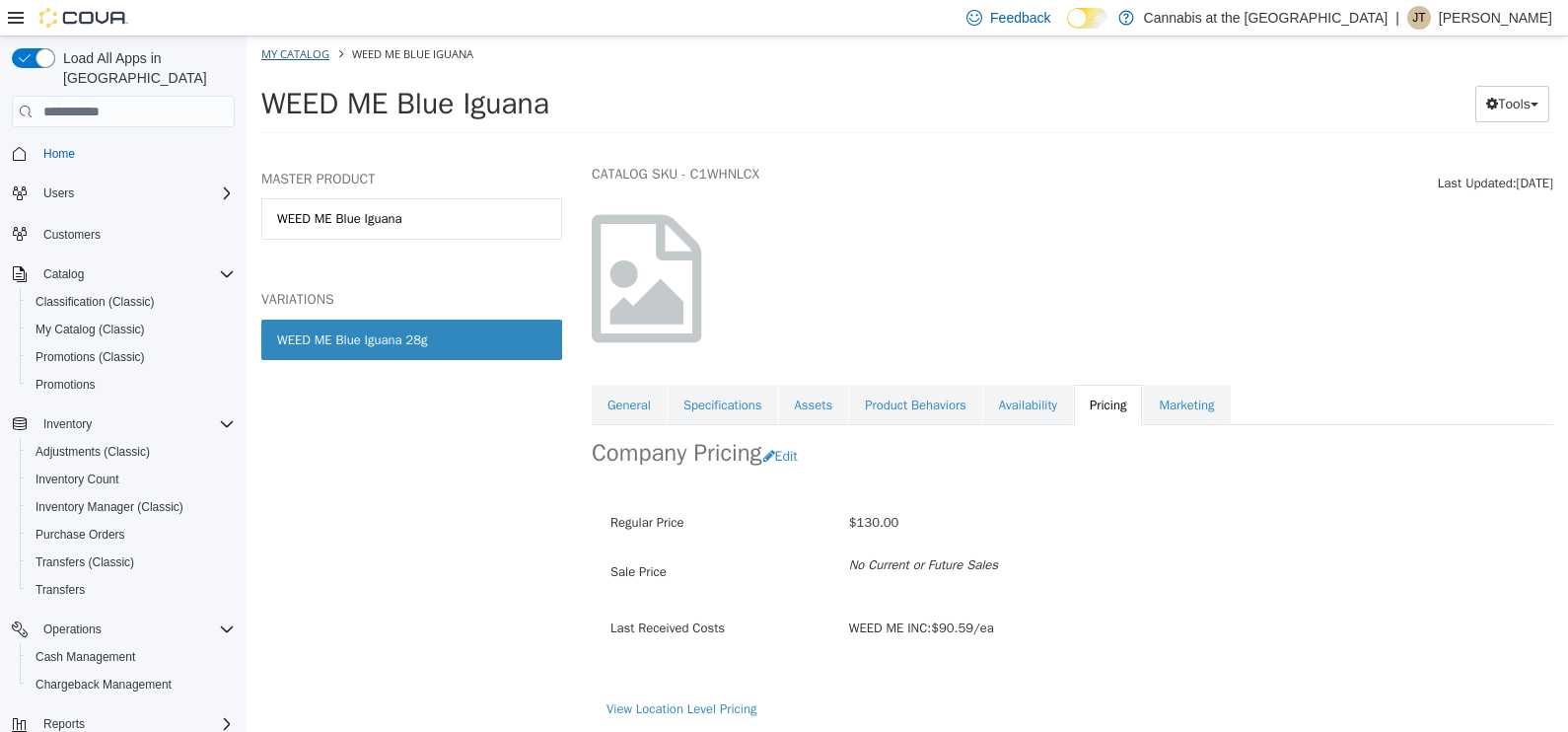 select on "**********" 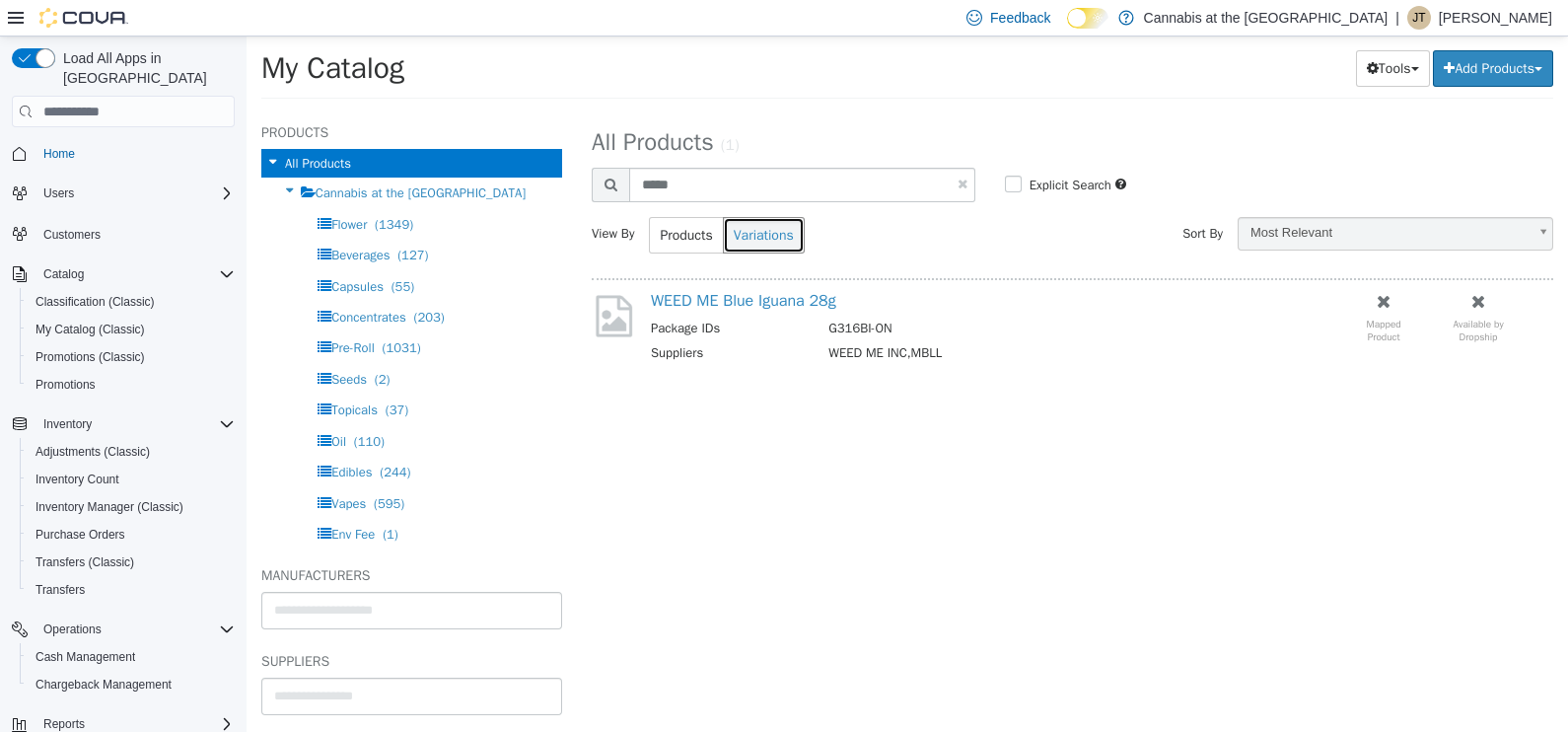 click on "Variations" at bounding box center (763, 235) 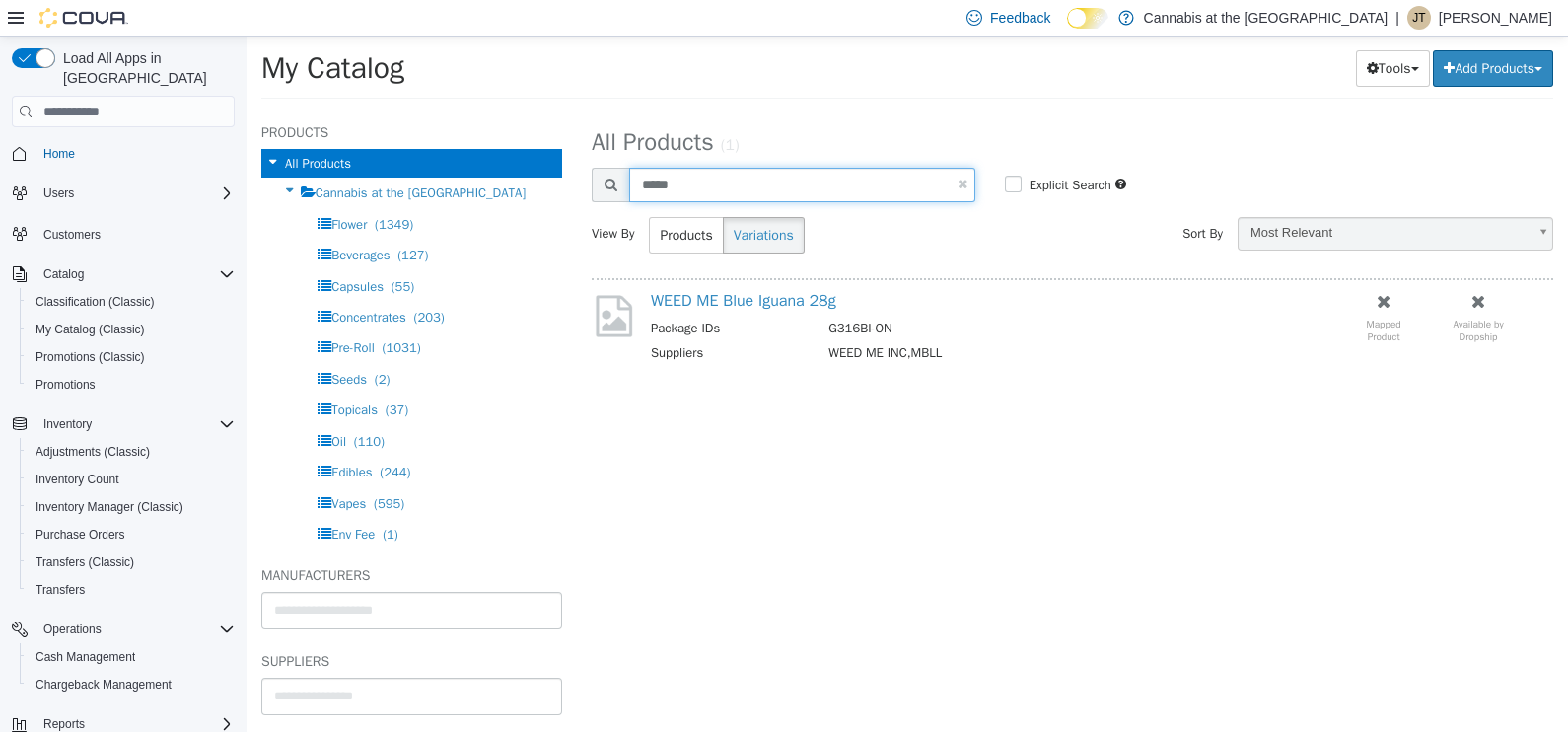 click on "*****" at bounding box center (802, 184) 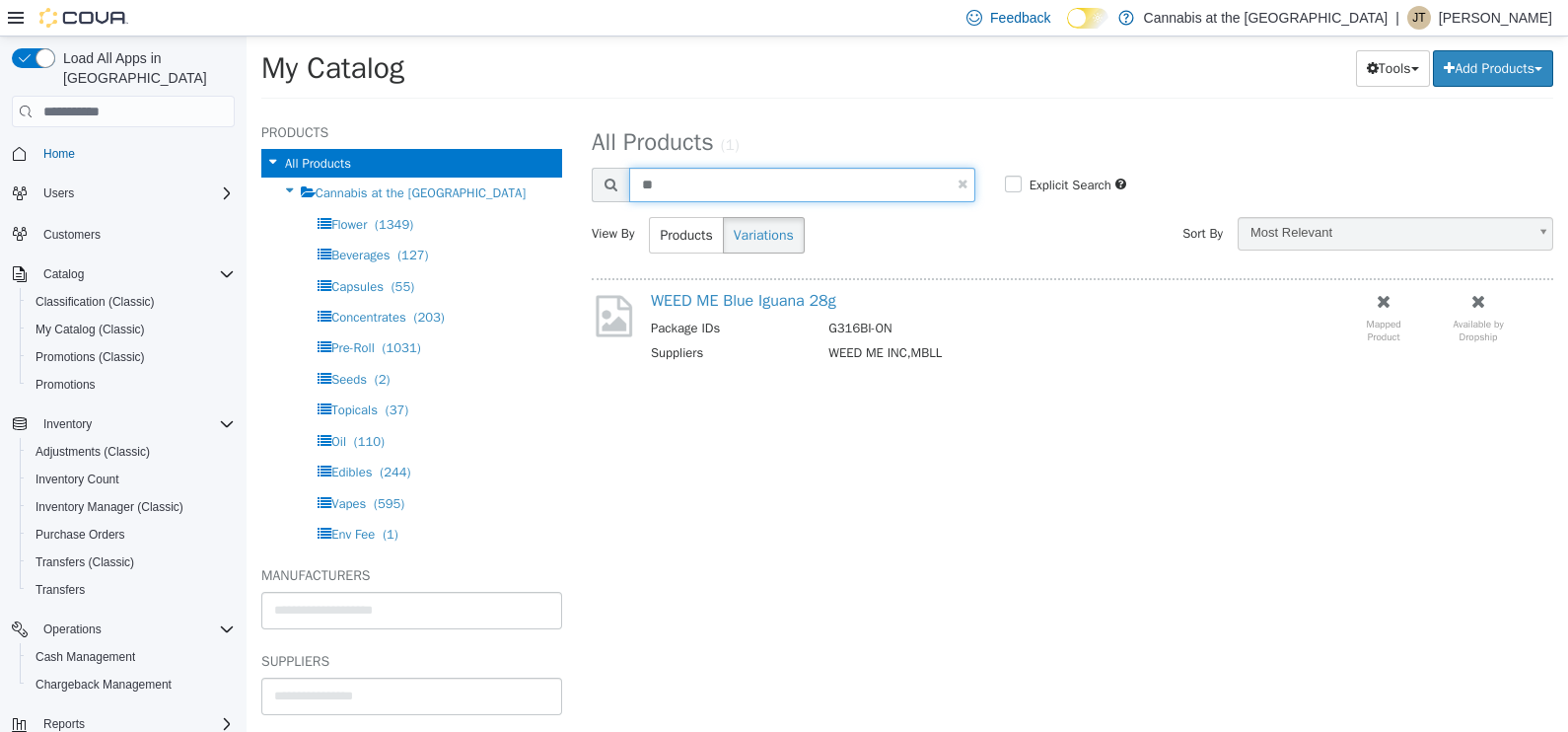 type on "*" 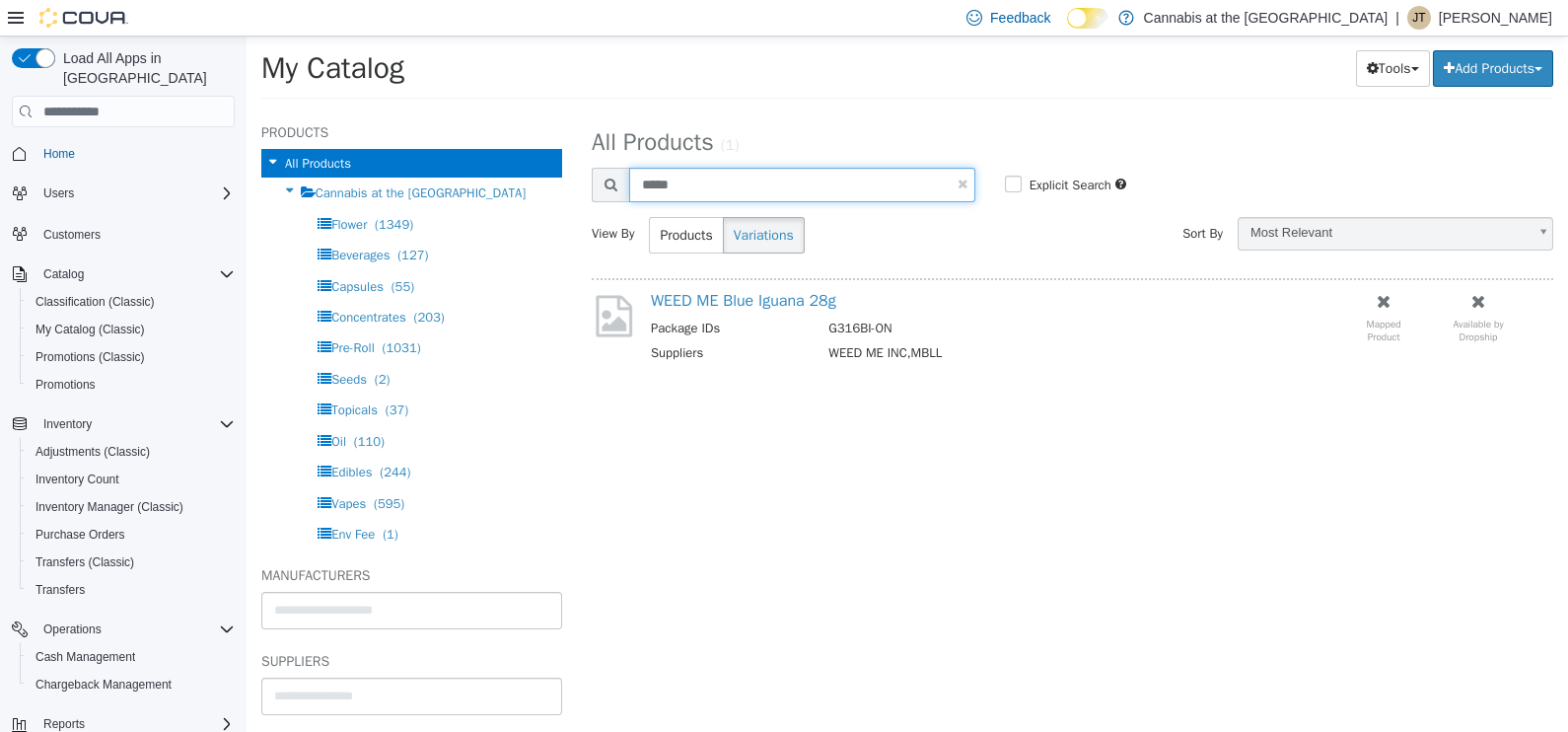 type on "*****" 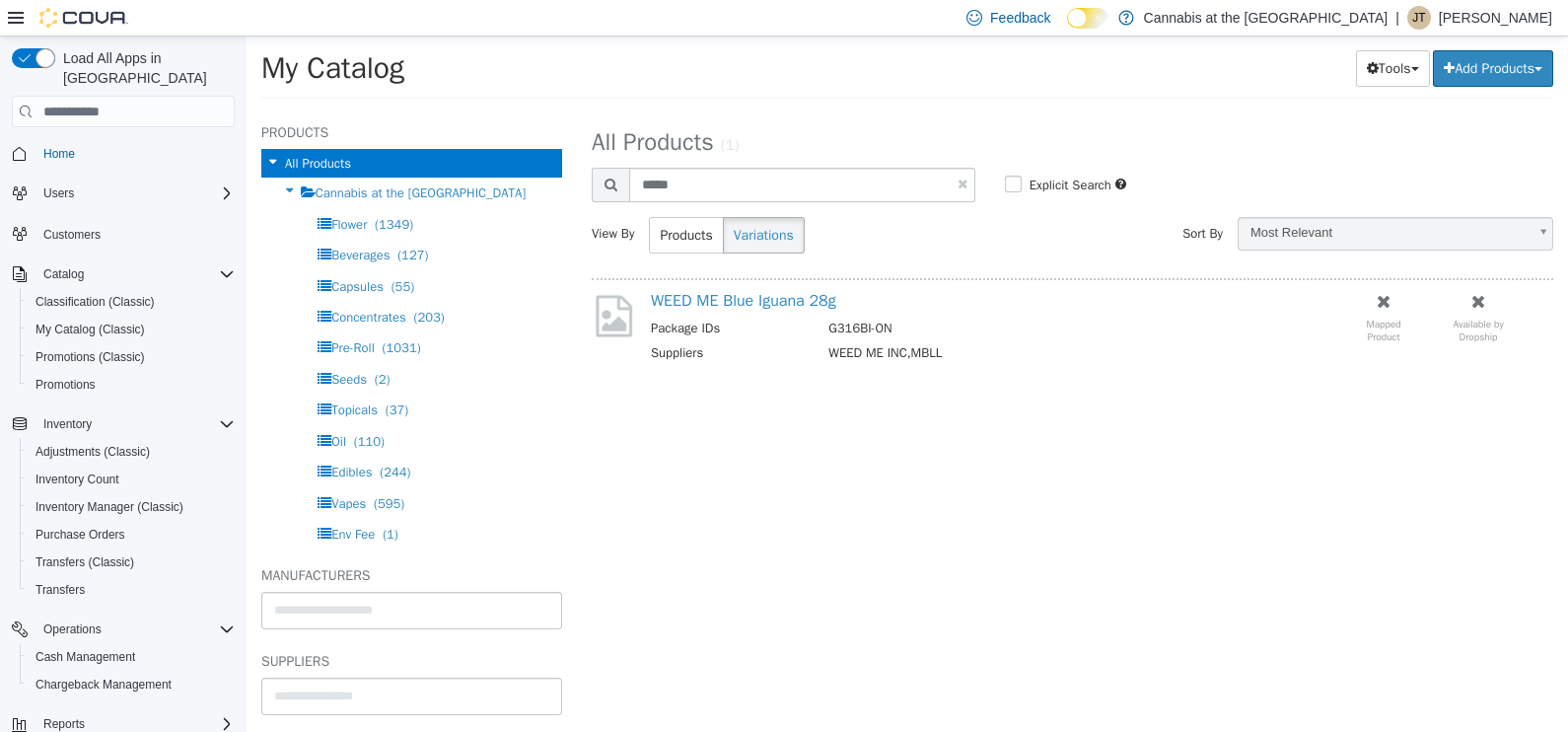 select on "**********" 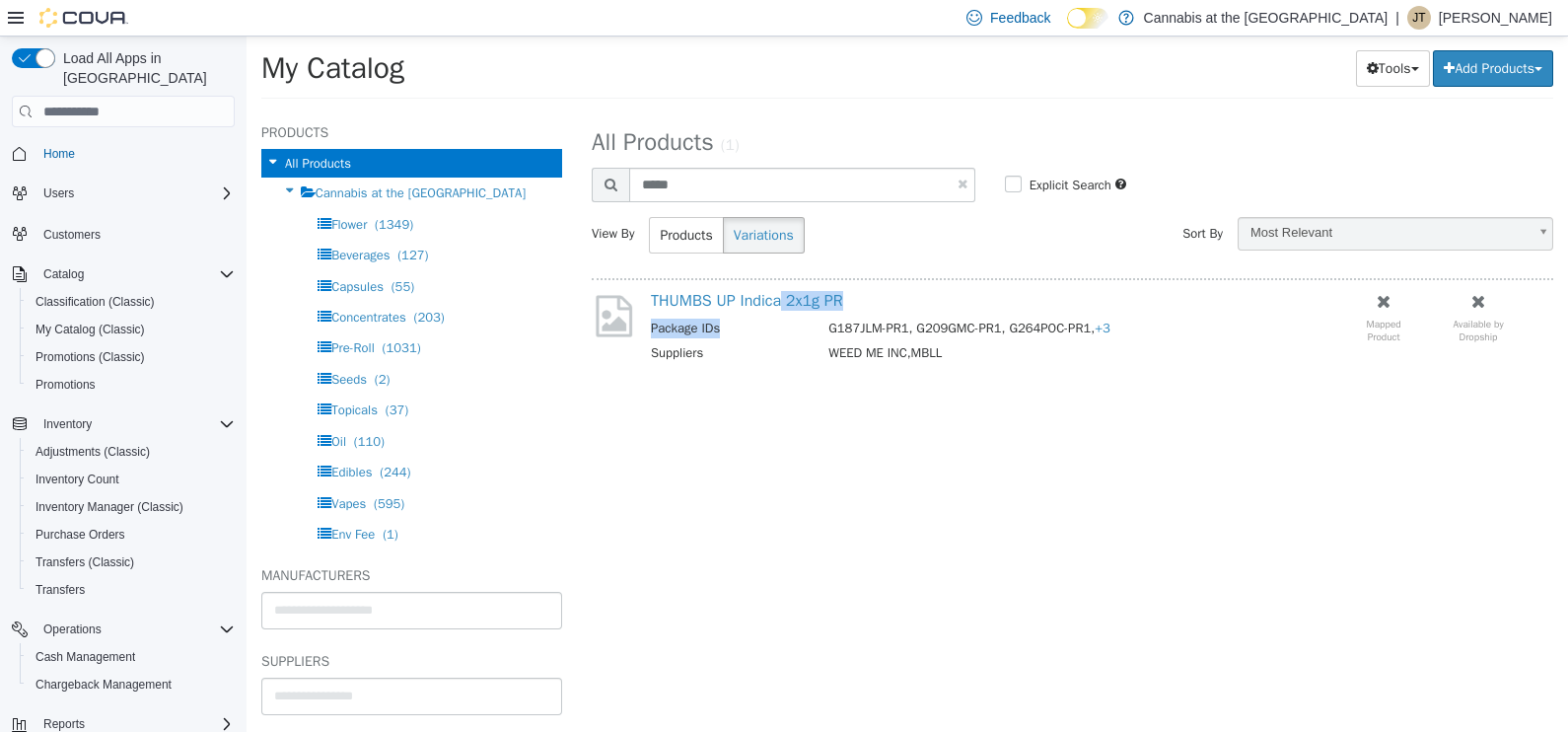 drag, startPoint x: 755, startPoint y: 334, endPoint x: 775, endPoint y: 476, distance: 143.40153 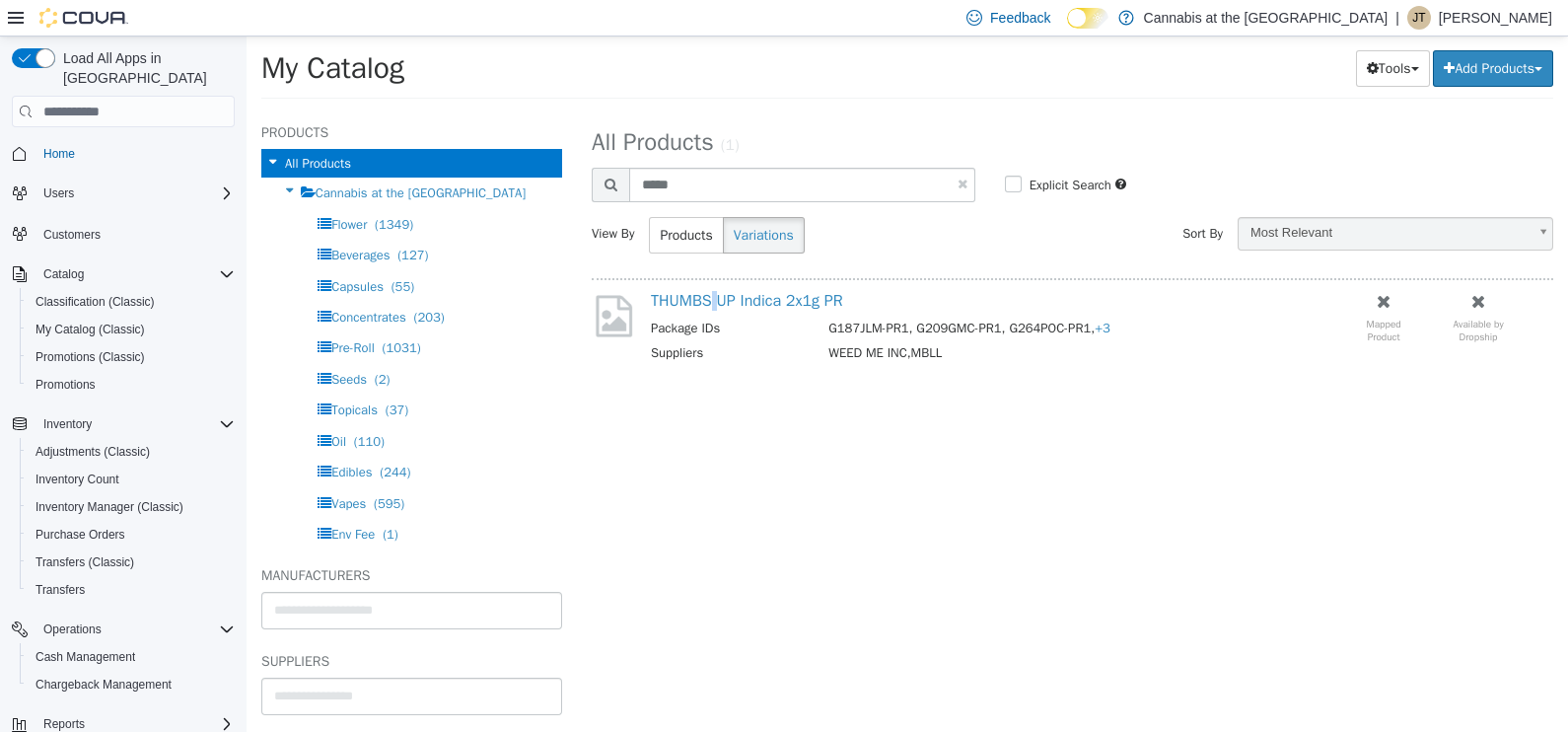 drag, startPoint x: 775, startPoint y: 476, endPoint x: 709, endPoint y: 465, distance: 66.91039 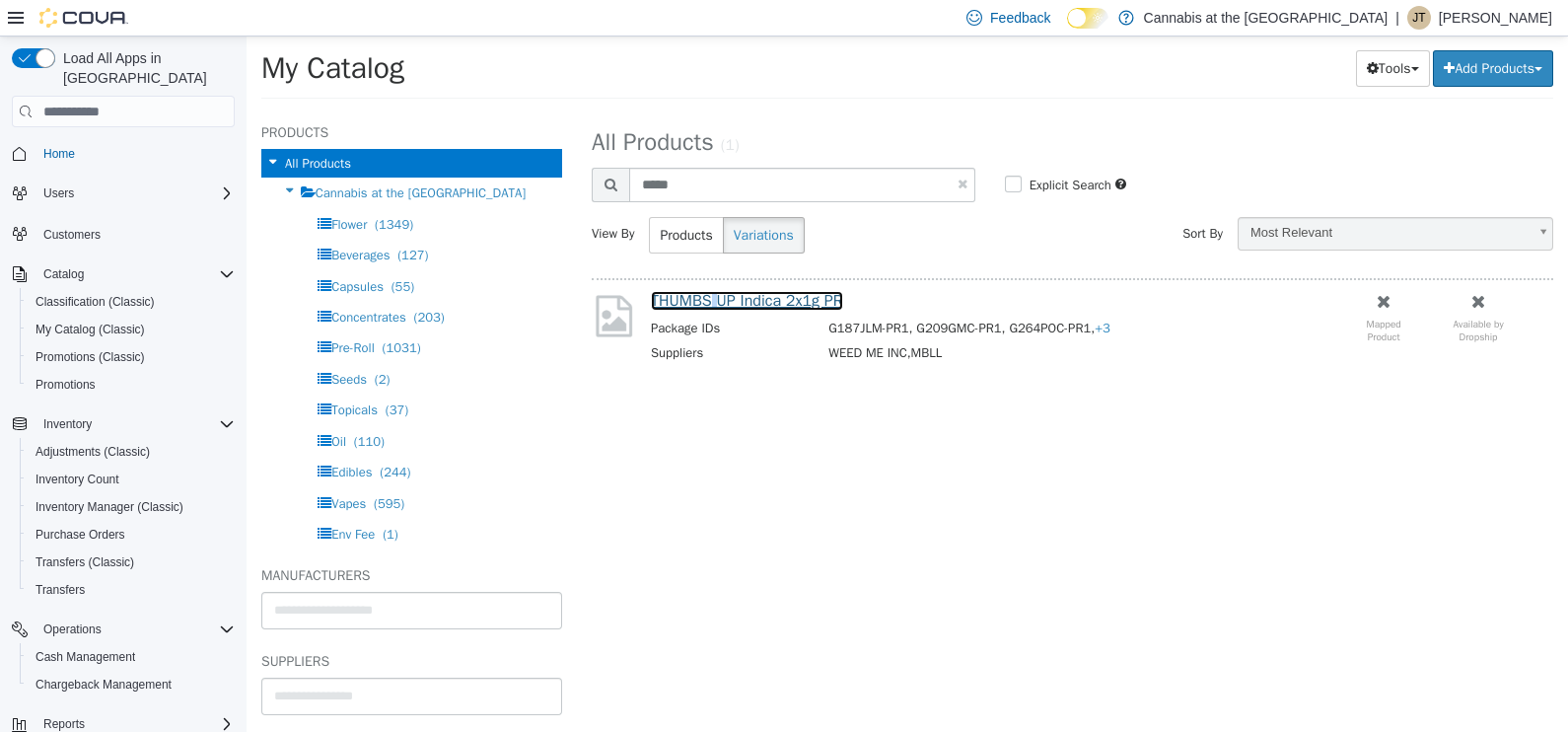 drag, startPoint x: 709, startPoint y: 465, endPoint x: 680, endPoint y: 299, distance: 168.5141 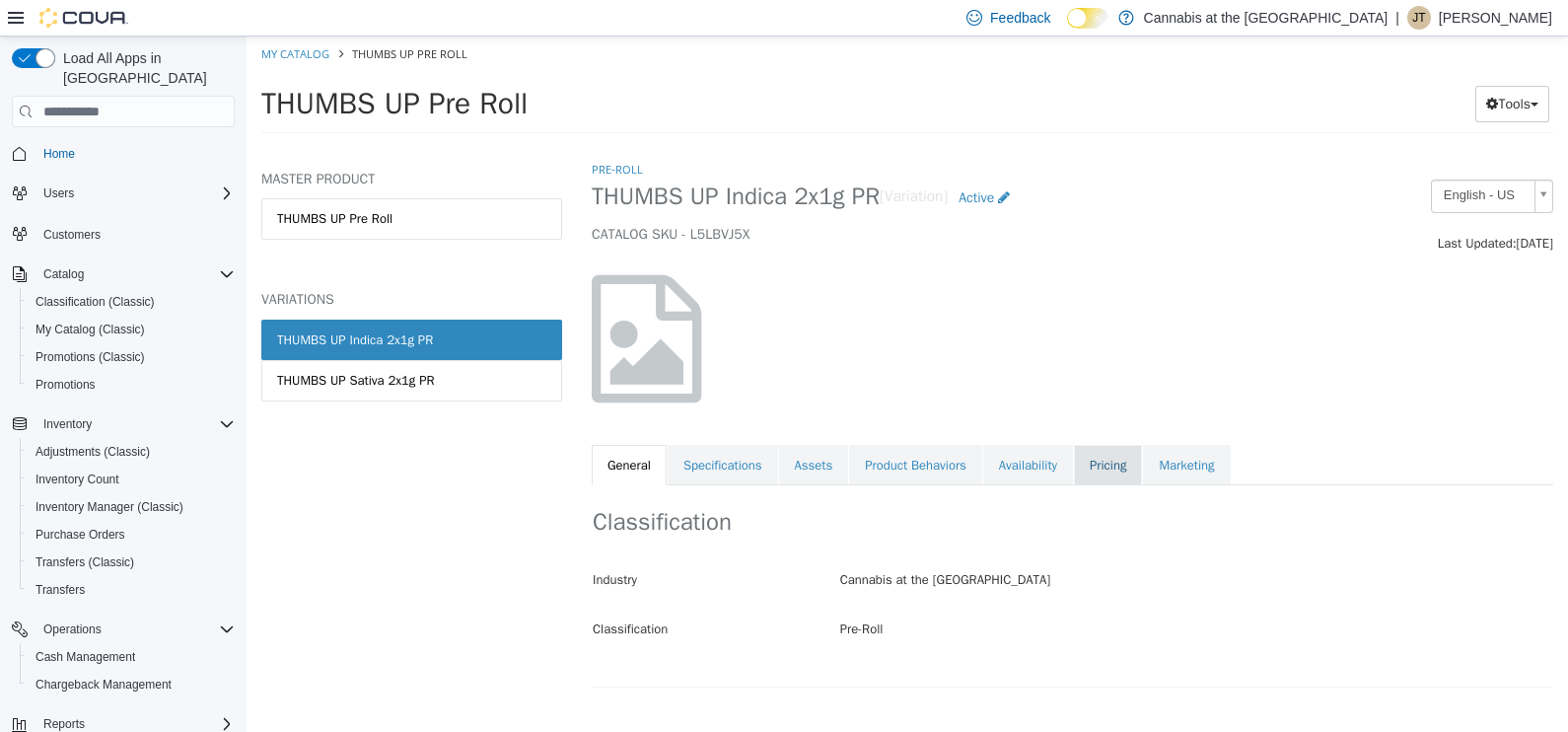 click on "Pricing" at bounding box center (1107, 466) 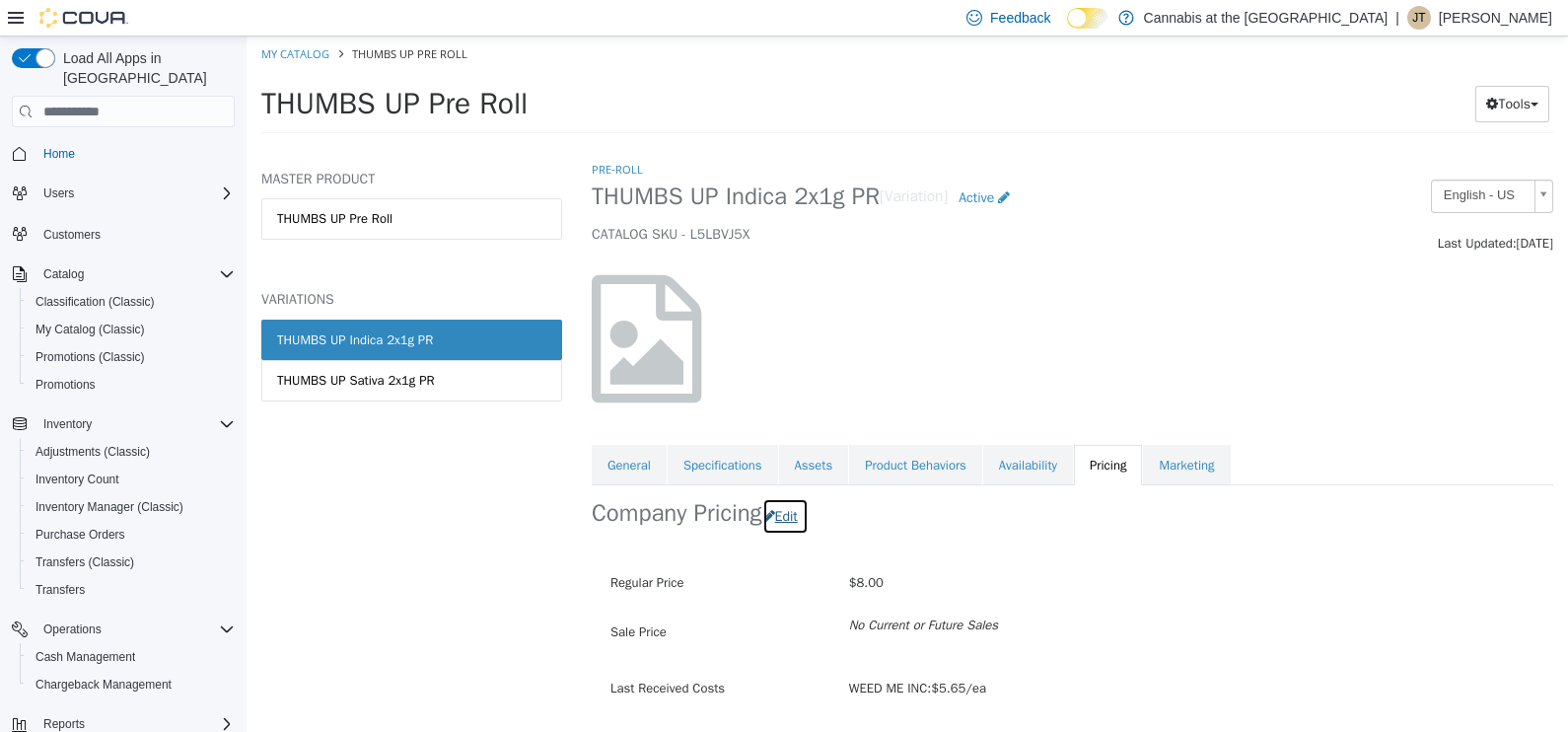 click on "Edit" at bounding box center [785, 516] 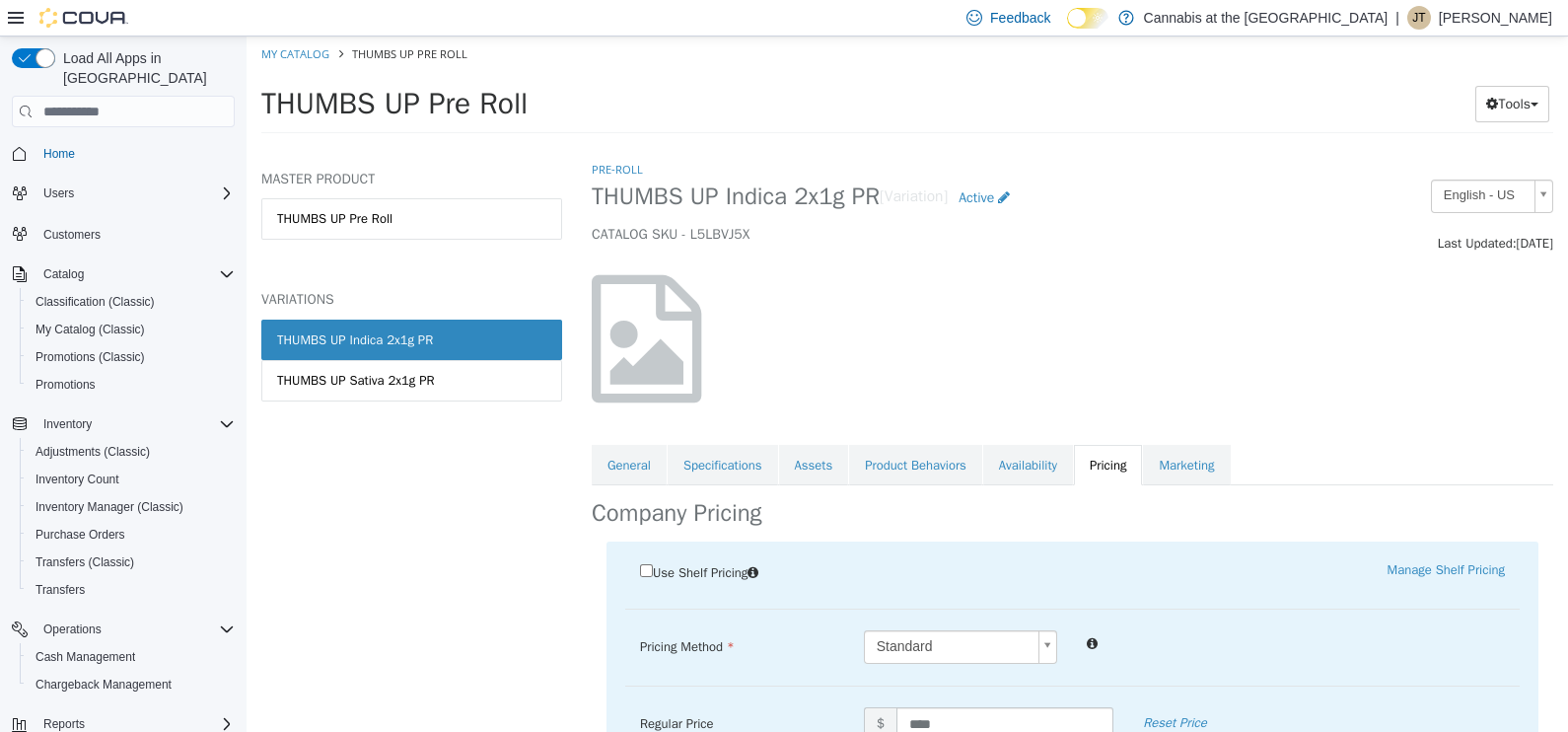 scroll, scrollTop: 232, scrollLeft: 0, axis: vertical 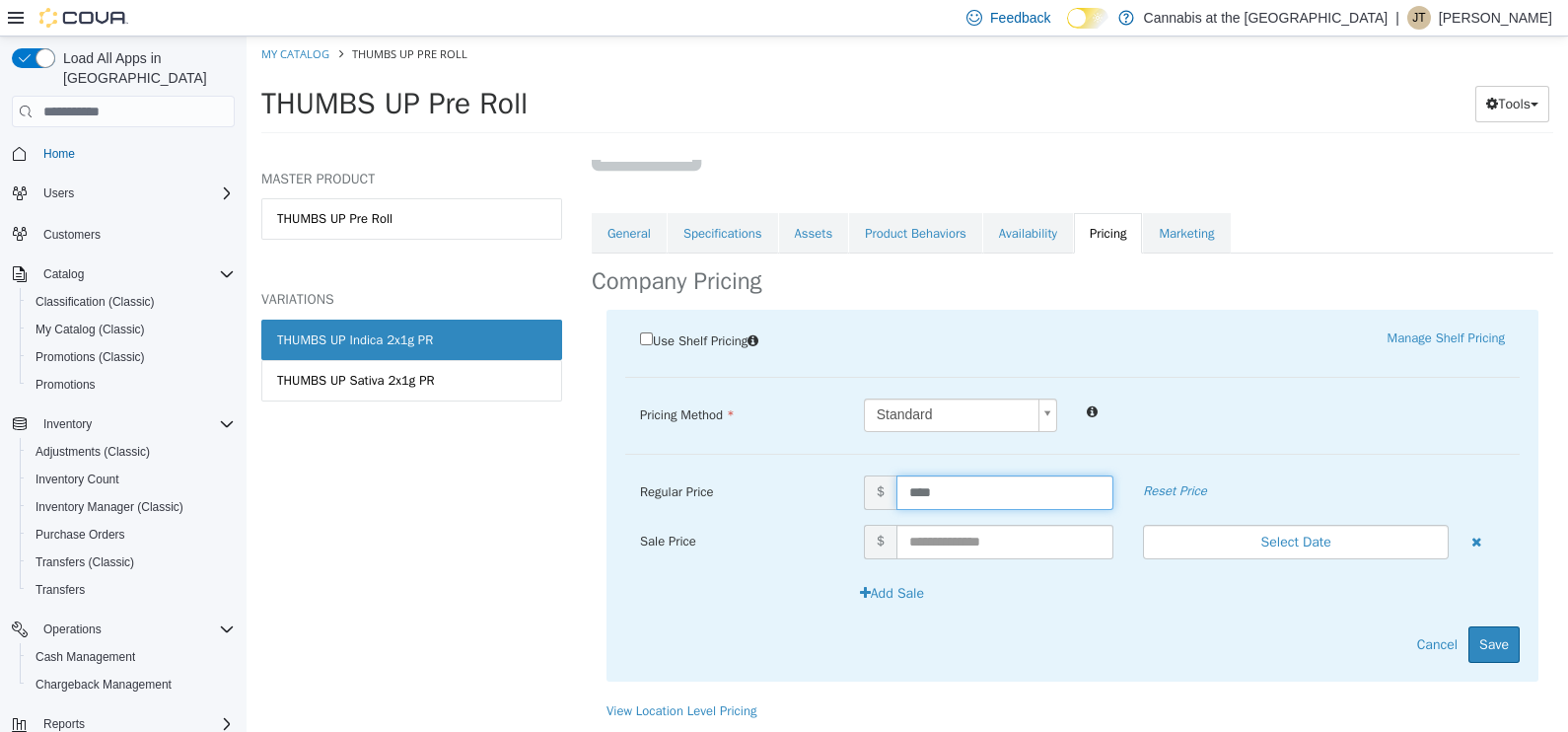 click on "****" at bounding box center [1005, 492] 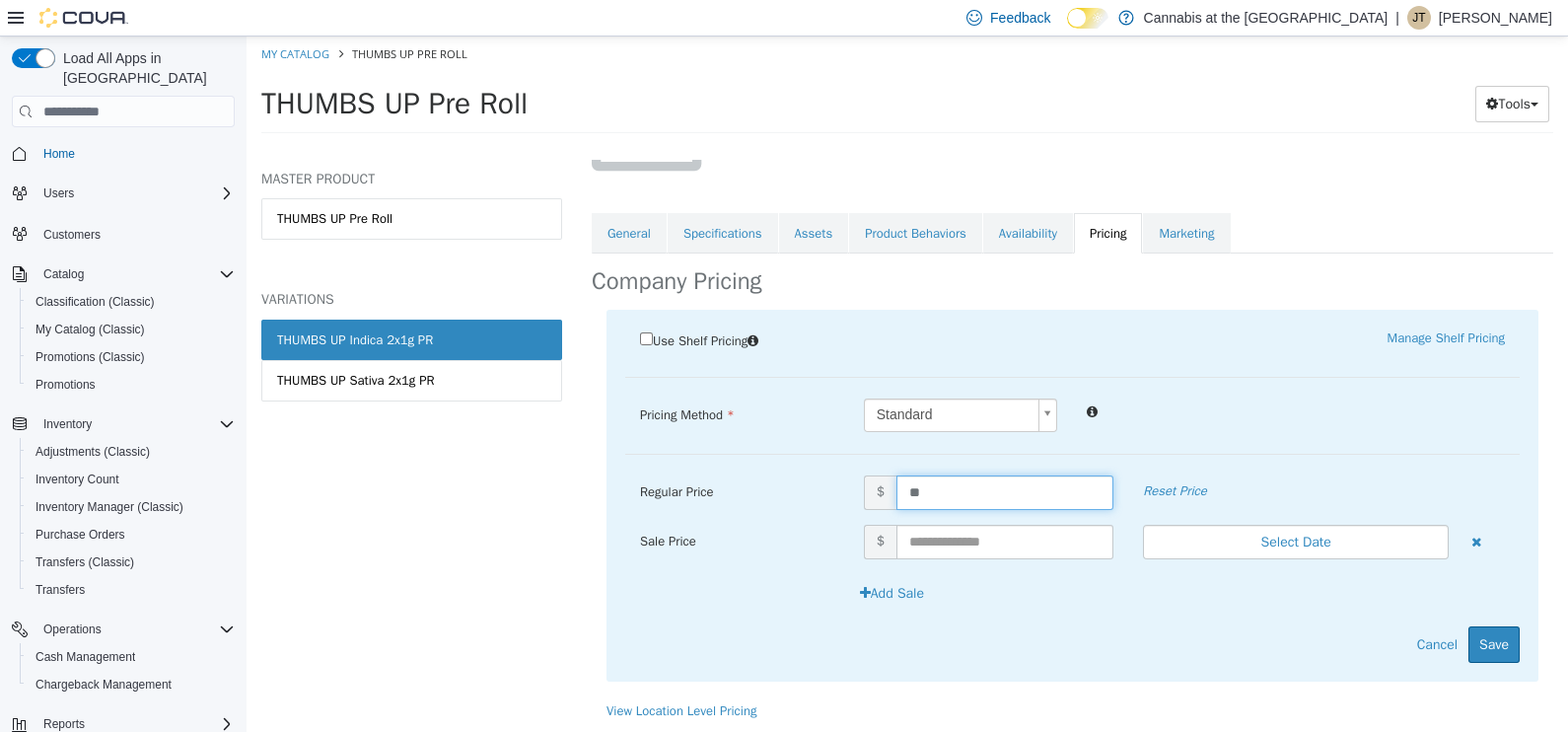 type on "*" 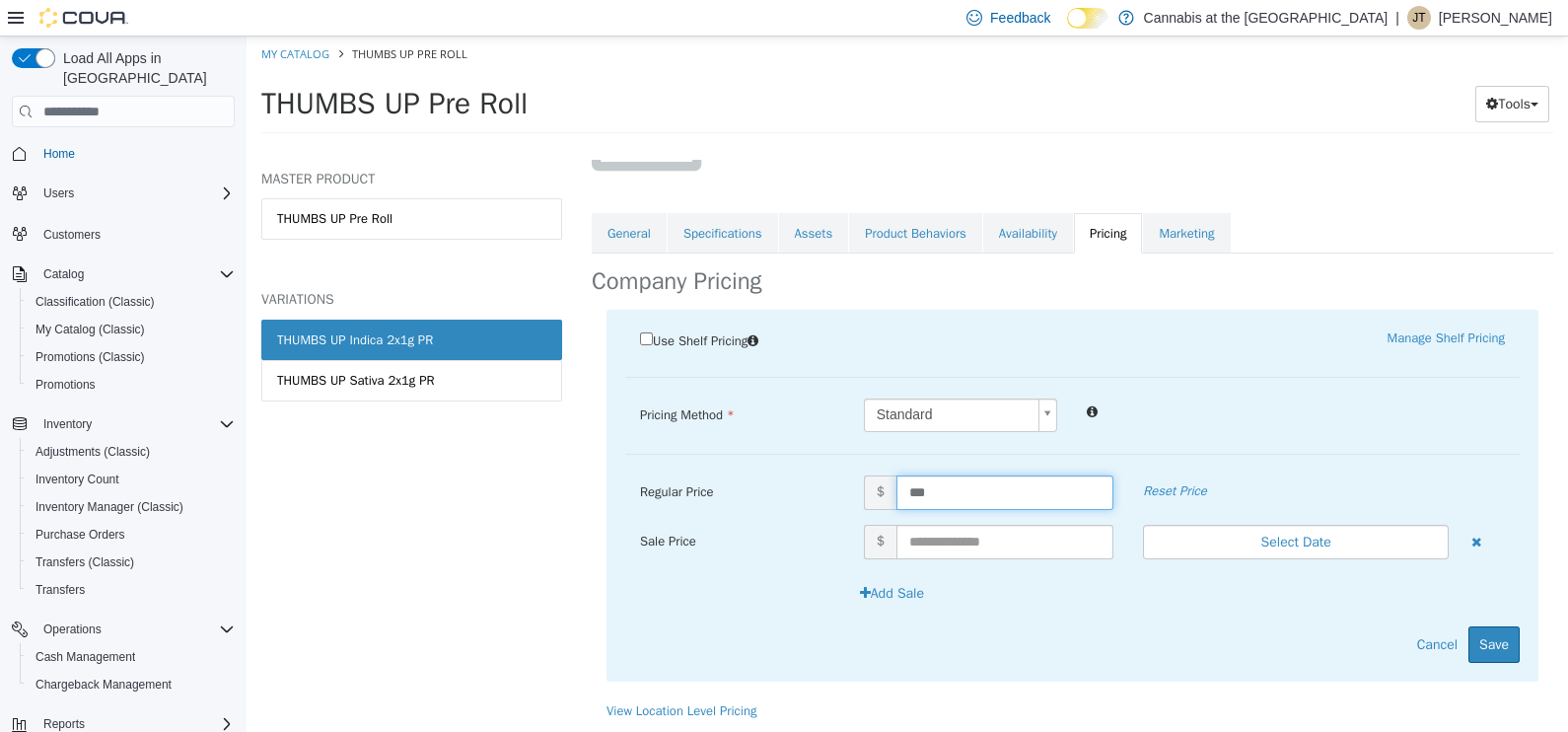 type on "****" 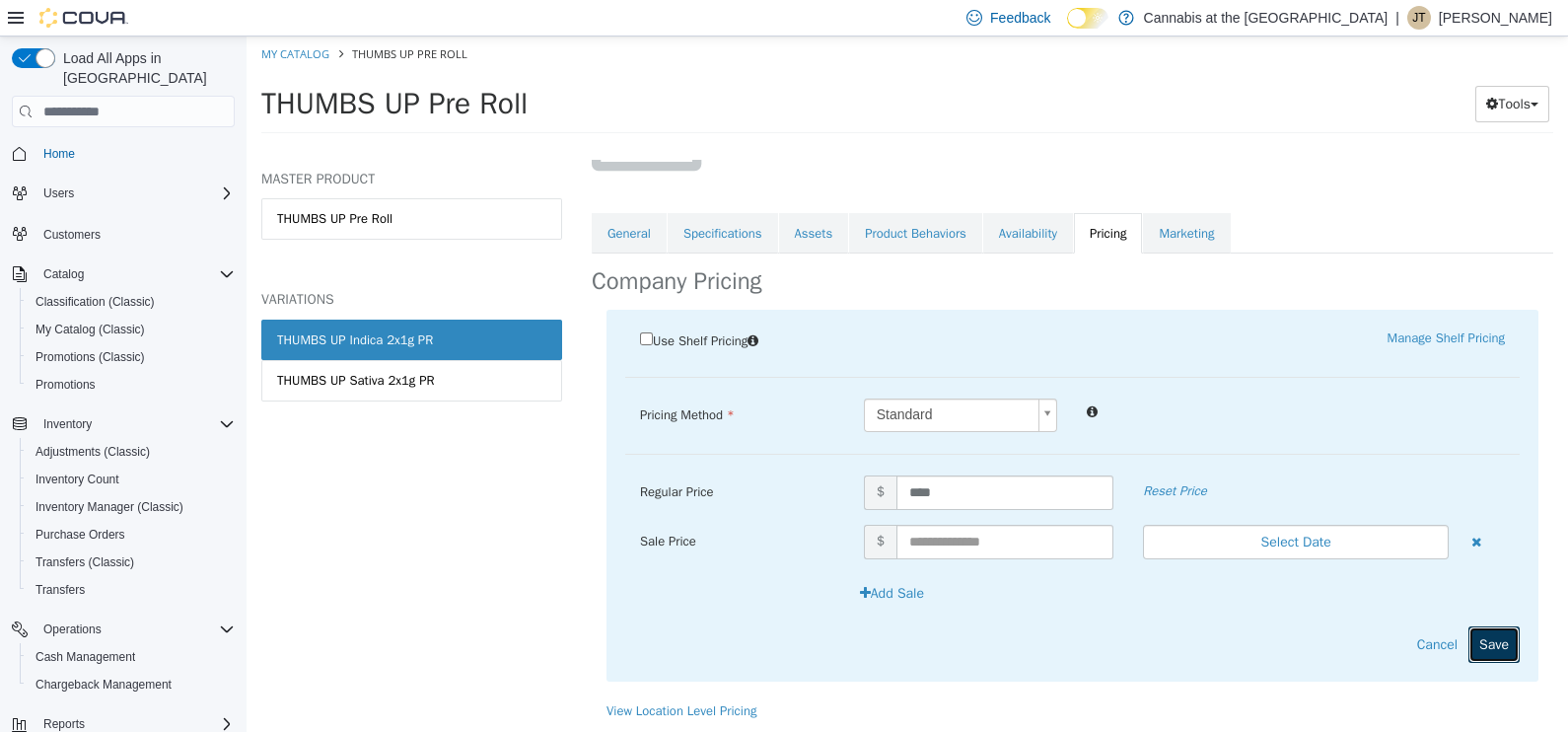 click on "Save" at bounding box center (1494, 644) 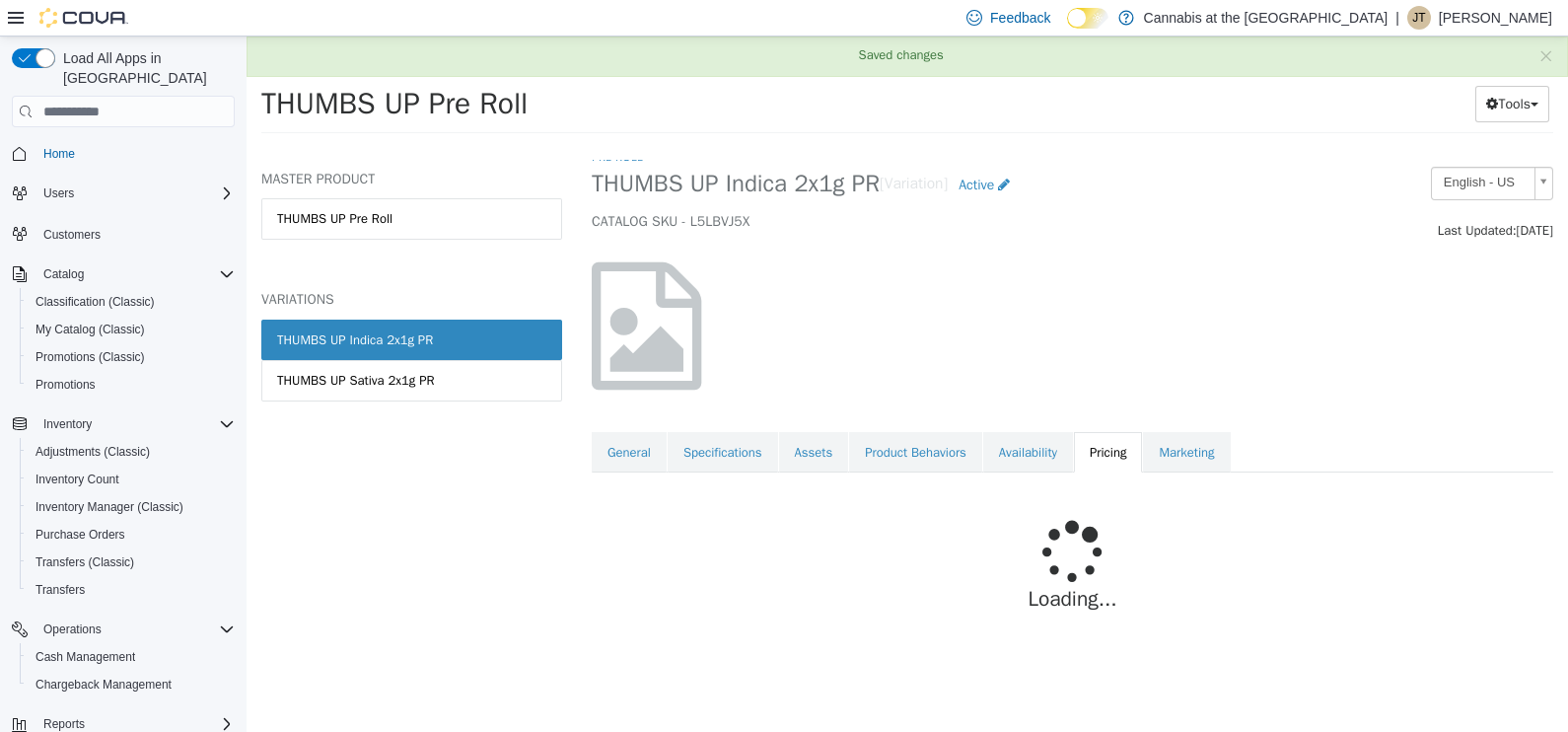 scroll, scrollTop: 60, scrollLeft: 0, axis: vertical 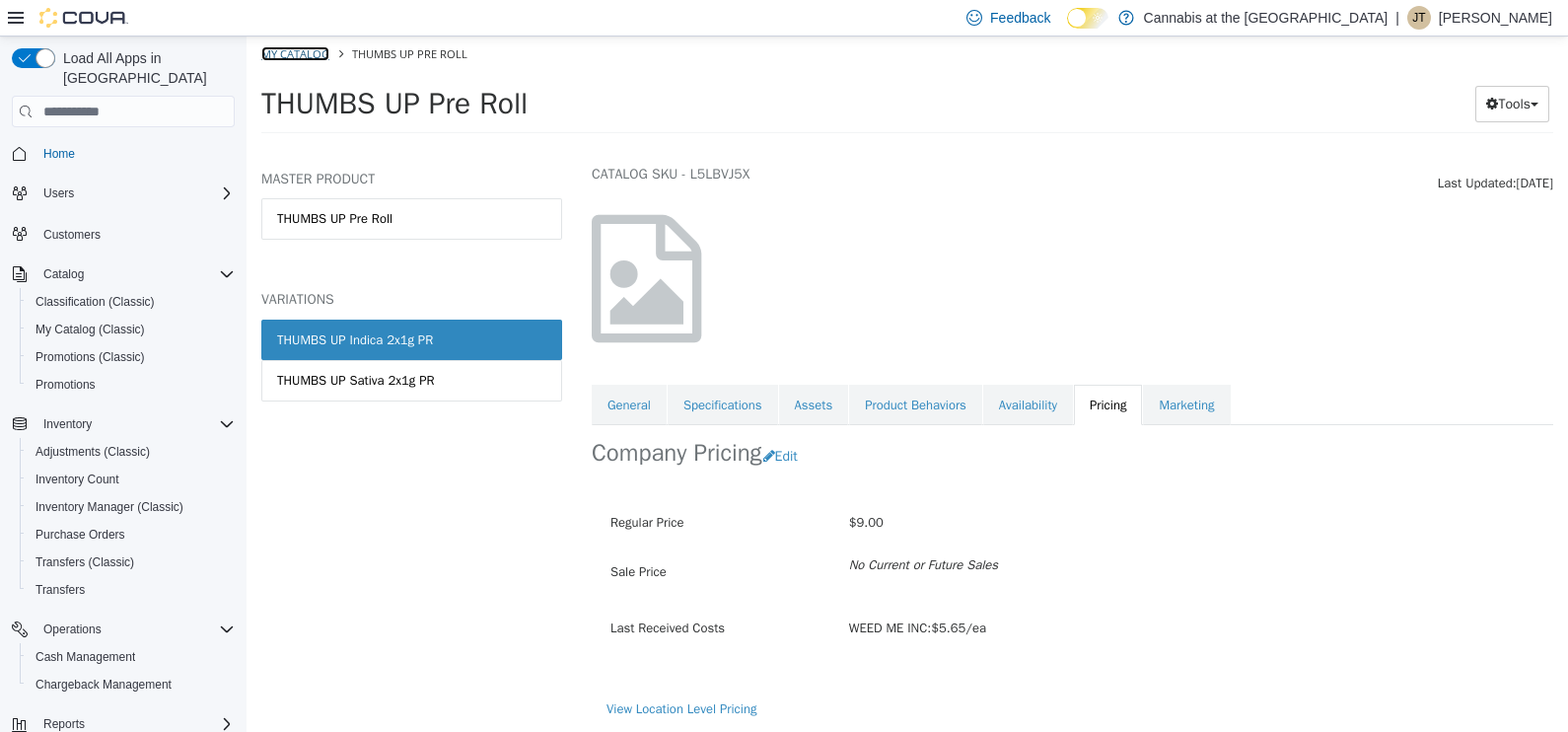 click on "My Catalog" at bounding box center [295, 53] 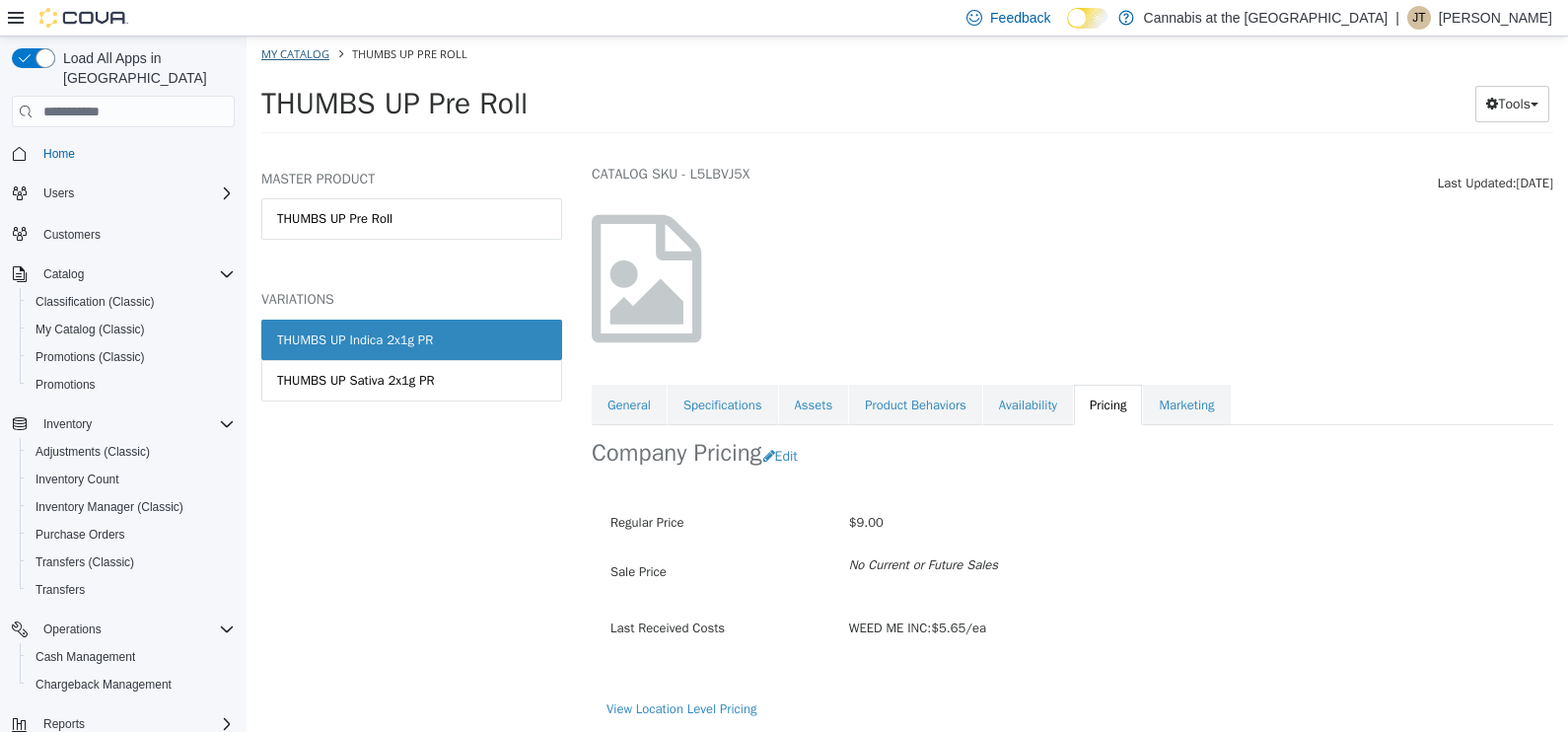 select on "**********" 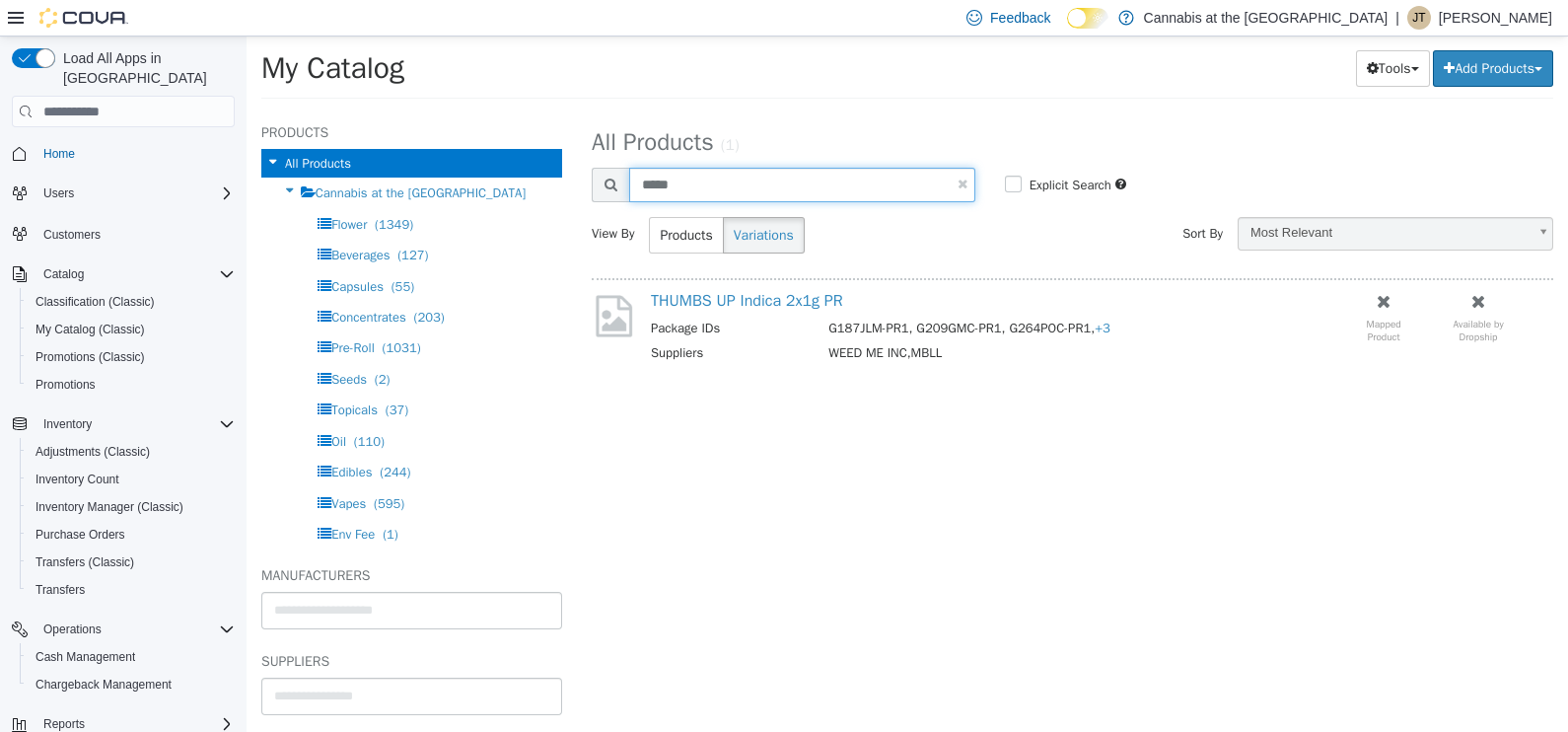 click on "*****" at bounding box center (802, 184) 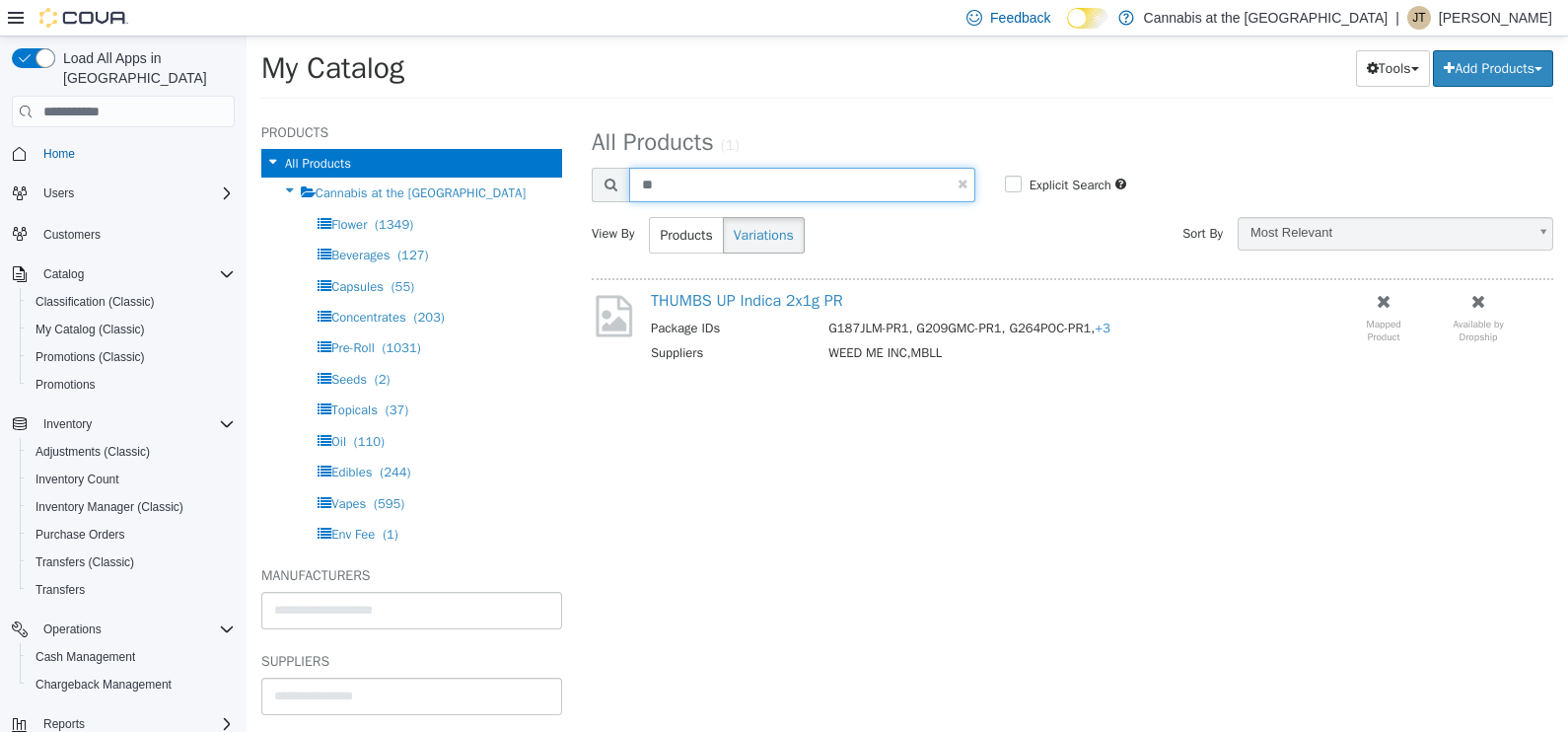 type on "*" 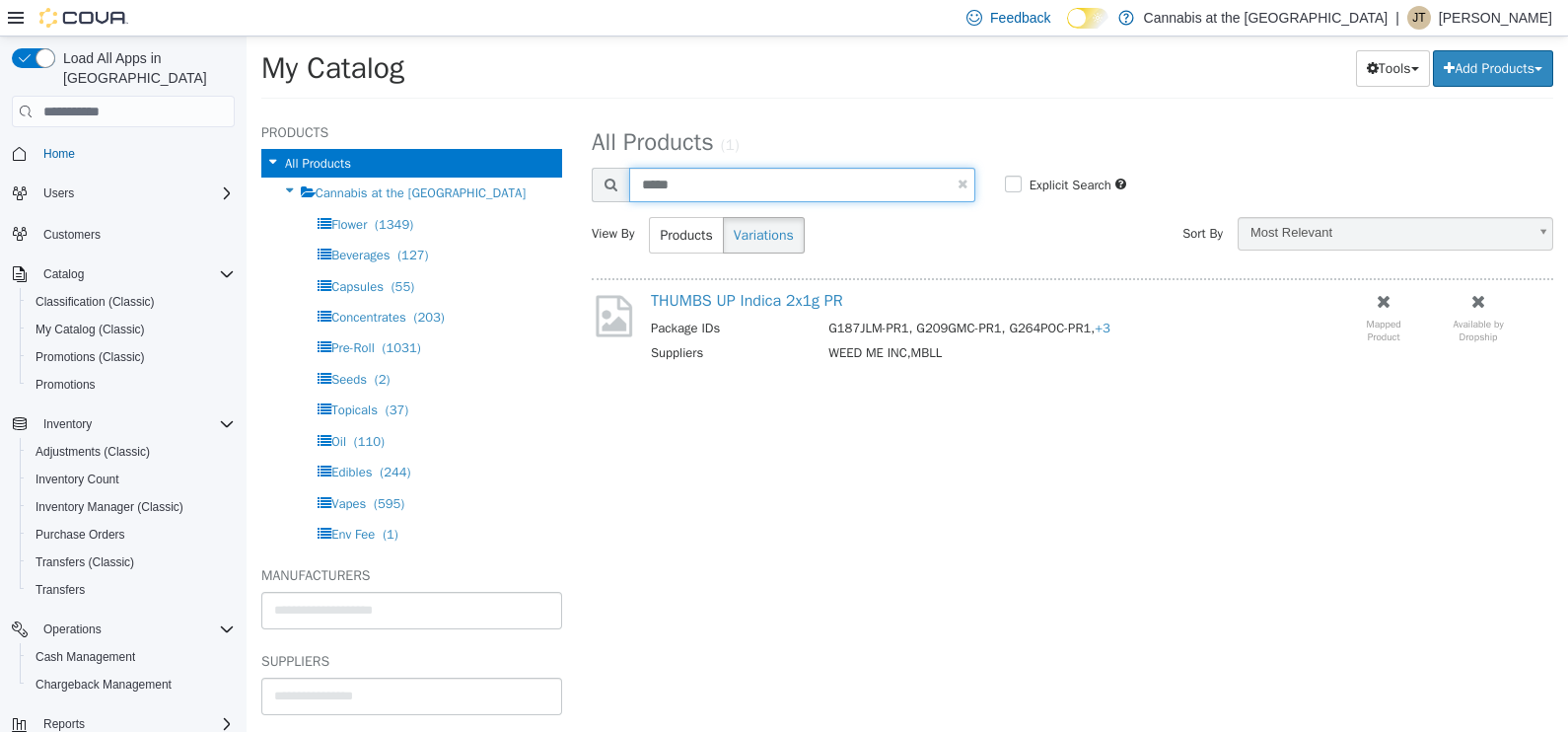 type on "*****" 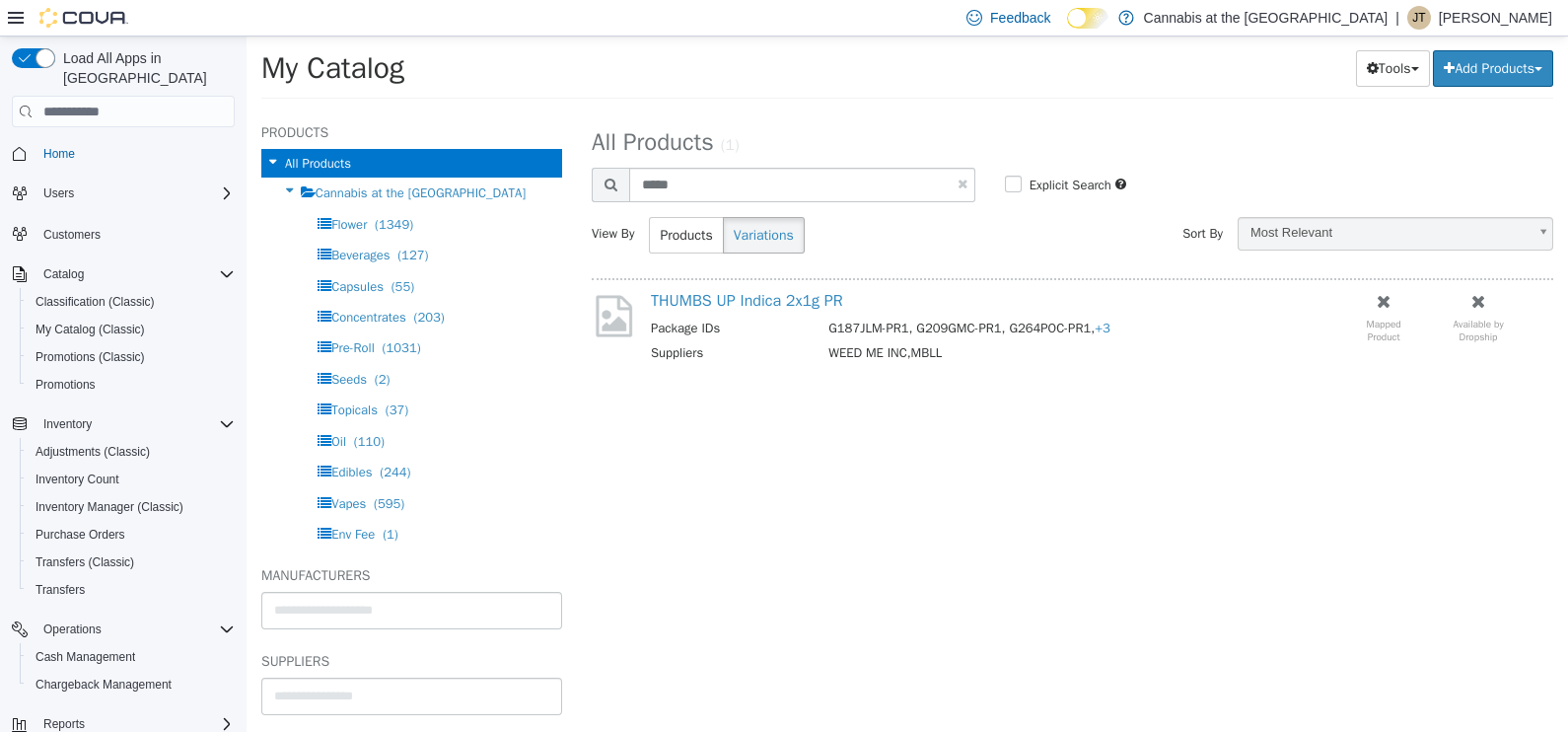 select on "**********" 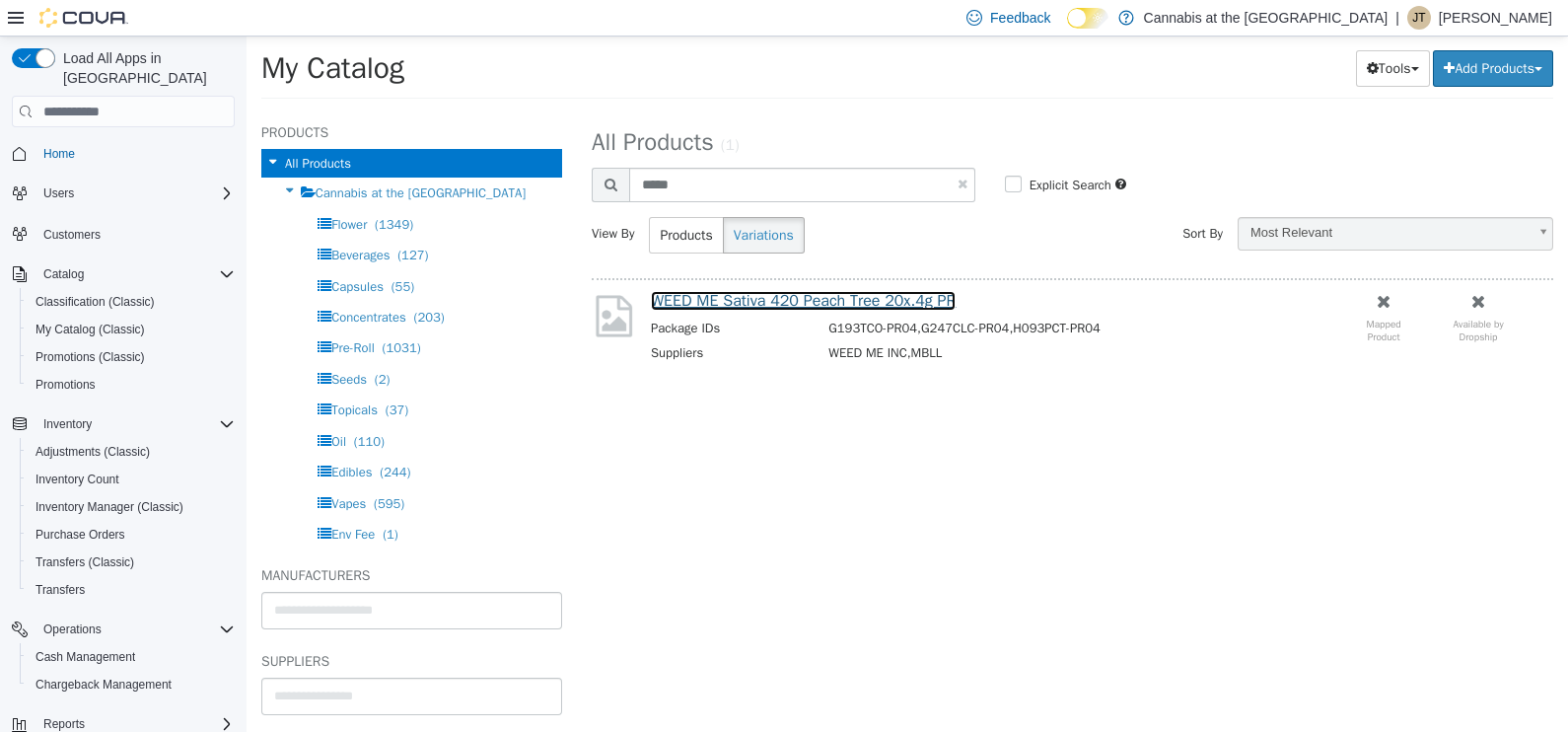 click on "WEED ME Sativa 420 Peach Tree 20x.4g PR" at bounding box center [803, 301] 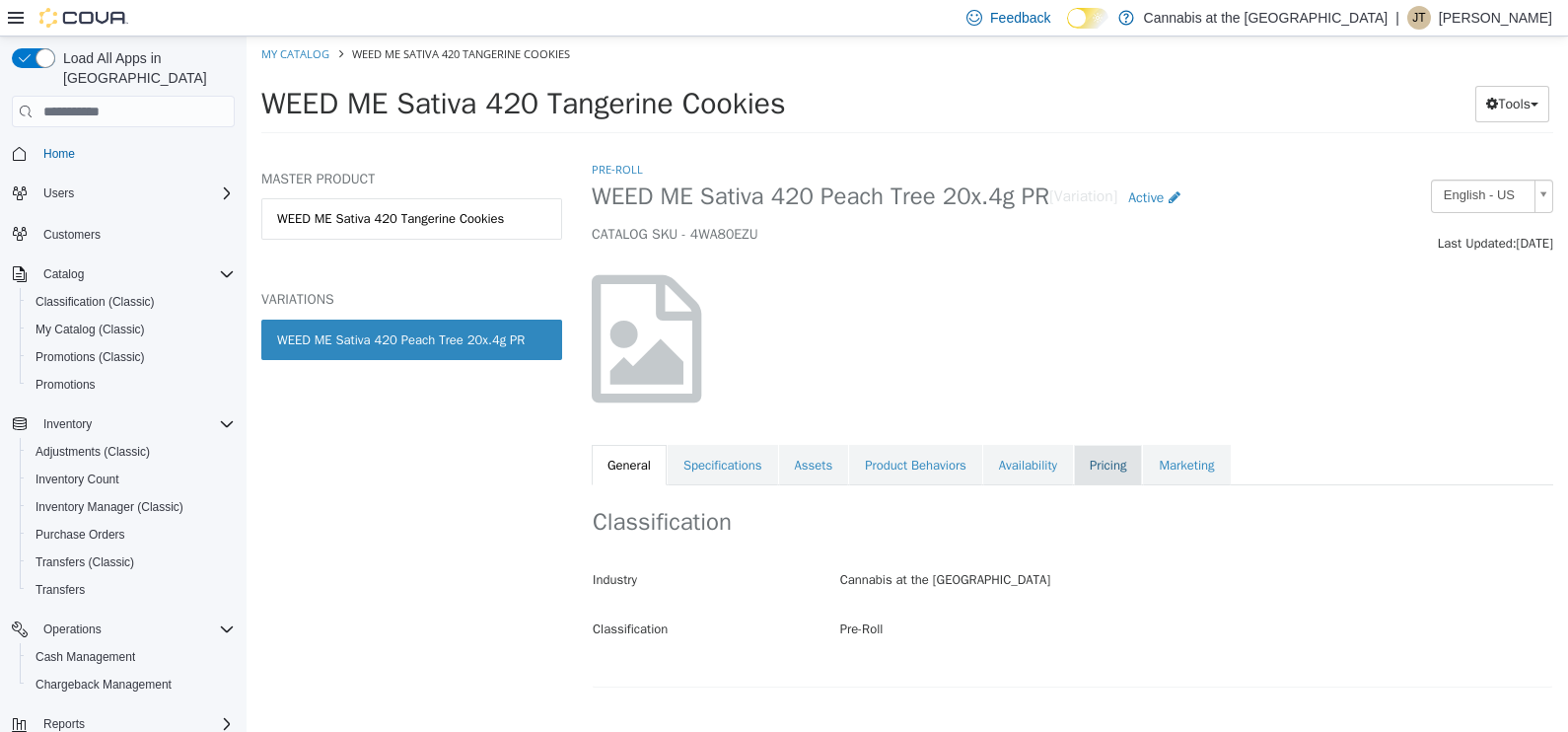 click on "Pricing" at bounding box center (1107, 466) 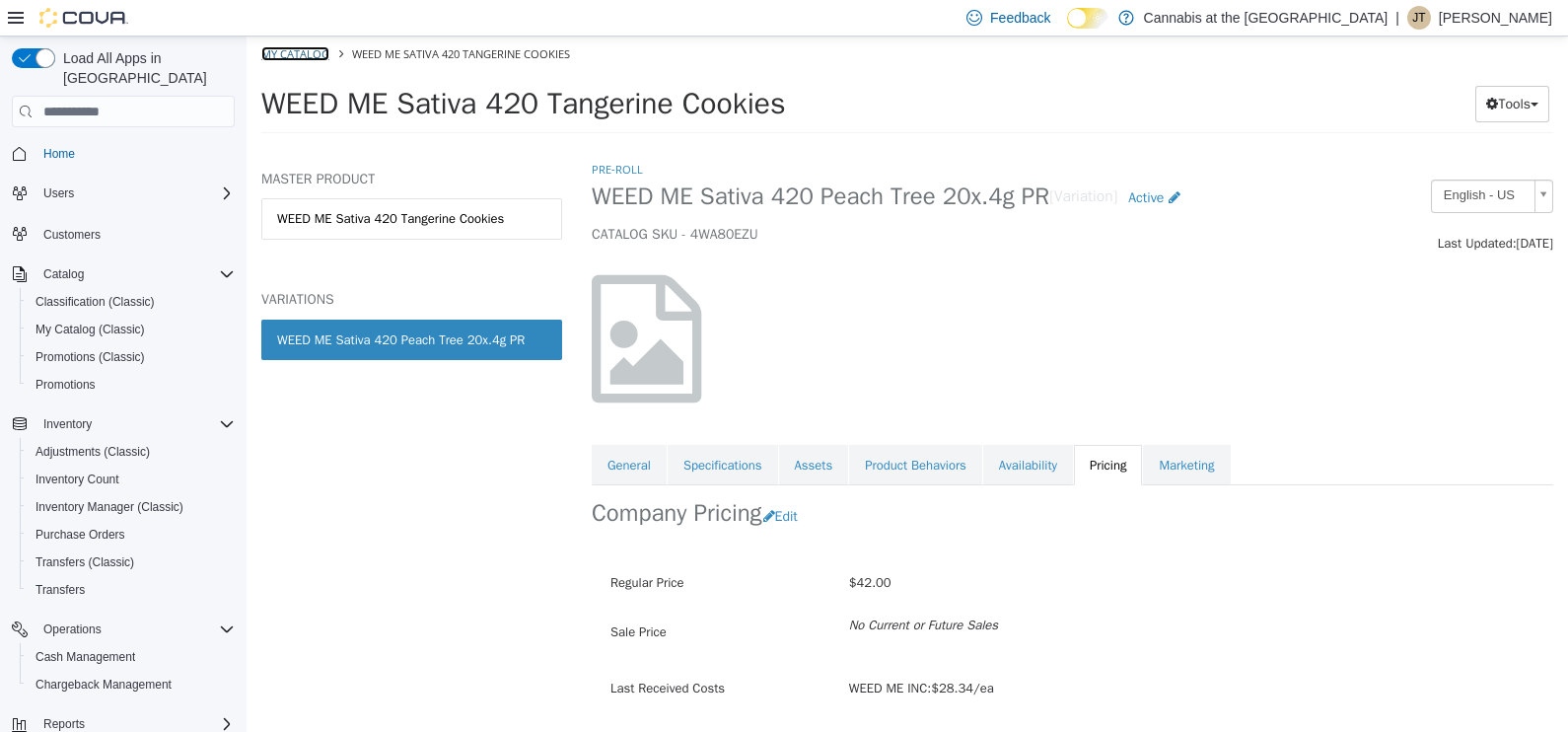 click on "My Catalog" at bounding box center (295, 53) 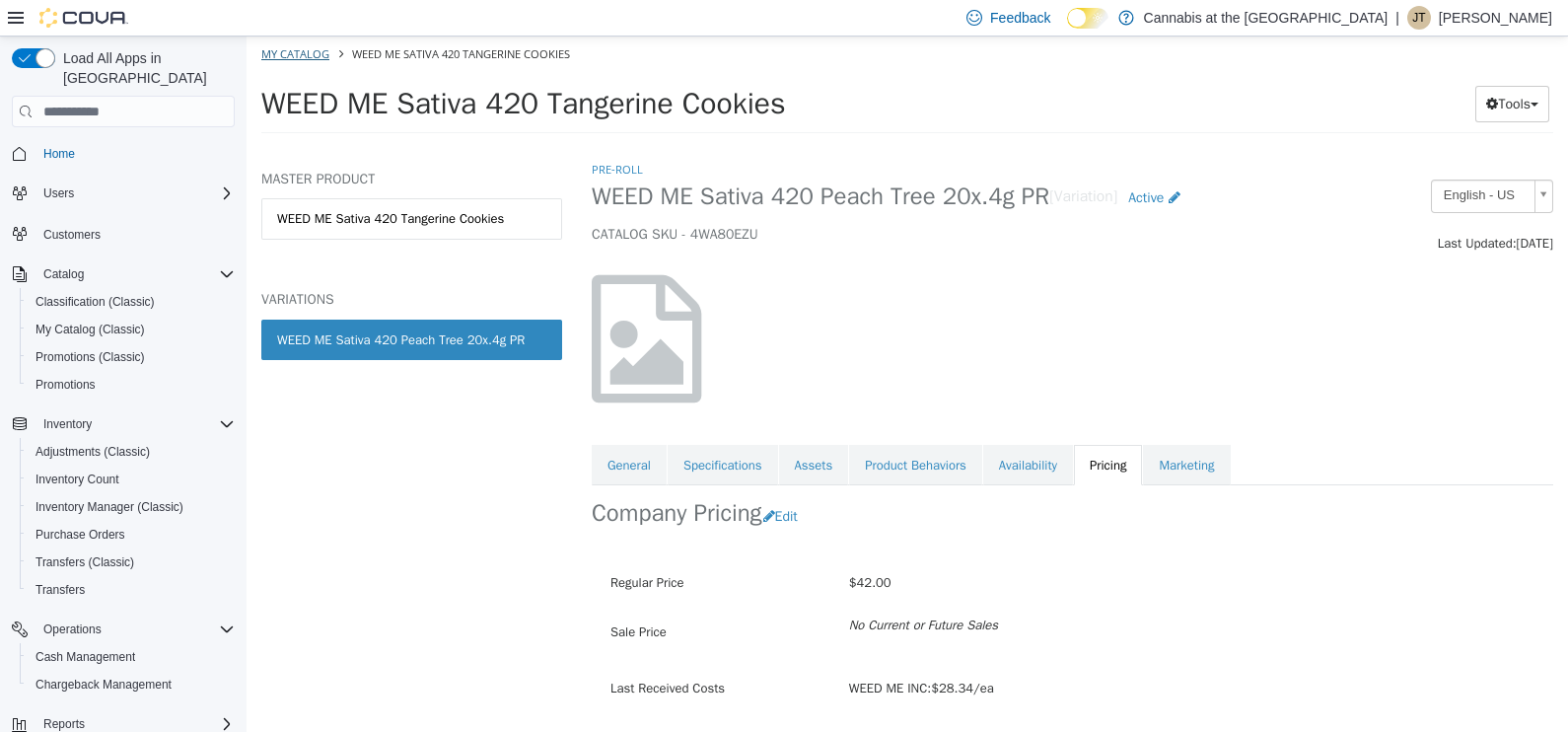 select on "**********" 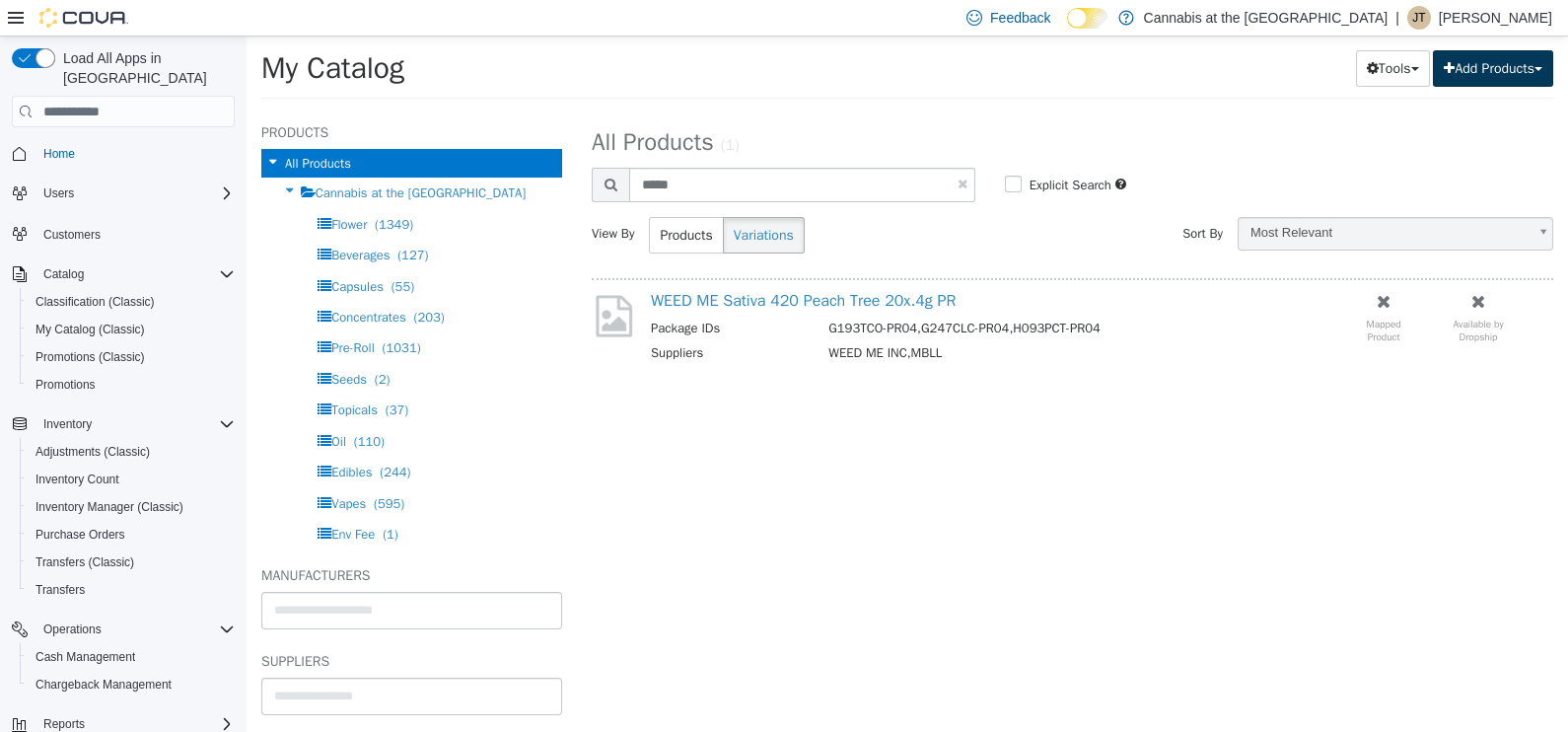 click on "Add Products" at bounding box center [1493, 68] 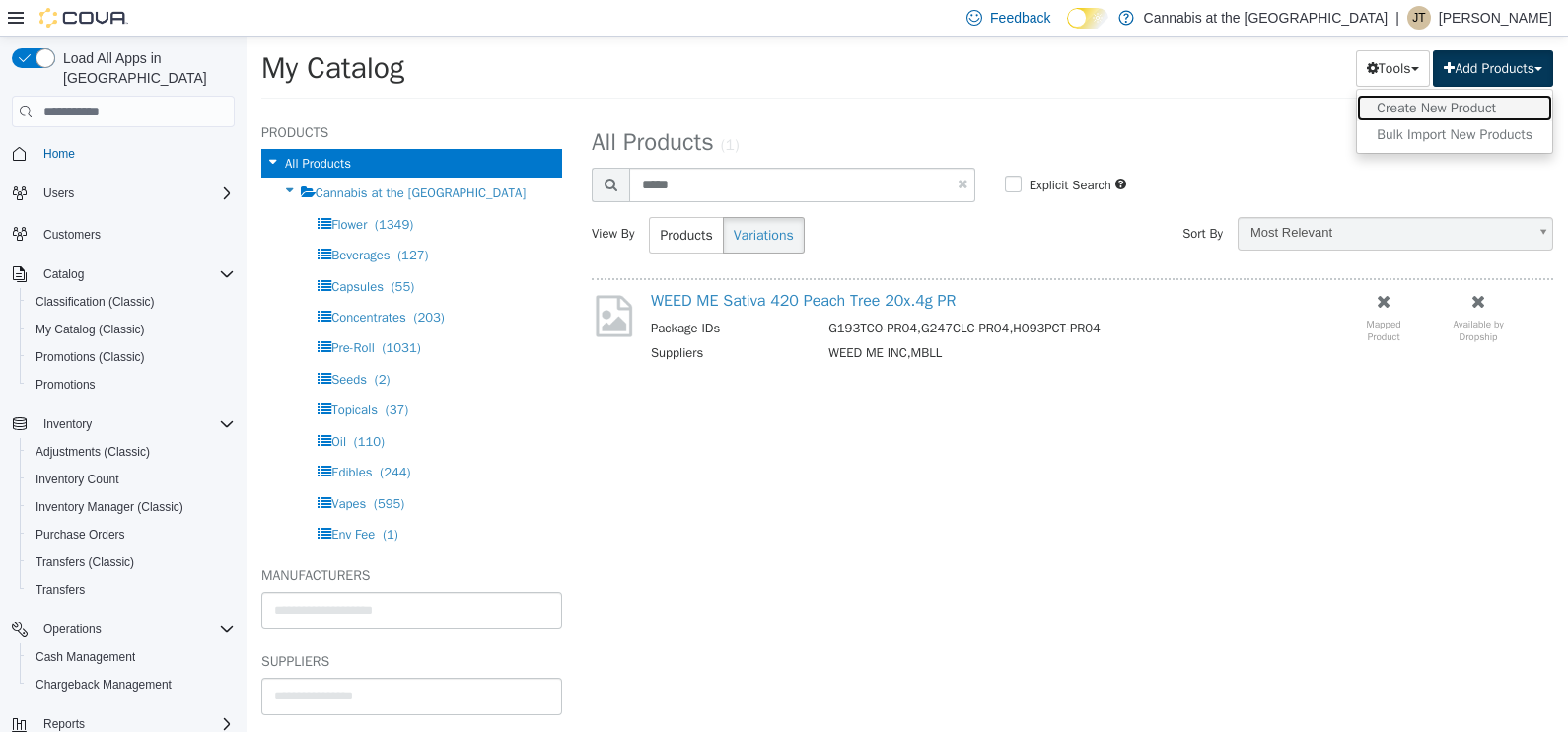 click on "Create New Product" at bounding box center [1455, 108] 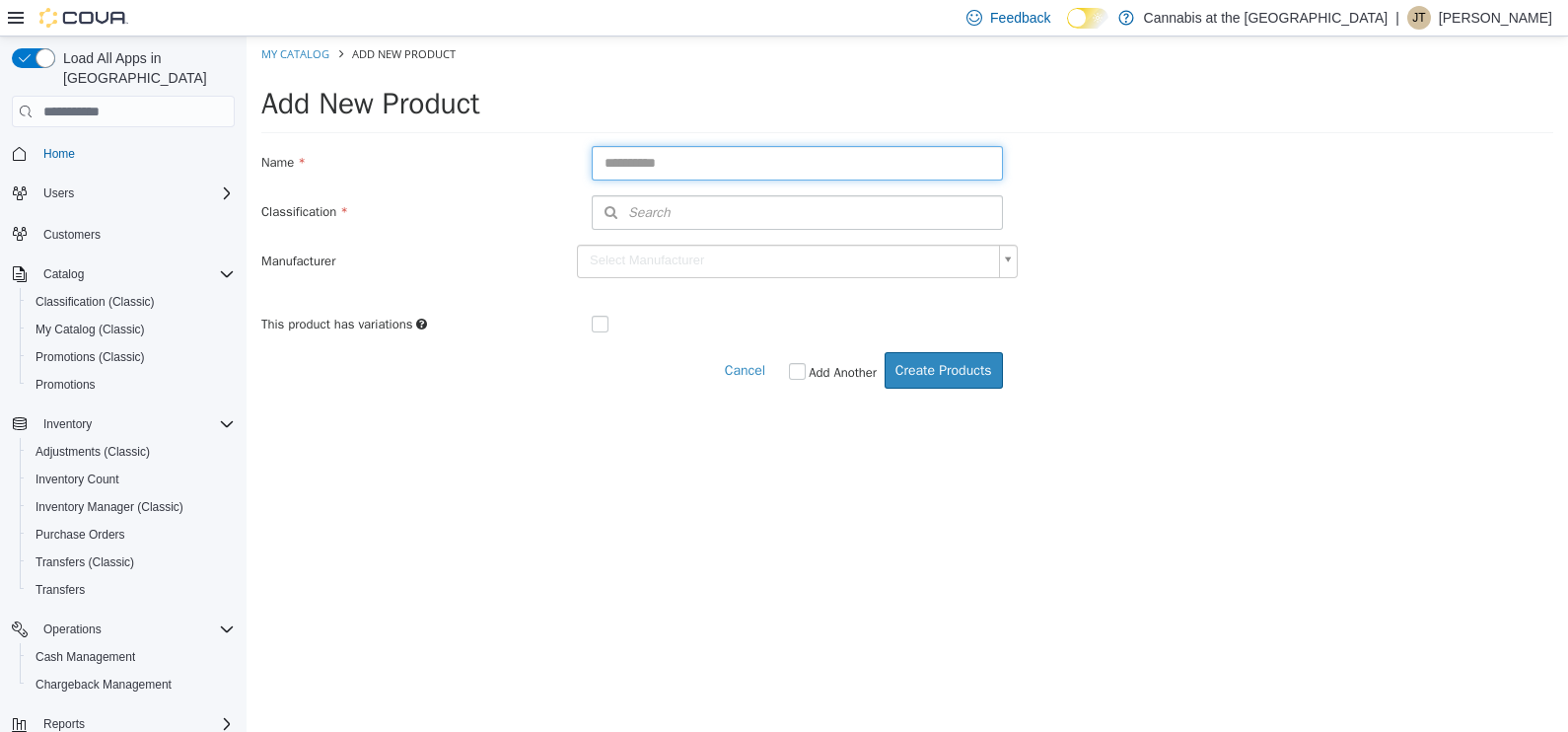 click at bounding box center (797, 163) 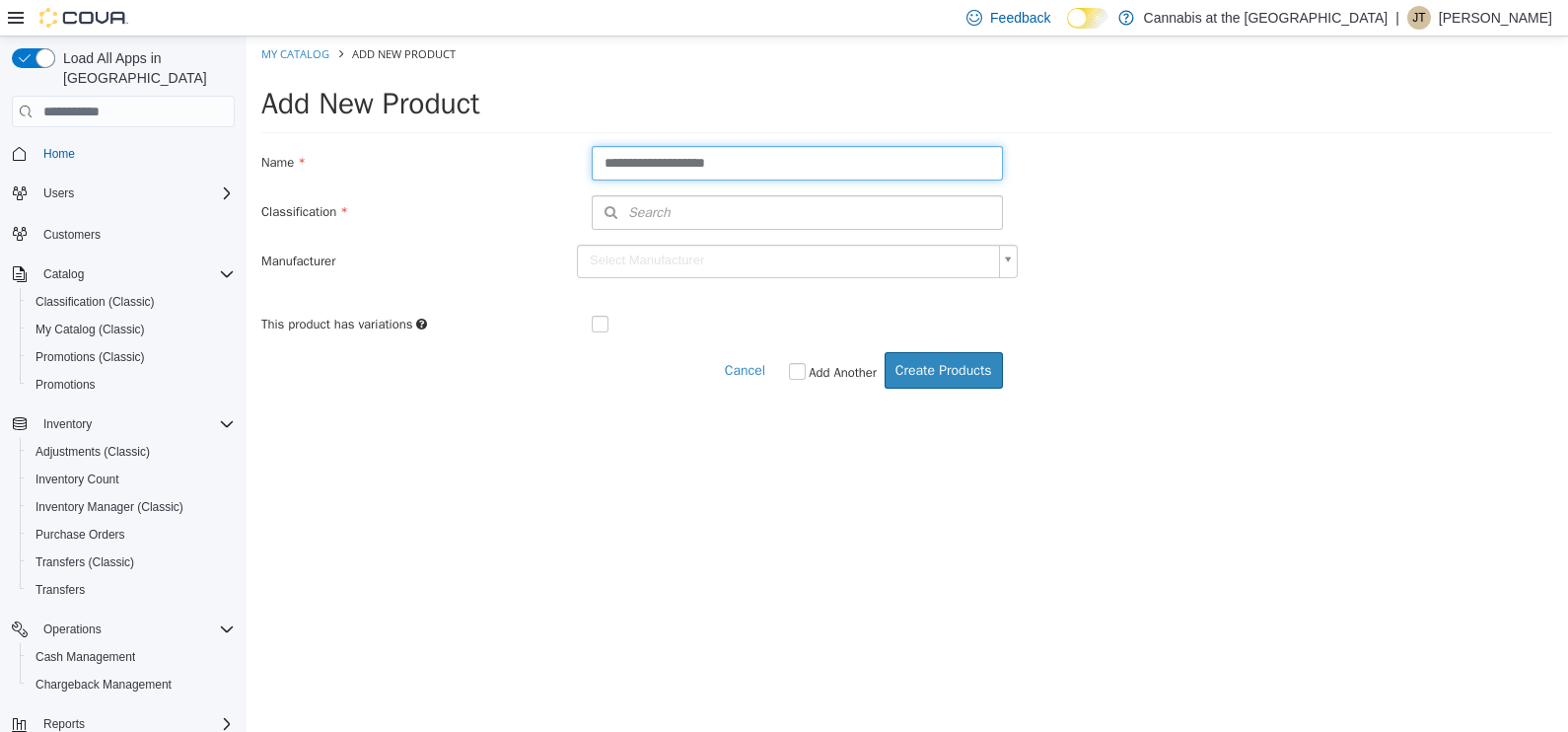 type on "**********" 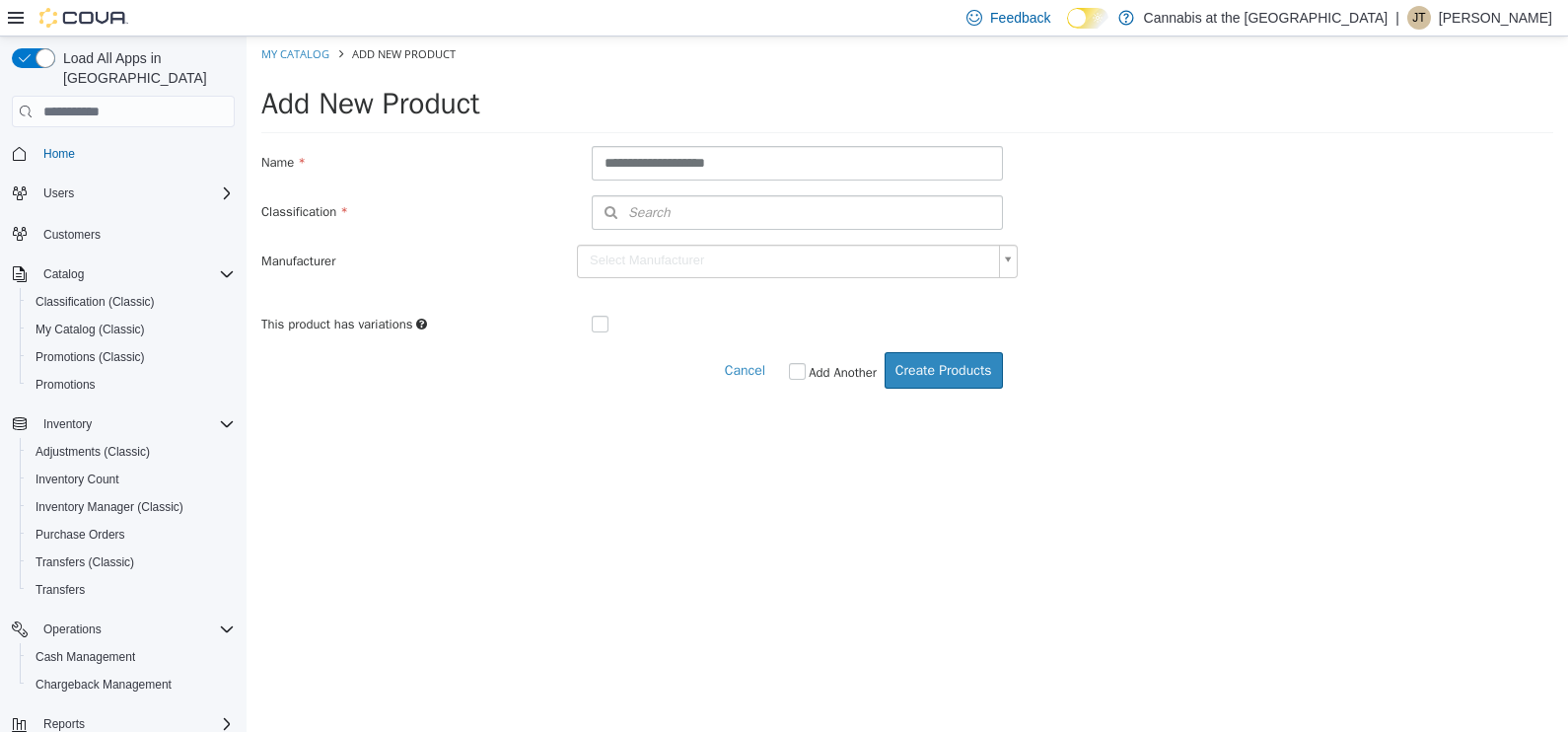 click on "**********" at bounding box center (907, 241) 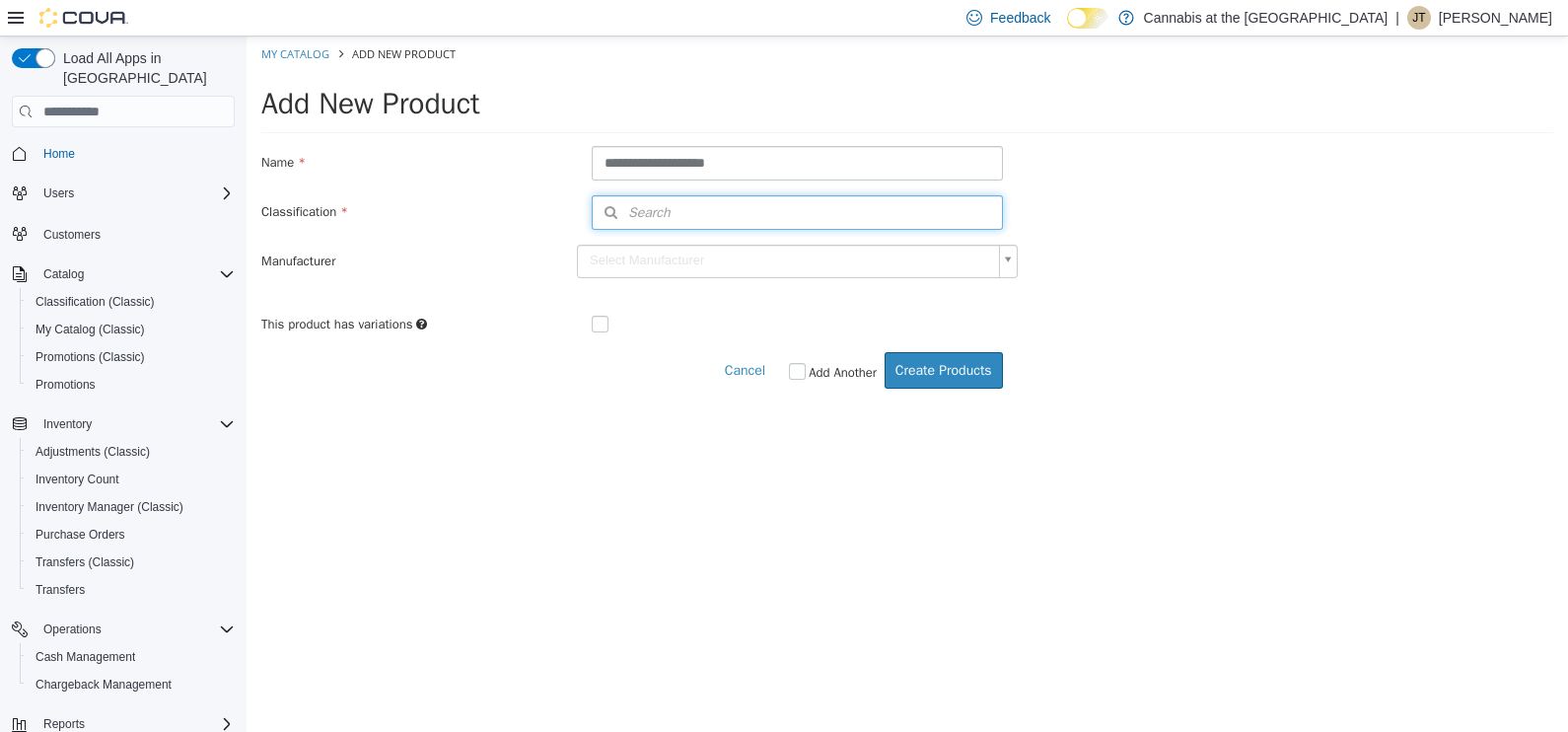 click on "Search" at bounding box center (797, 212) 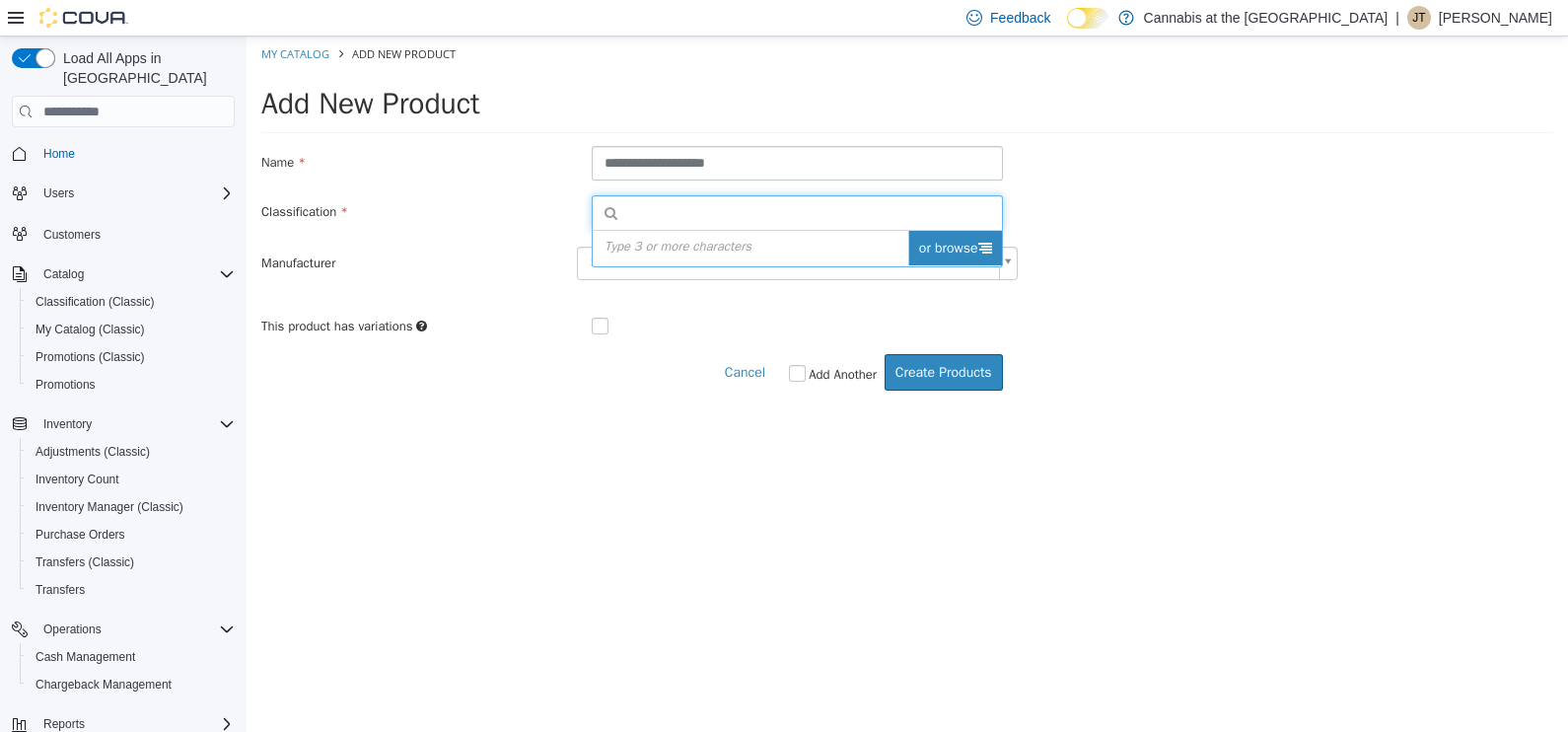 click on "or browse" at bounding box center (955, 248) 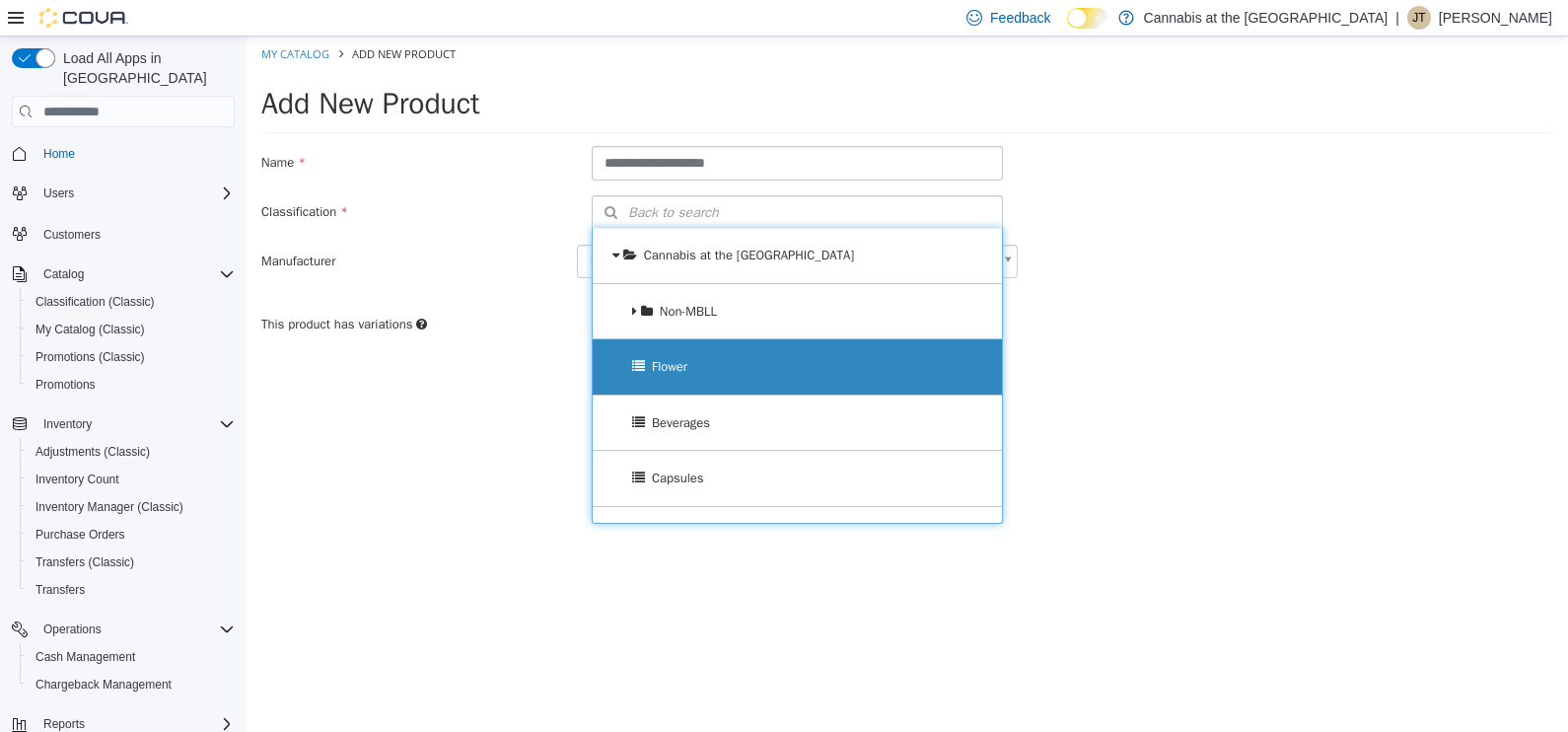 click on "Flower" at bounding box center (670, 366) 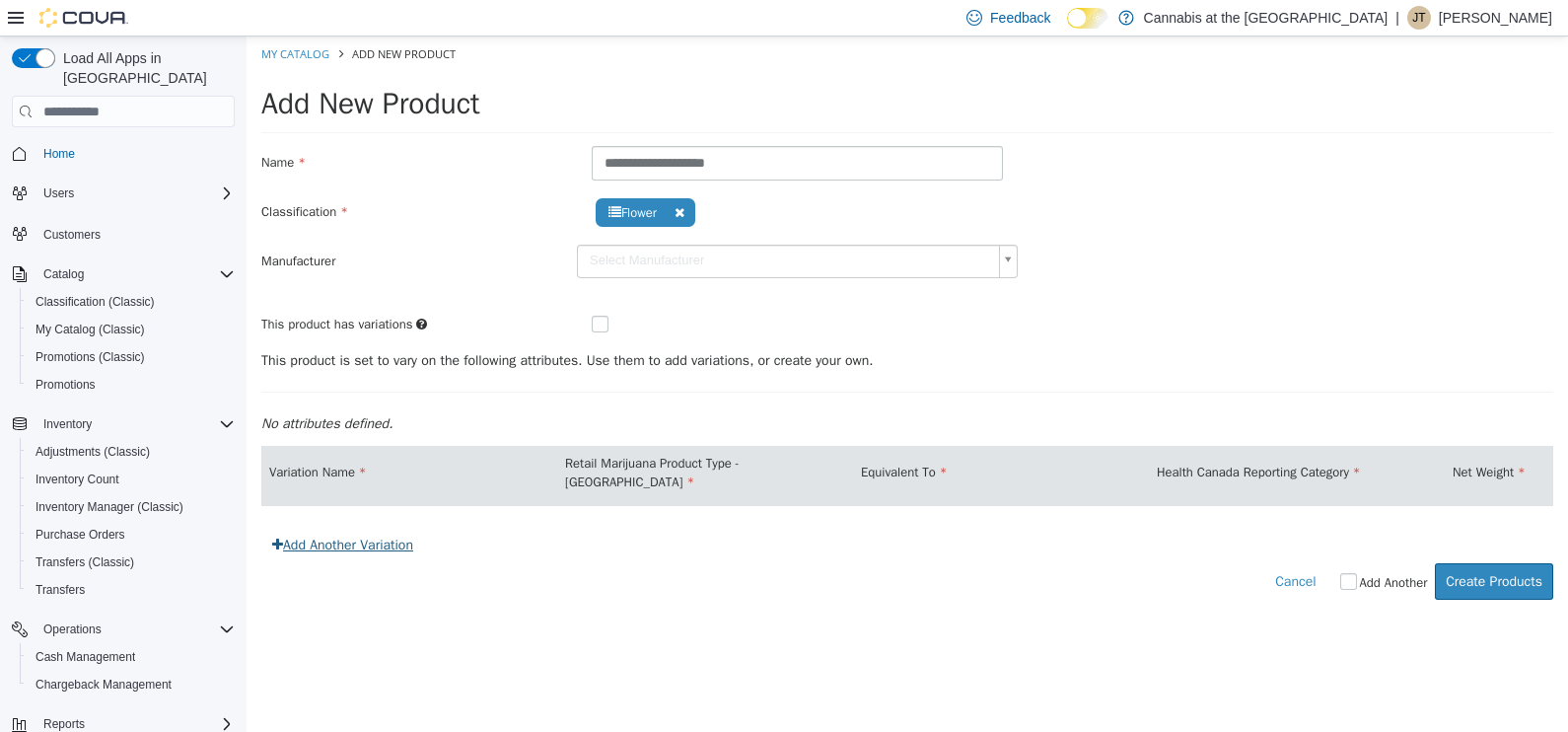 click on "Add Another Variation" at bounding box center (342, 545) 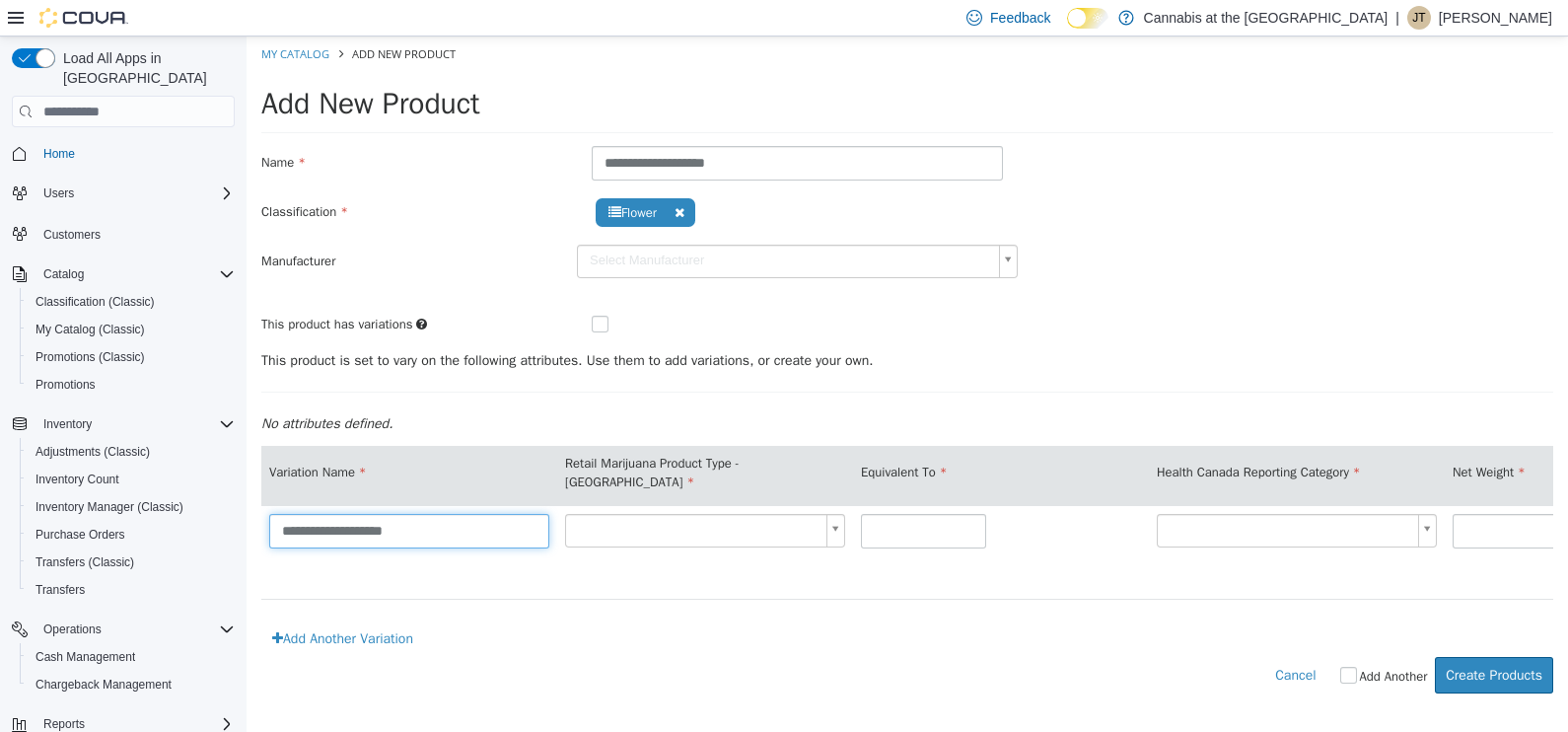 click on "**********" at bounding box center [409, 531] 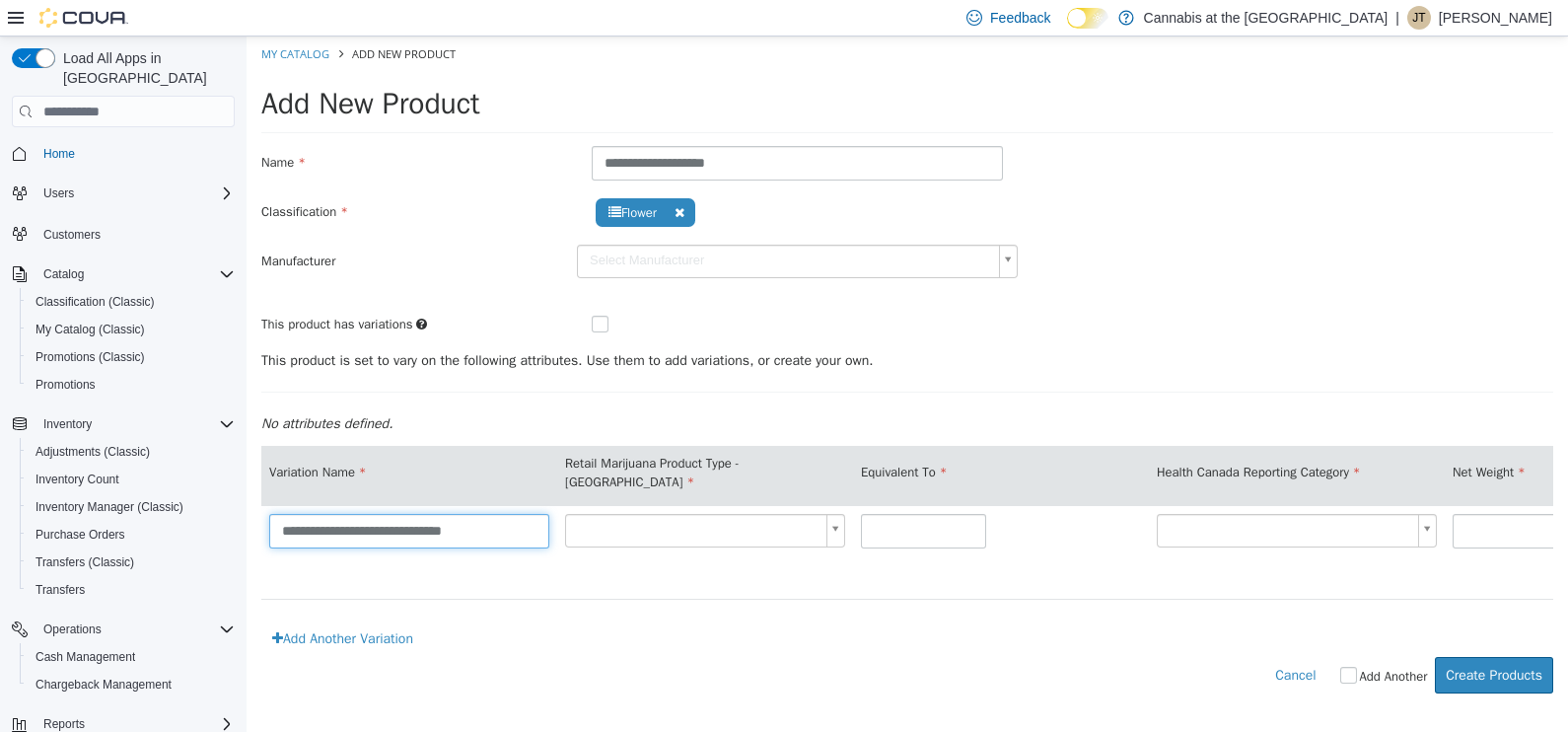 type on "**********" 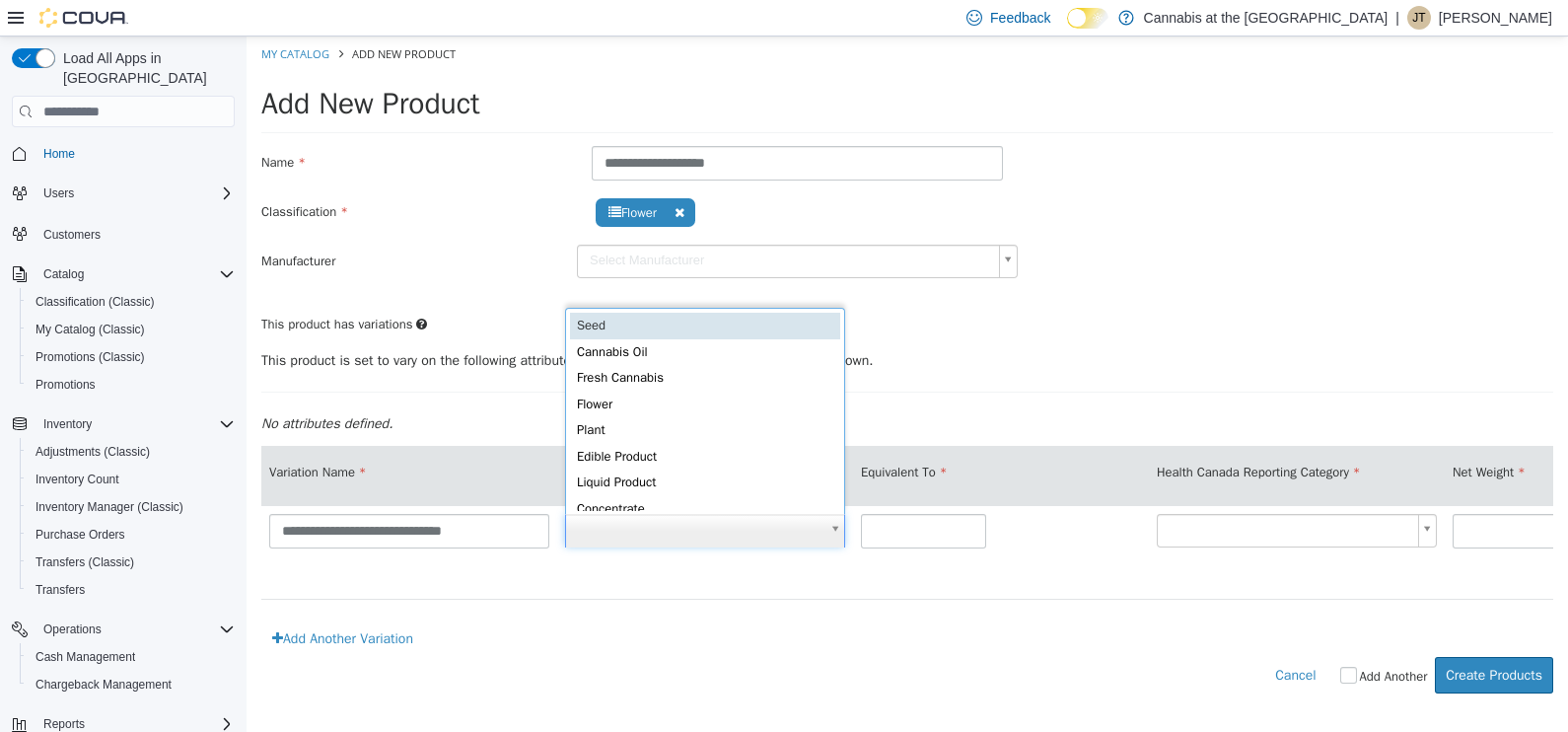 click on "**********" at bounding box center (907, 375) 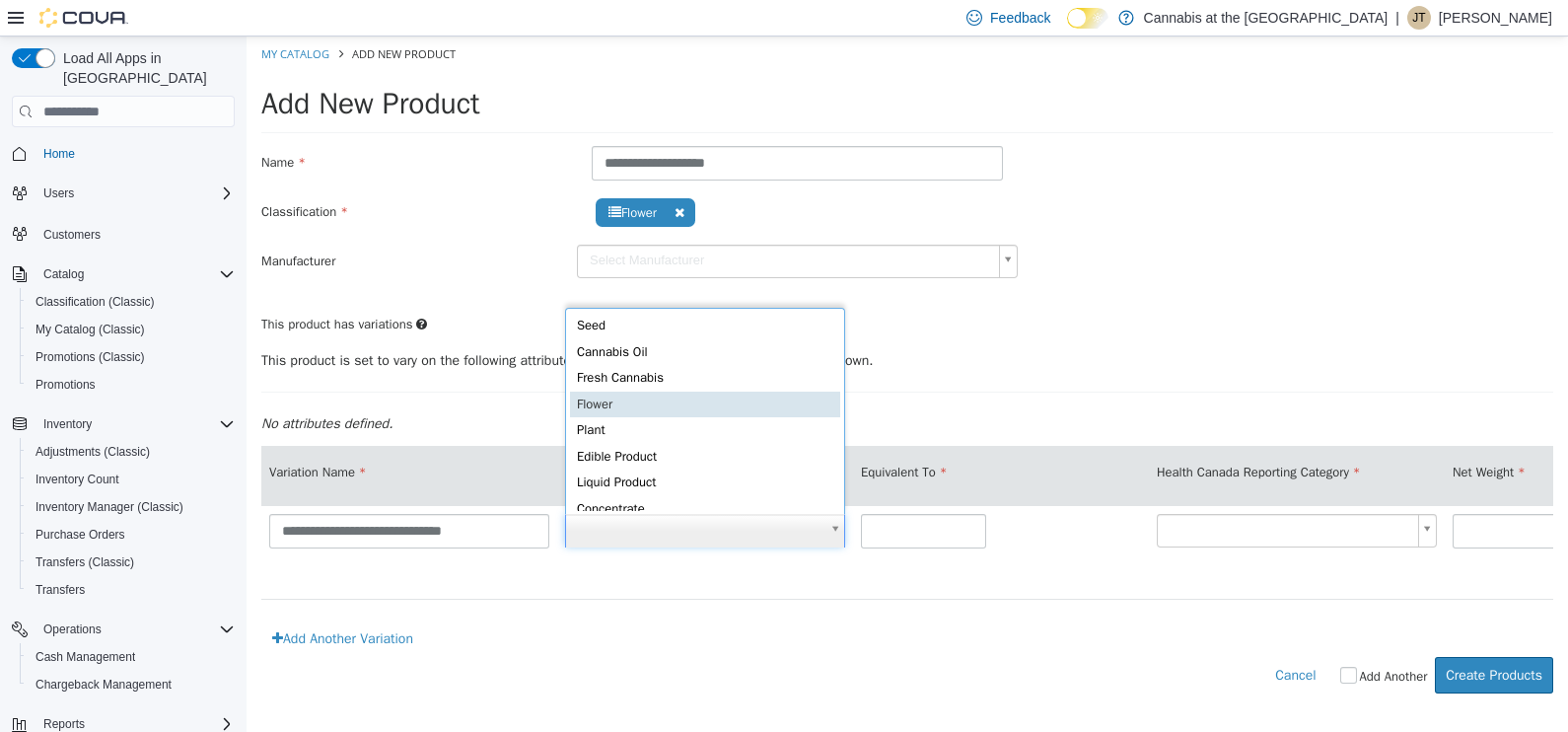 scroll, scrollTop: 4, scrollLeft: 5, axis: both 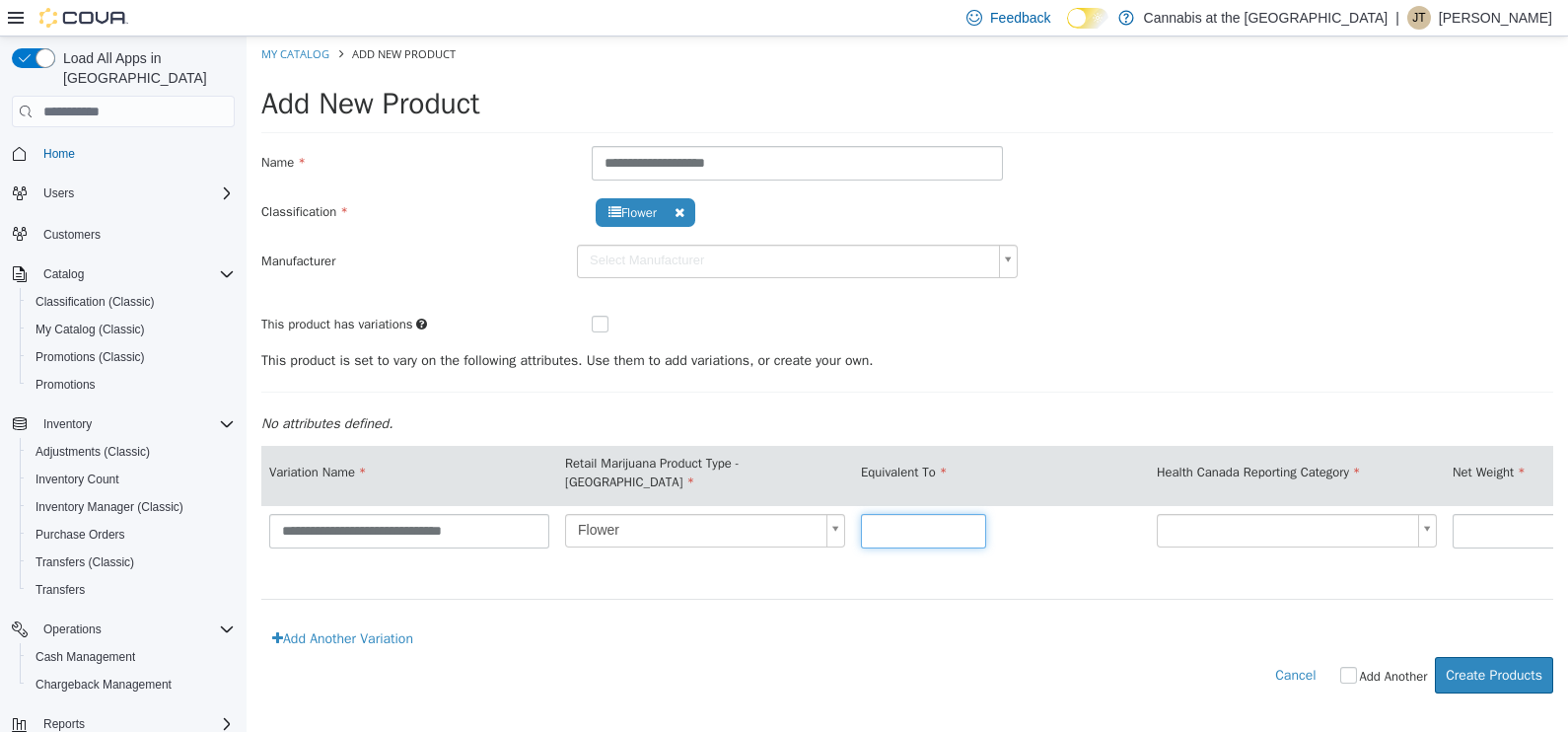 click at bounding box center [923, 531] 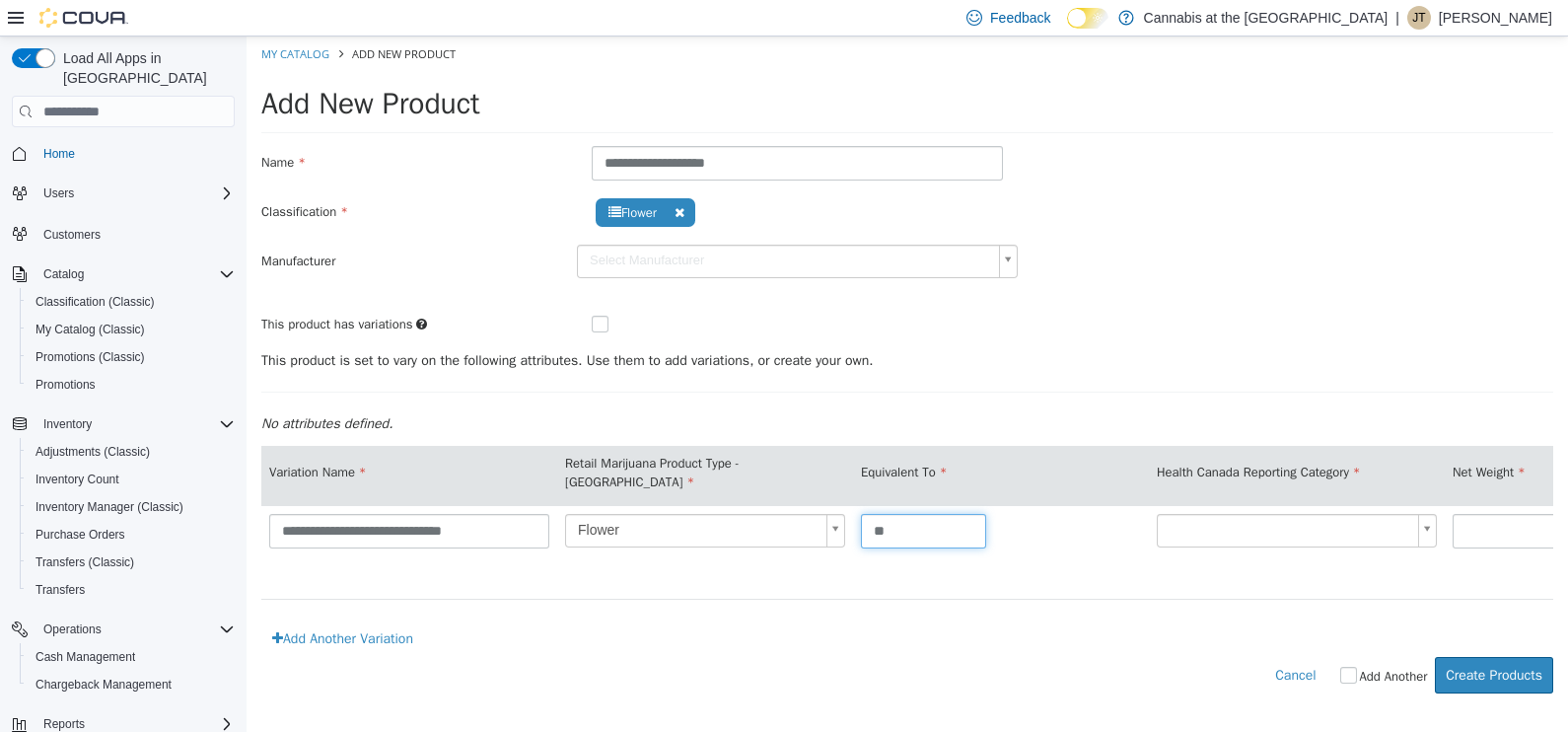 type on "**" 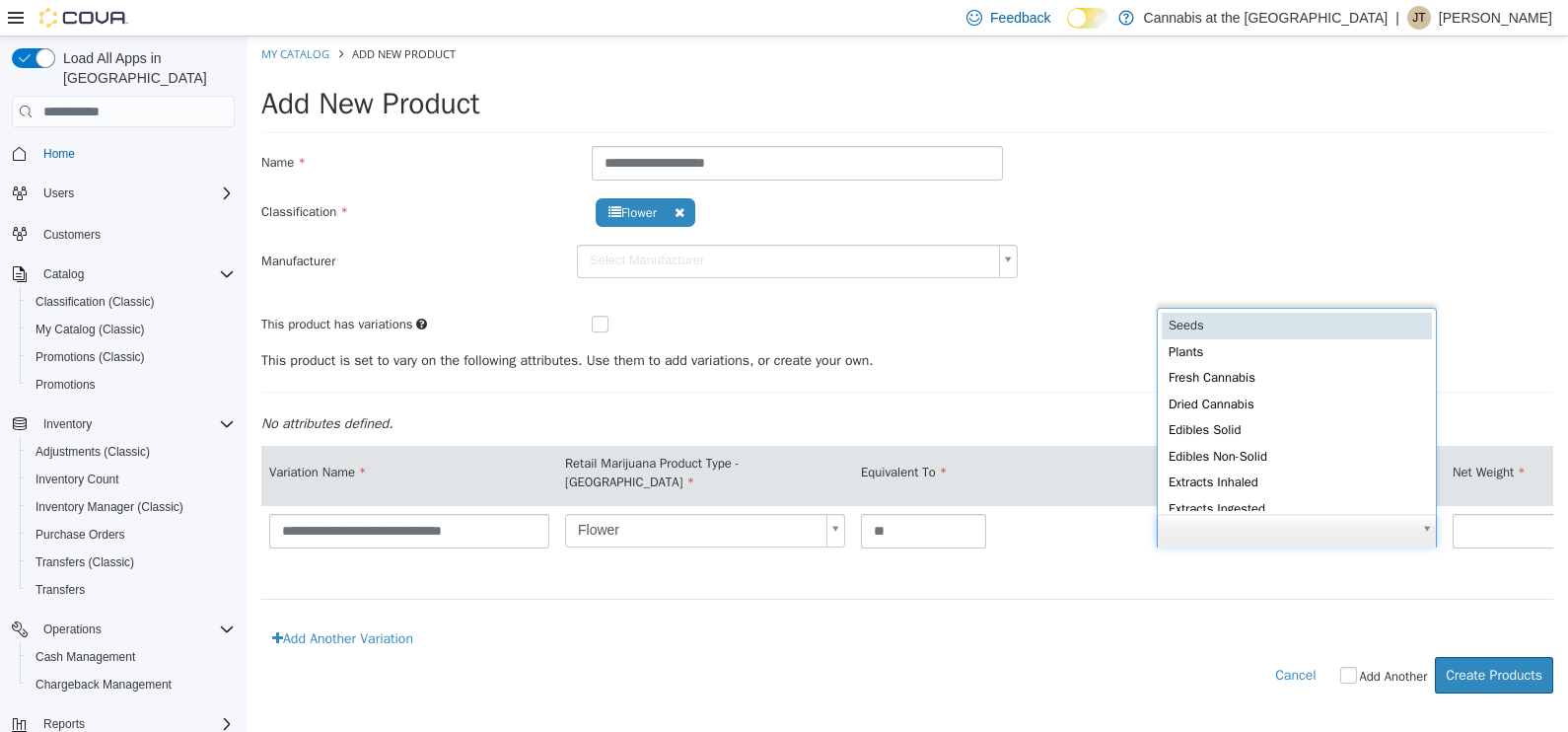 click on "**********" at bounding box center (907, 375) 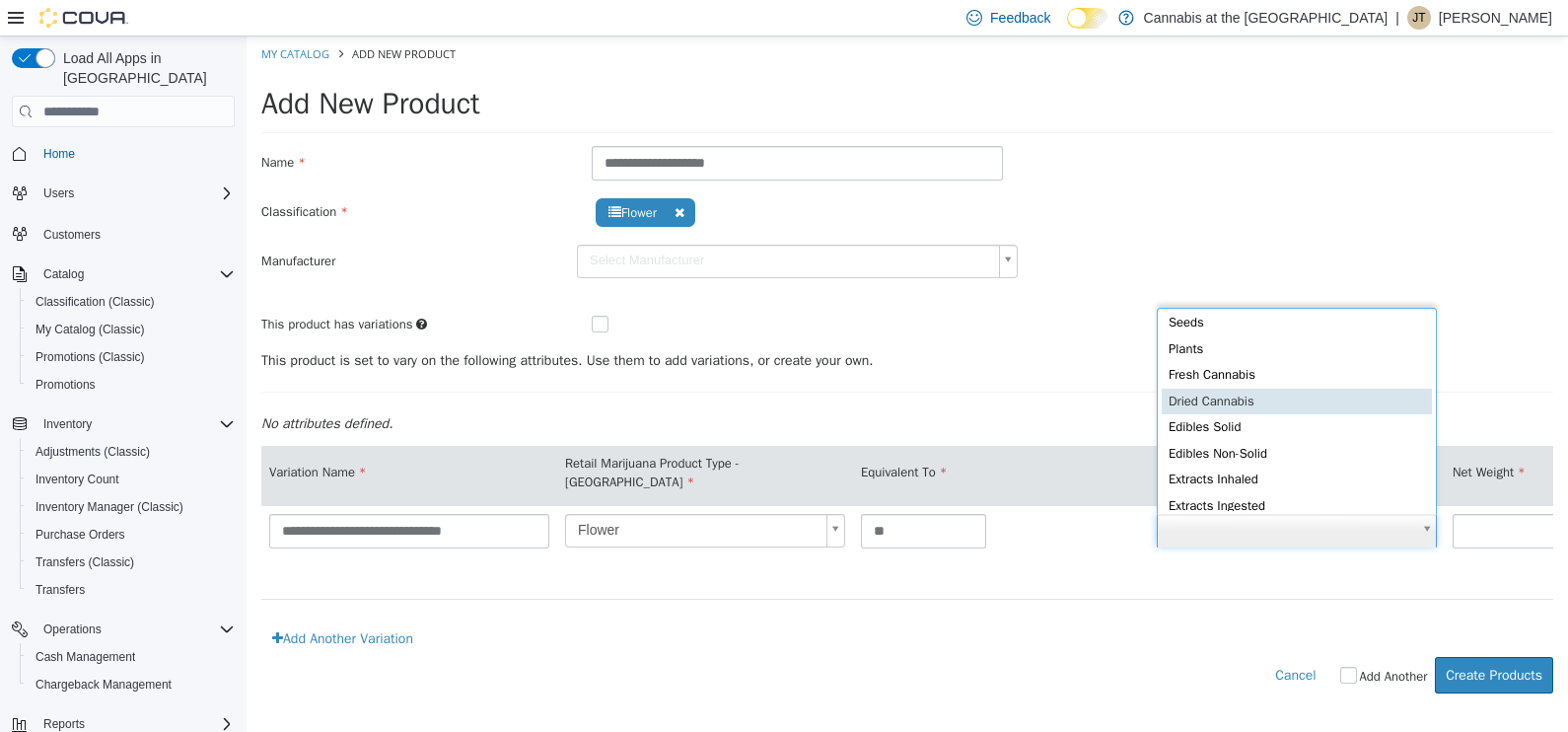 scroll, scrollTop: 4, scrollLeft: 5, axis: both 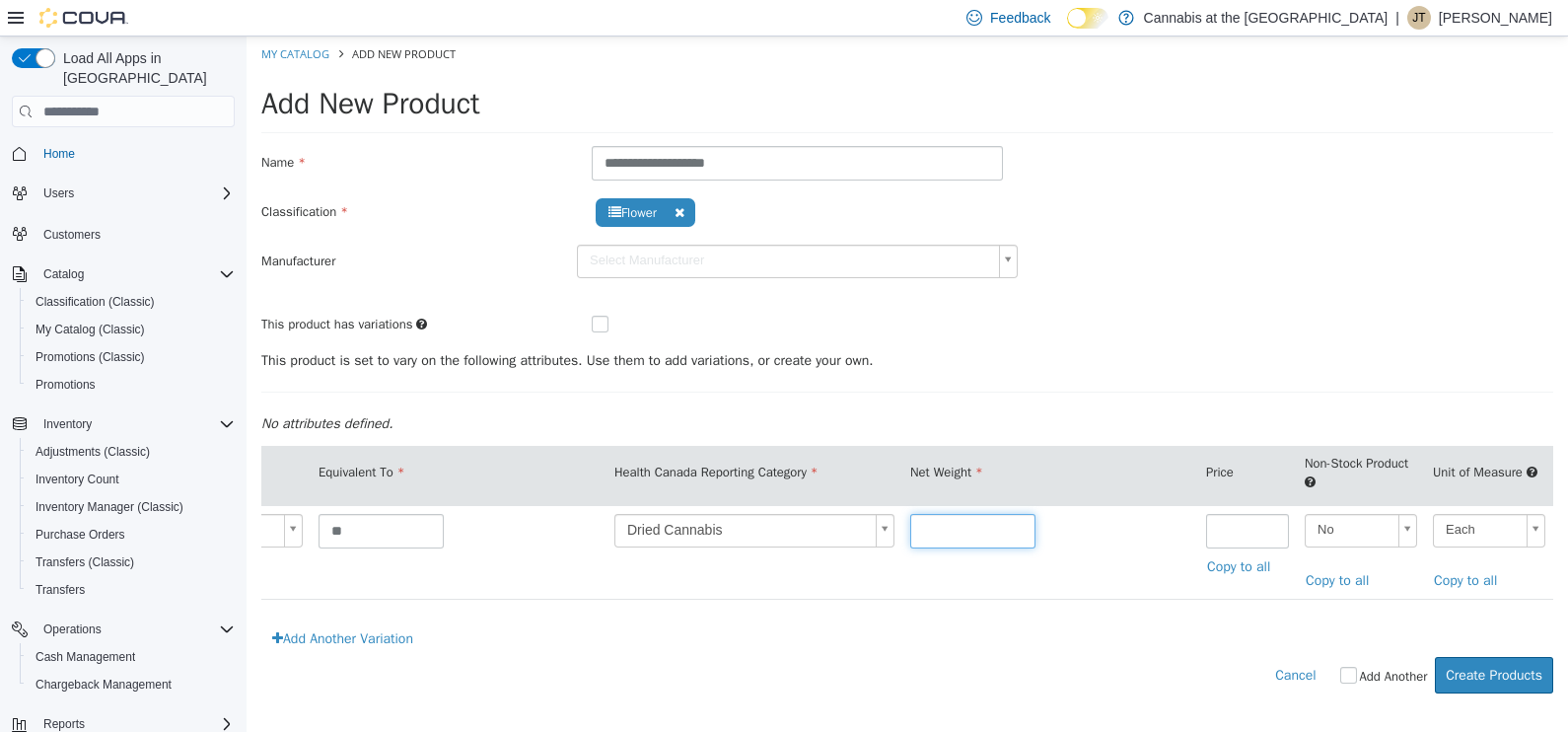 click at bounding box center (972, 531) 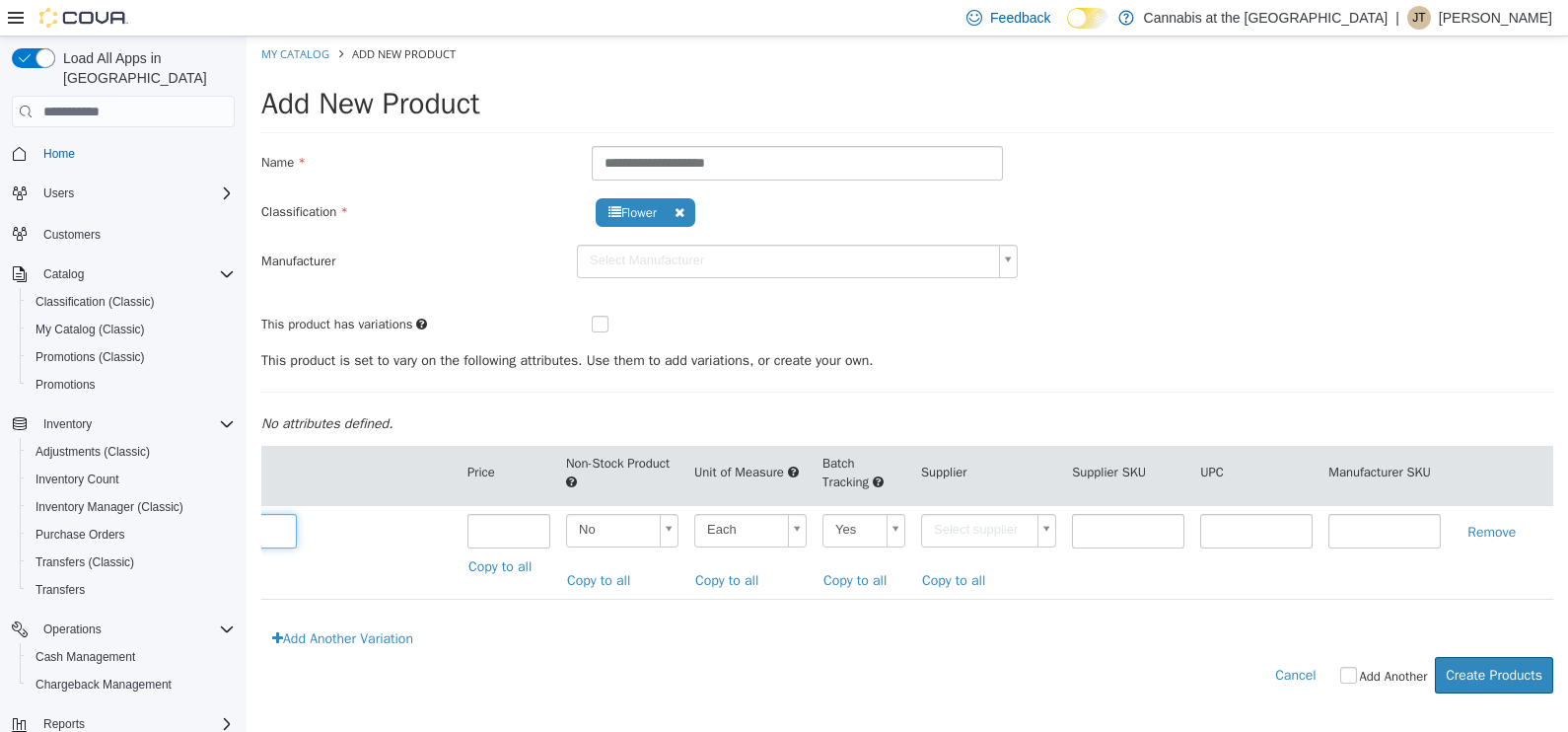 scroll, scrollTop: 0, scrollLeft: 1304, axis: horizontal 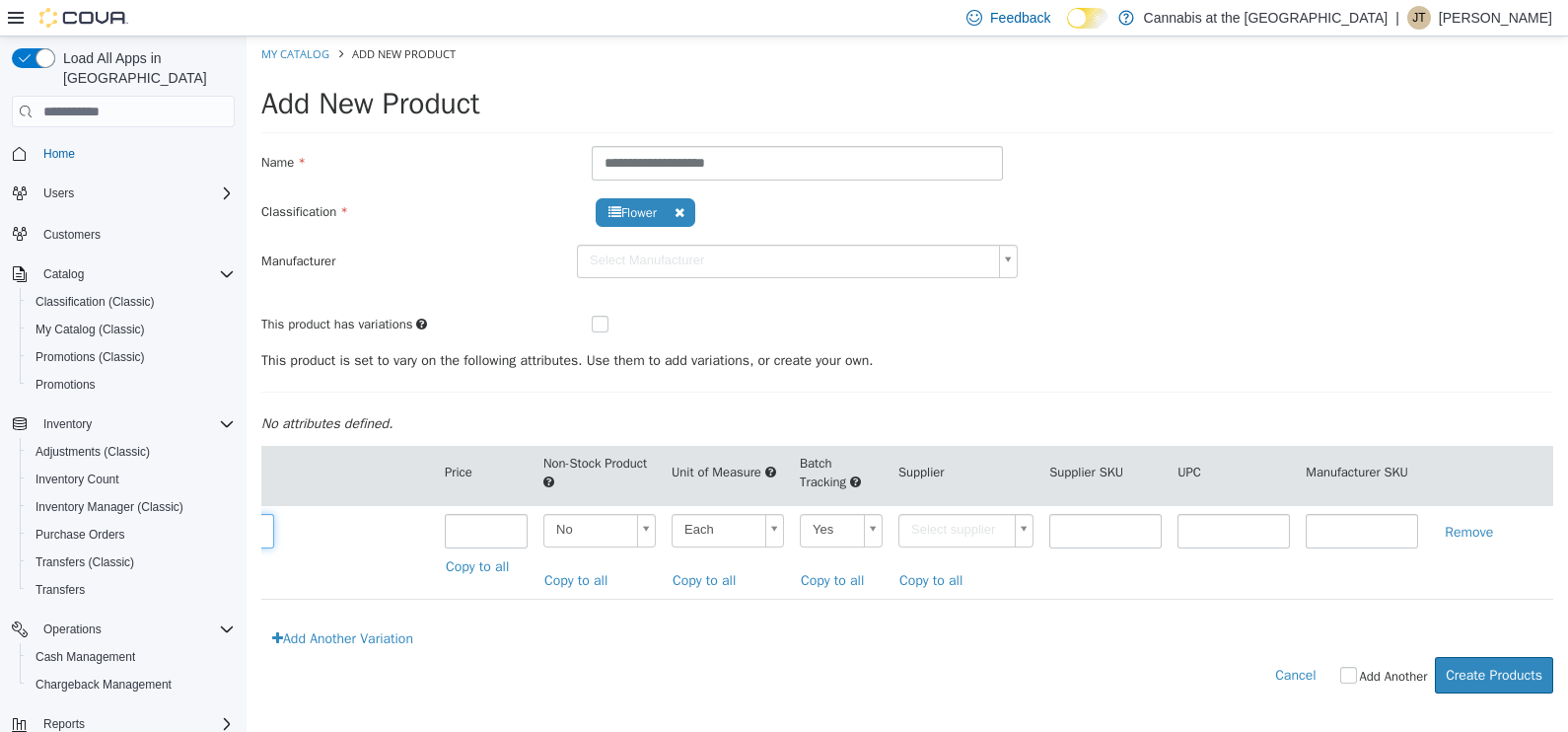type on "**" 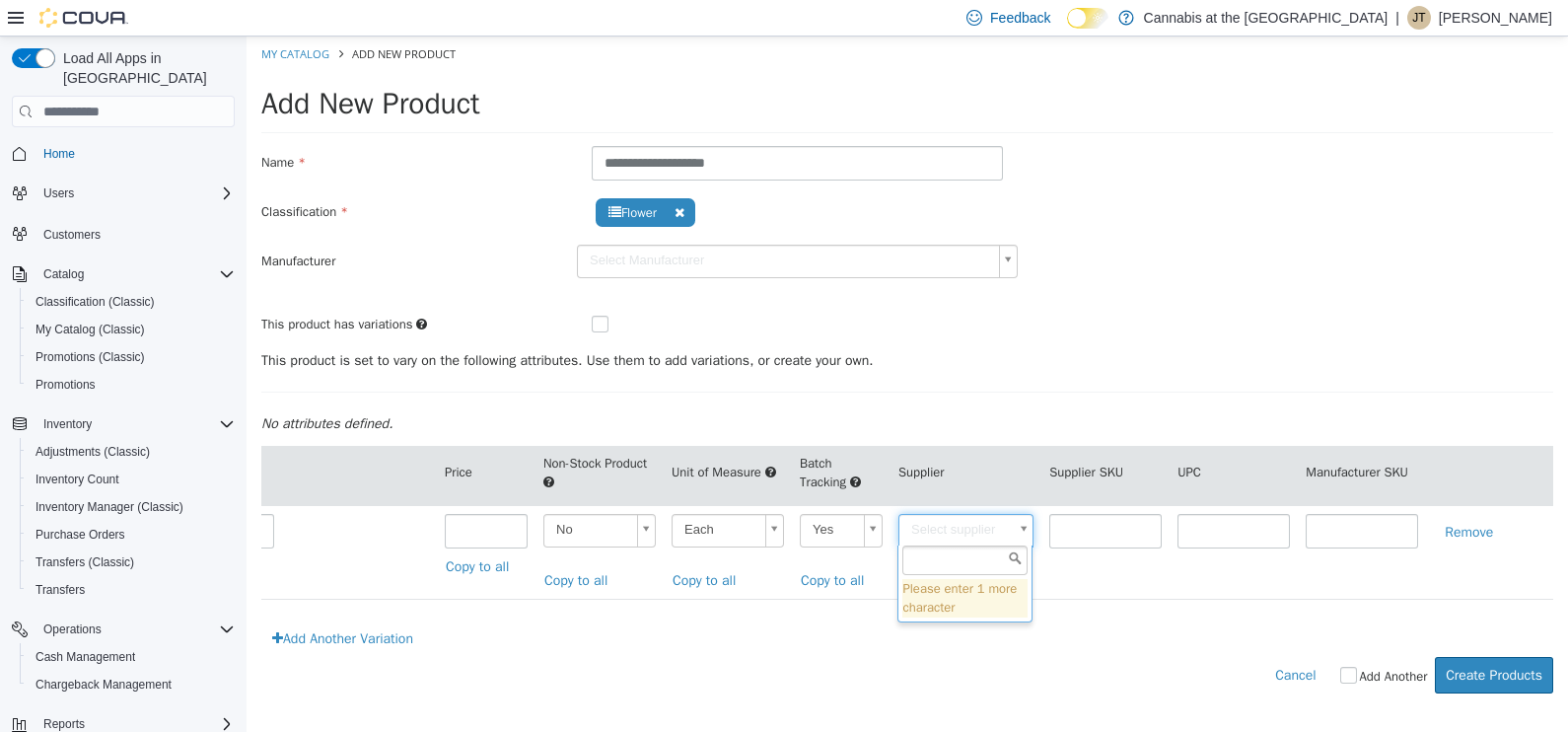 click on "**********" at bounding box center [907, 375] 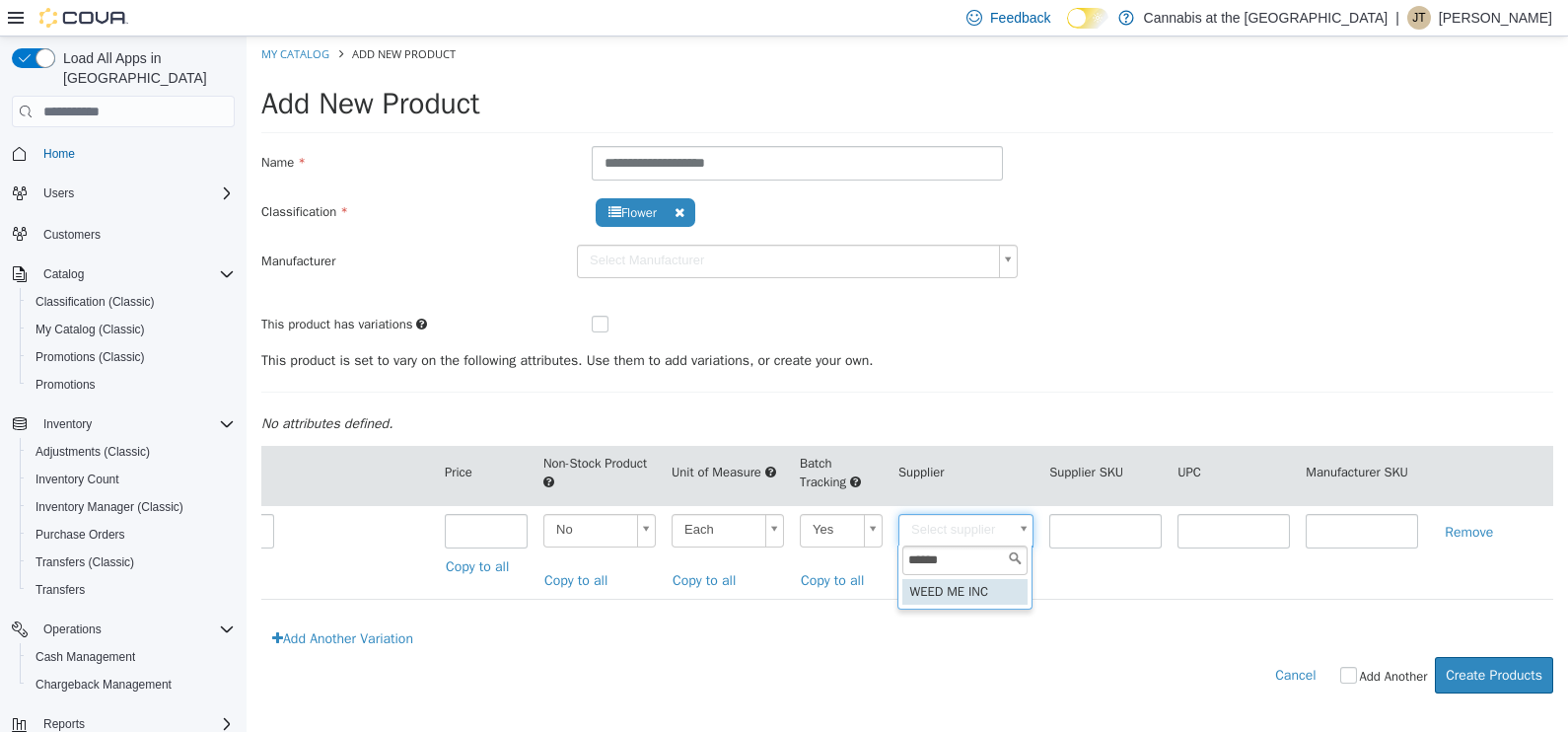 type on "******" 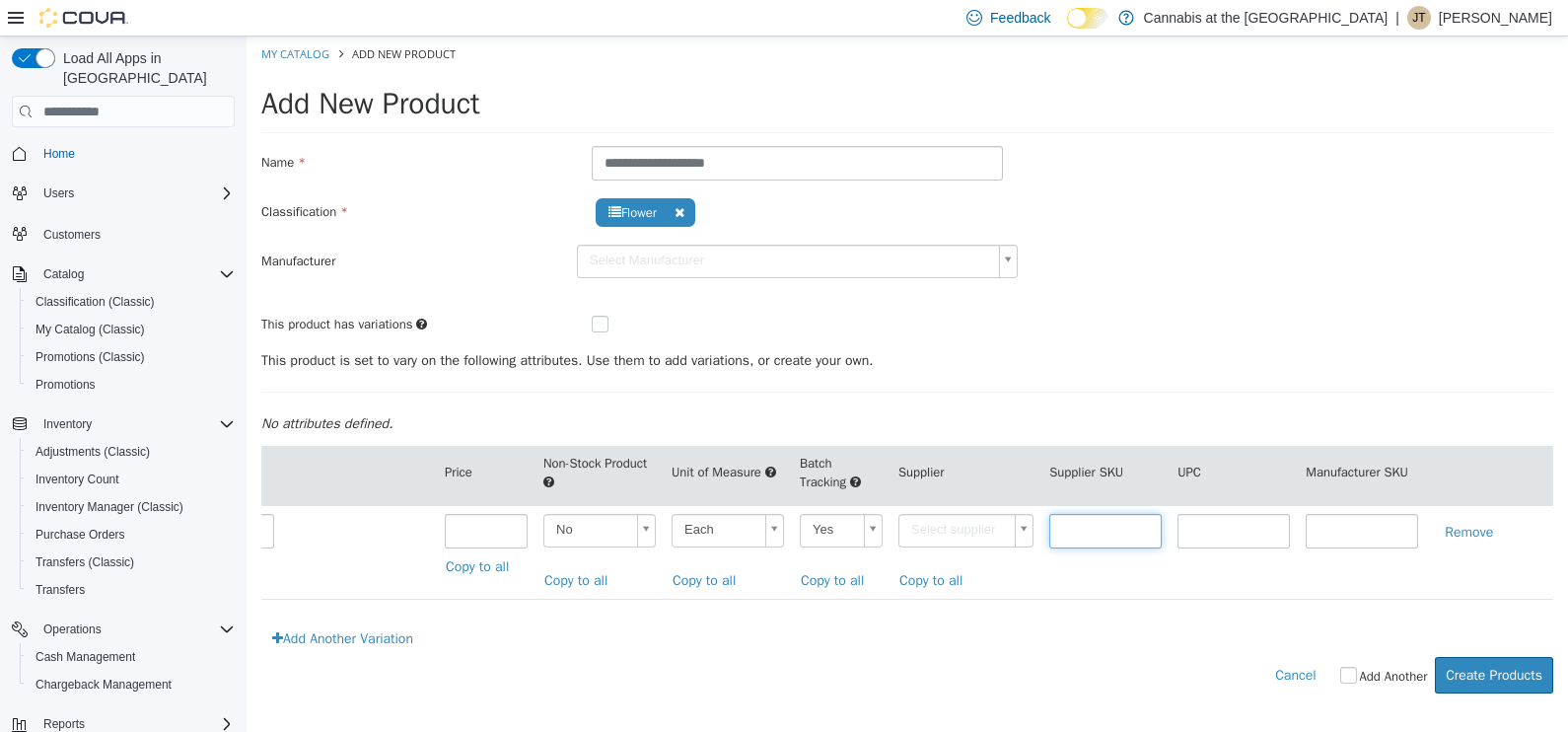 click at bounding box center (1105, 531) 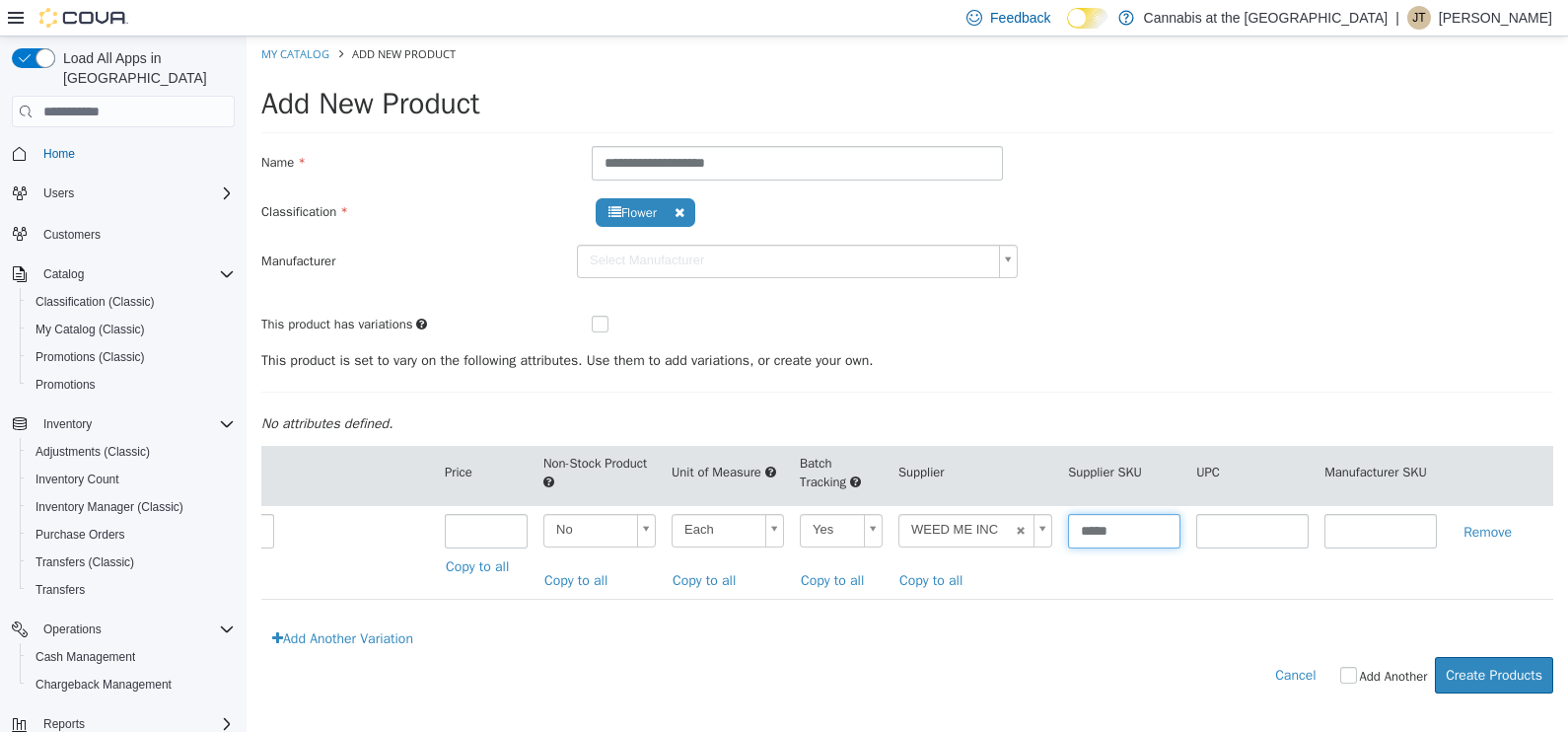 type on "*****" 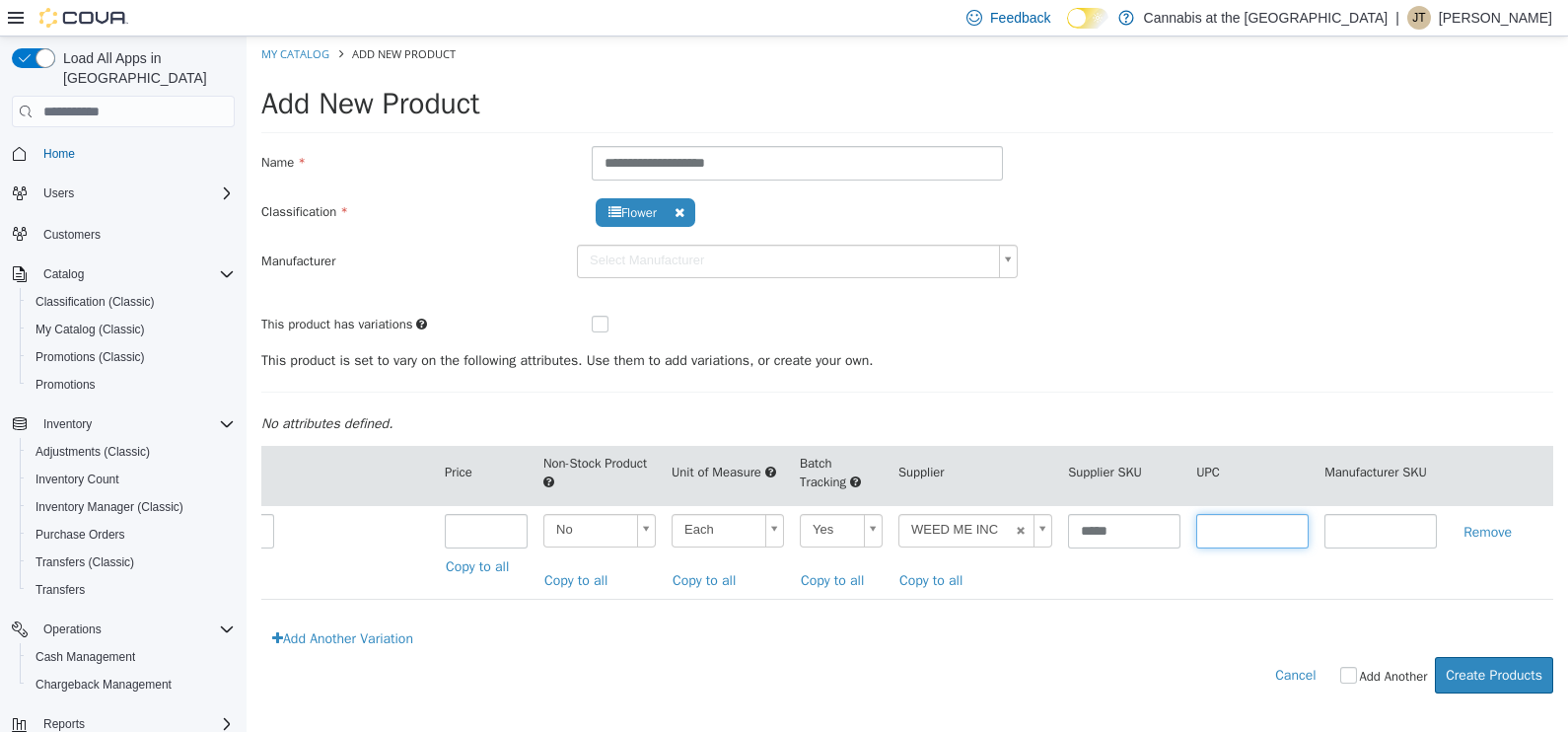 click at bounding box center [1252, 531] 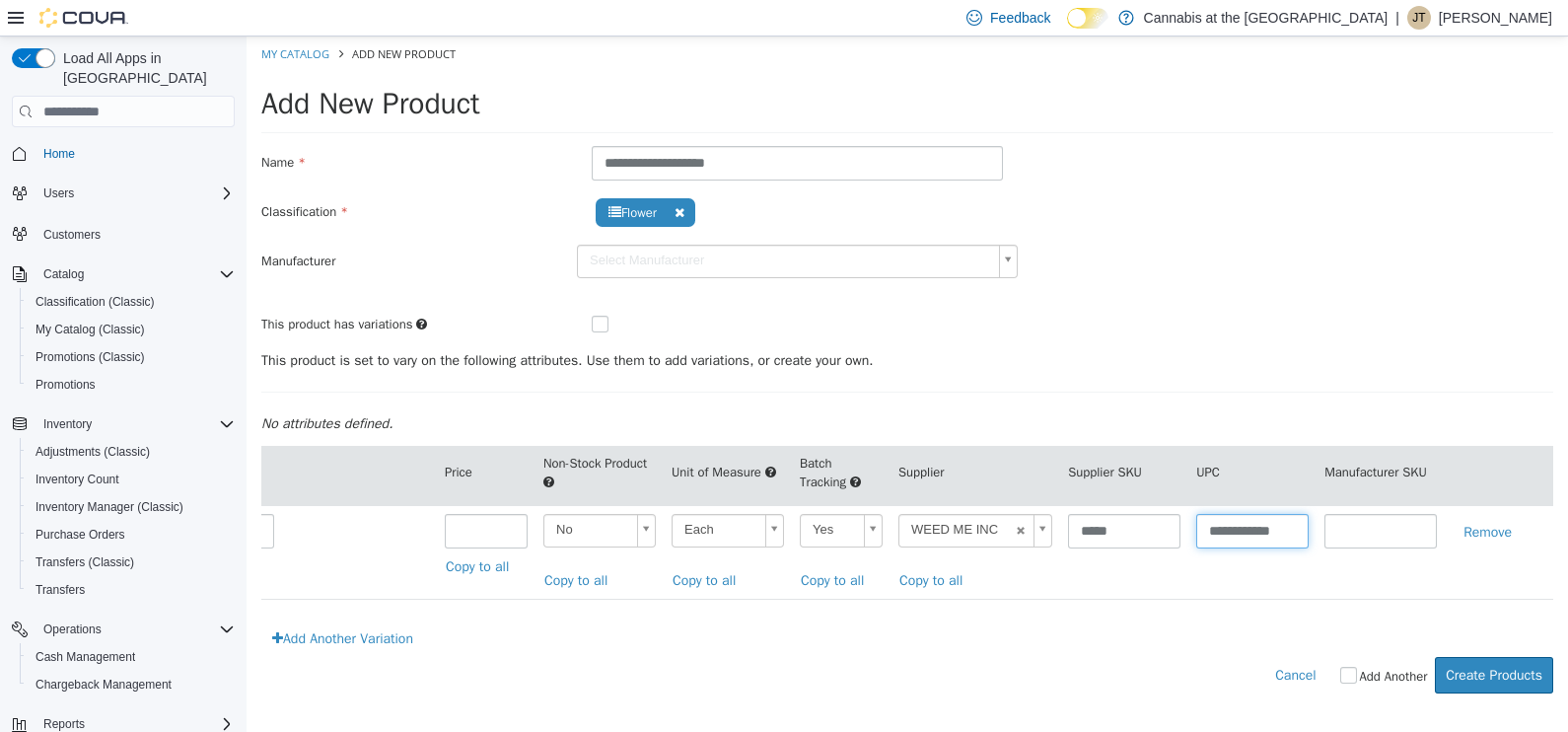 scroll, scrollTop: 0, scrollLeft: 2, axis: horizontal 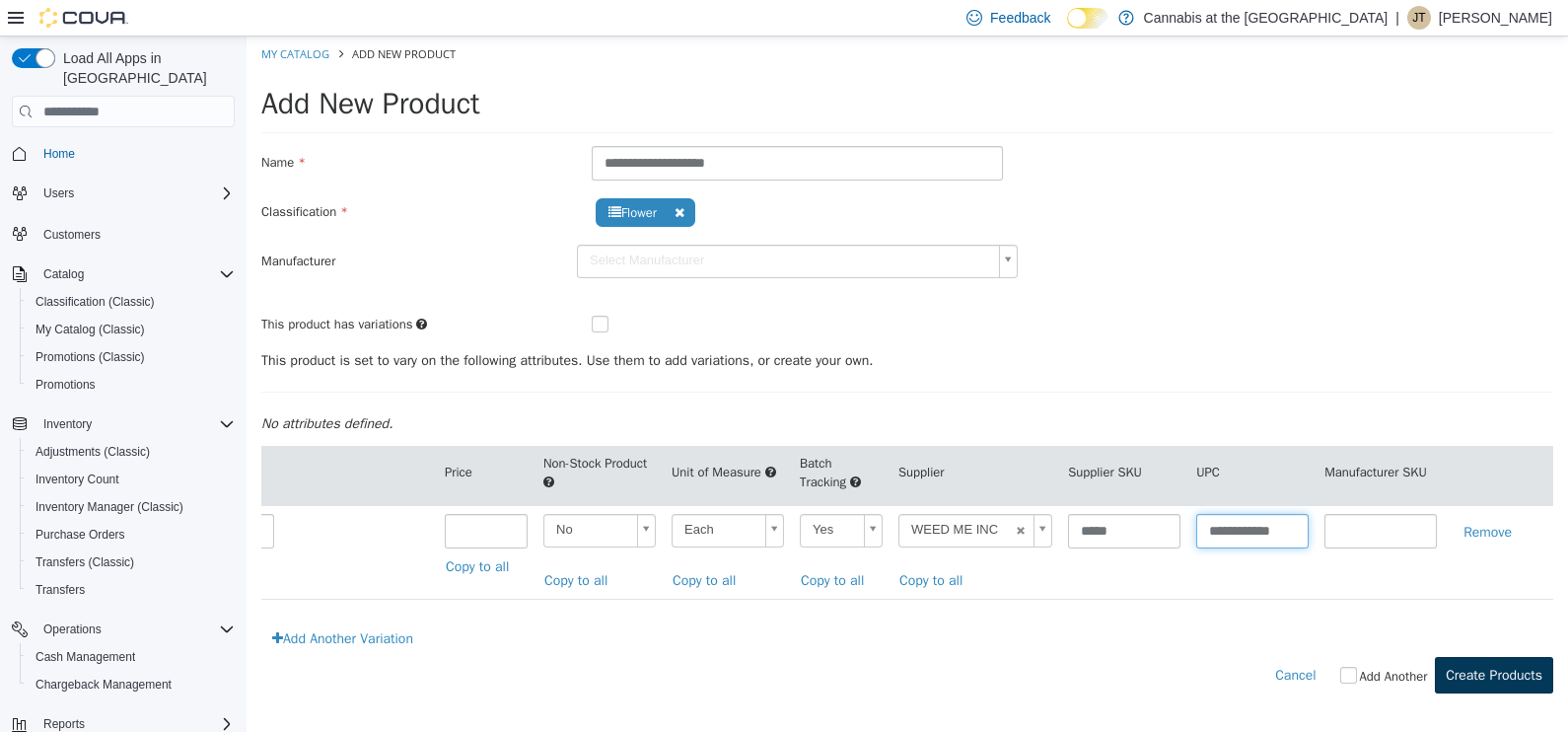type on "**********" 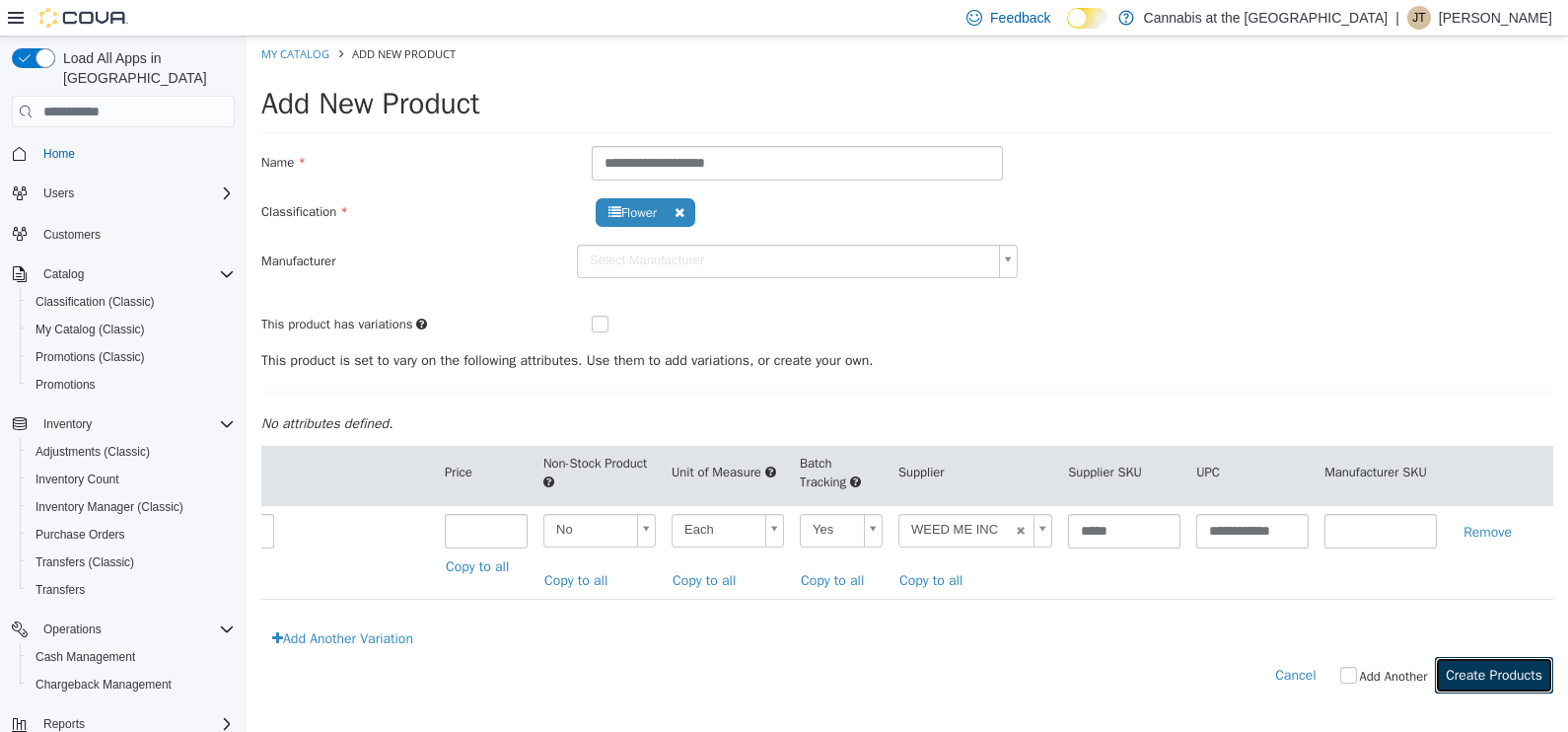 scroll, scrollTop: 0, scrollLeft: 0, axis: both 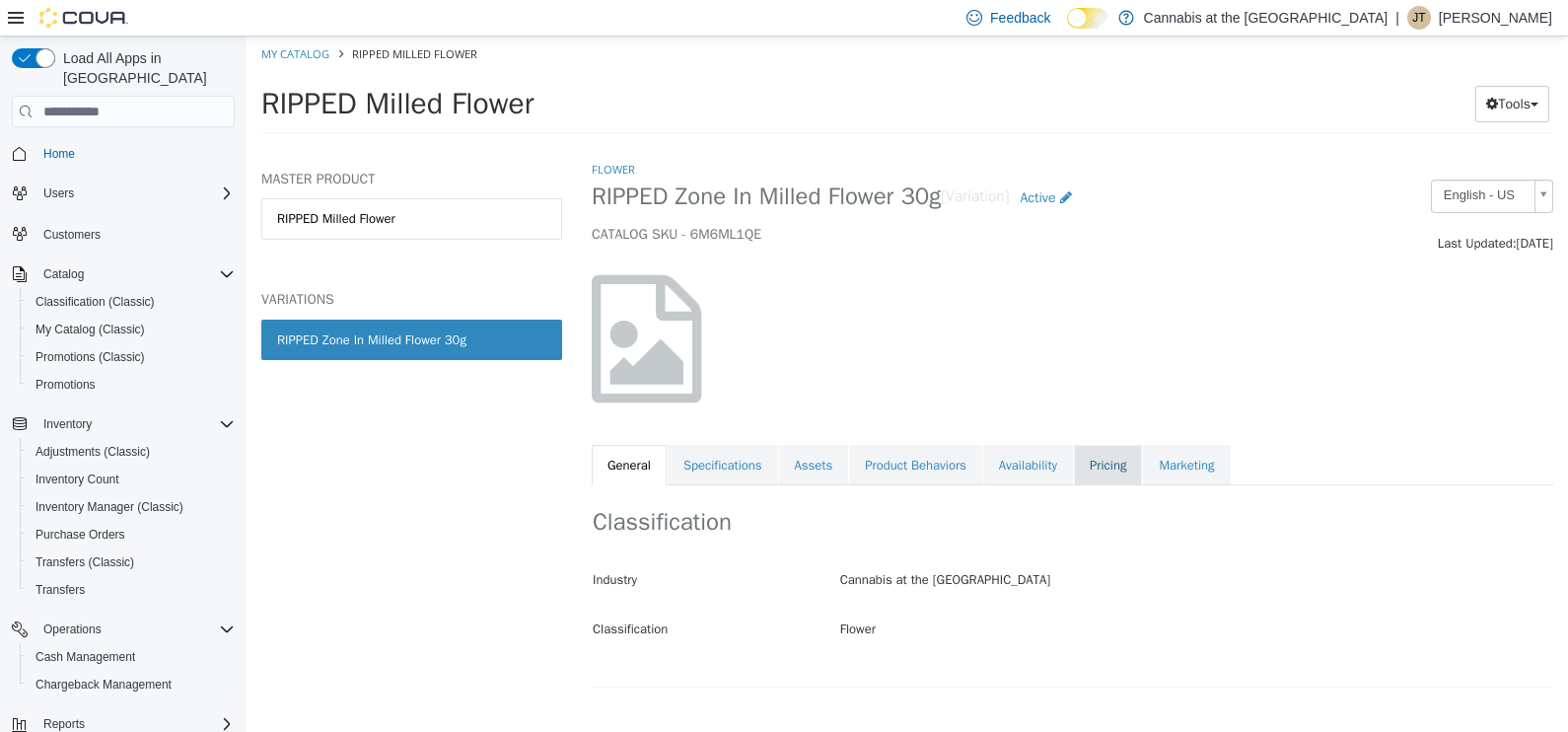 click on "Pricing" at bounding box center (1107, 466) 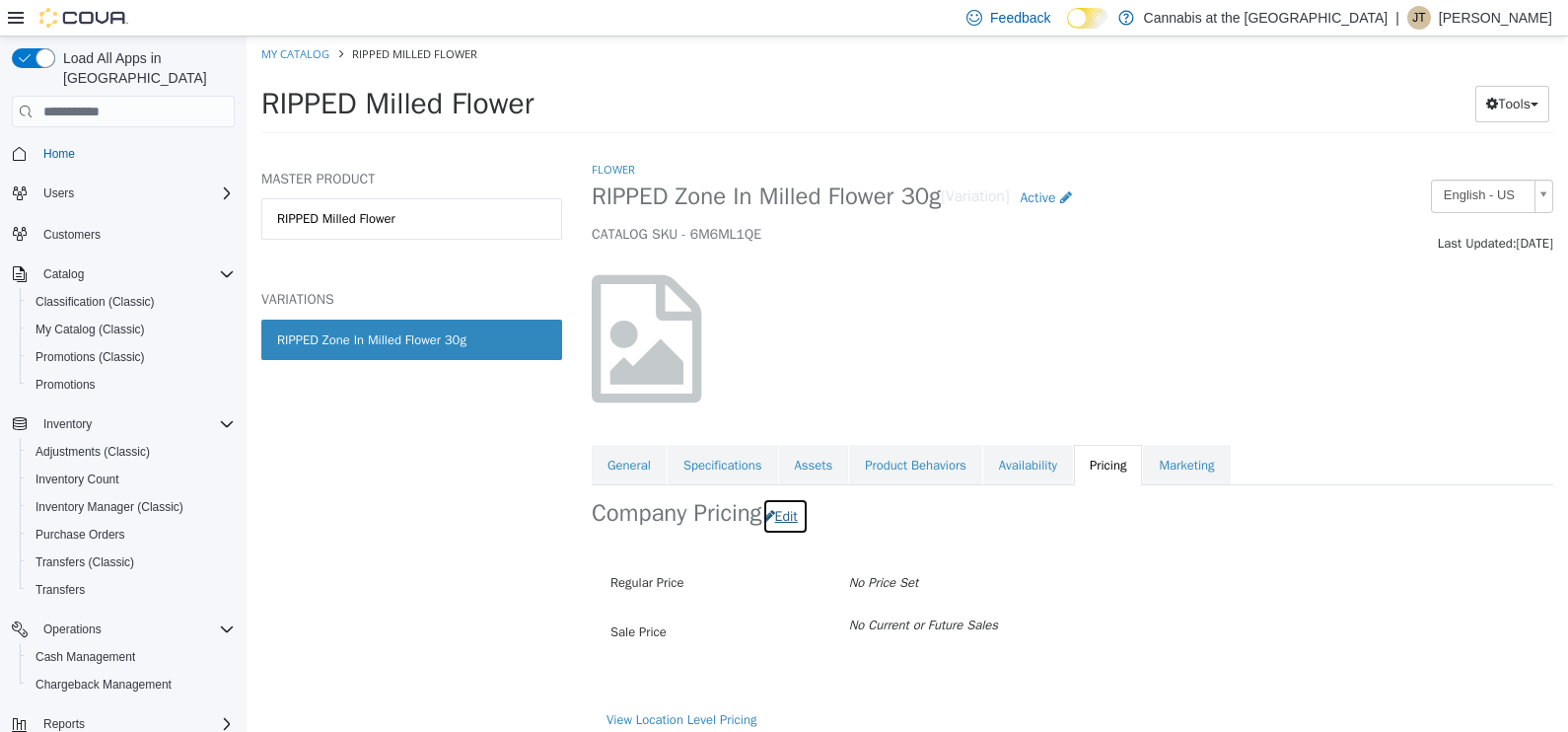 click on "Edit" at bounding box center (785, 516) 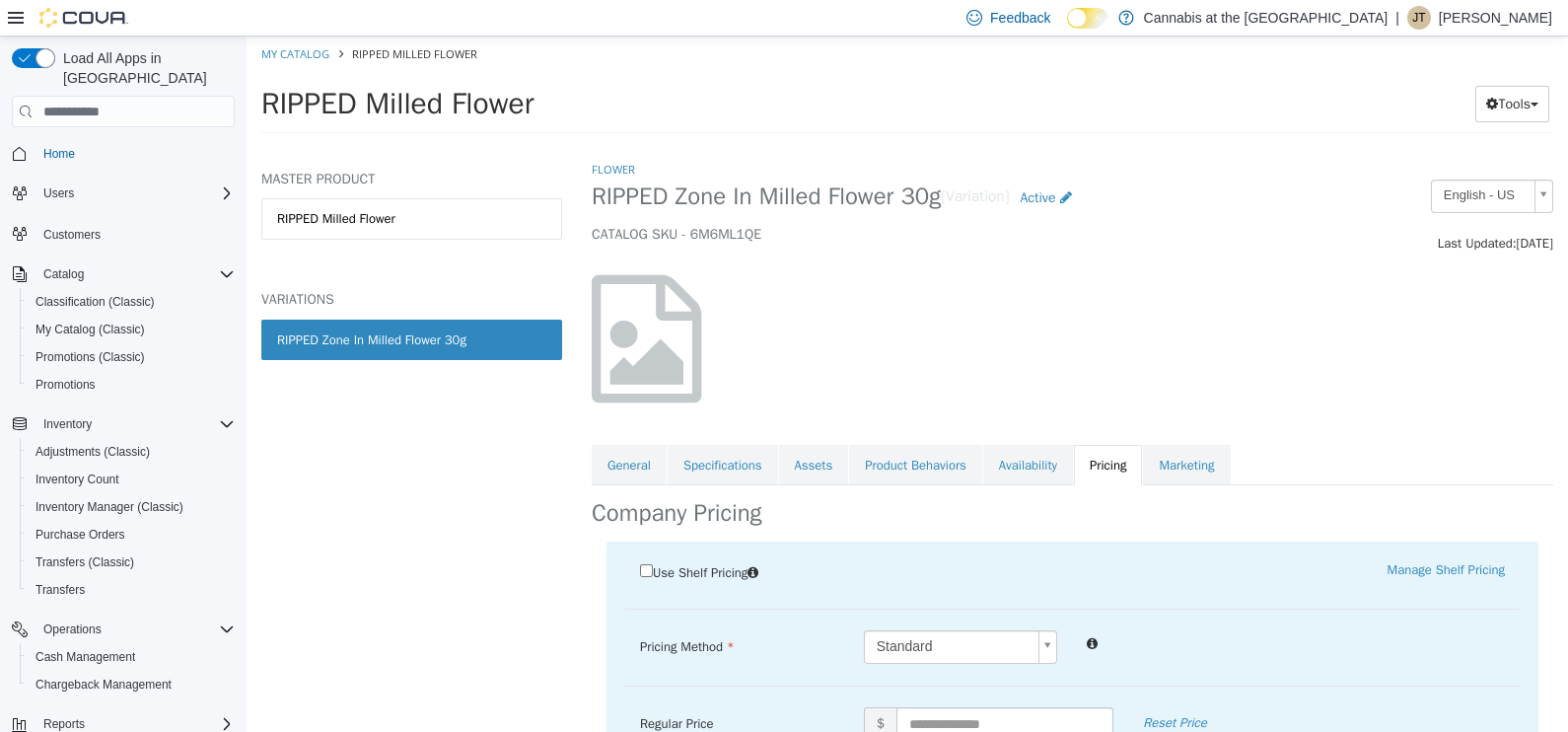 scroll, scrollTop: 232, scrollLeft: 0, axis: vertical 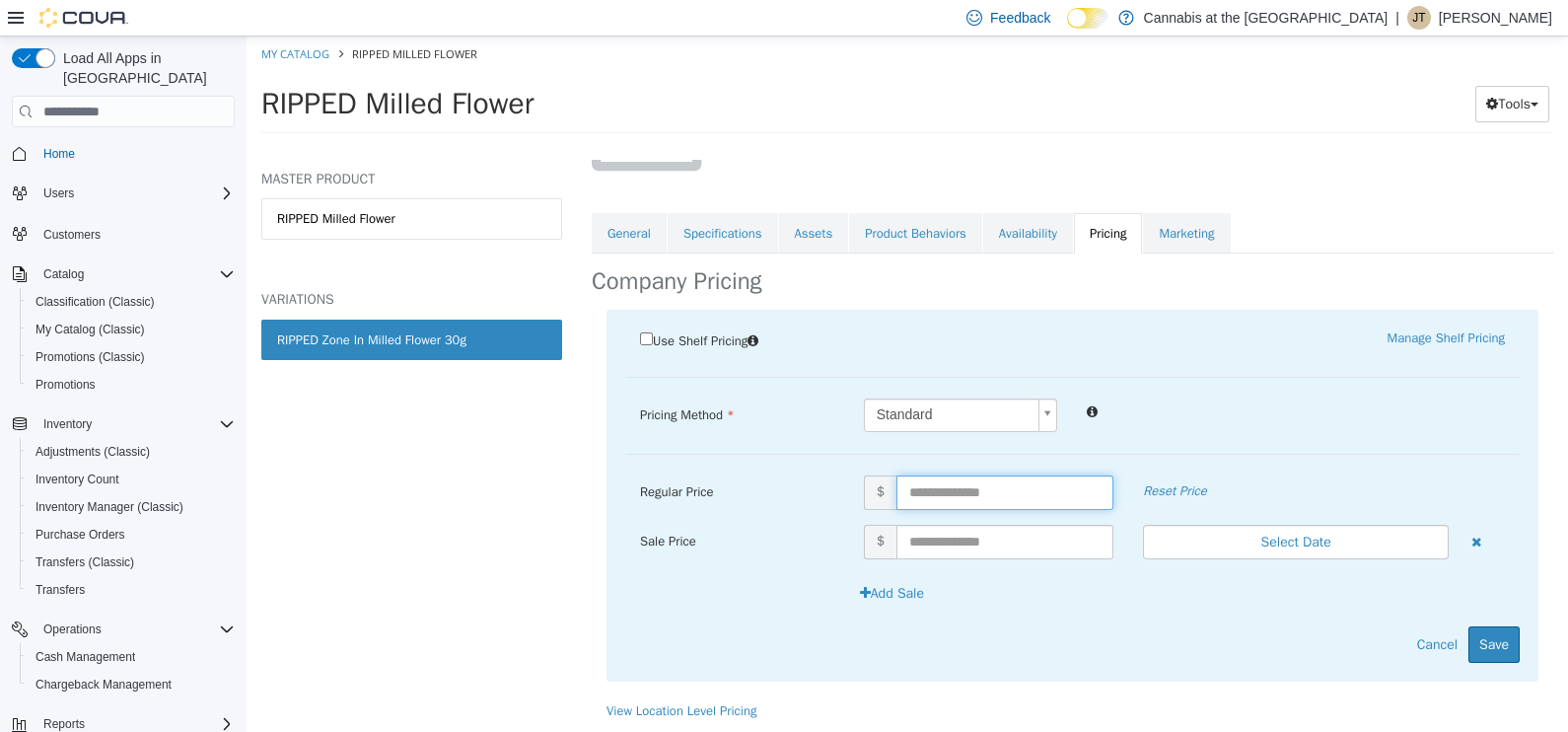 click at bounding box center [1005, 492] 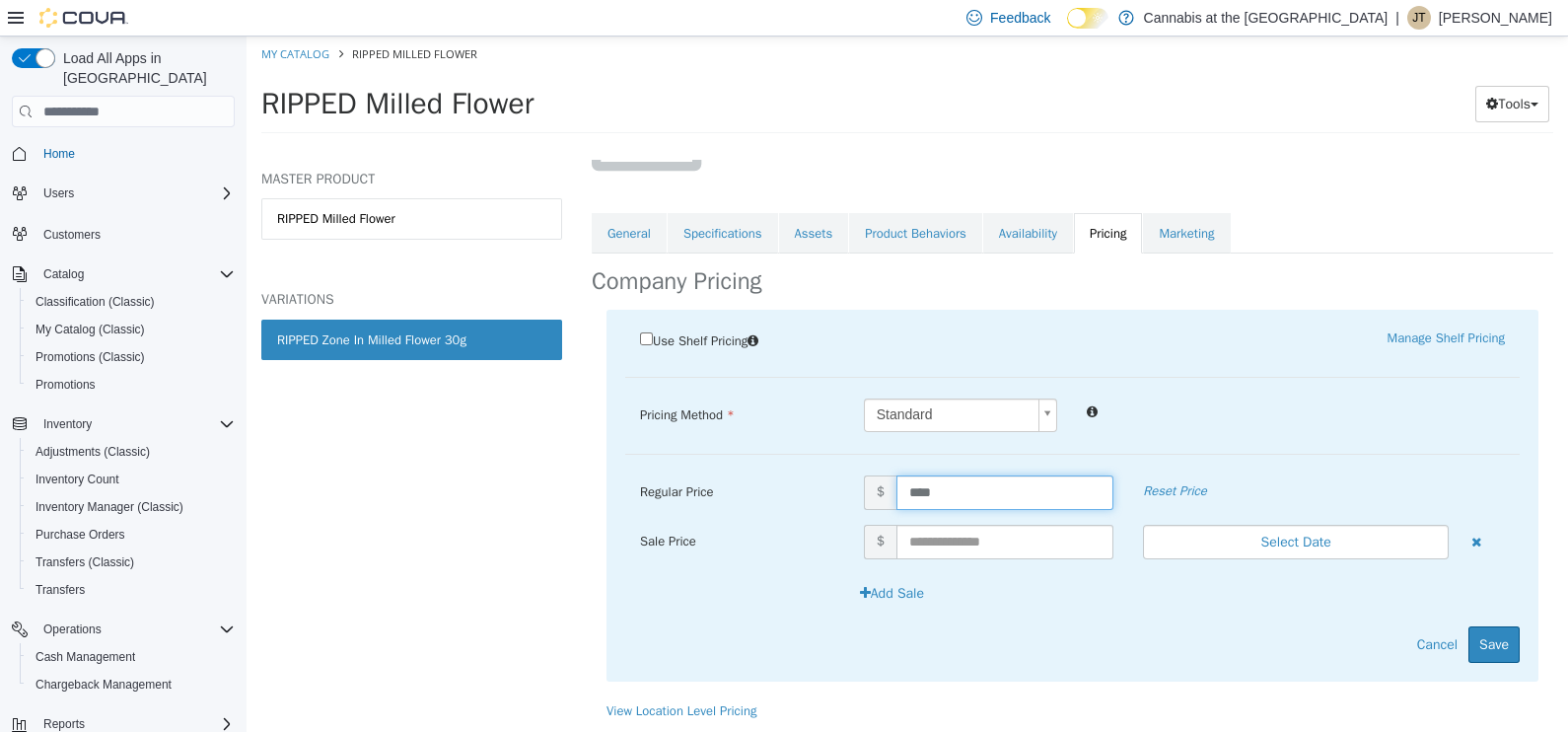 type on "*****" 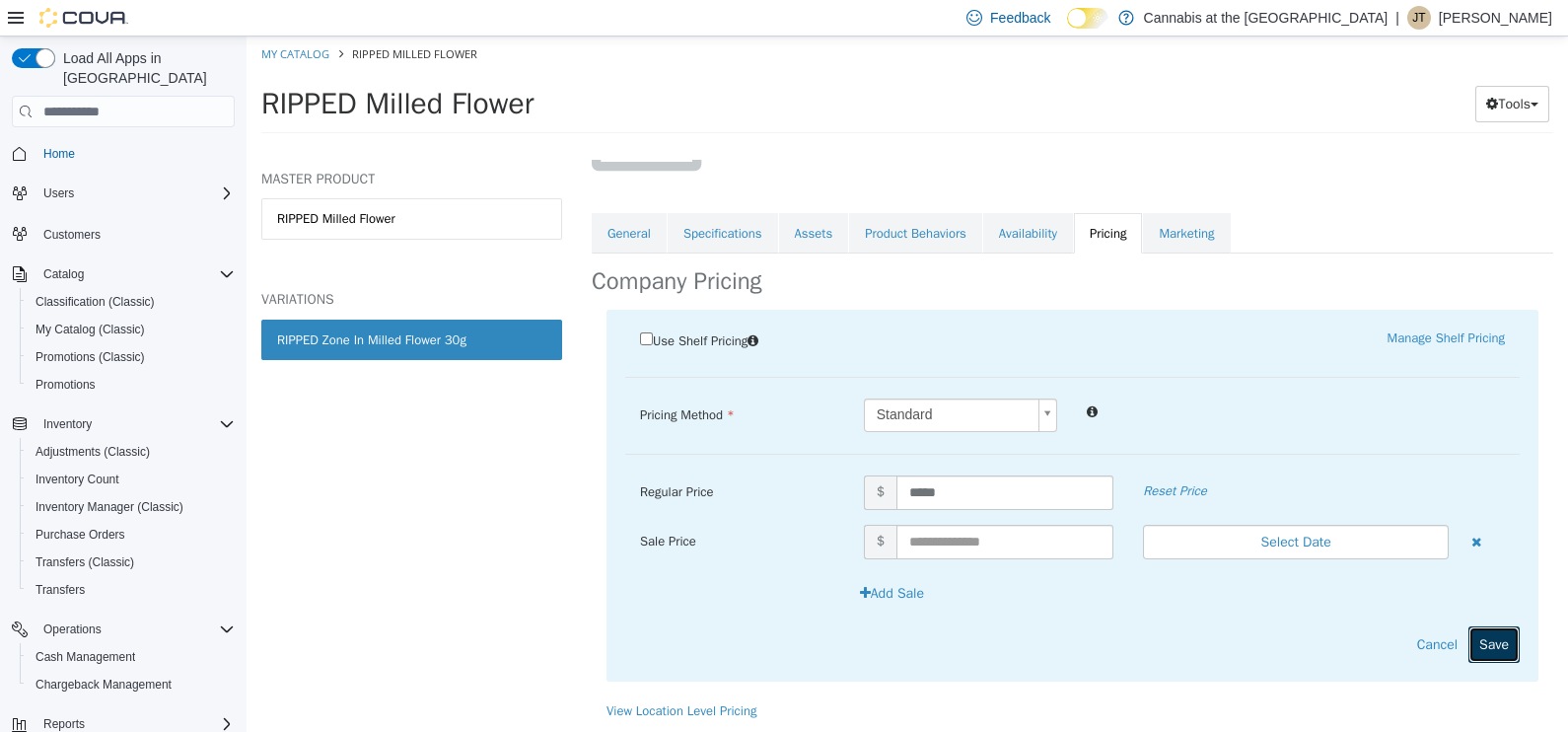 click on "Save" at bounding box center (1494, 644) 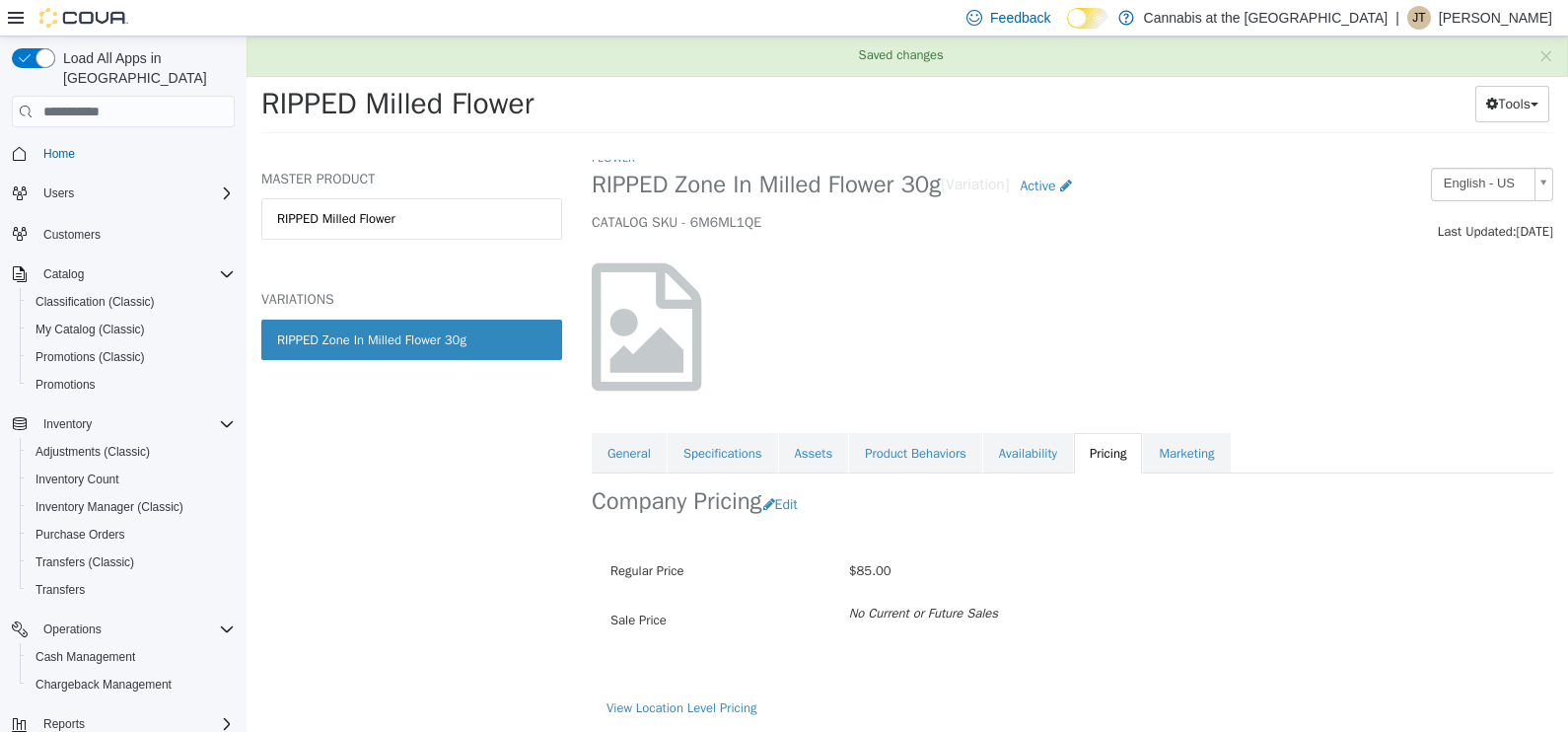 scroll, scrollTop: 11, scrollLeft: 0, axis: vertical 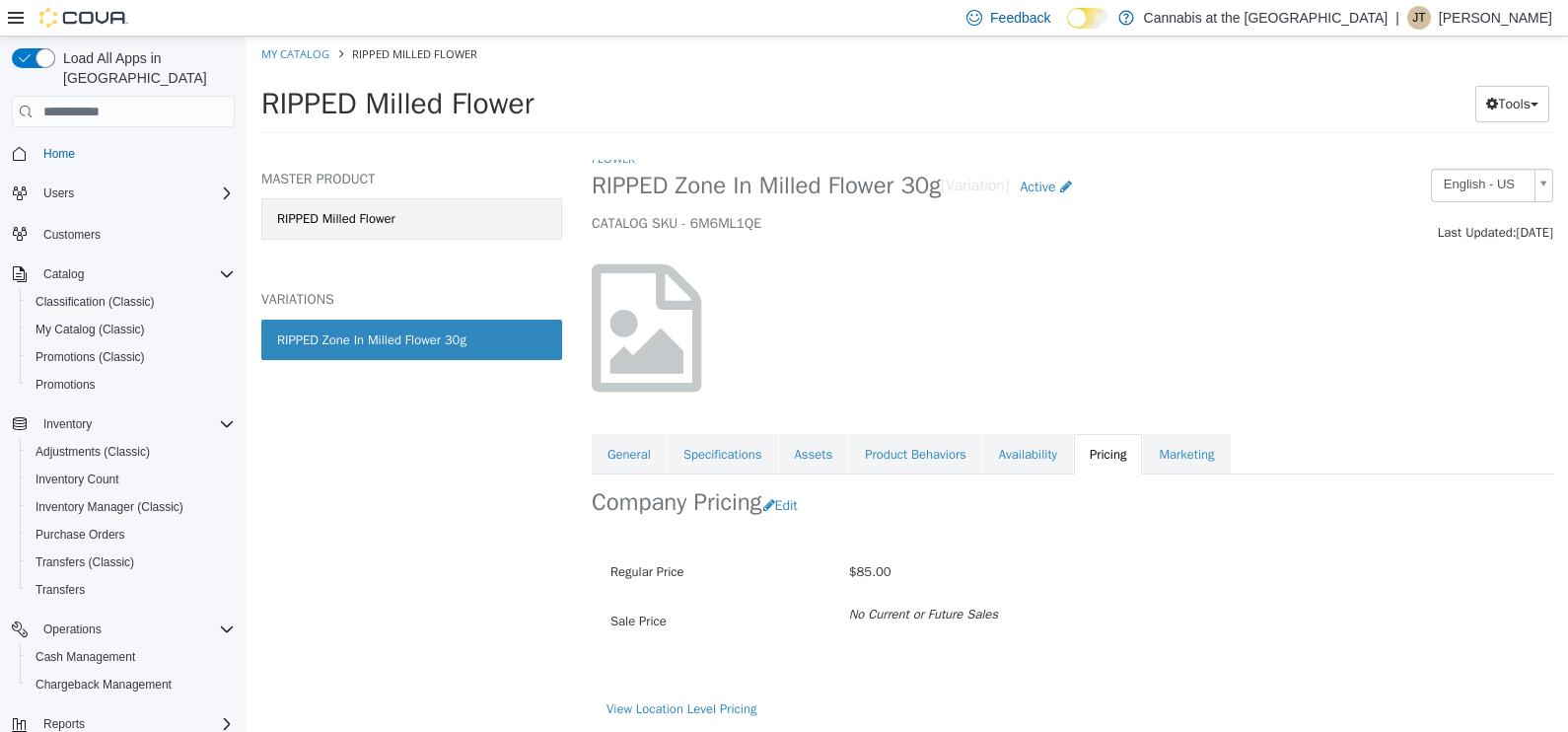 click on "RIPPED Milled Flower" at bounding box center [411, 219] 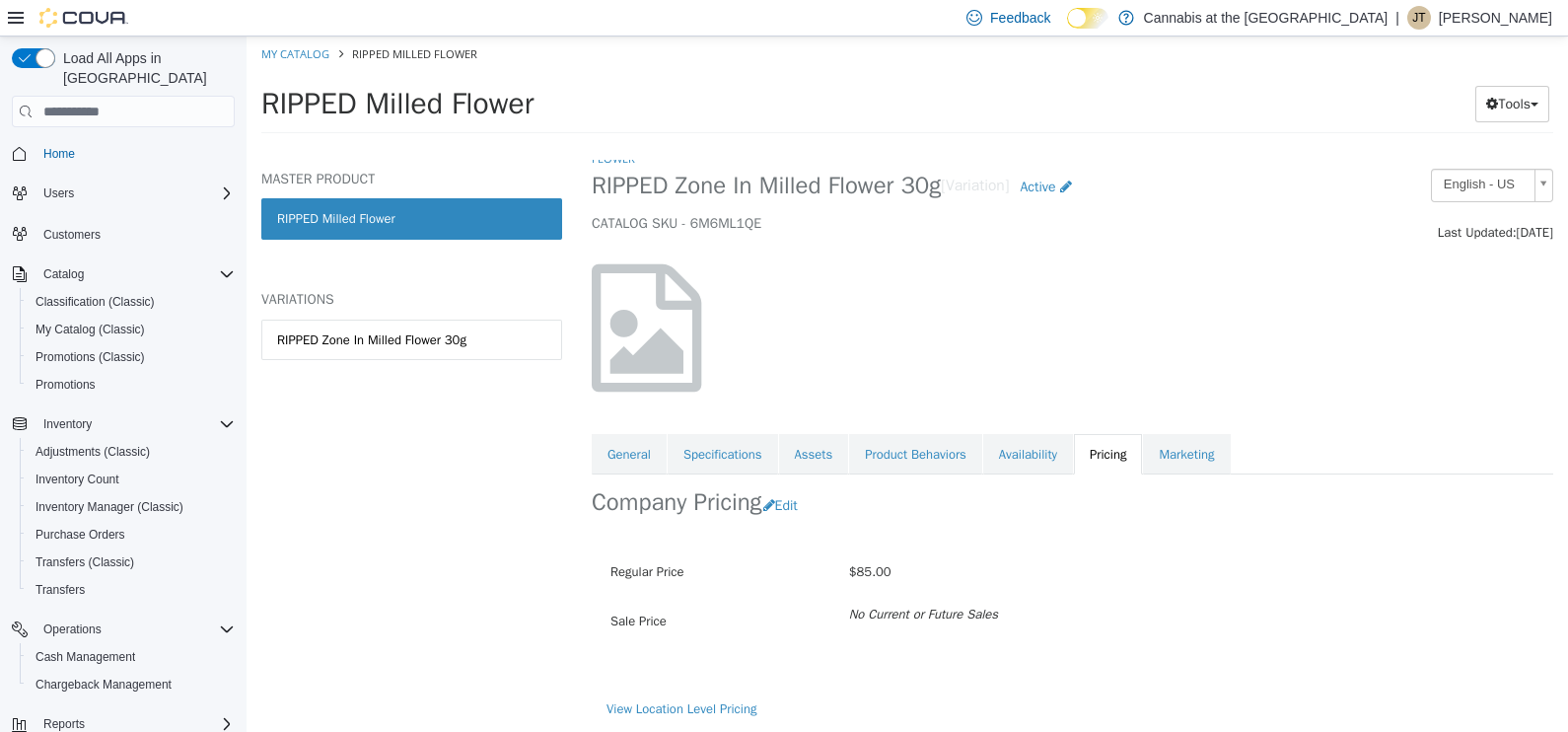 scroll, scrollTop: 9, scrollLeft: 0, axis: vertical 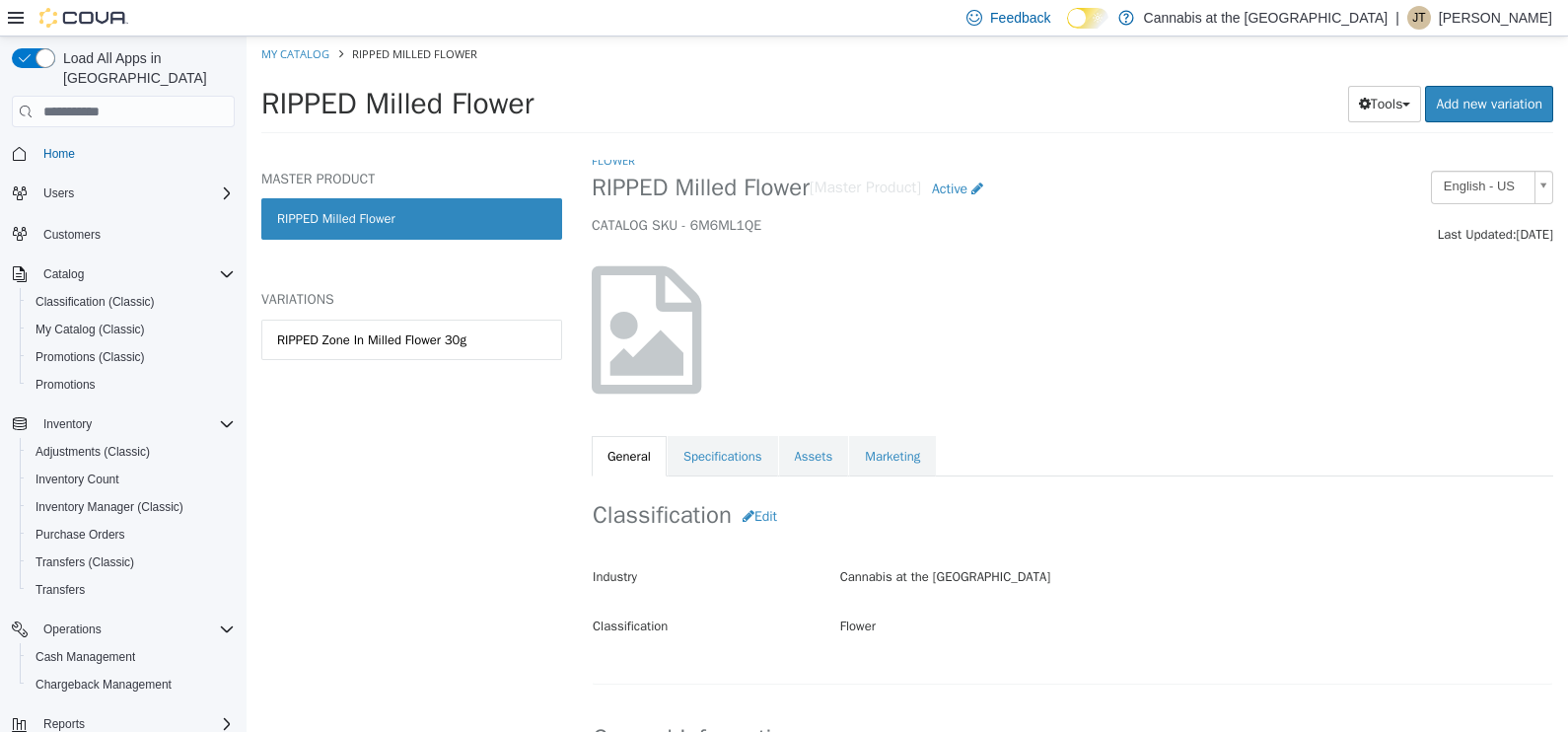click on "RIPPED Milled Flower" at bounding box center [411, 219] 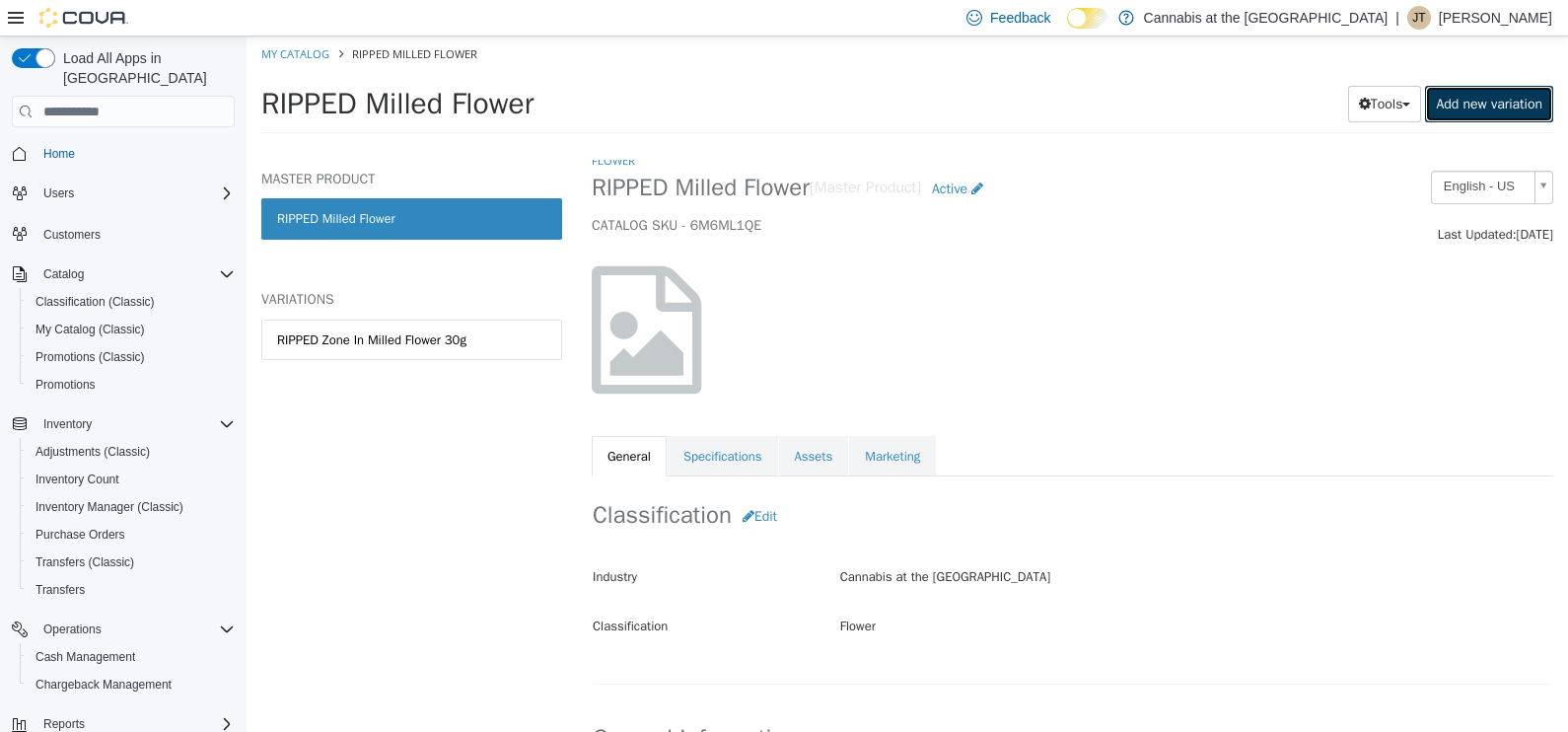 click on "Add new variation" at bounding box center [1489, 104] 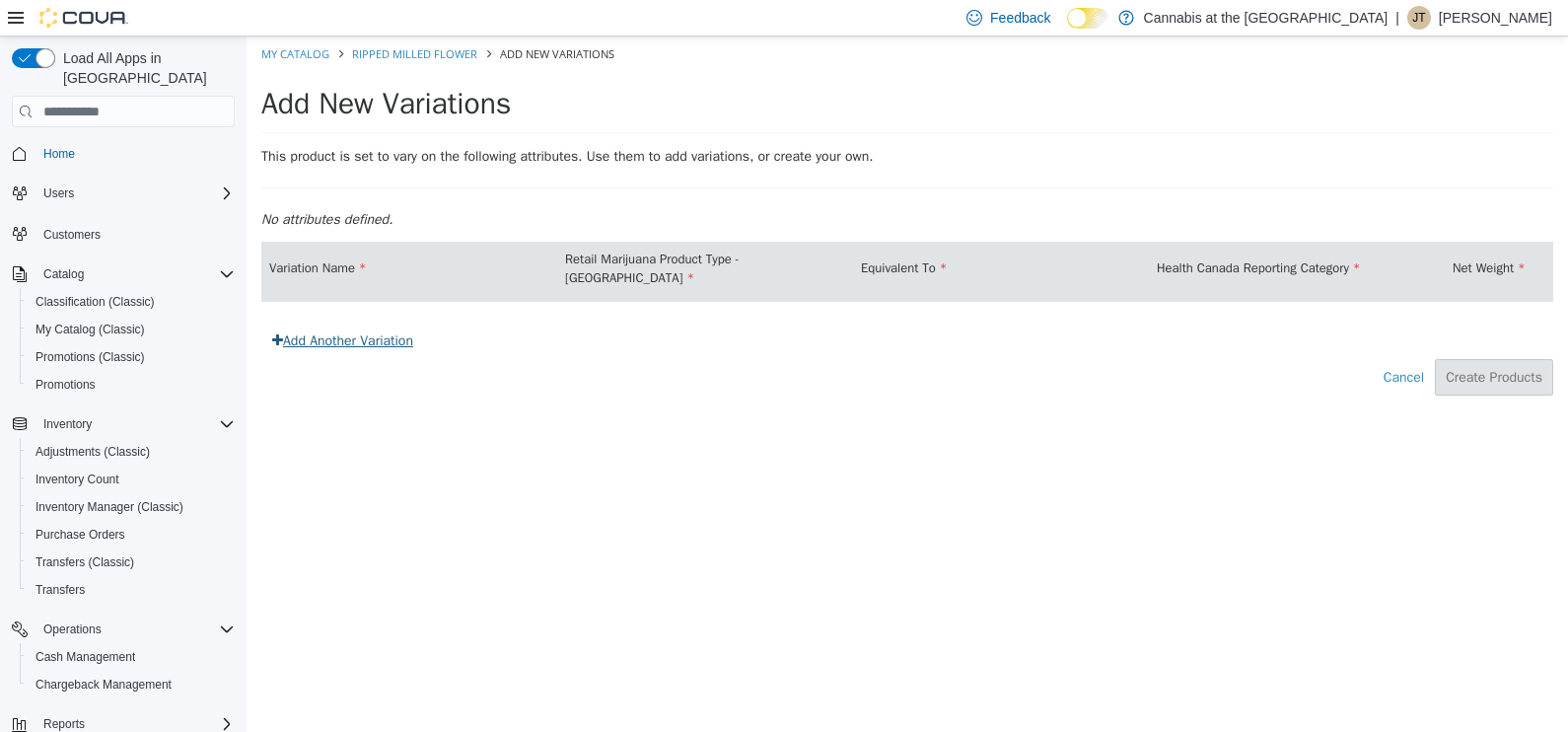 click on "Add Another Variation" at bounding box center (342, 340) 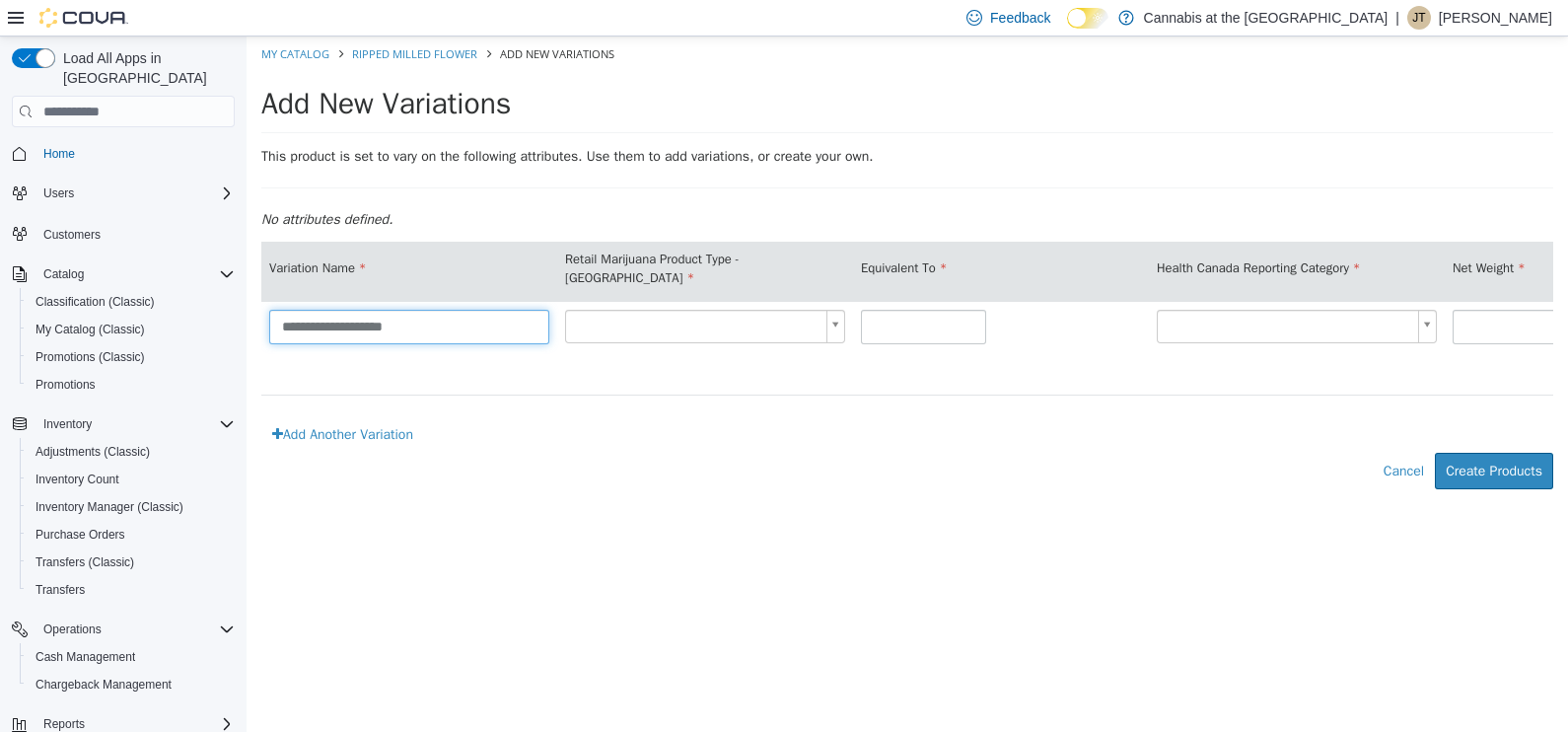 click on "**********" at bounding box center (409, 327) 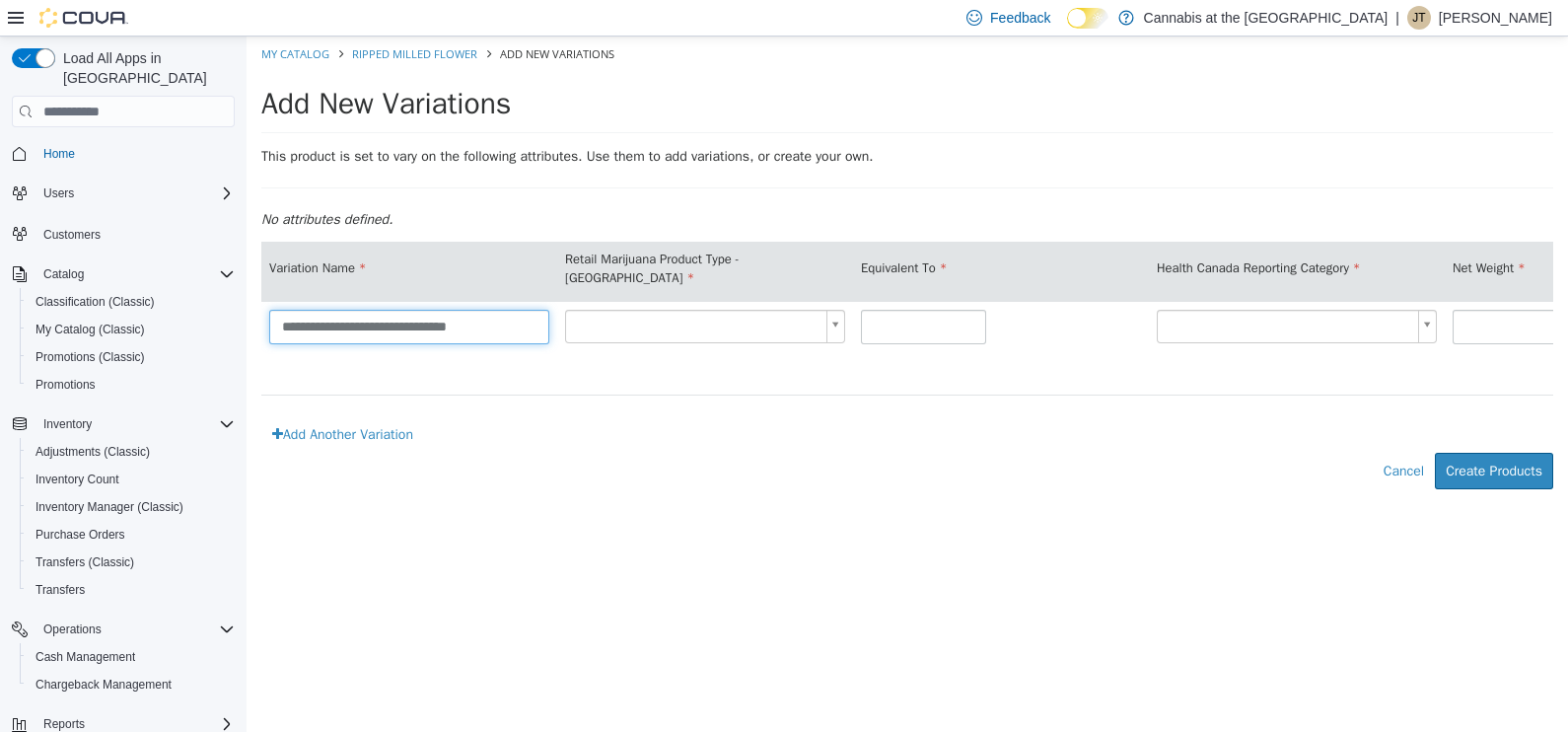 type on "**********" 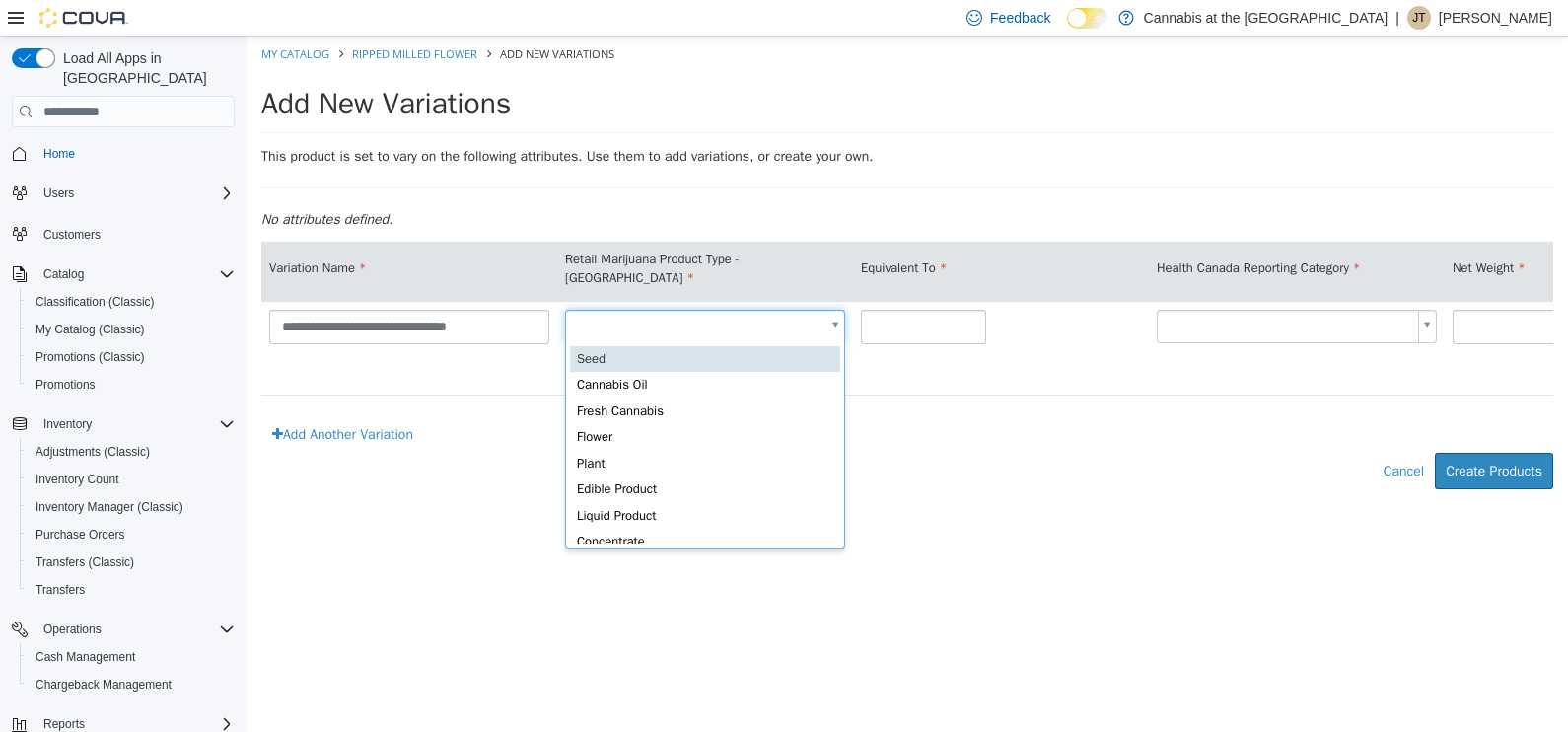 click on "**********" at bounding box center [907, 273] 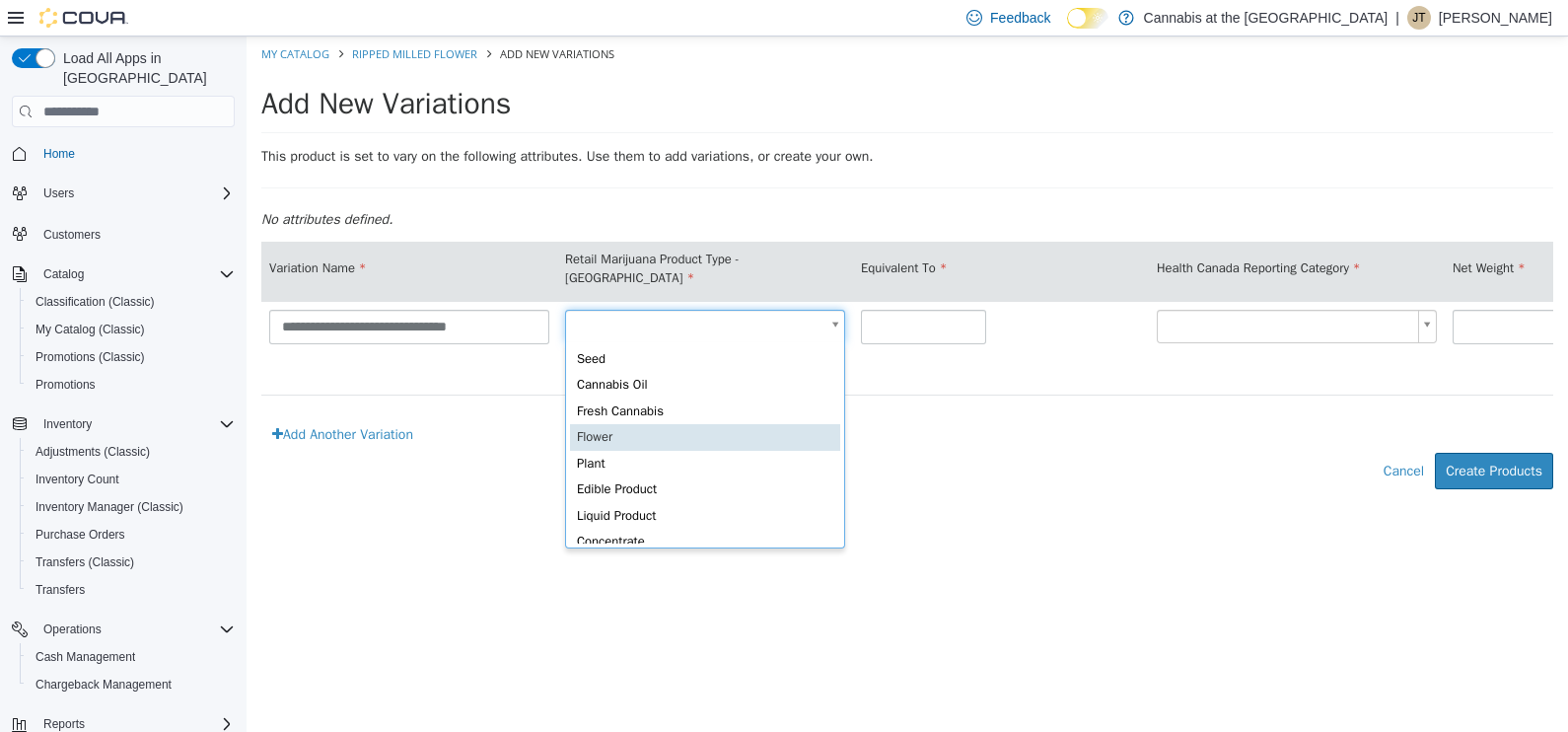 scroll, scrollTop: 0, scrollLeft: 5, axis: horizontal 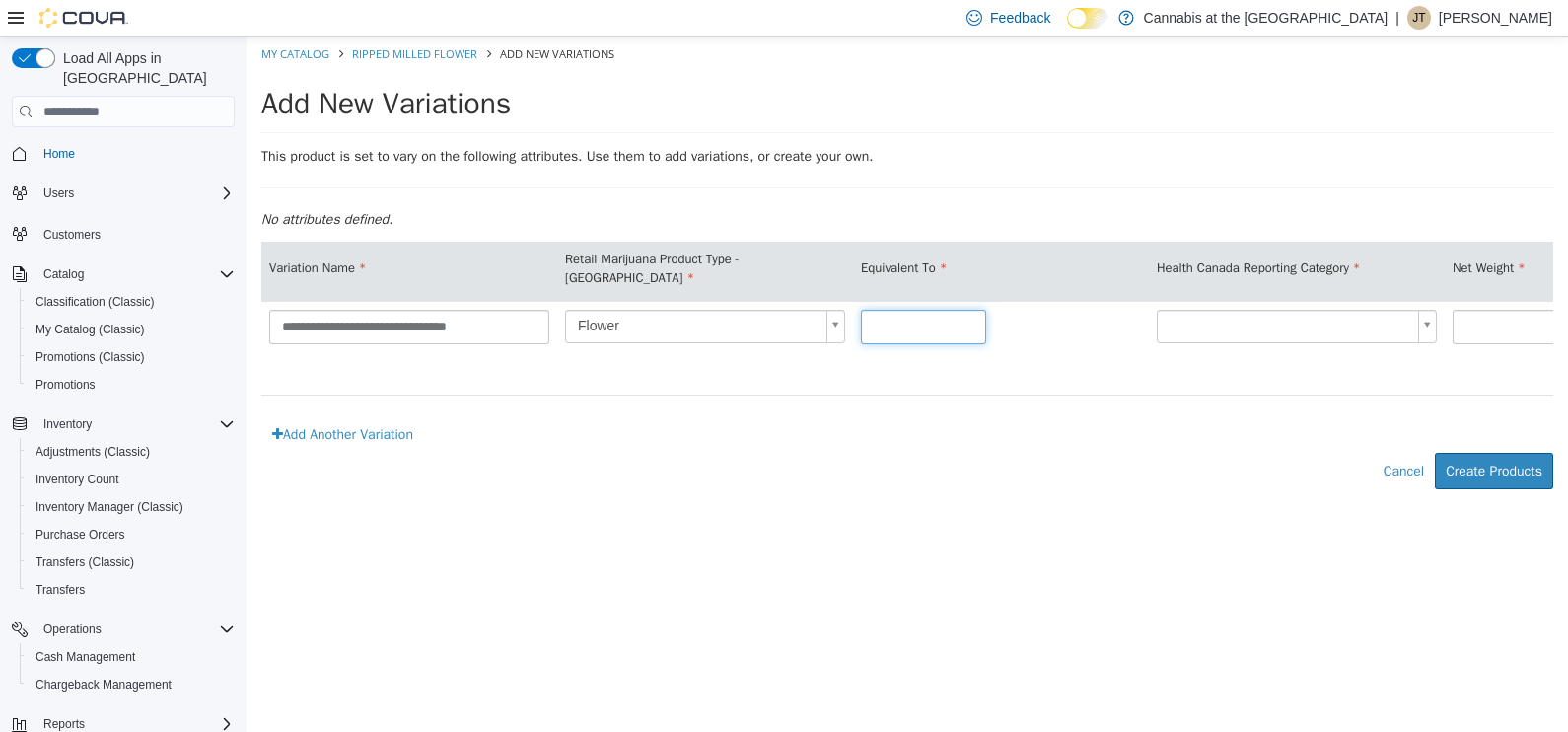 click at bounding box center (923, 327) 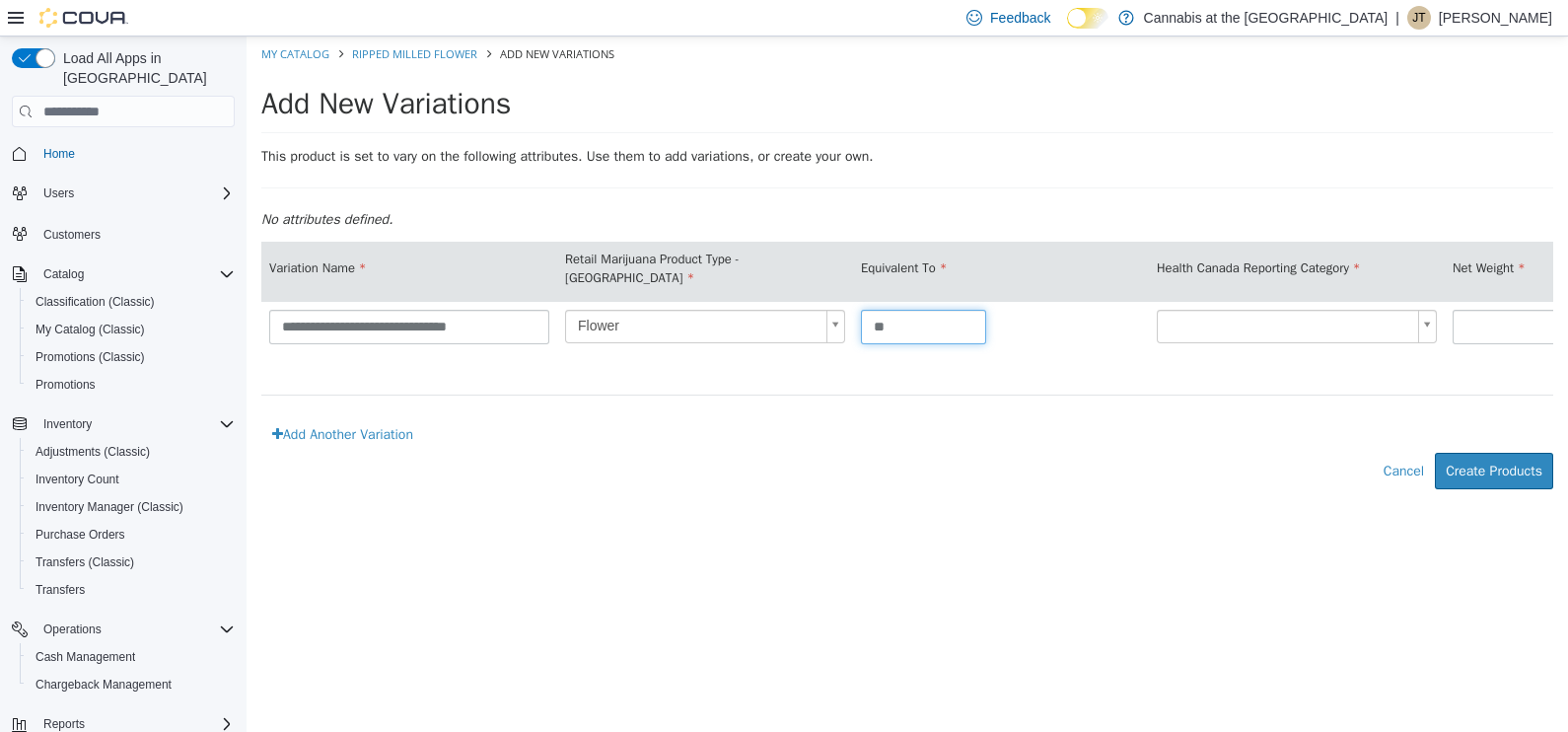 type on "*****" 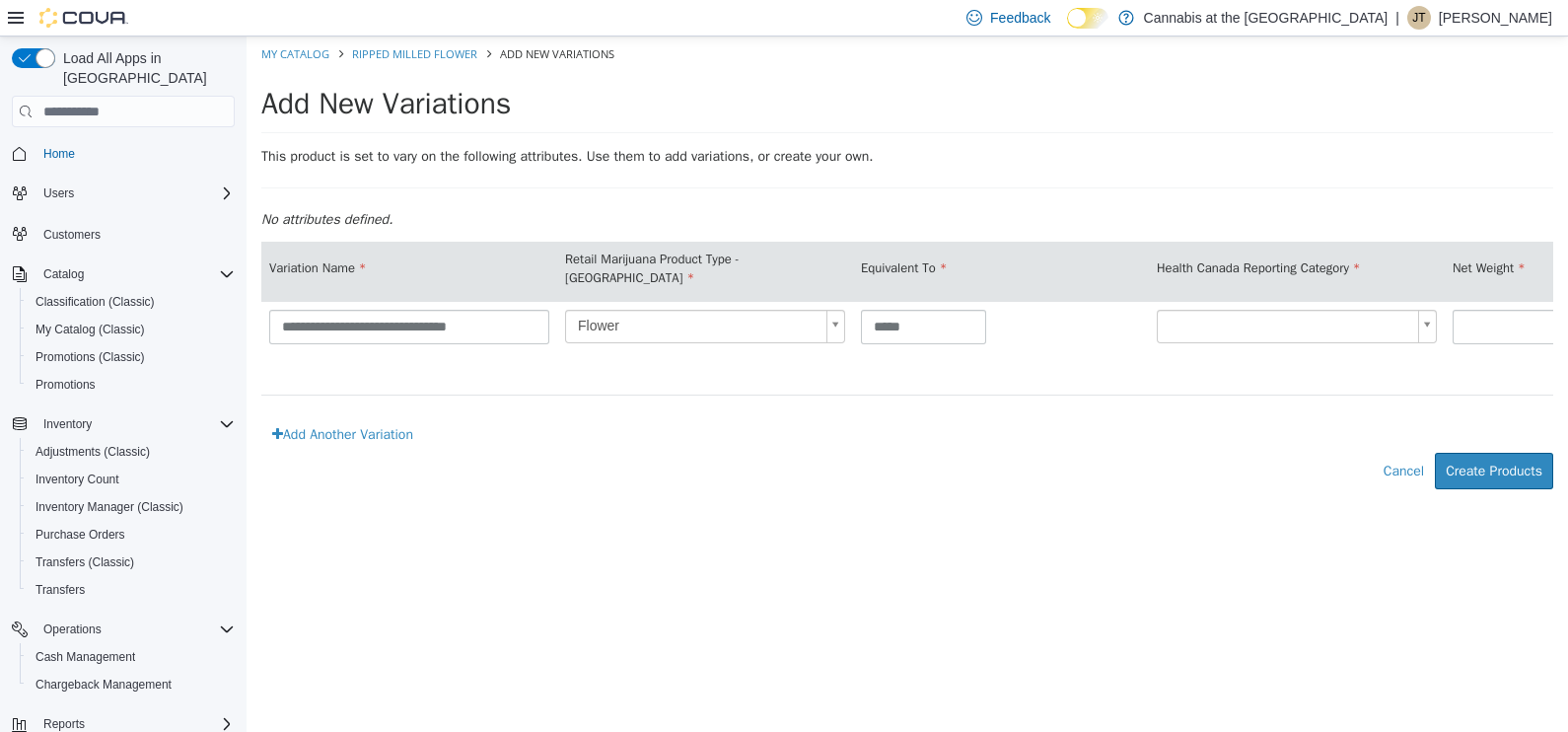 click on "**********" at bounding box center [907, 273] 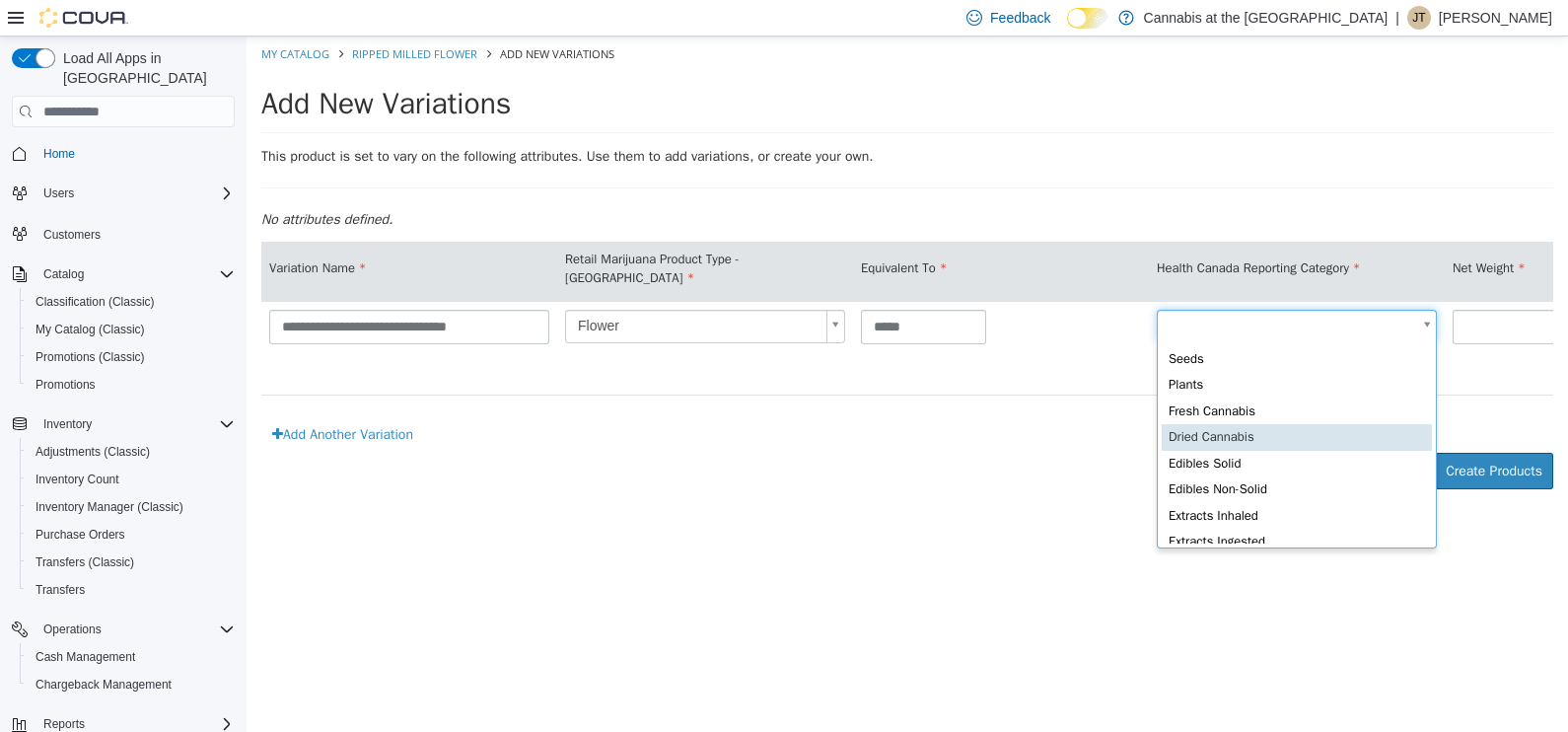 scroll, scrollTop: 0, scrollLeft: 5, axis: horizontal 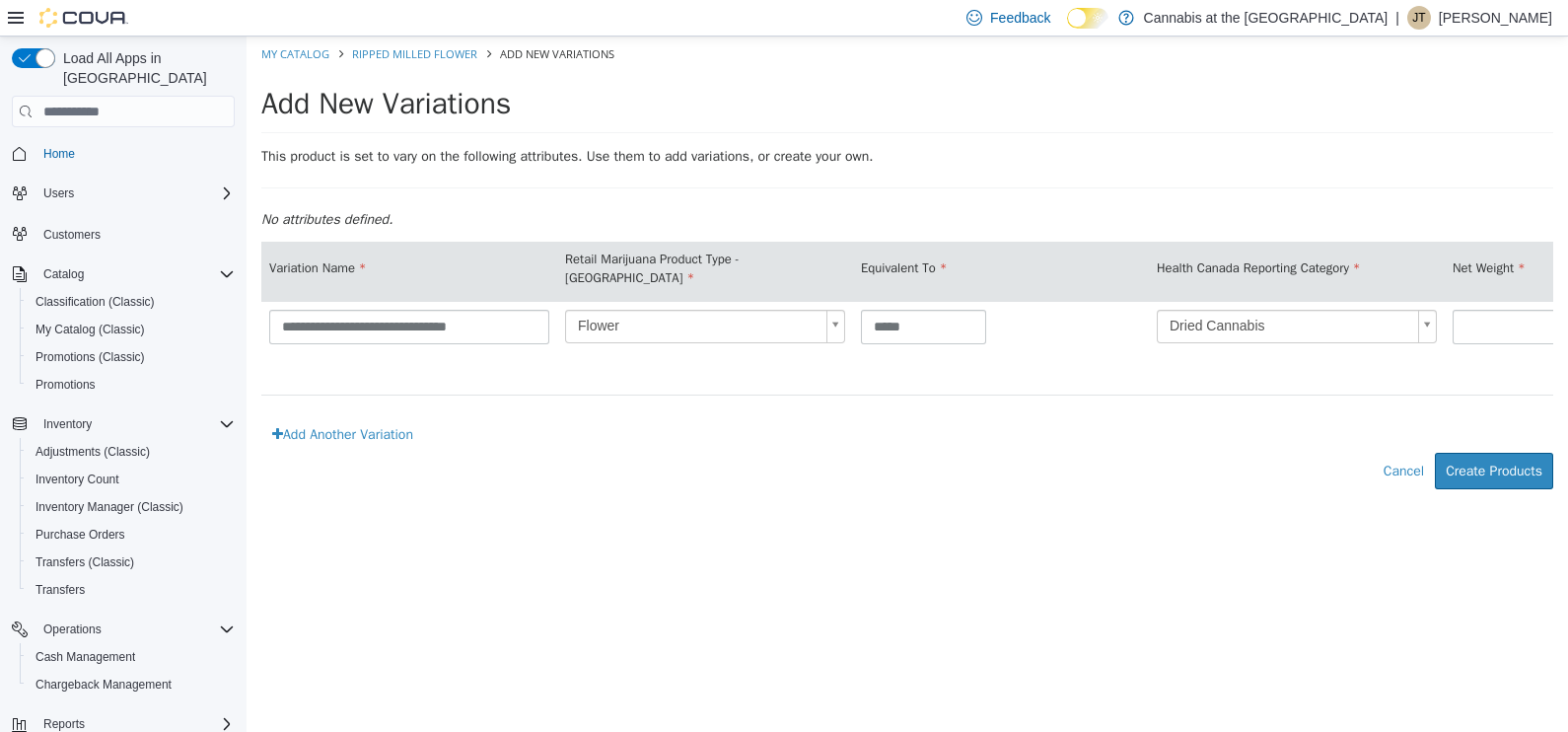 click on "**********" at bounding box center (907, 329) 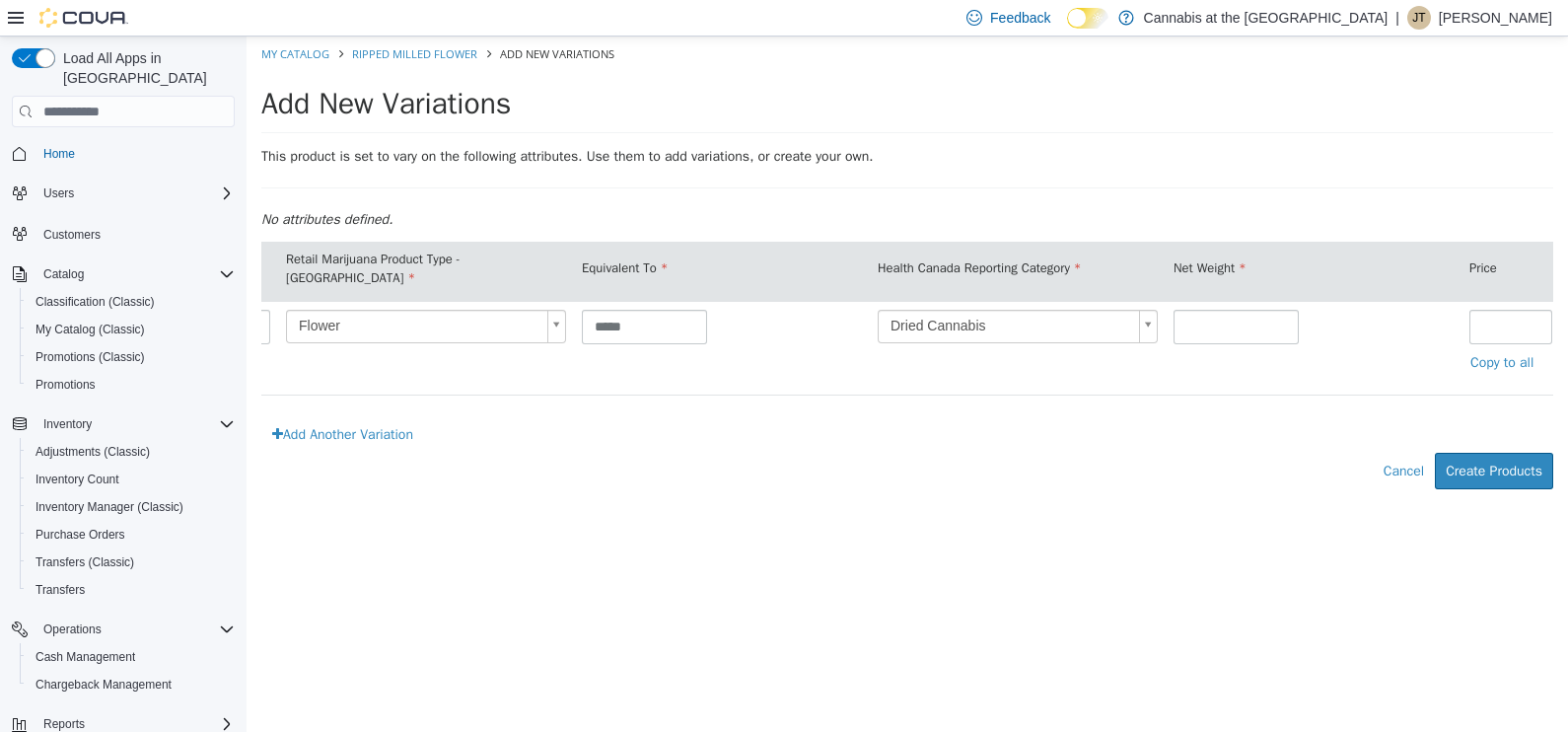 scroll, scrollTop: 0, scrollLeft: 312, axis: horizontal 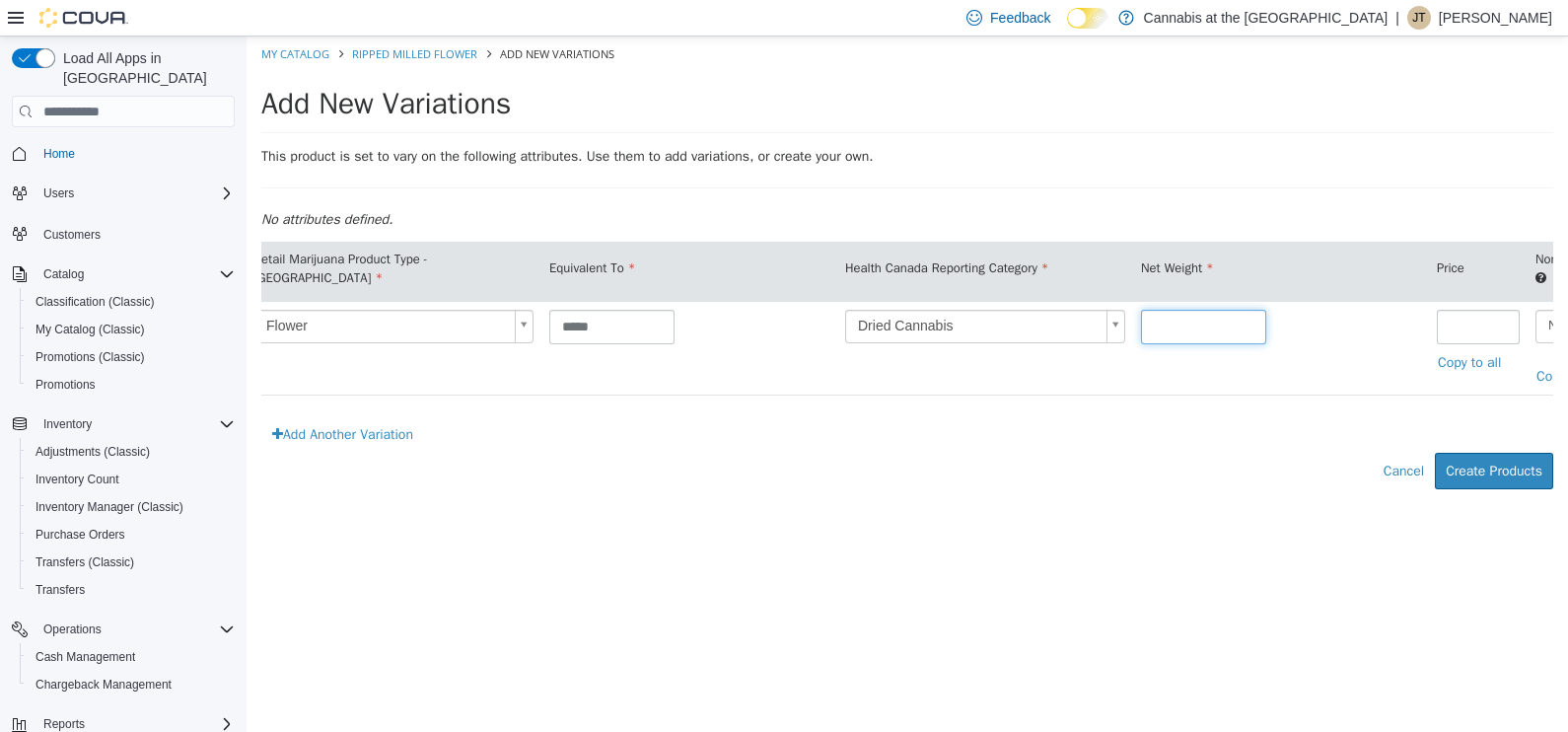 click at bounding box center (1203, 327) 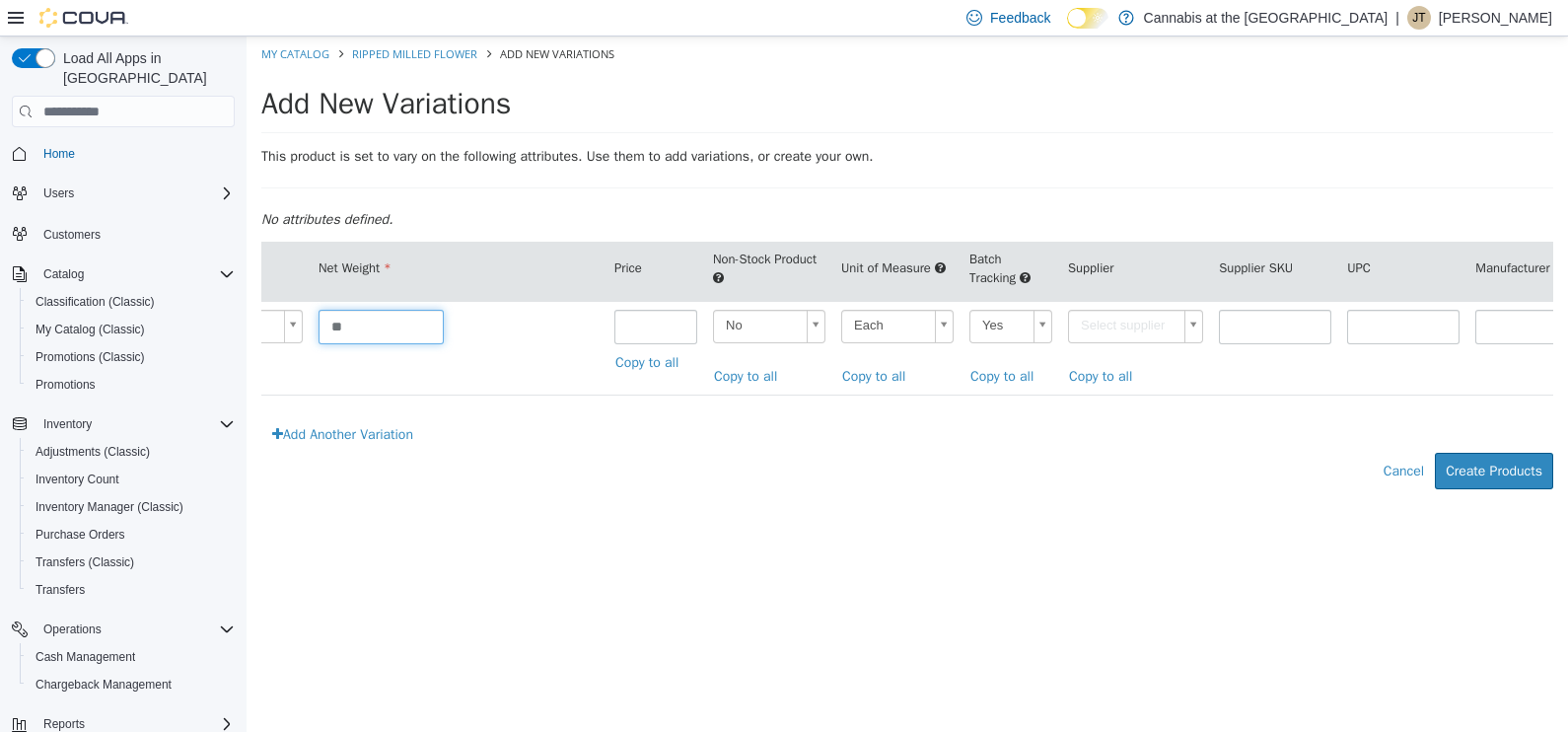 scroll, scrollTop: 0, scrollLeft: 1167, axis: horizontal 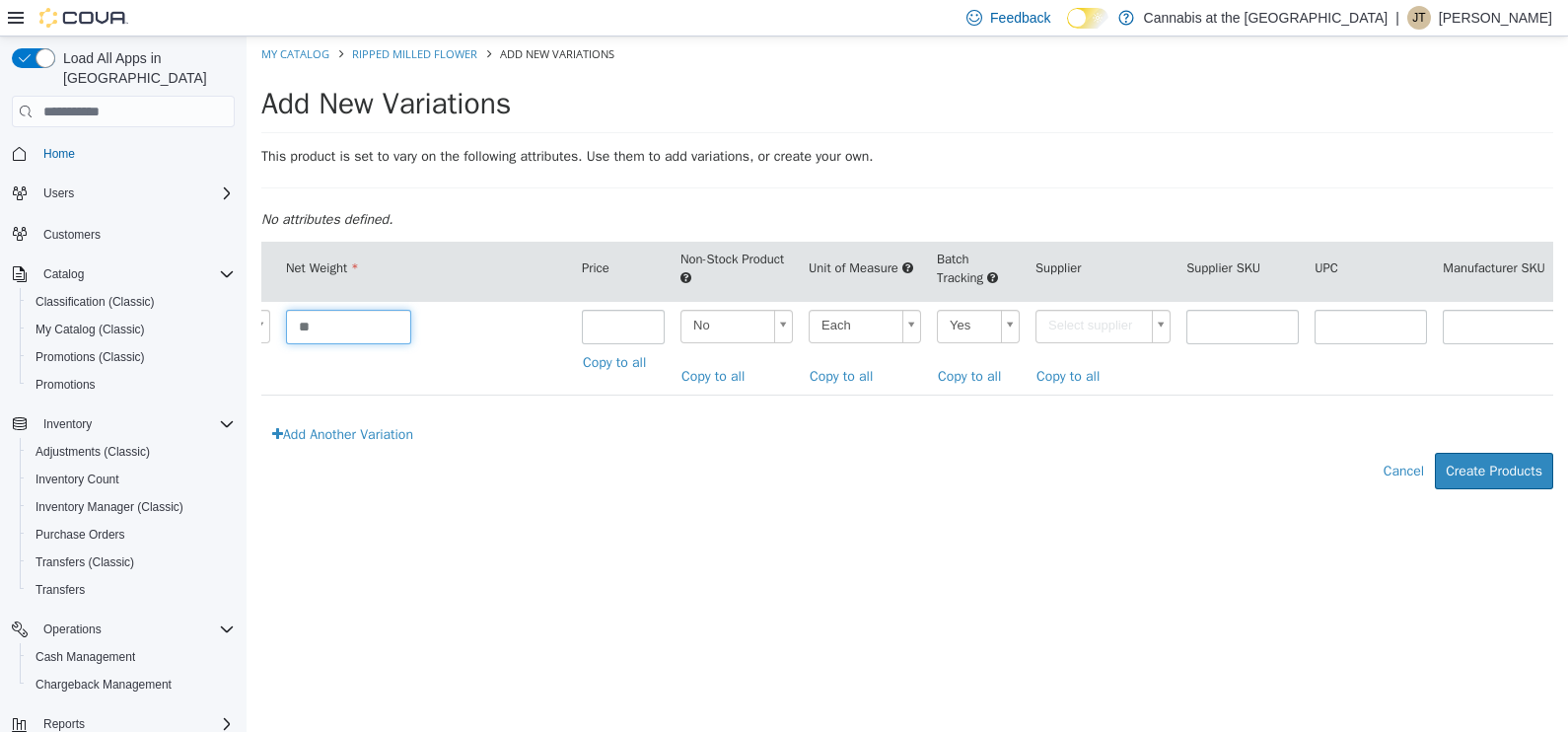 type on "**" 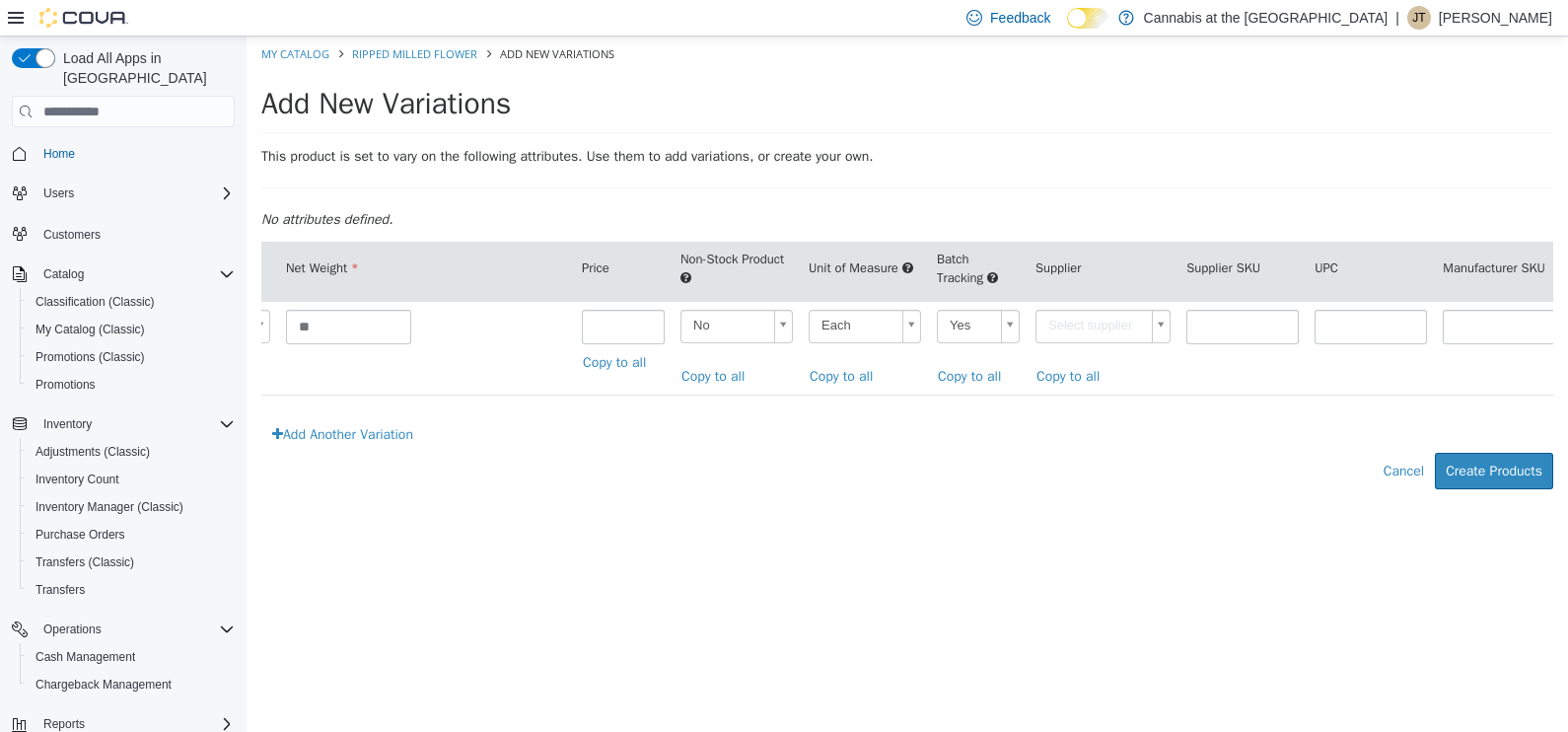click on "**********" at bounding box center [907, 273] 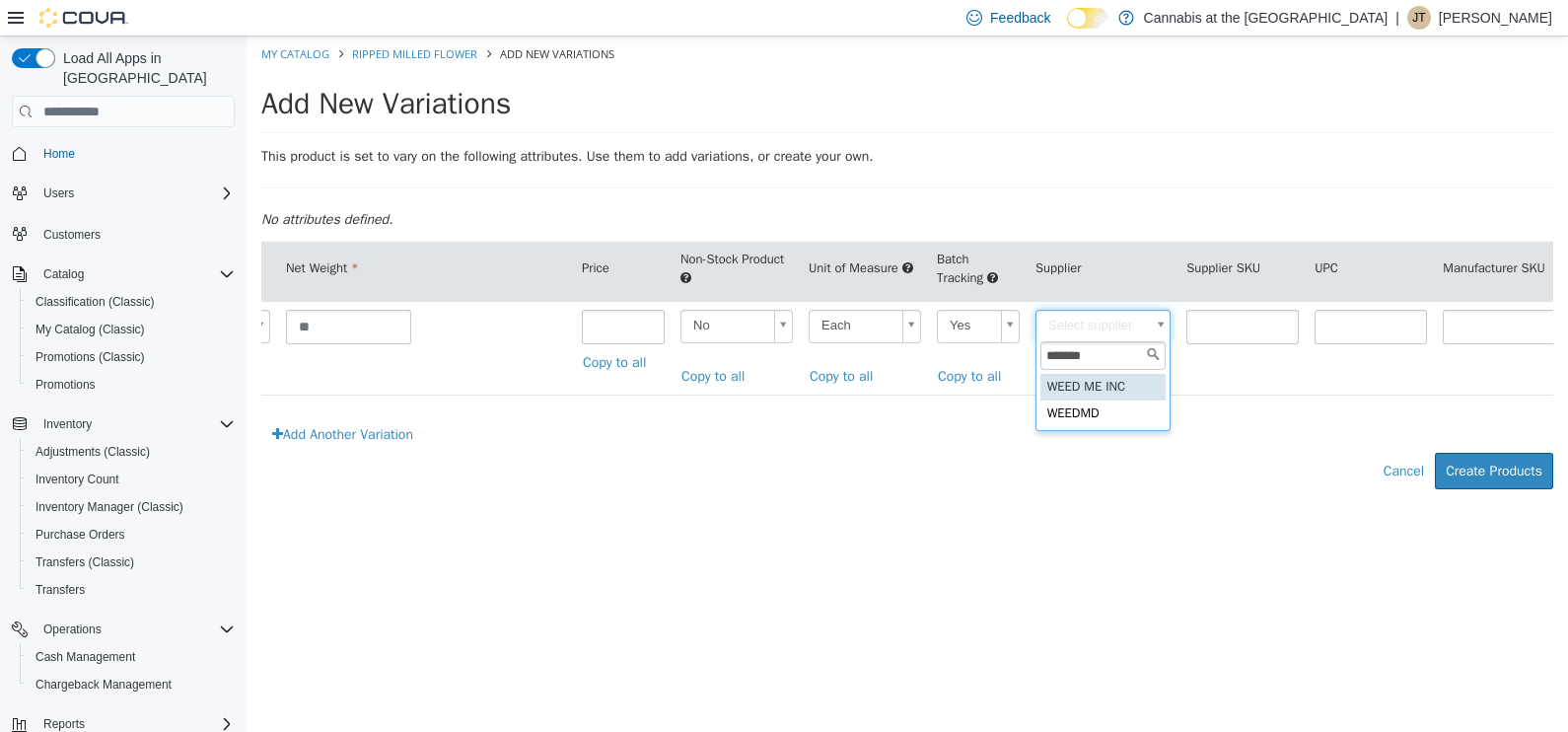 type on "*******" 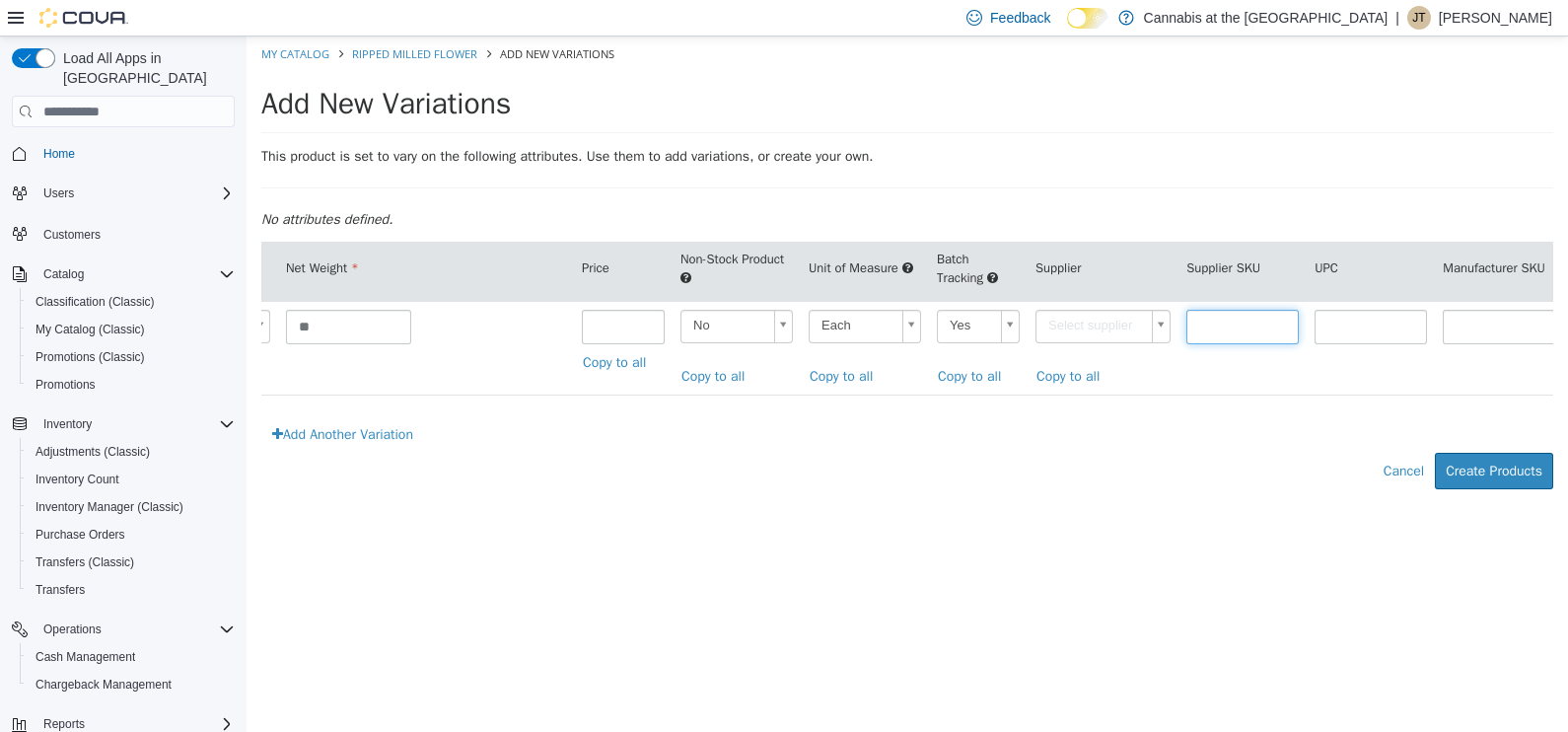 click at bounding box center (1243, 327) 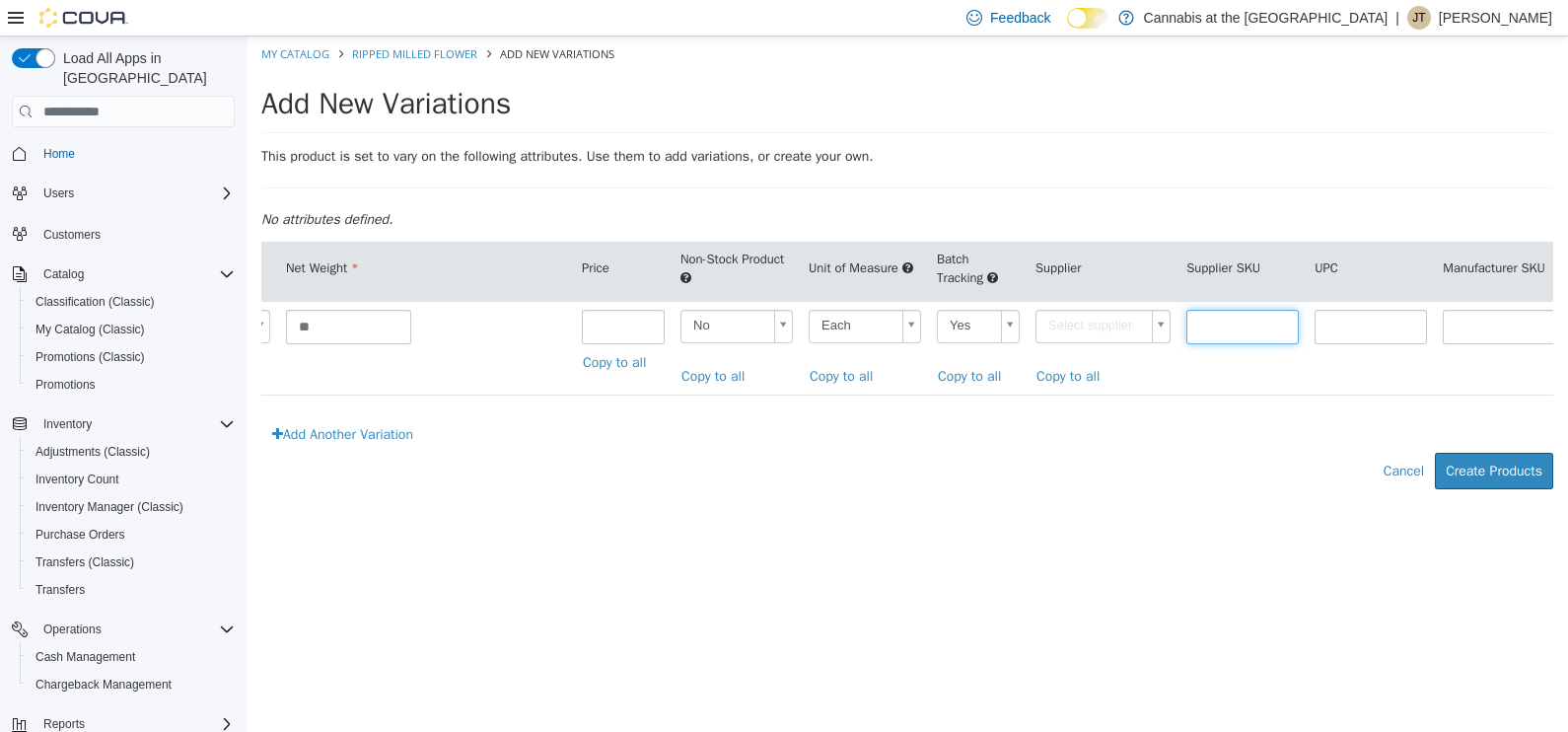 type on "******" 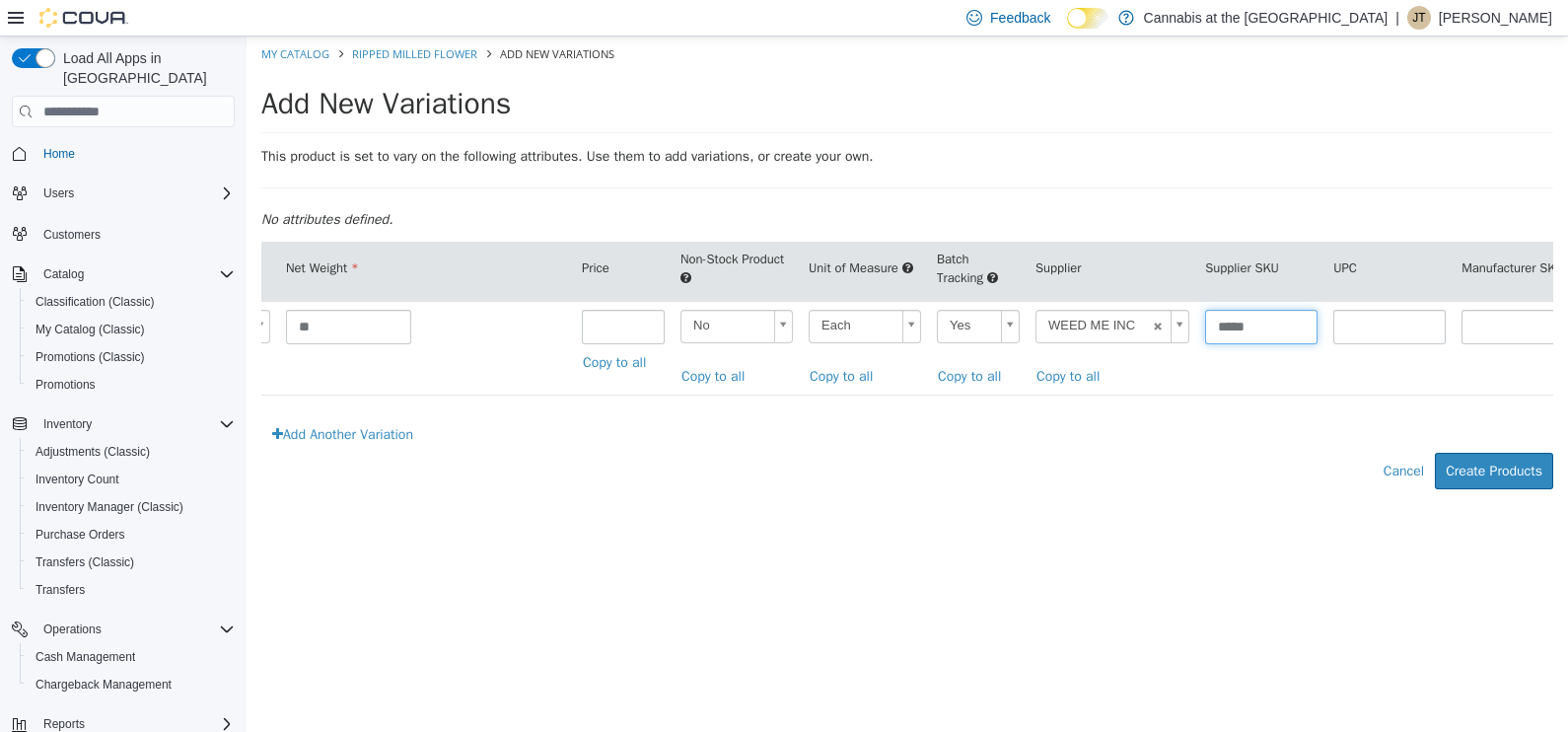 type on "*****" 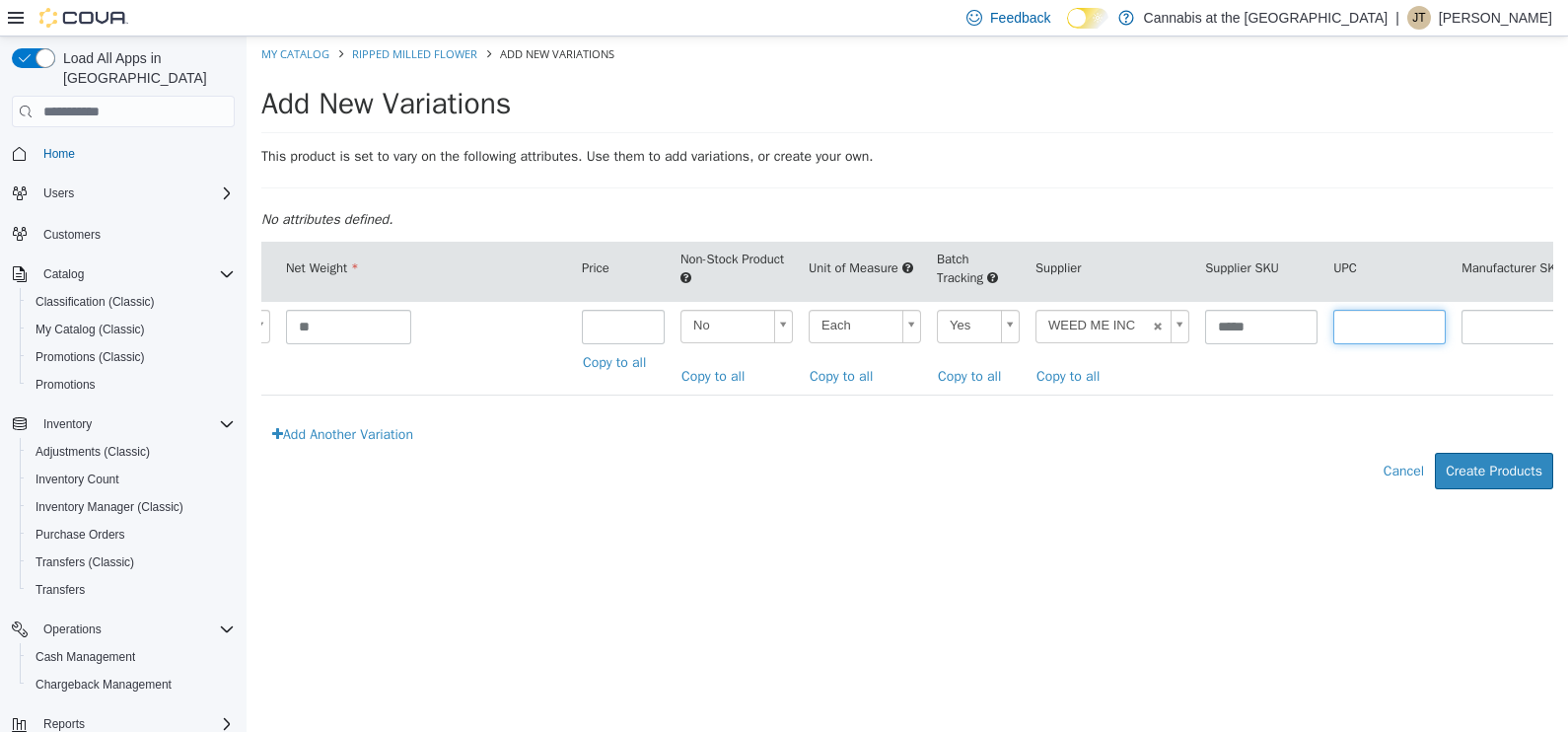 click at bounding box center (1390, 327) 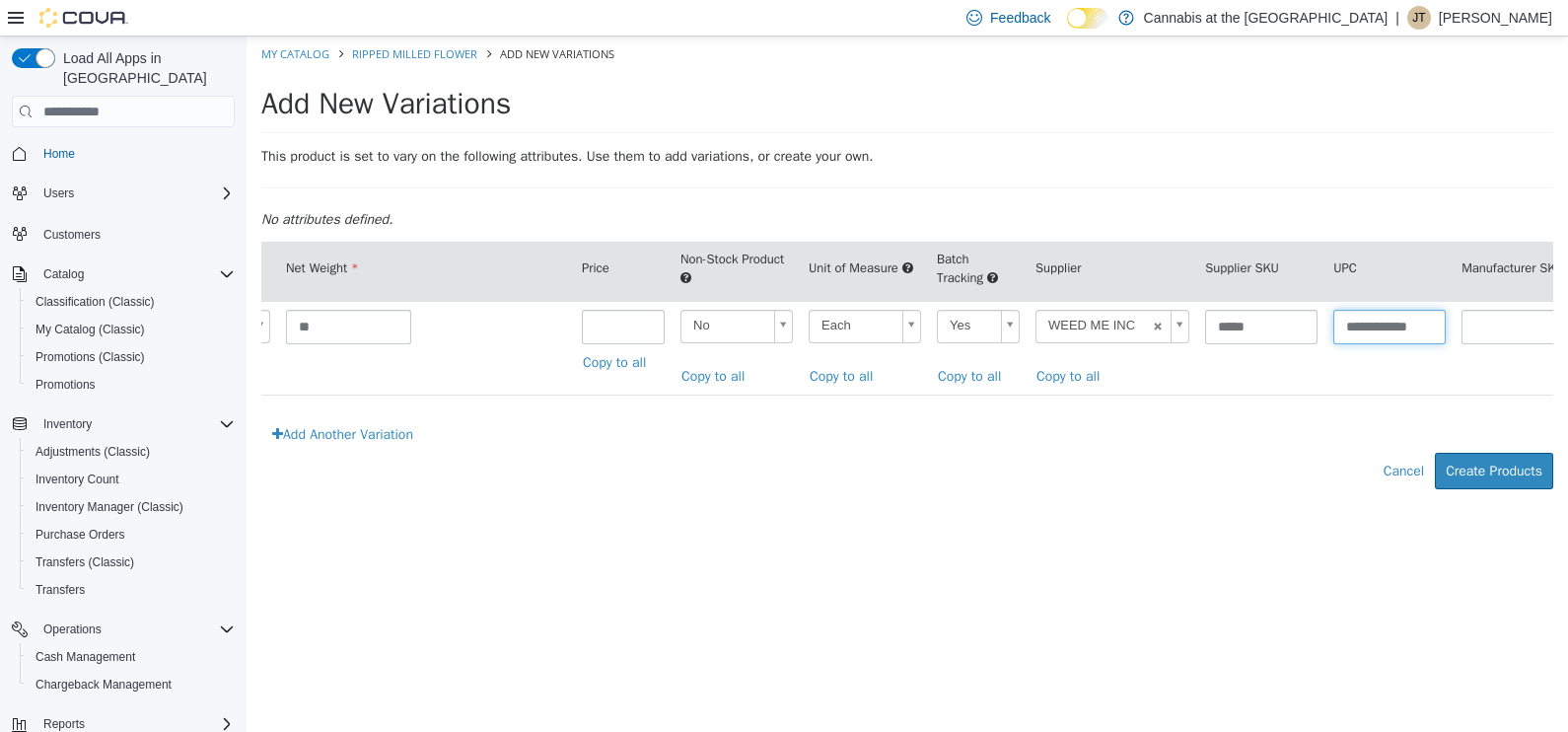 scroll, scrollTop: 0, scrollLeft: 2, axis: horizontal 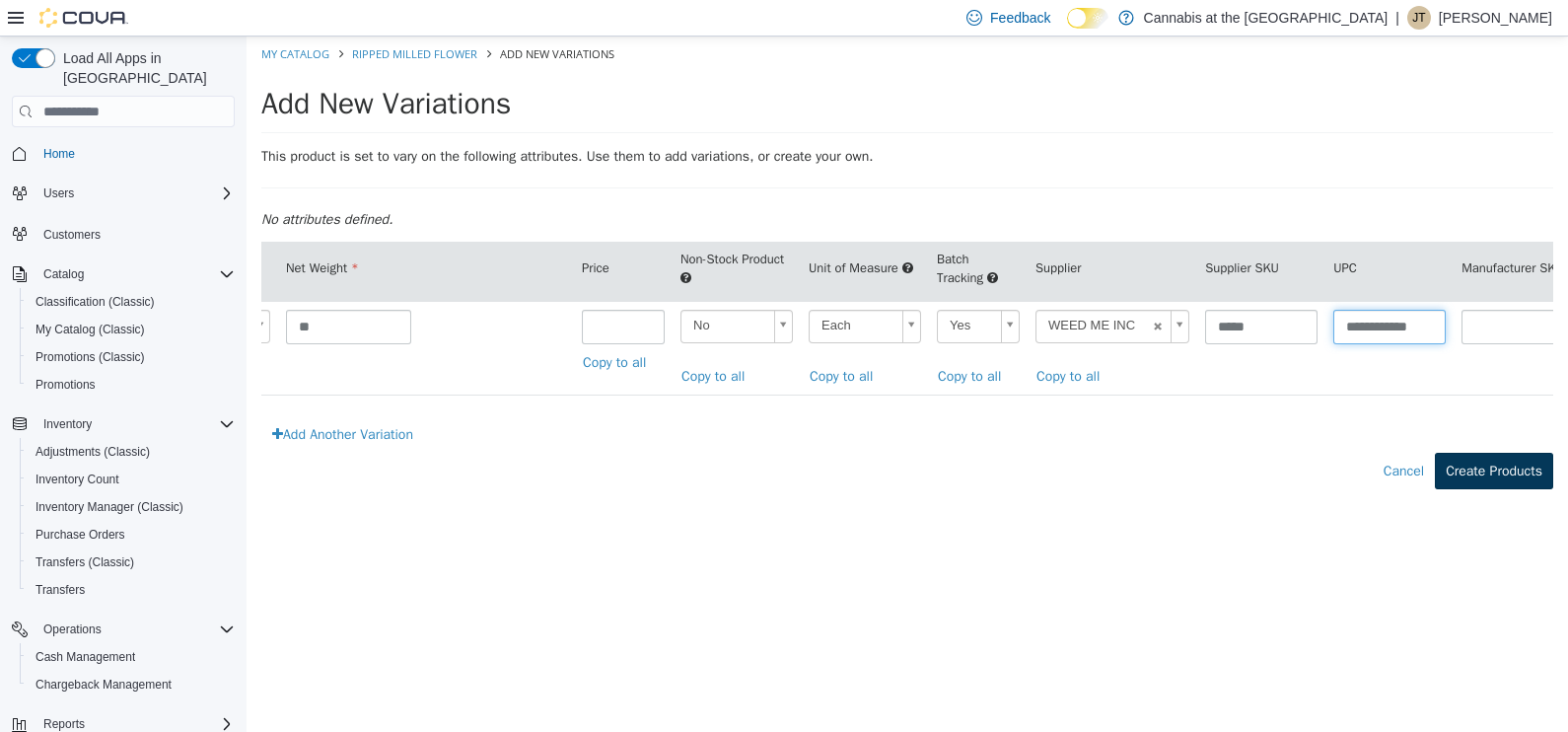 type on "**********" 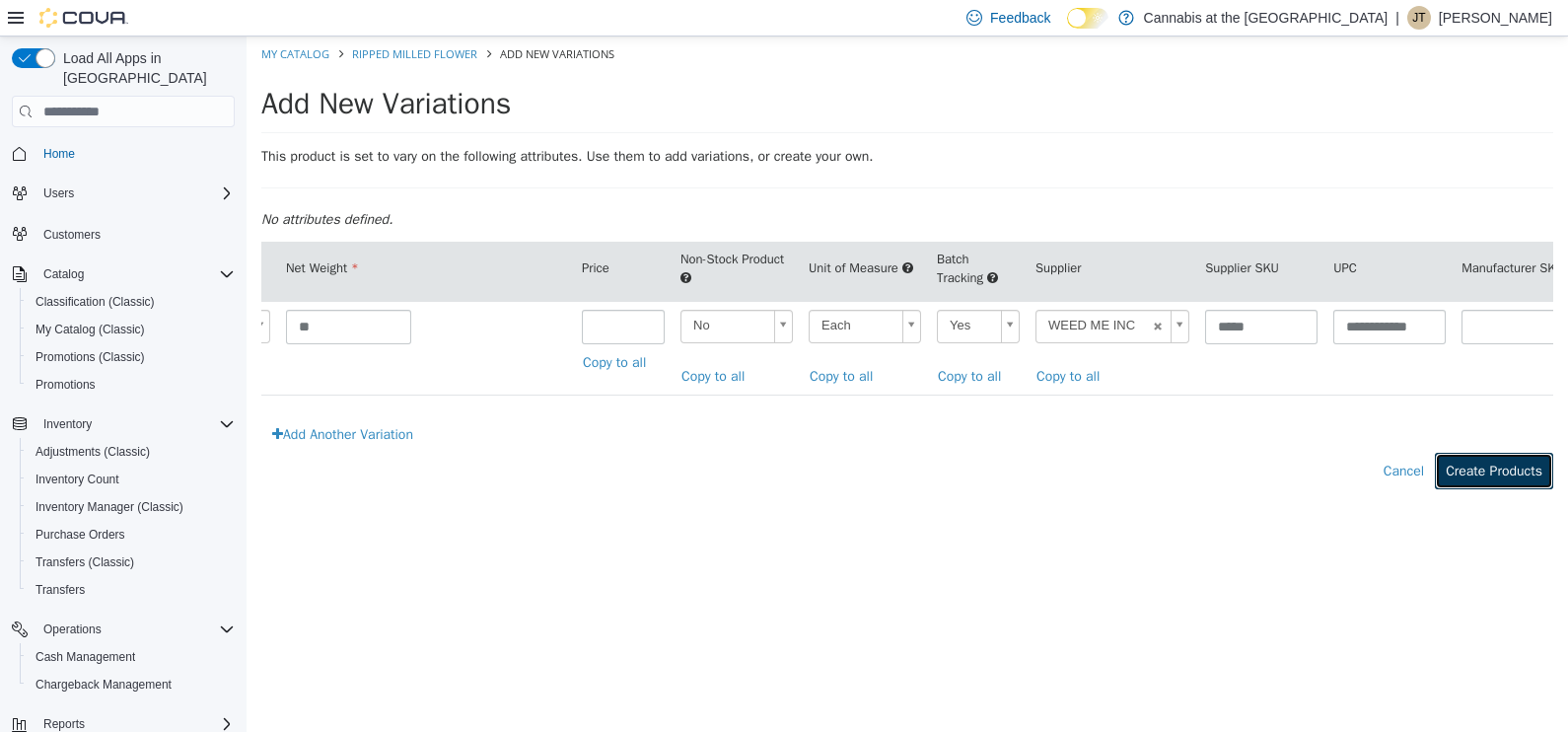 scroll, scrollTop: 0, scrollLeft: 0, axis: both 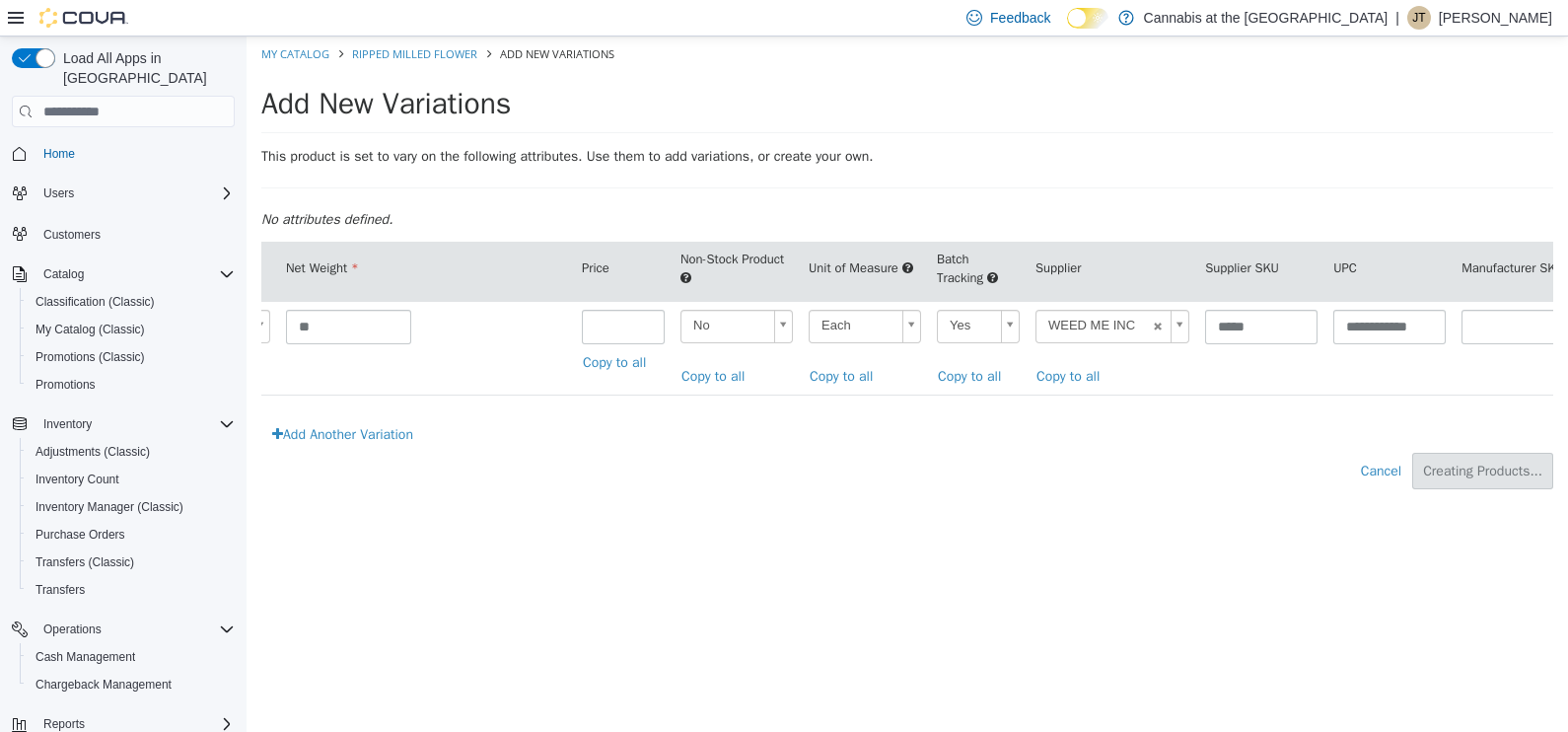 type on "*****" 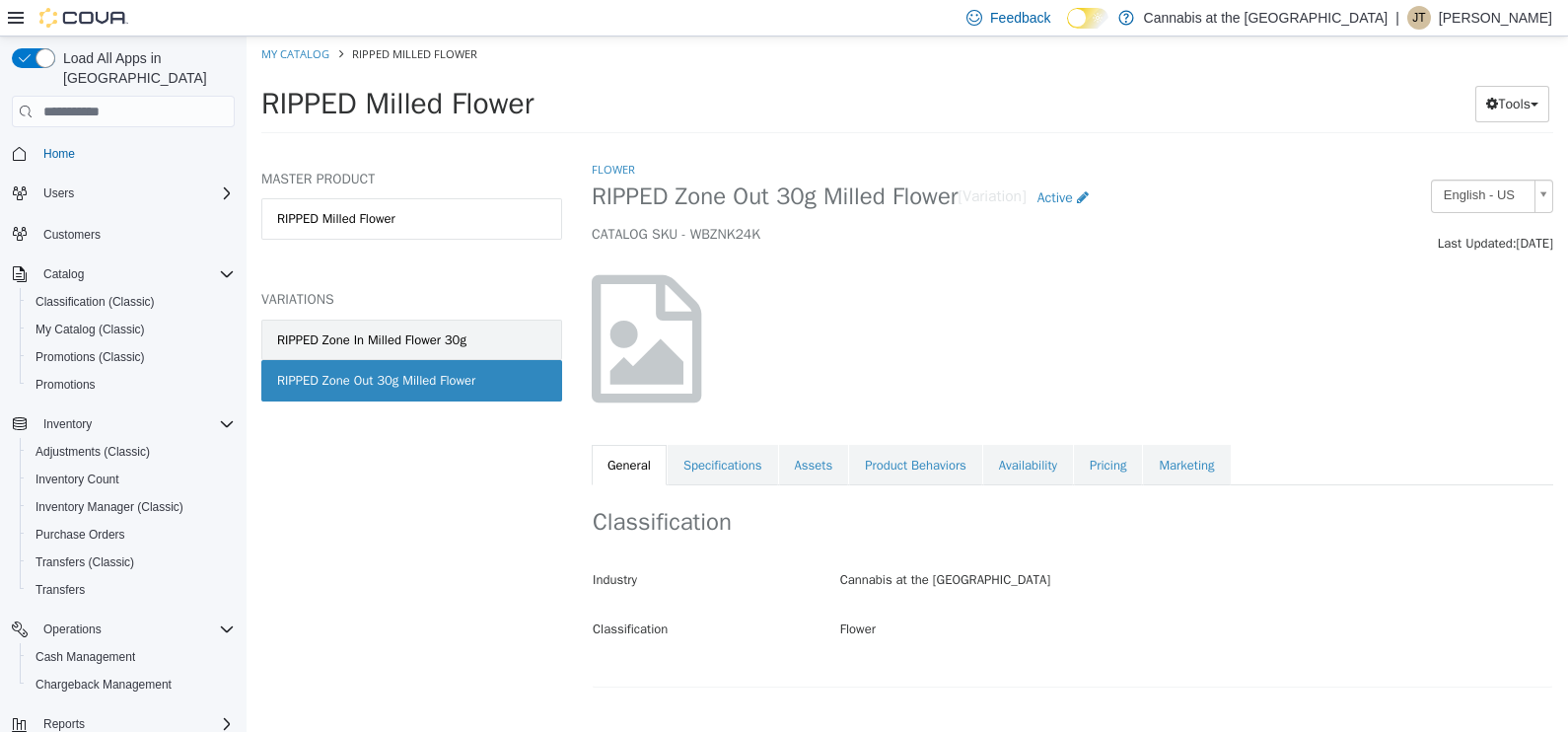 click on "RIPPED Zone In Milled Flower 30g" at bounding box center (372, 340) 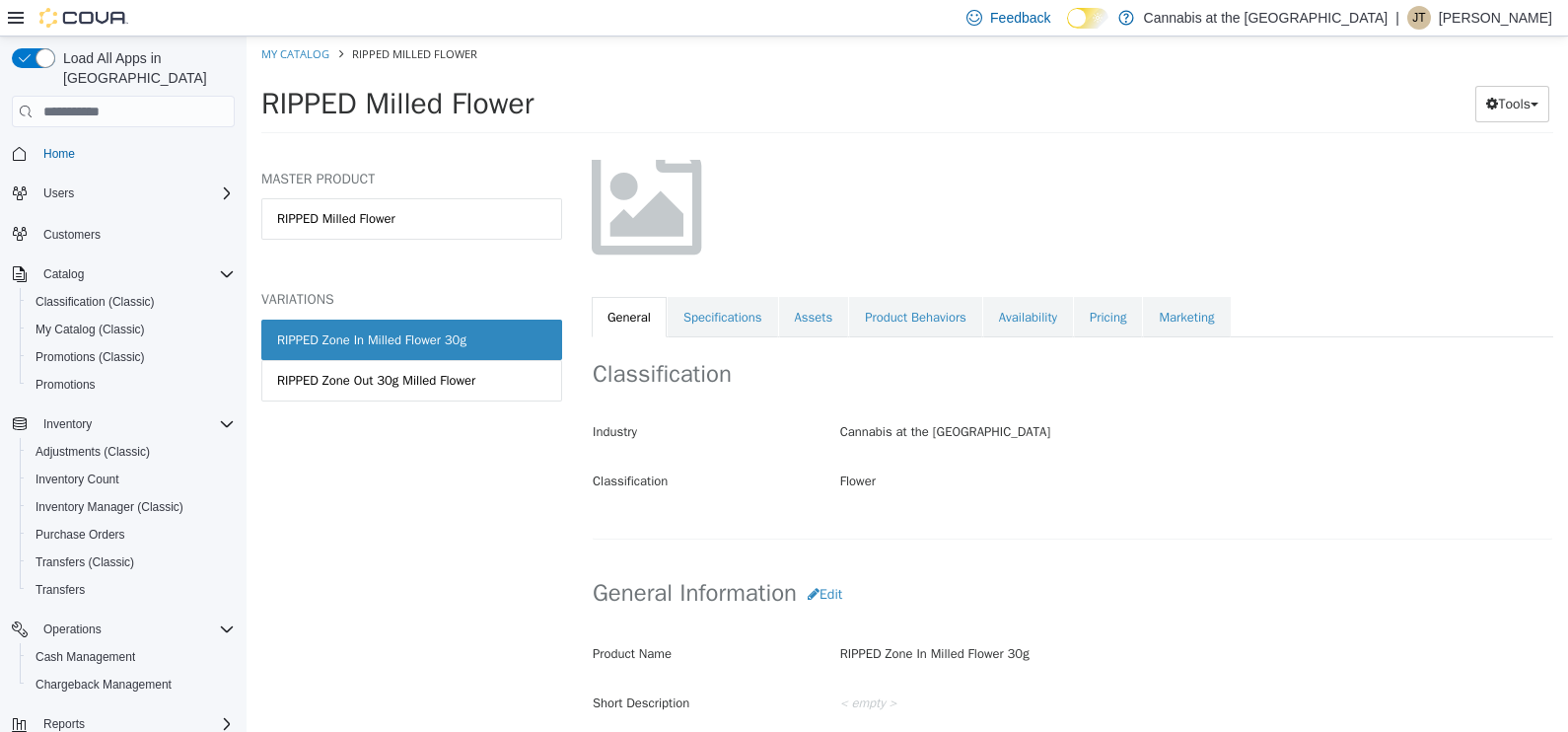 scroll, scrollTop: 196, scrollLeft: 0, axis: vertical 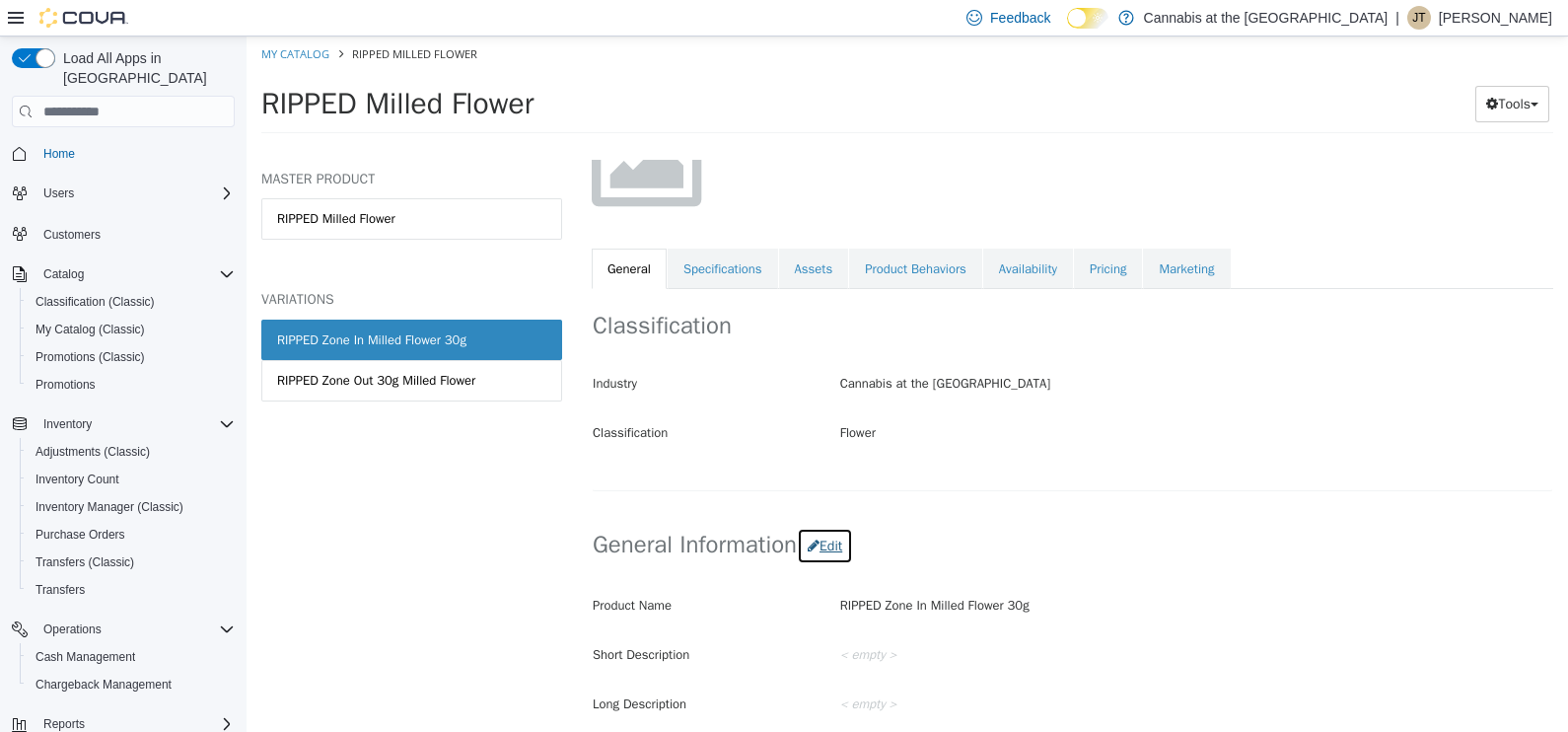 click on "Edit" at bounding box center (824, 546) 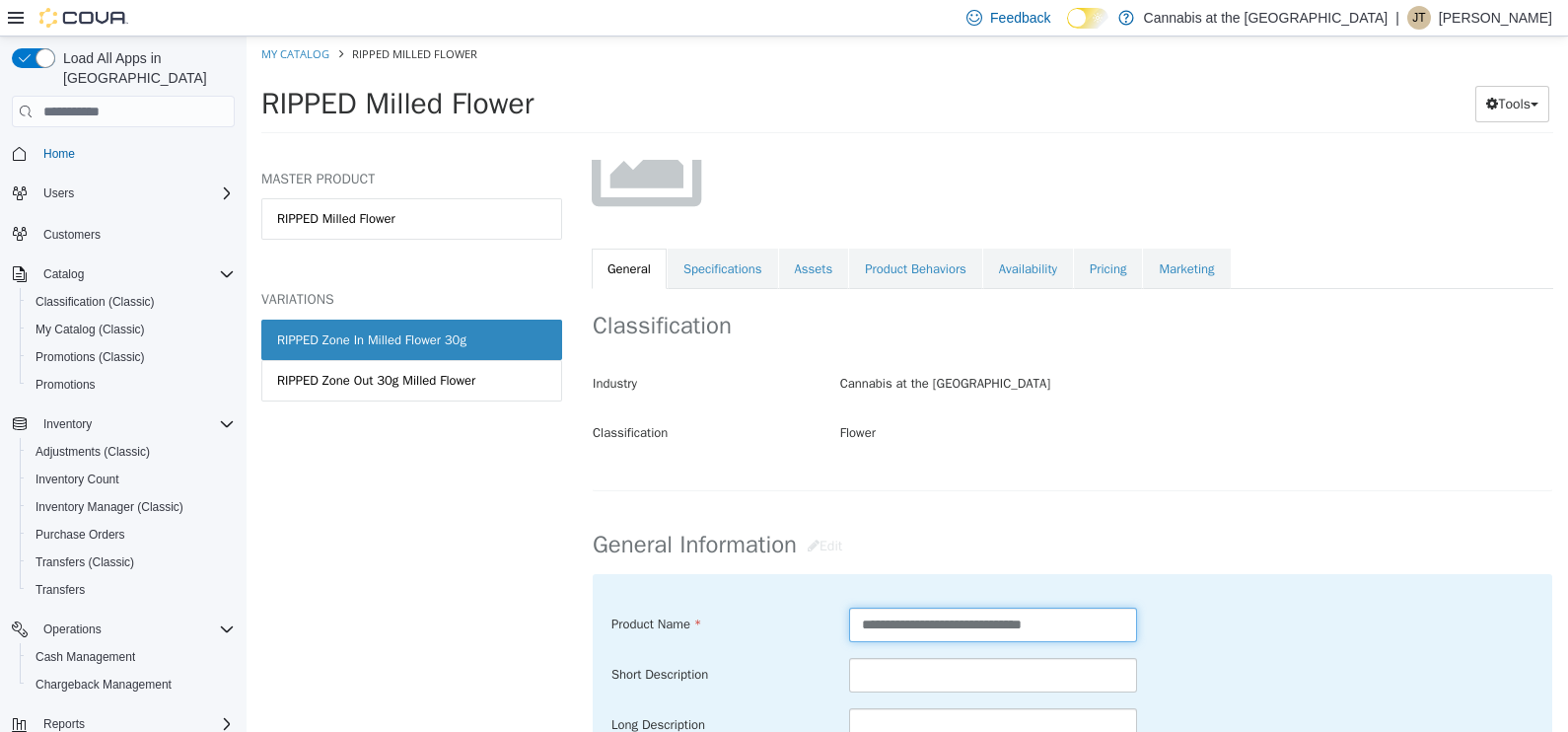 click on "**********" at bounding box center [993, 624] 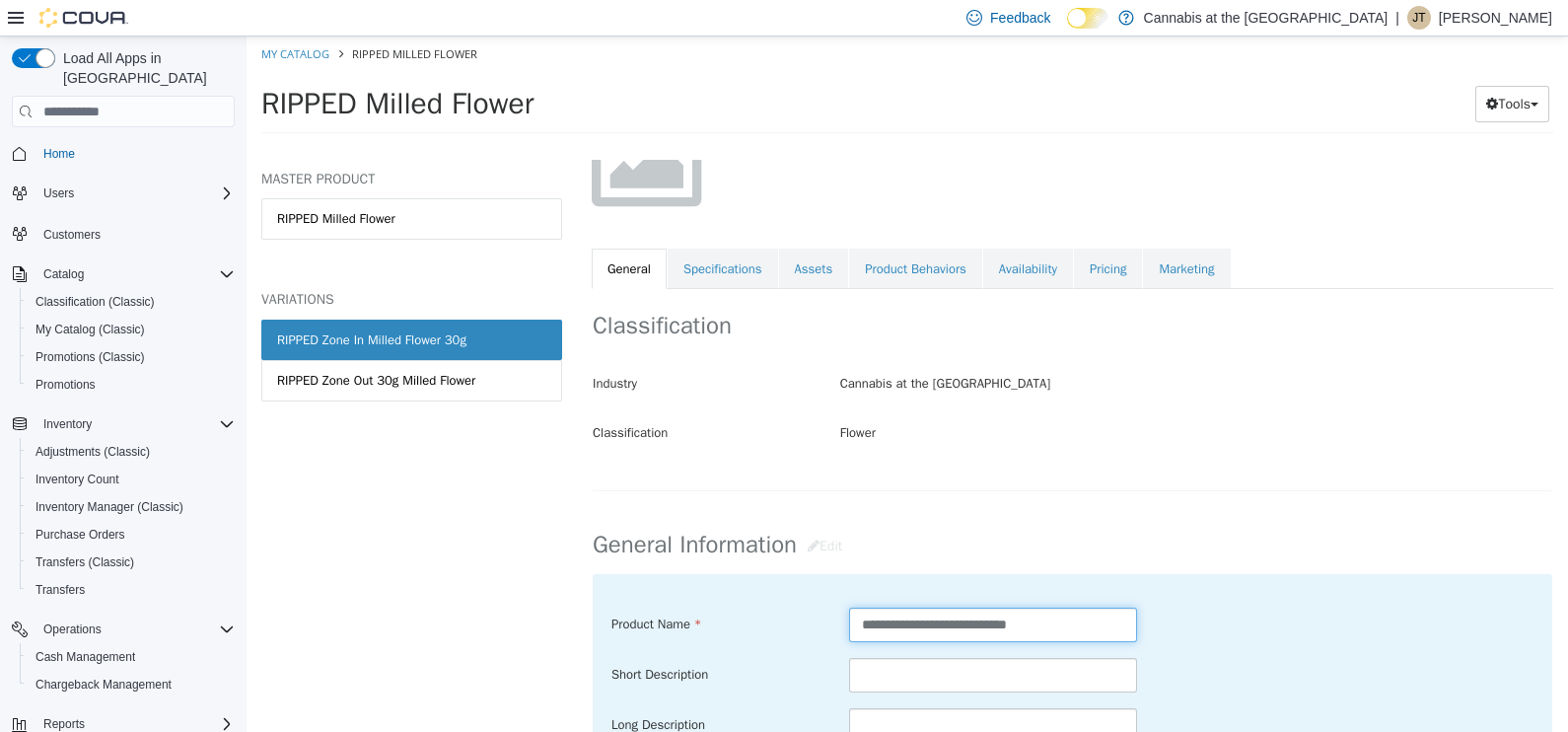 click on "**********" at bounding box center (993, 624) 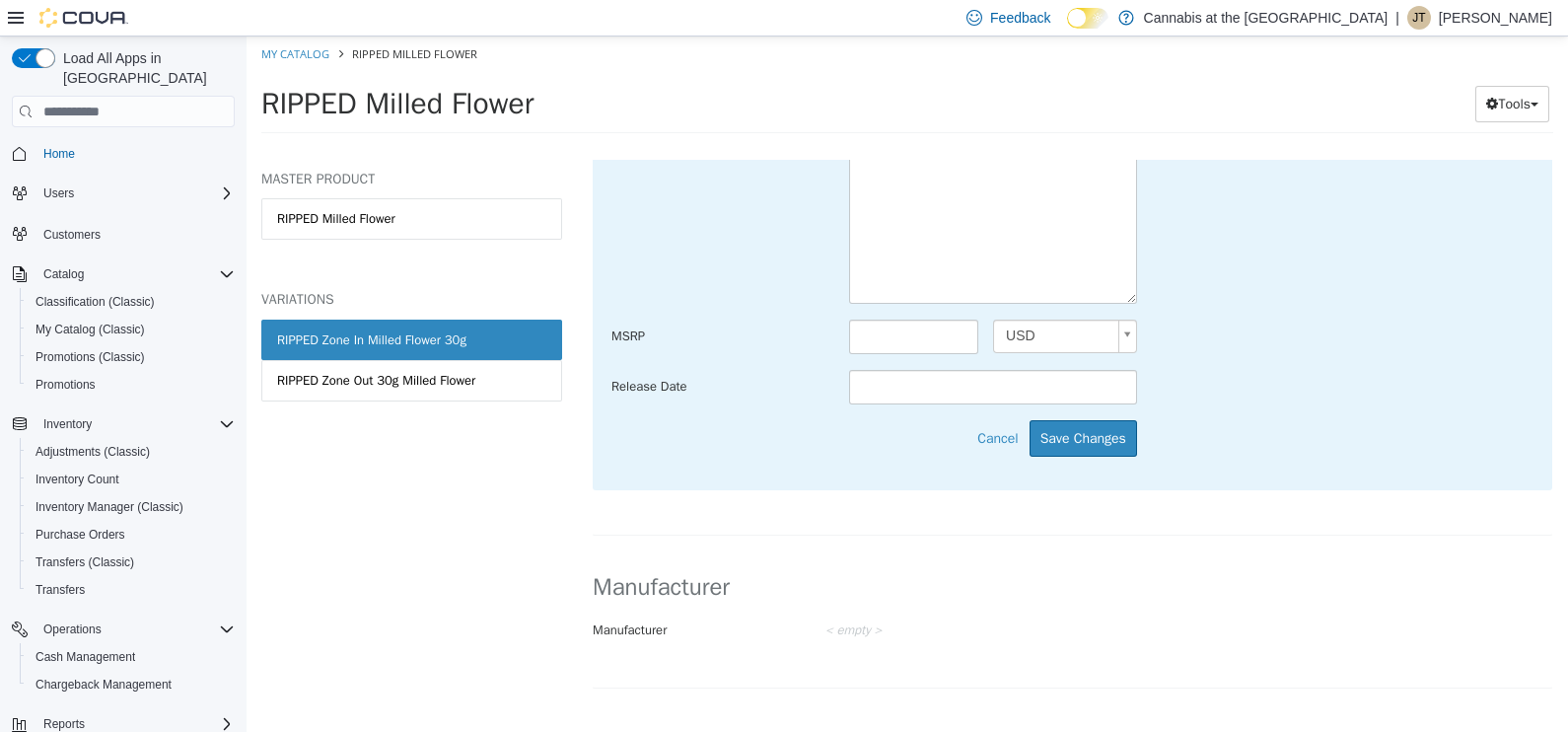 scroll, scrollTop: 953, scrollLeft: 0, axis: vertical 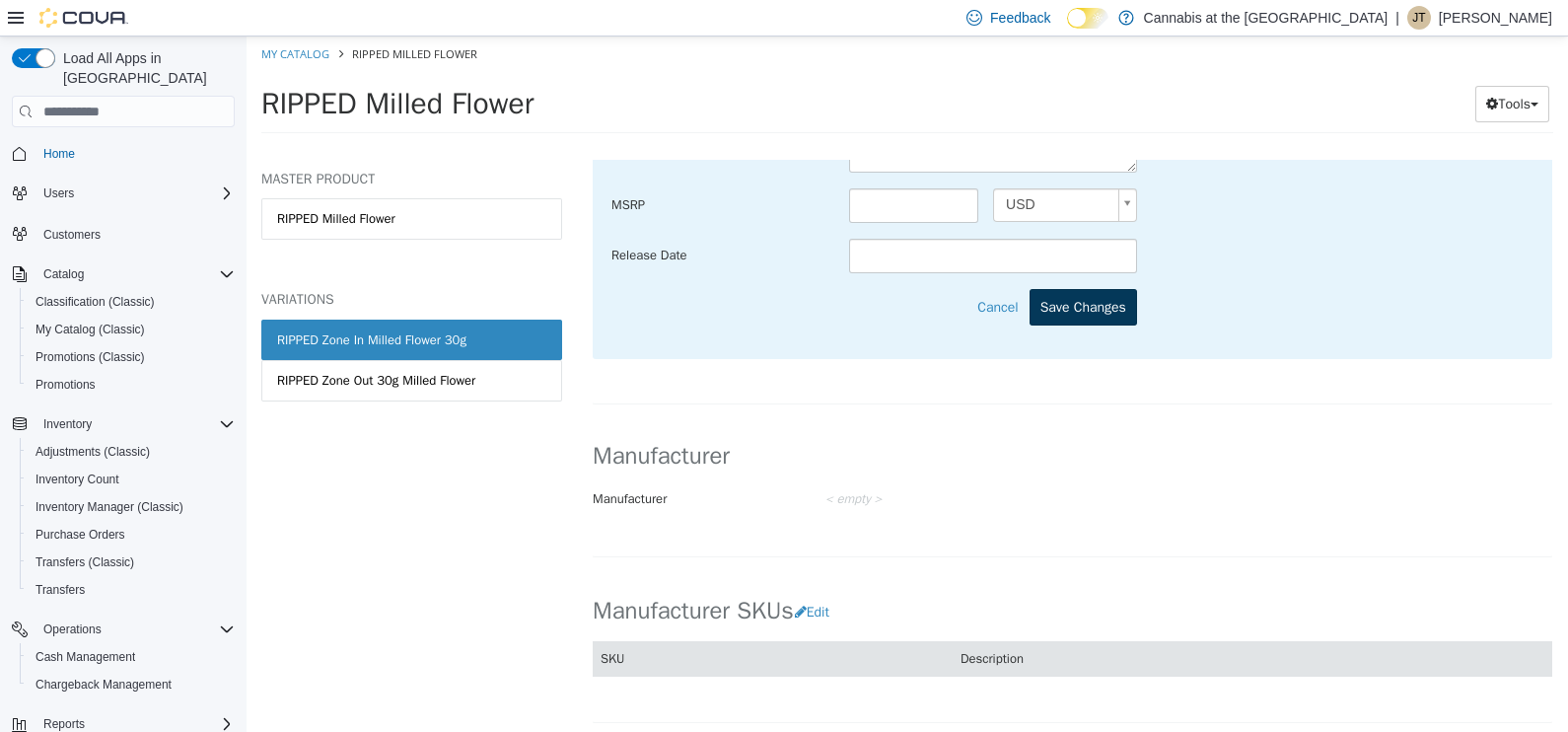 type on "**********" 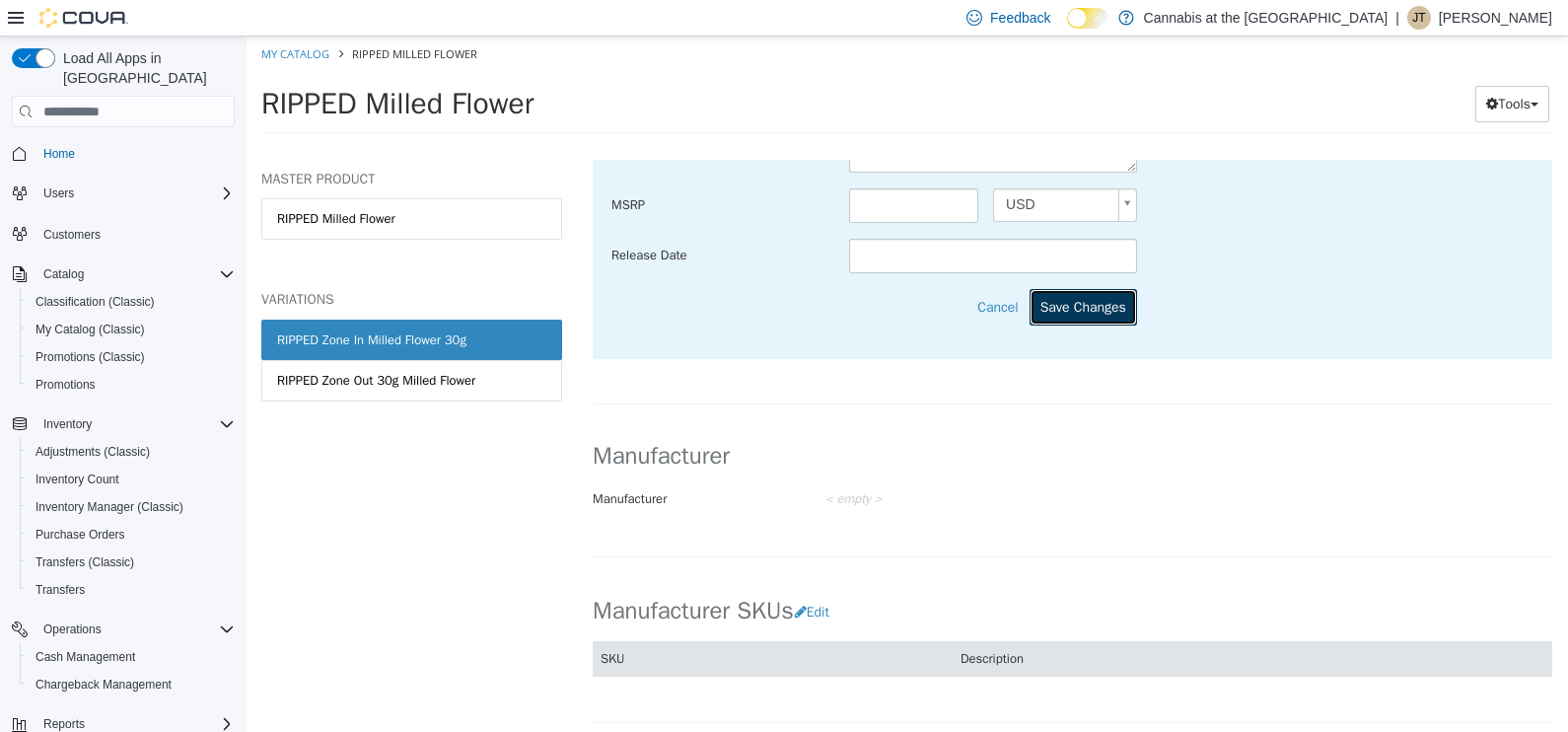 click on "Save Changes" at bounding box center (1083, 307) 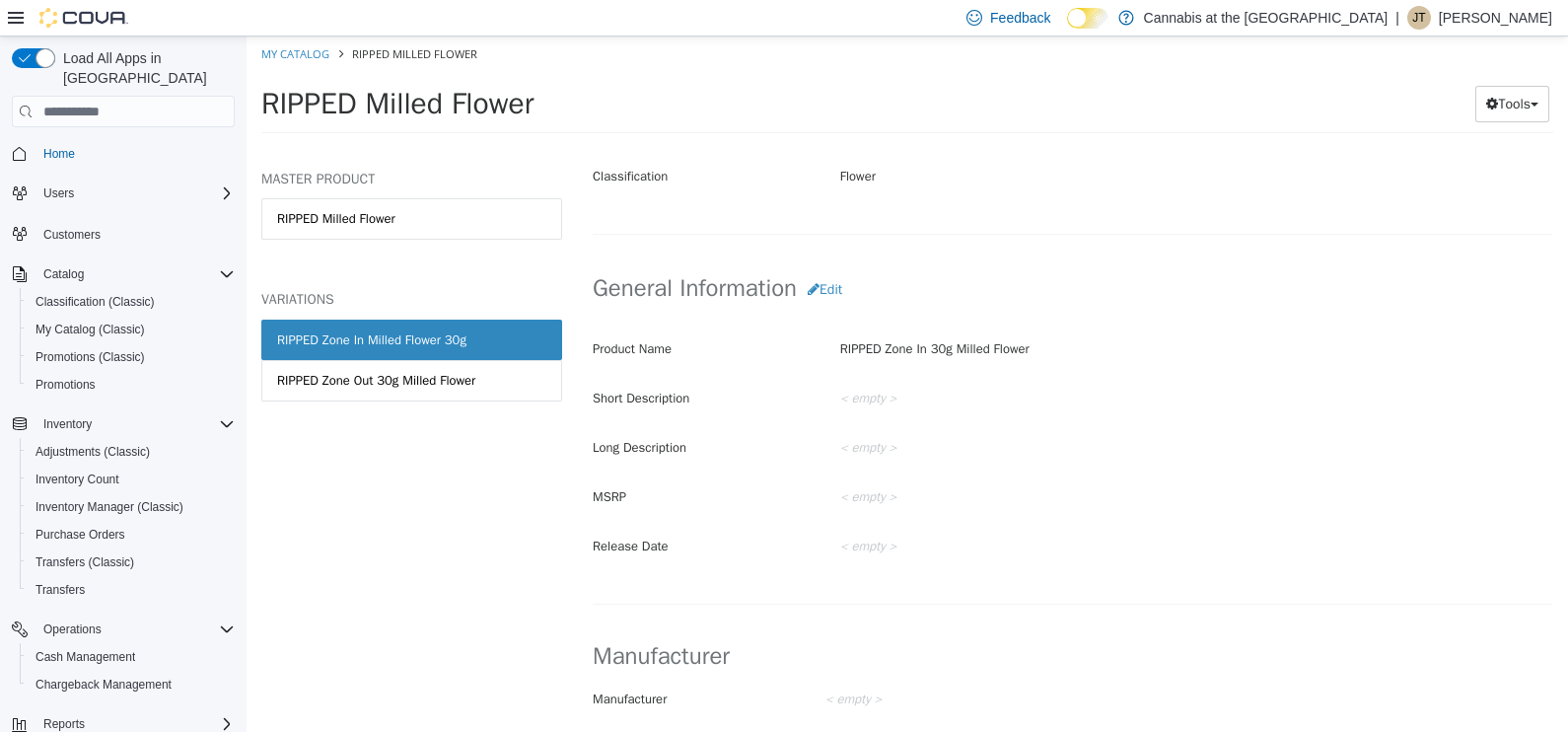 scroll, scrollTop: 0, scrollLeft: 0, axis: both 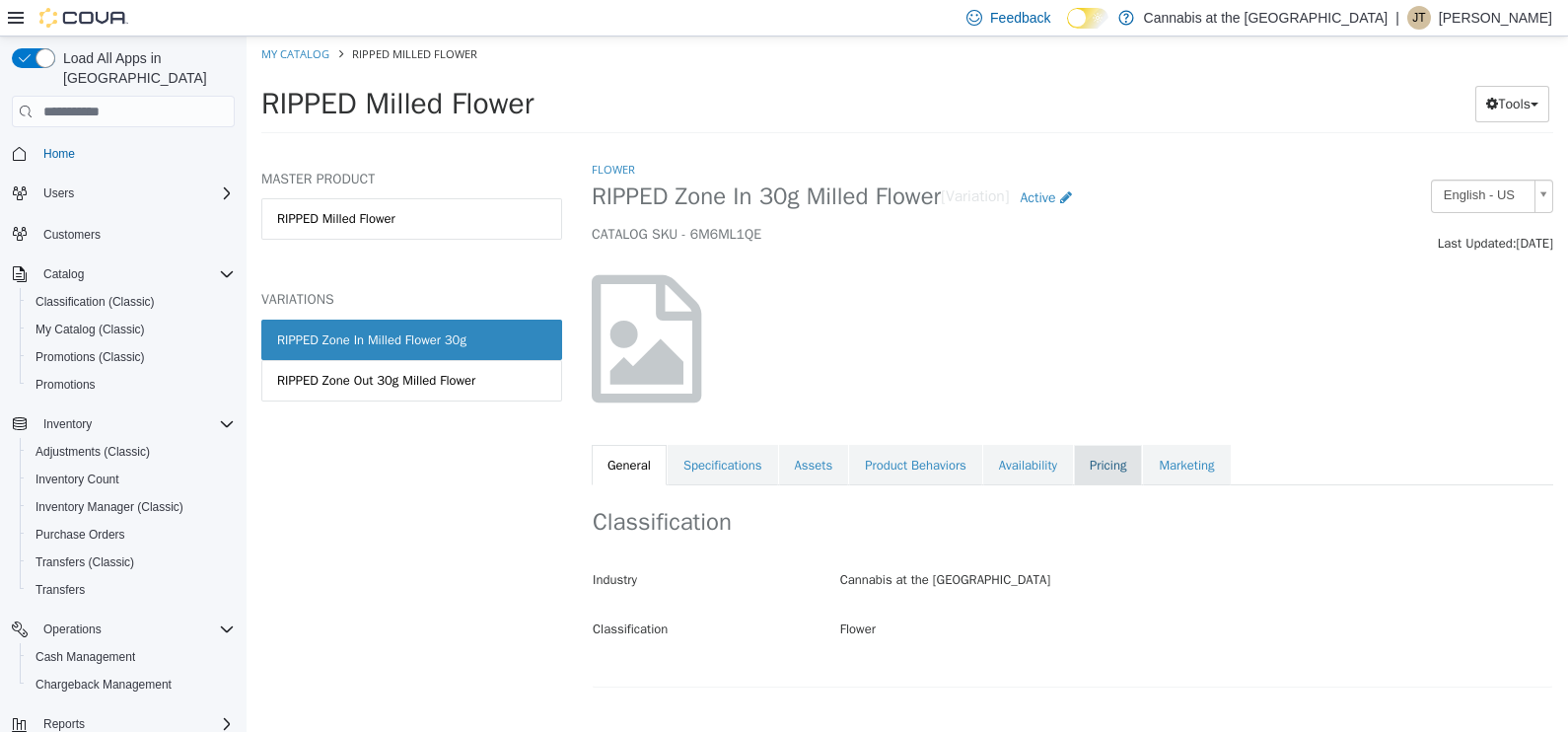 click on "Pricing" at bounding box center (1107, 466) 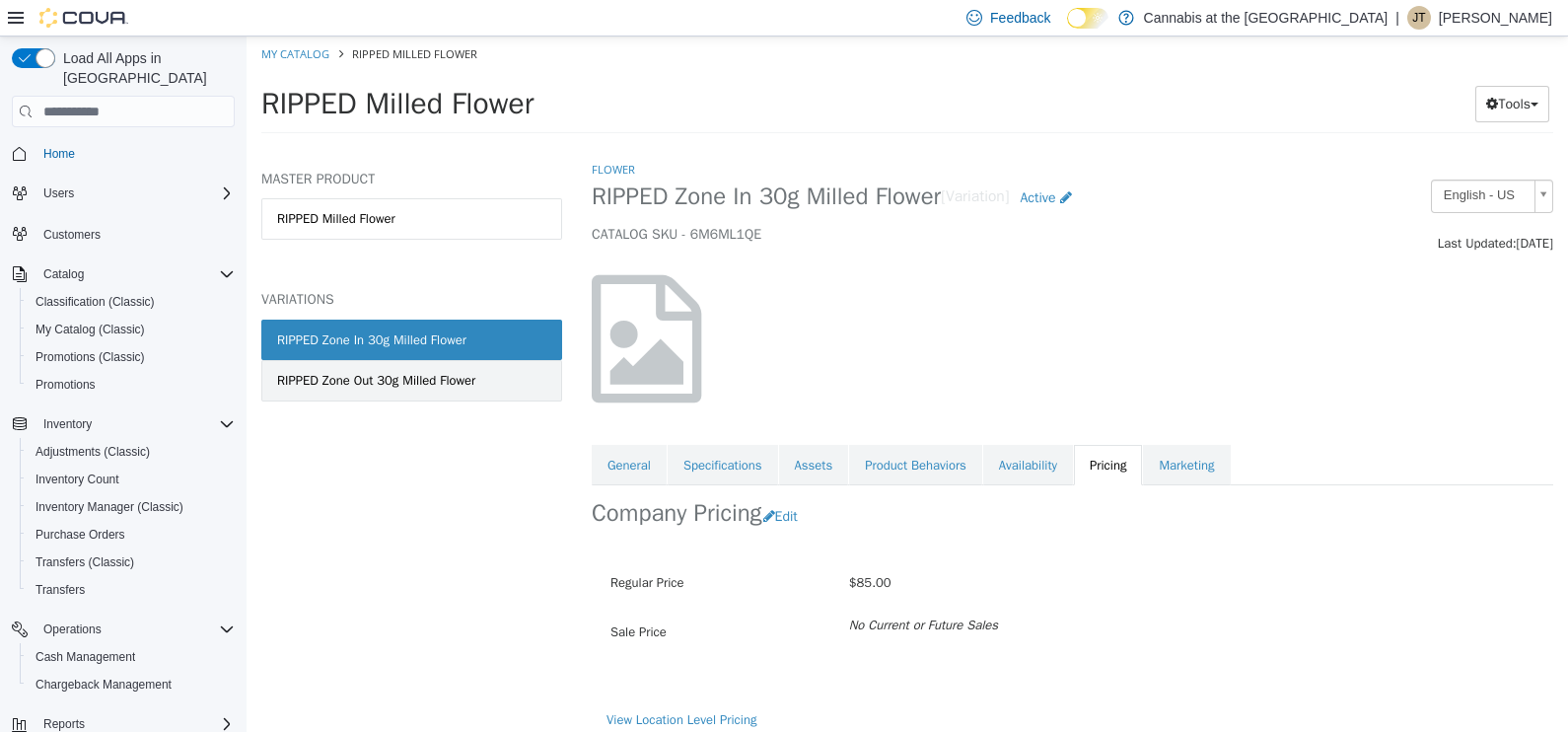 click on "RIPPED Zone Out 30g Milled Flower" at bounding box center (411, 381) 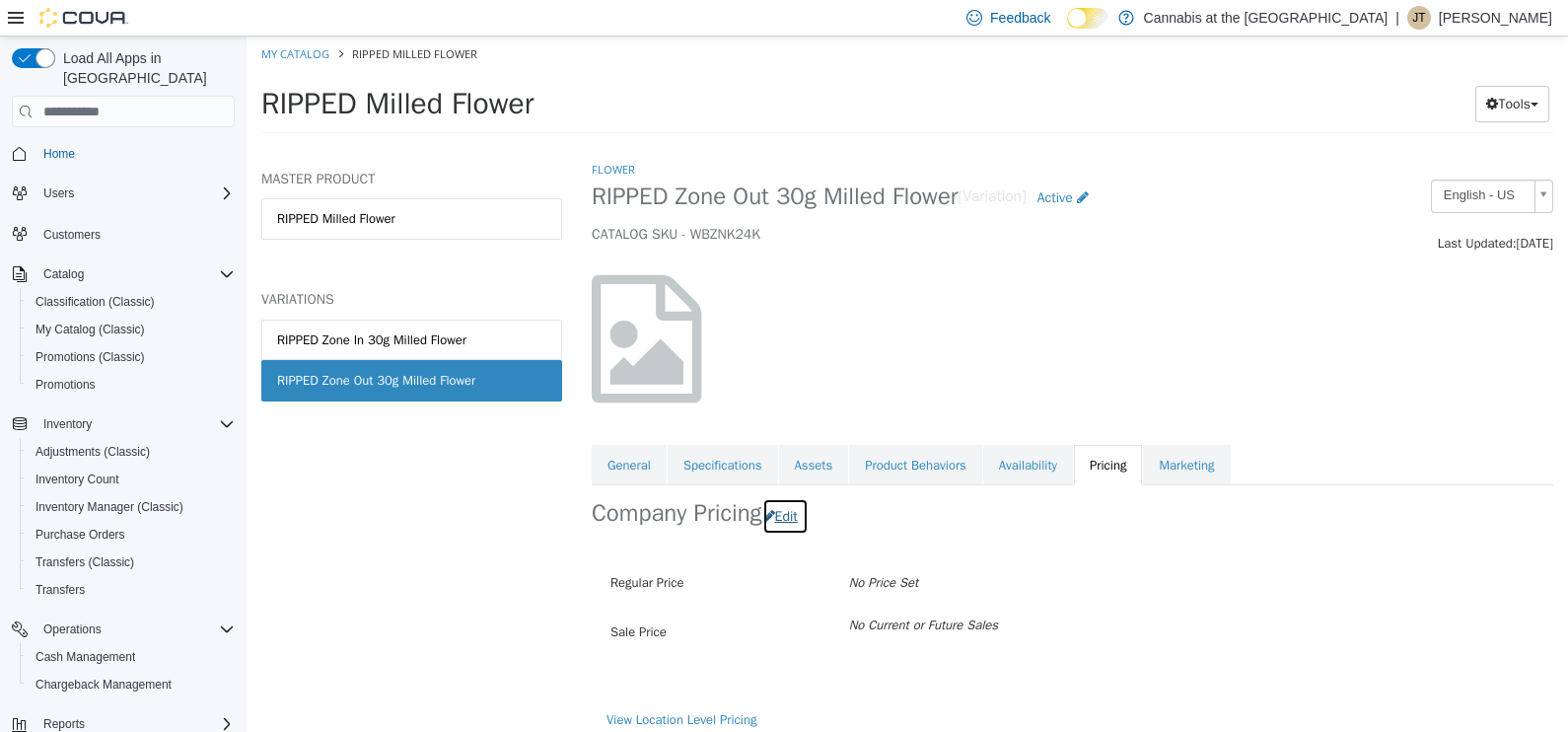 click on "Edit" at bounding box center [785, 516] 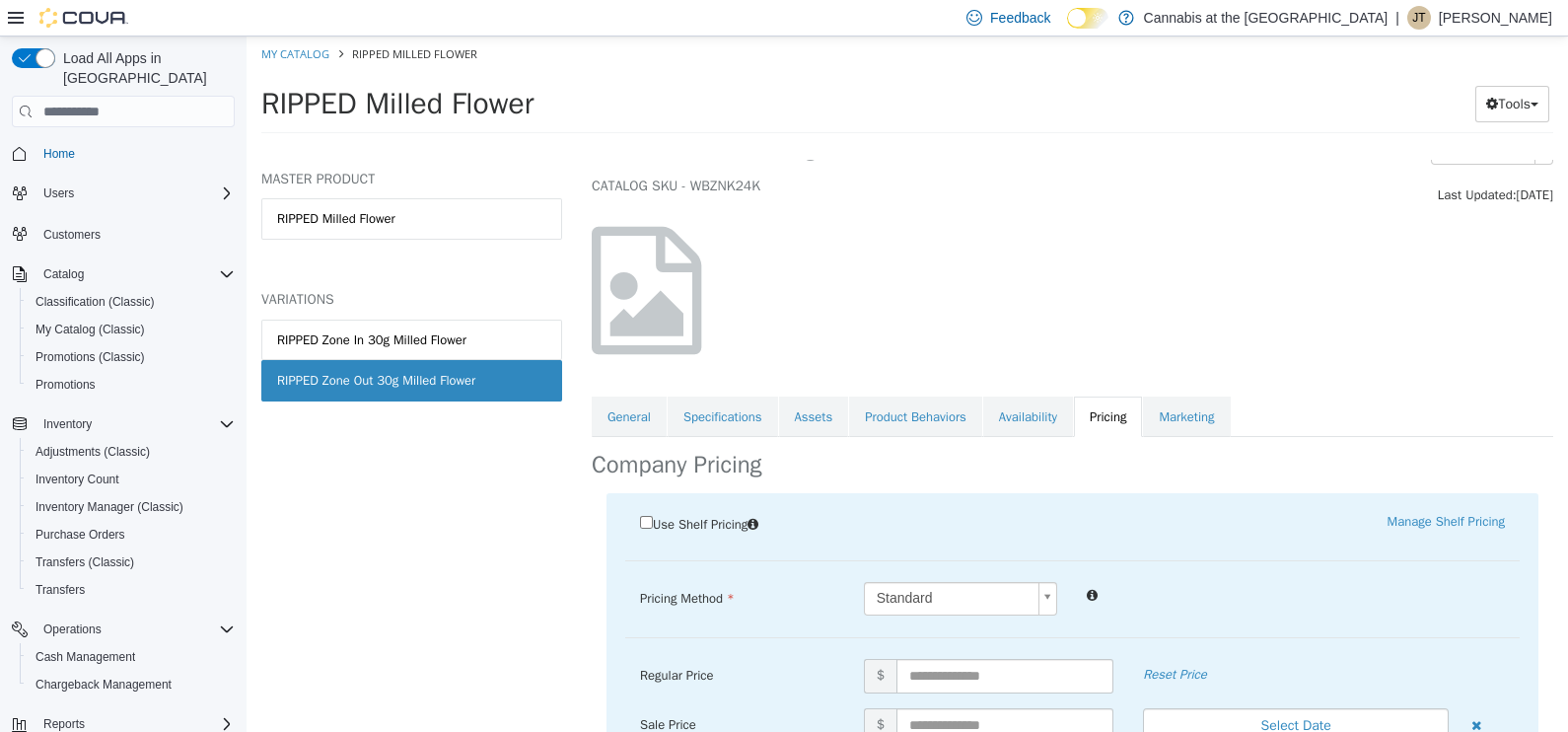 scroll, scrollTop: 98, scrollLeft: 0, axis: vertical 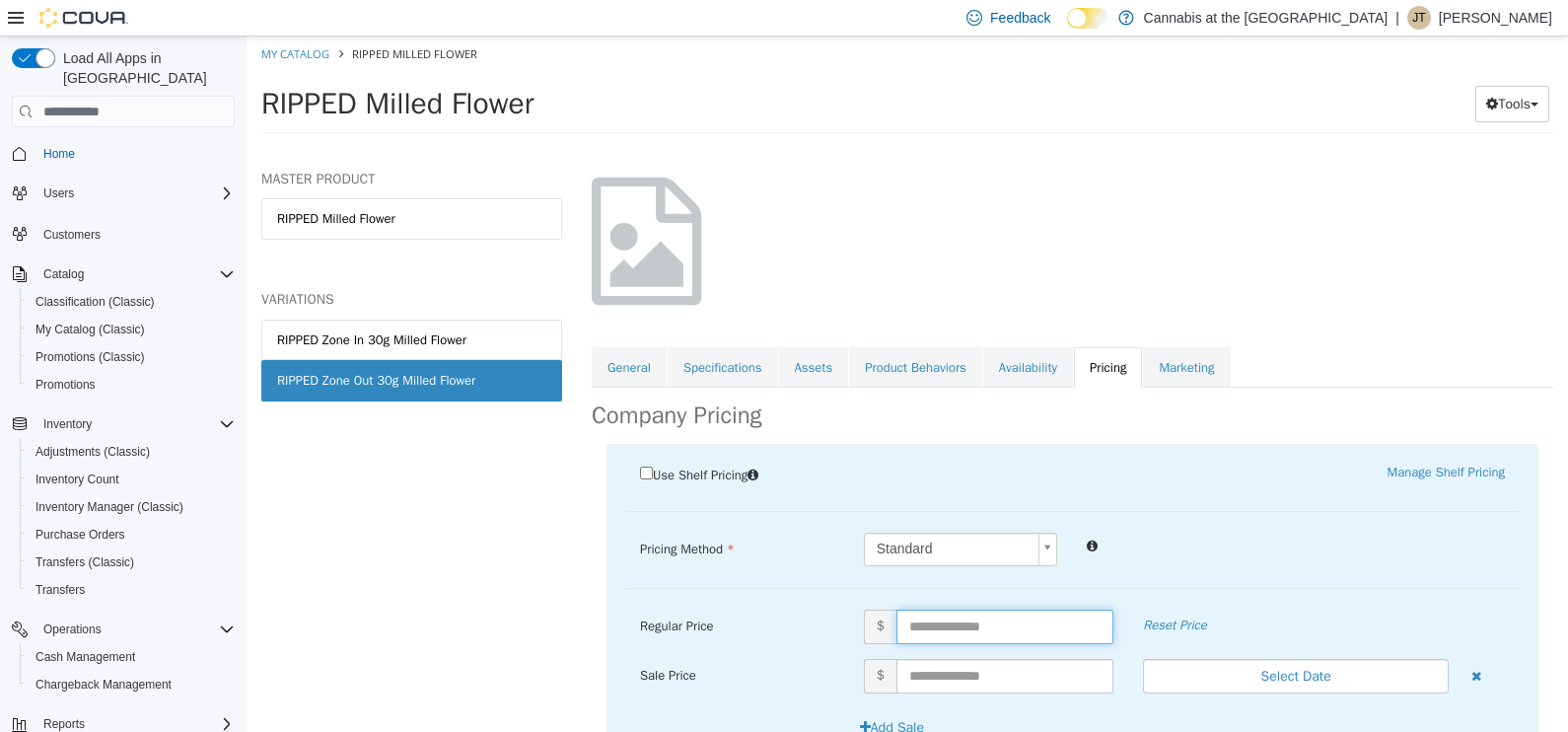 click at bounding box center (1005, 626) 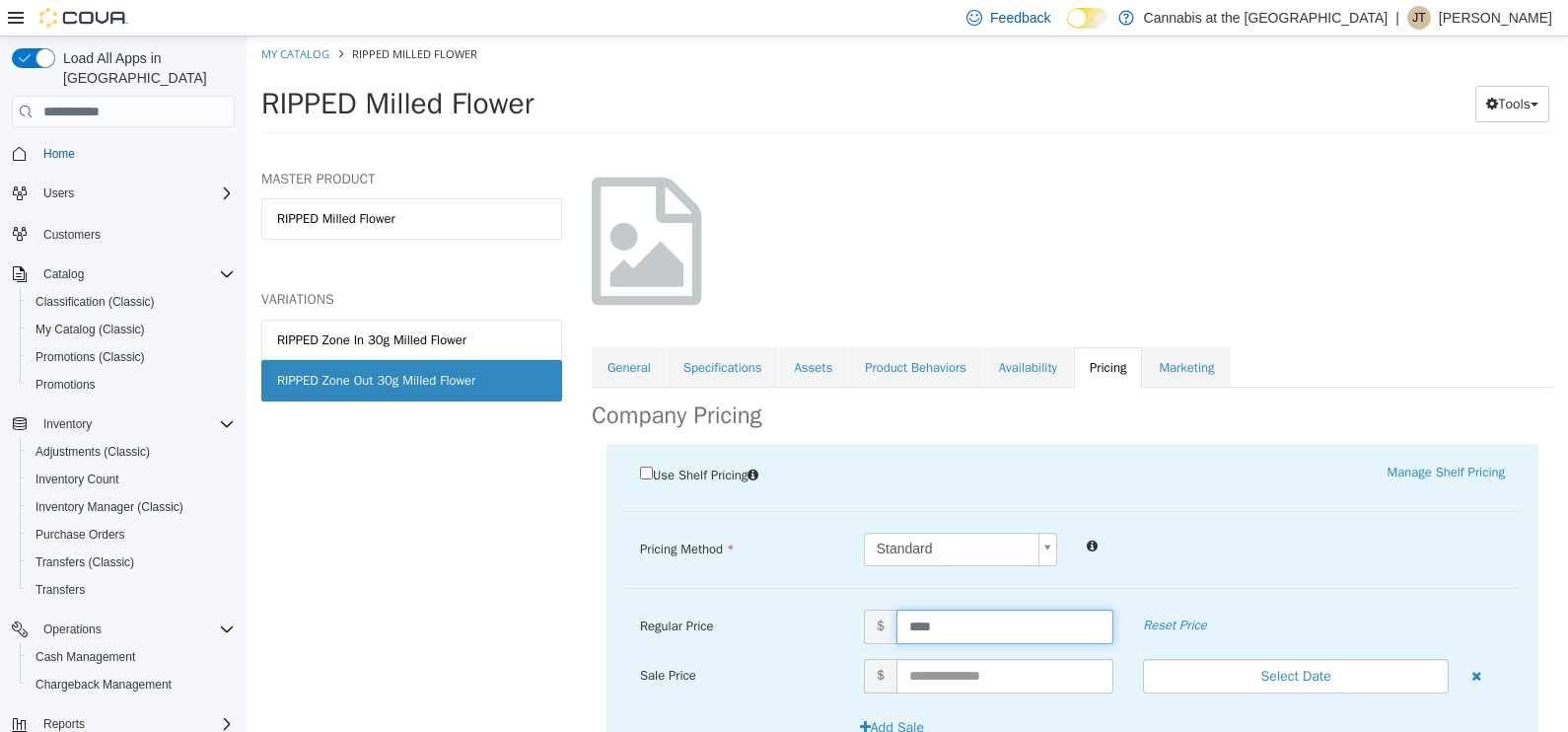 type on "*****" 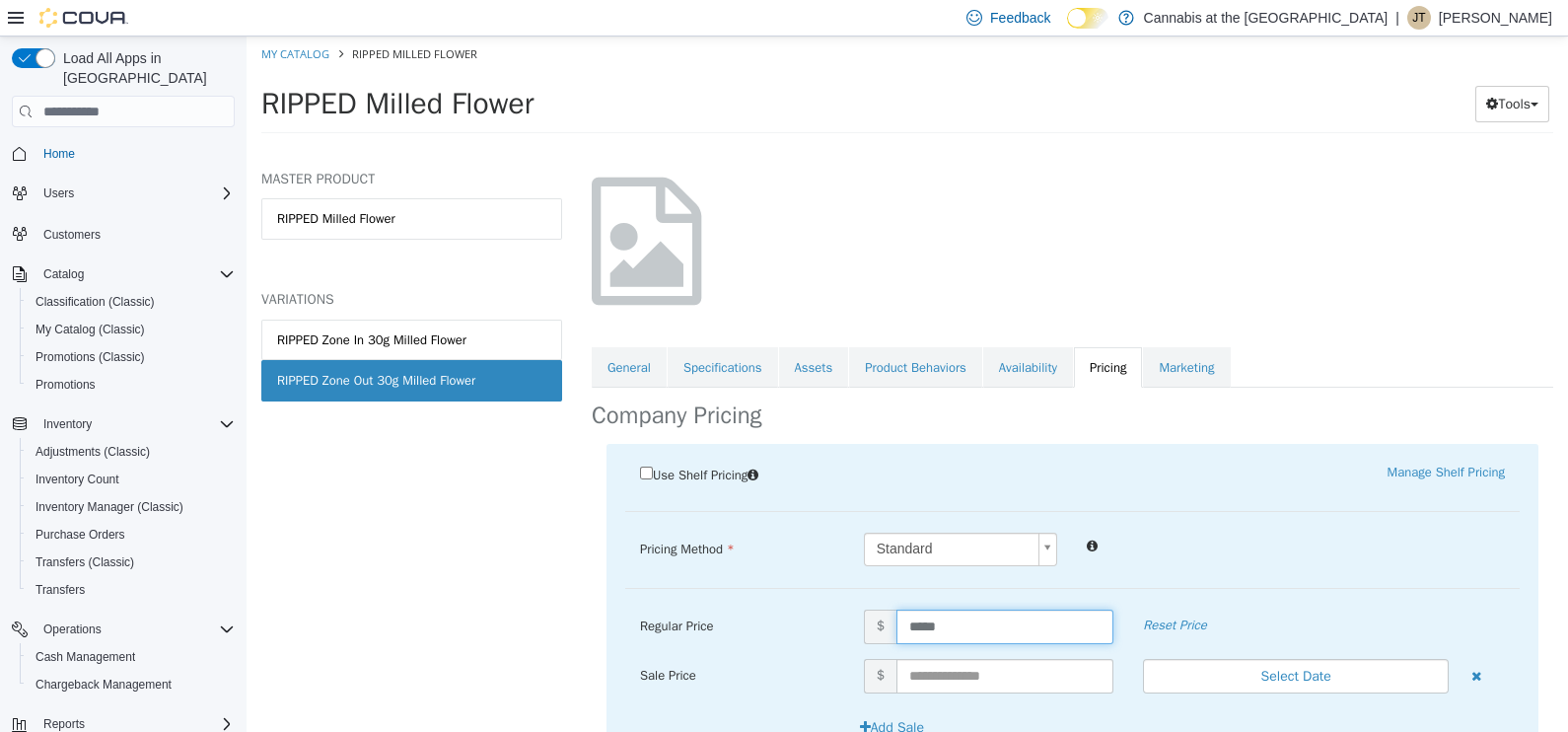 scroll, scrollTop: 232, scrollLeft: 0, axis: vertical 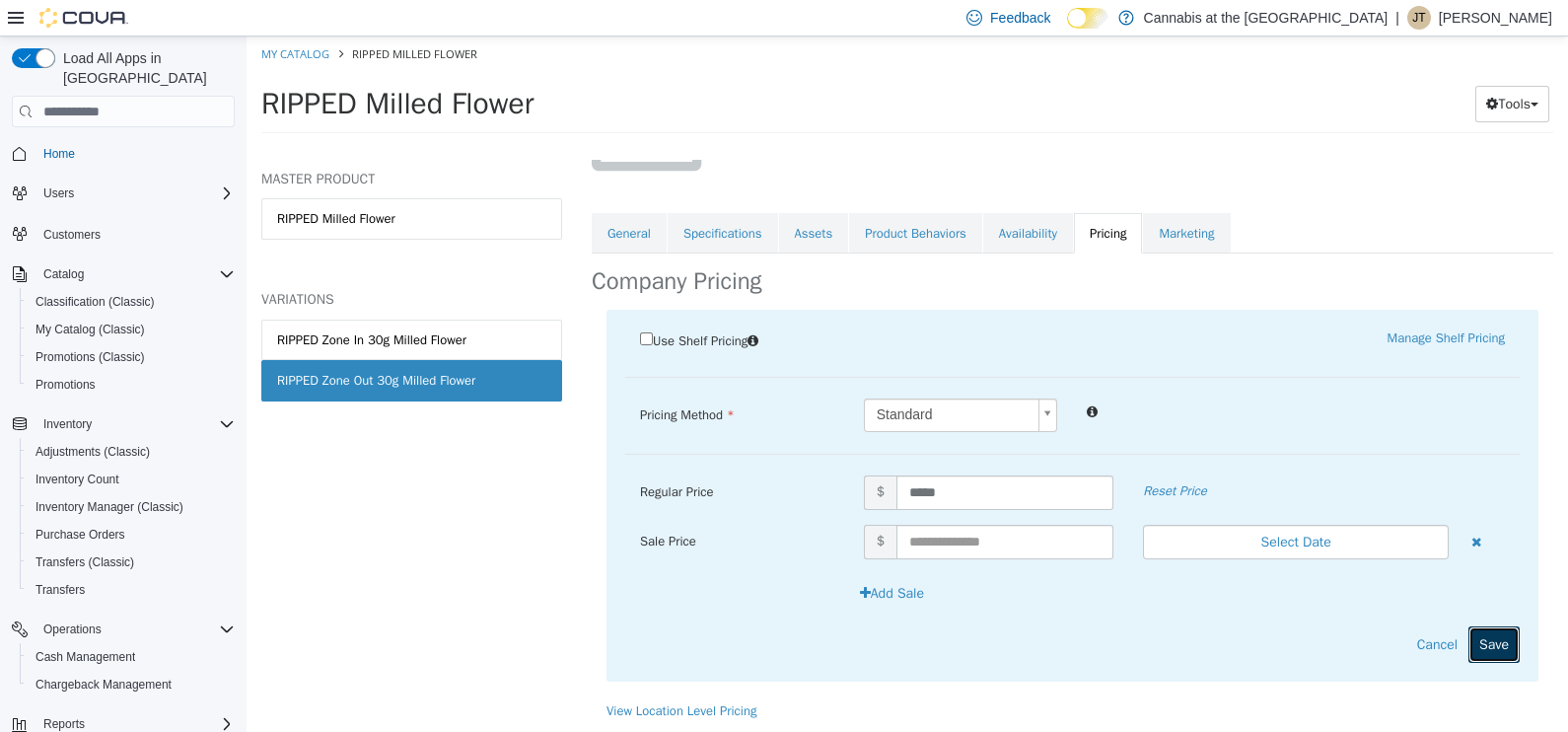 click on "Save" at bounding box center [1494, 644] 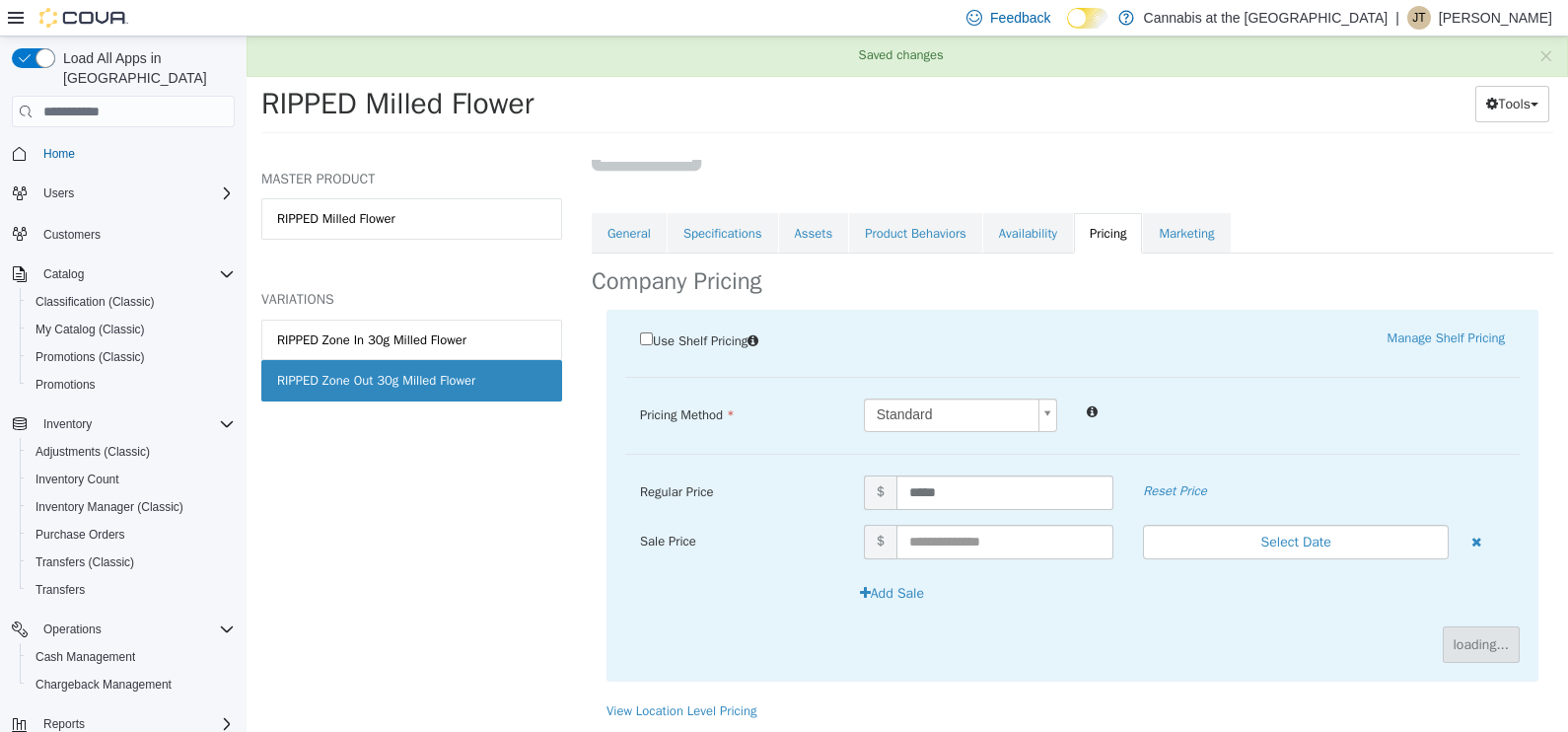 scroll, scrollTop: 11, scrollLeft: 0, axis: vertical 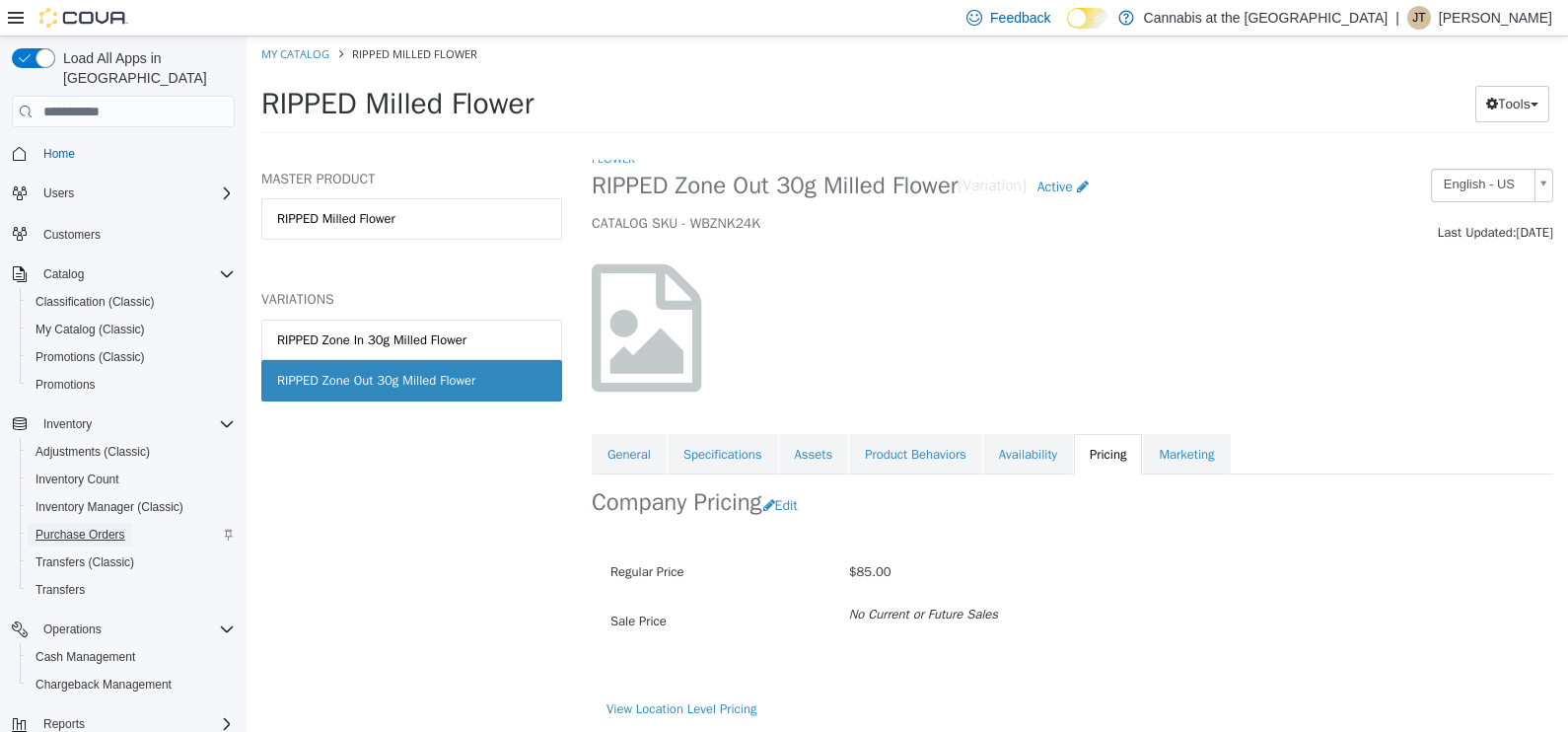 click on "Purchase Orders" at bounding box center [80, 535] 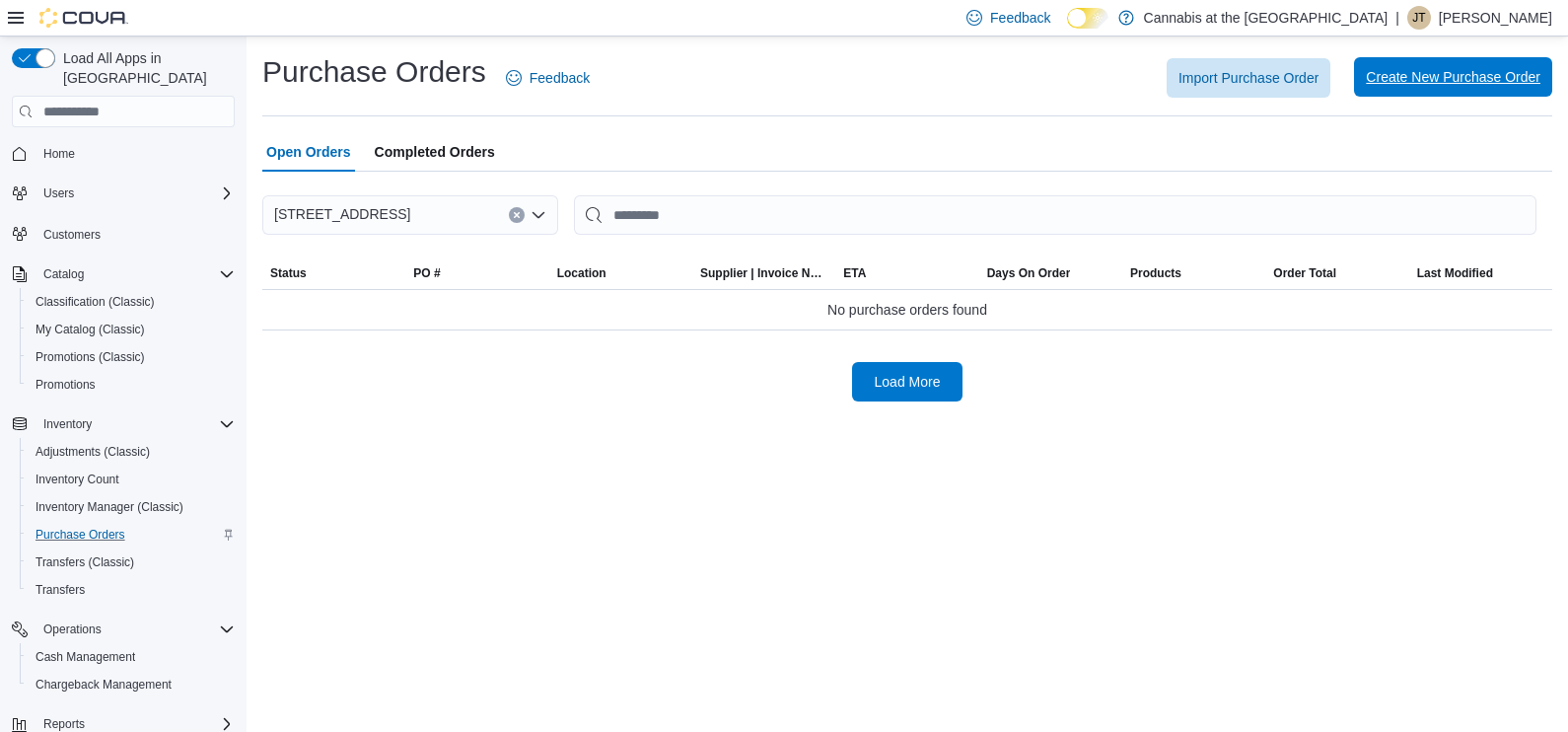 click on "Create New Purchase Order" at bounding box center (1453, 77) 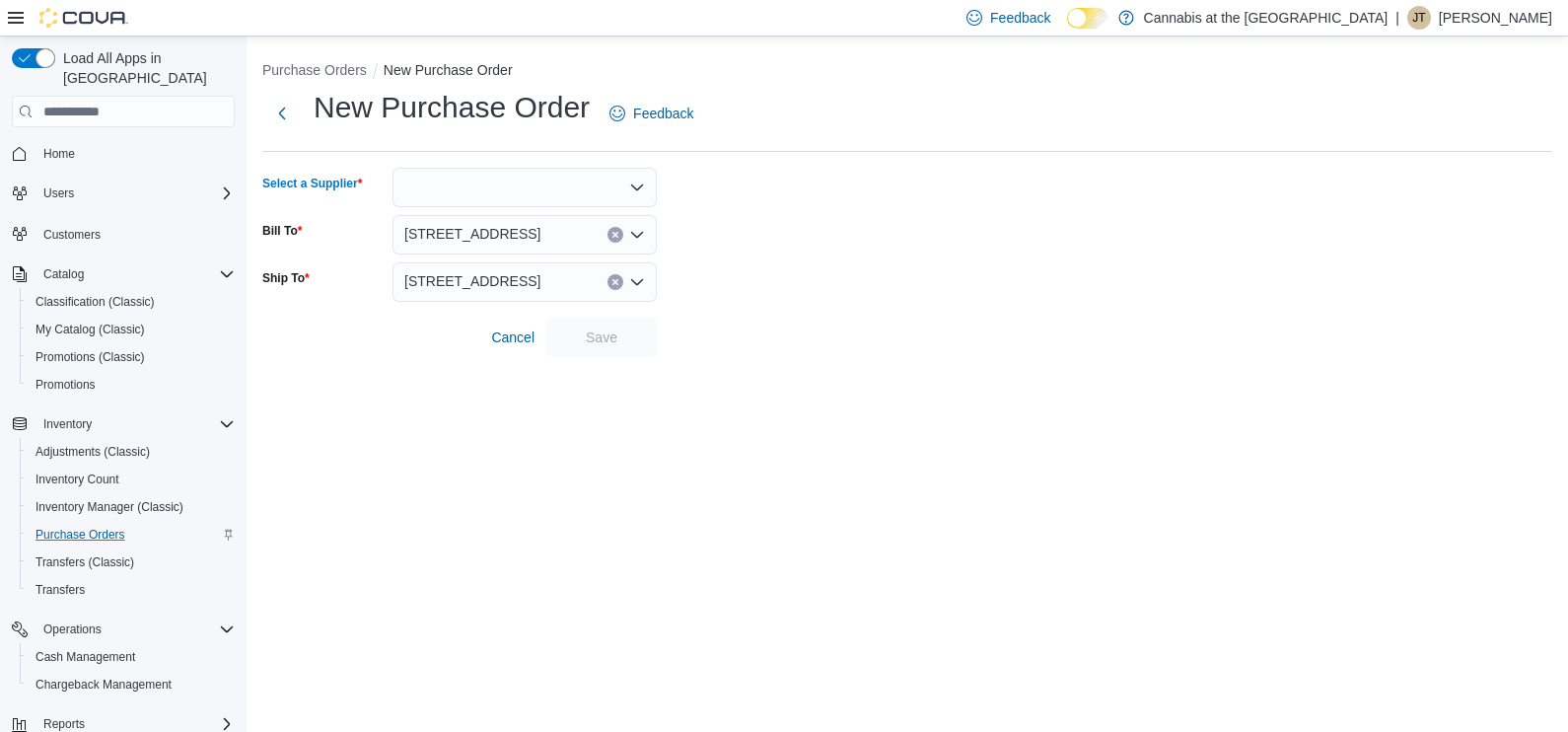 click at bounding box center (525, 187) 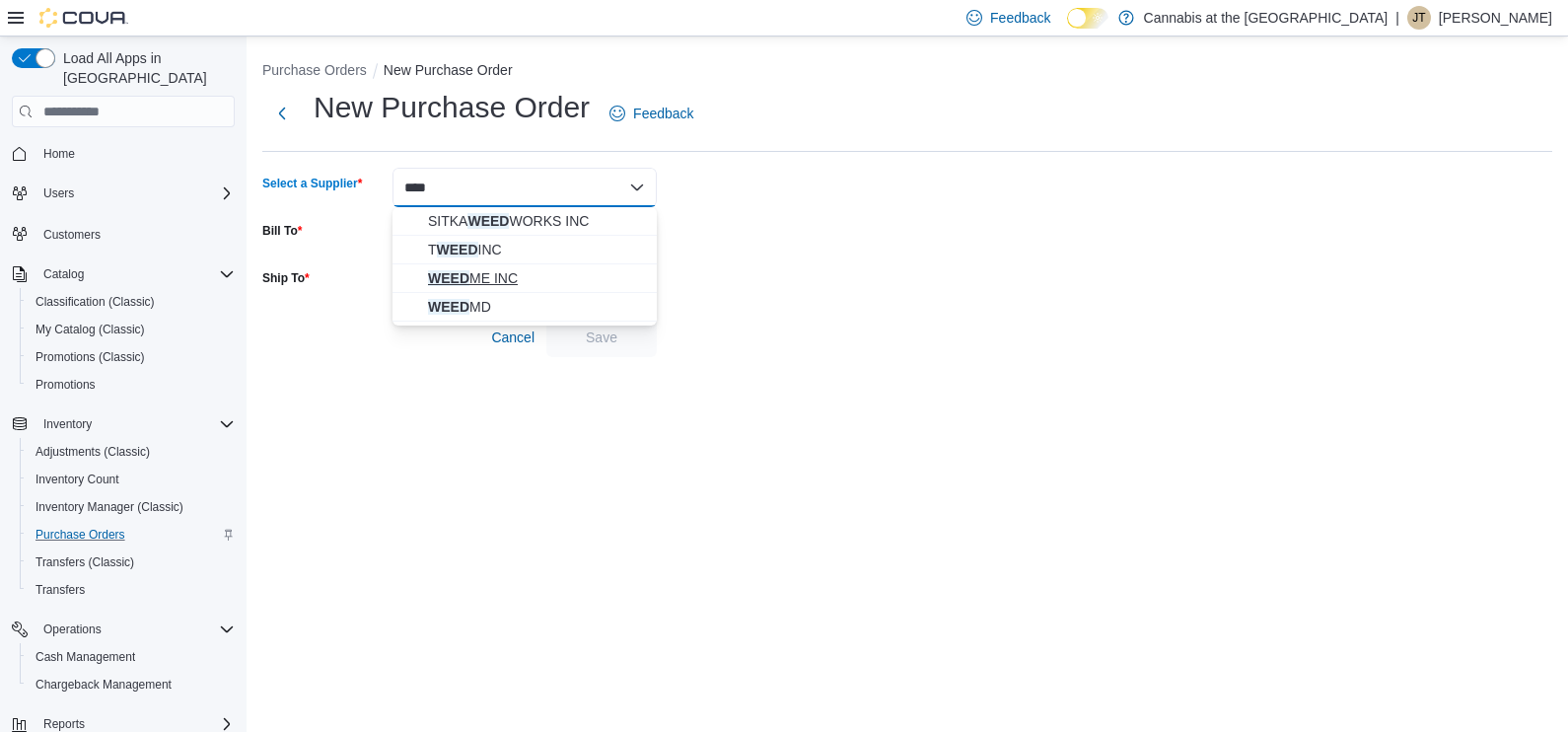 type on "****" 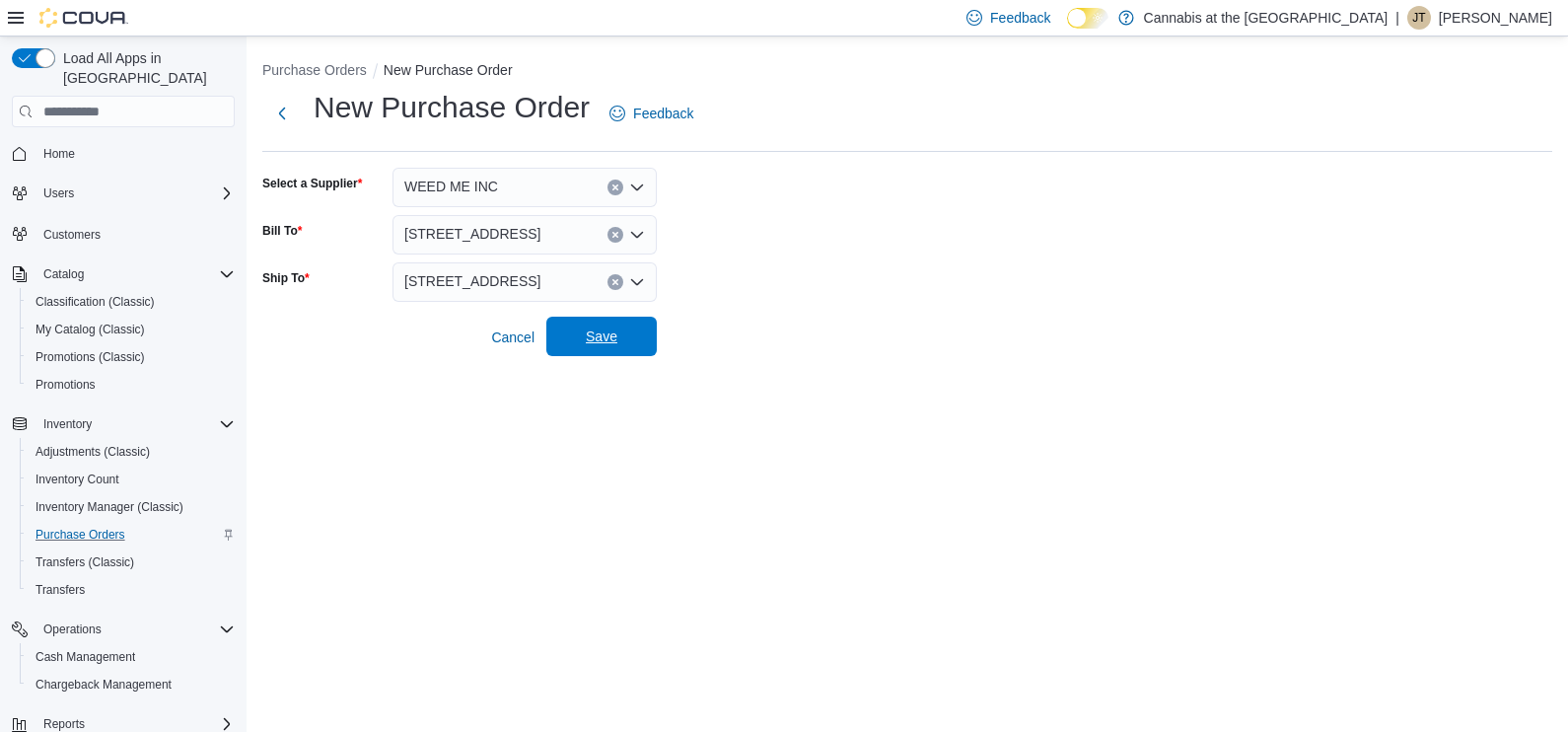 click on "Save" at bounding box center [602, 336] 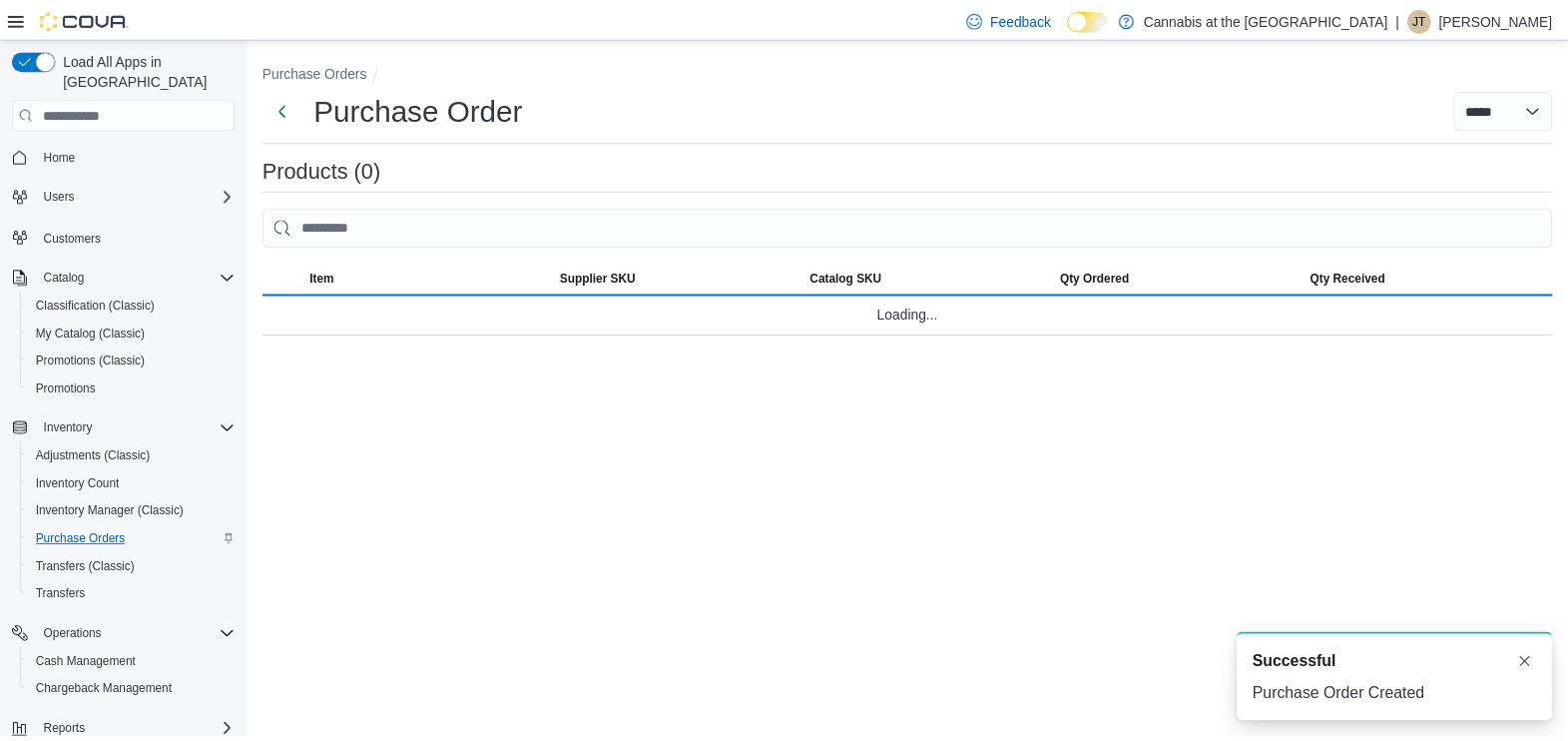 scroll, scrollTop: 0, scrollLeft: 0, axis: both 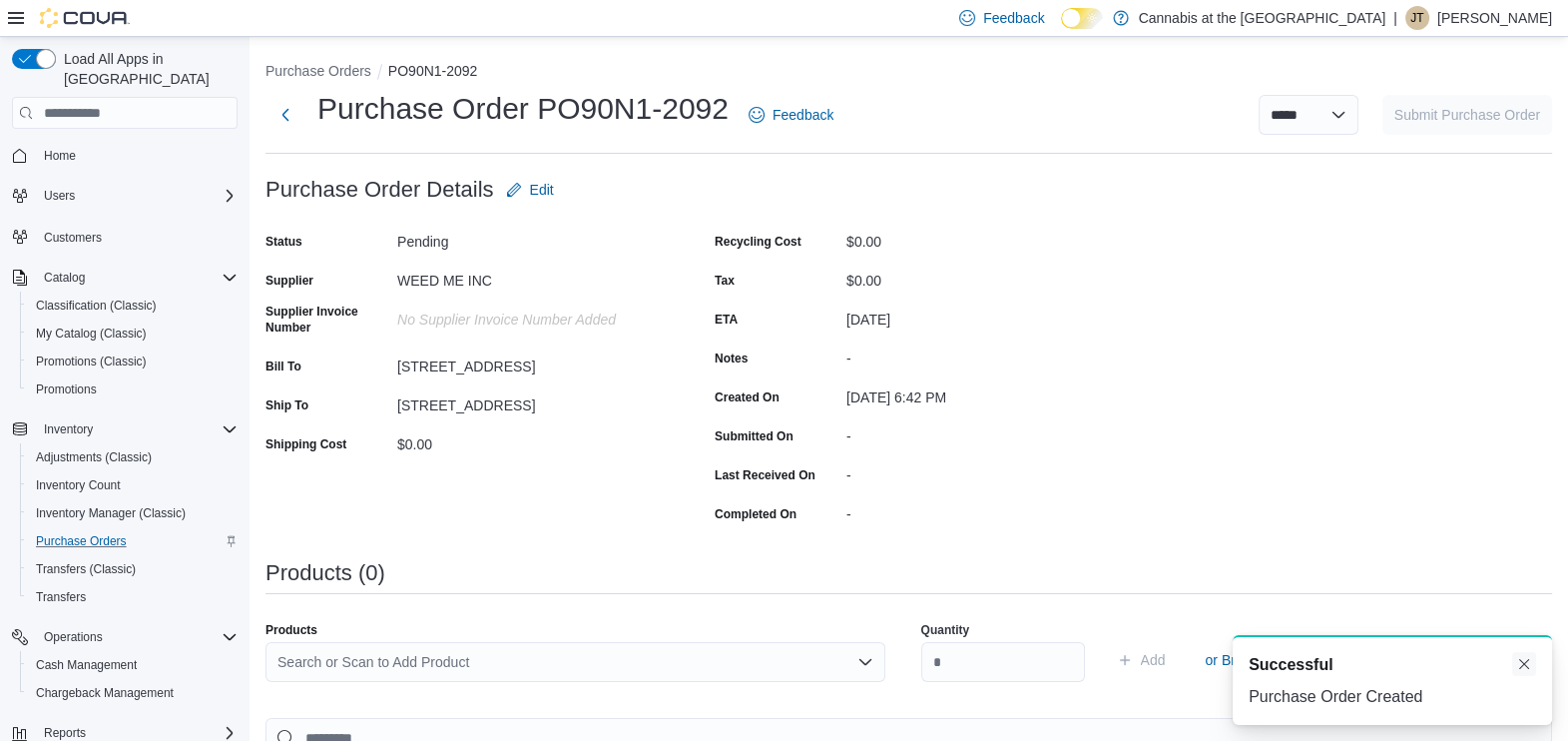 click at bounding box center [1524, 664] 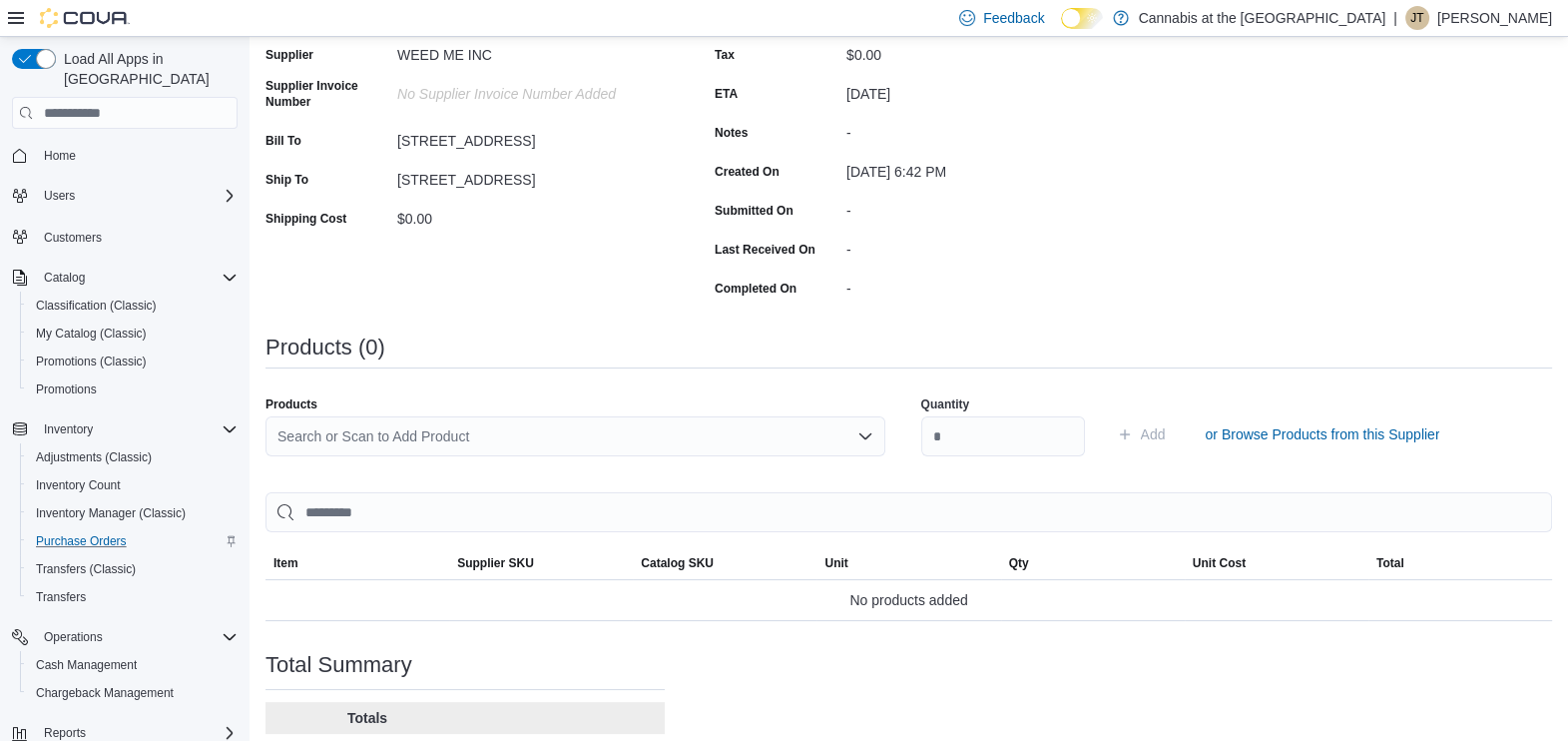 scroll, scrollTop: 249, scrollLeft: 0, axis: vertical 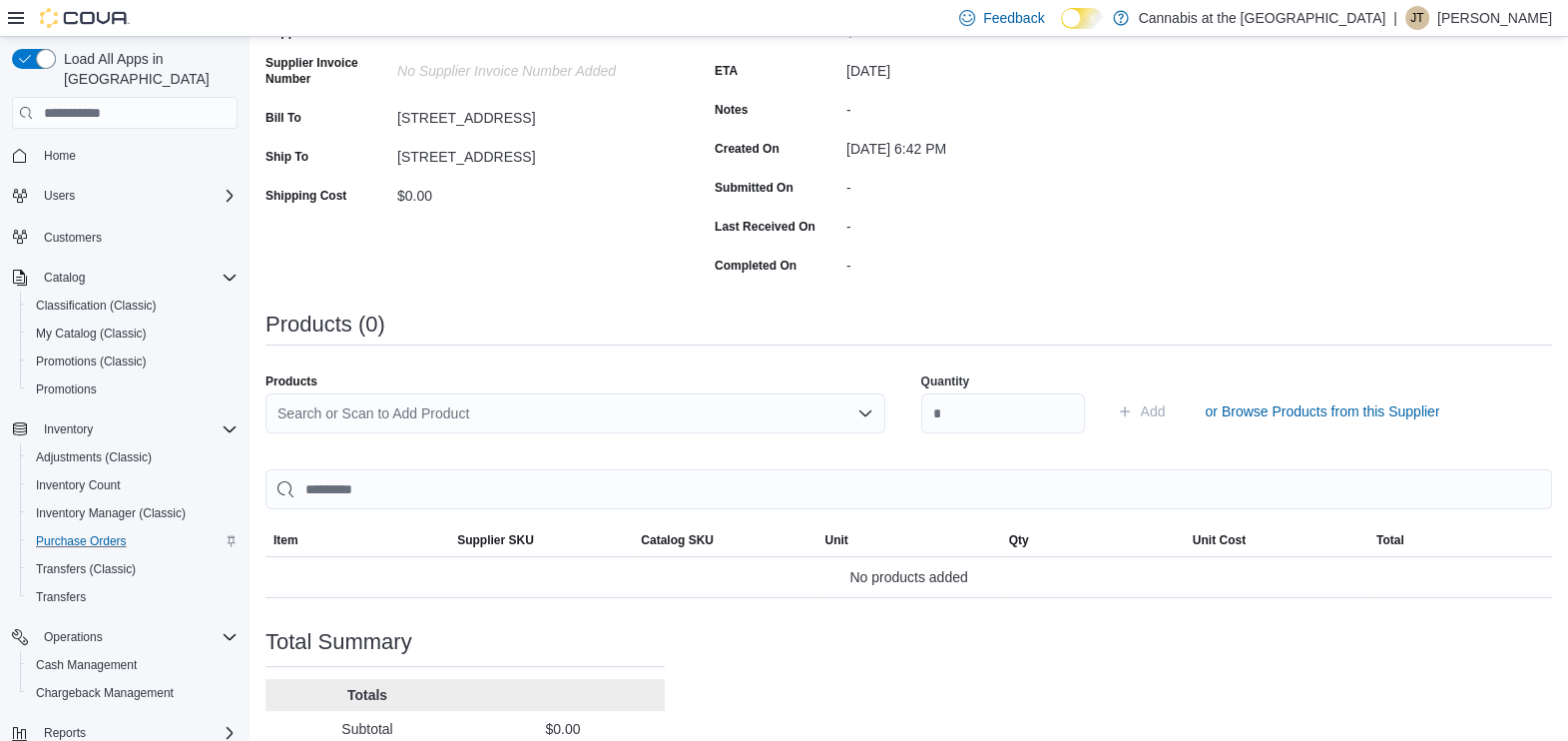 click on "Search or Scan to Add Product" at bounding box center [575, 413] 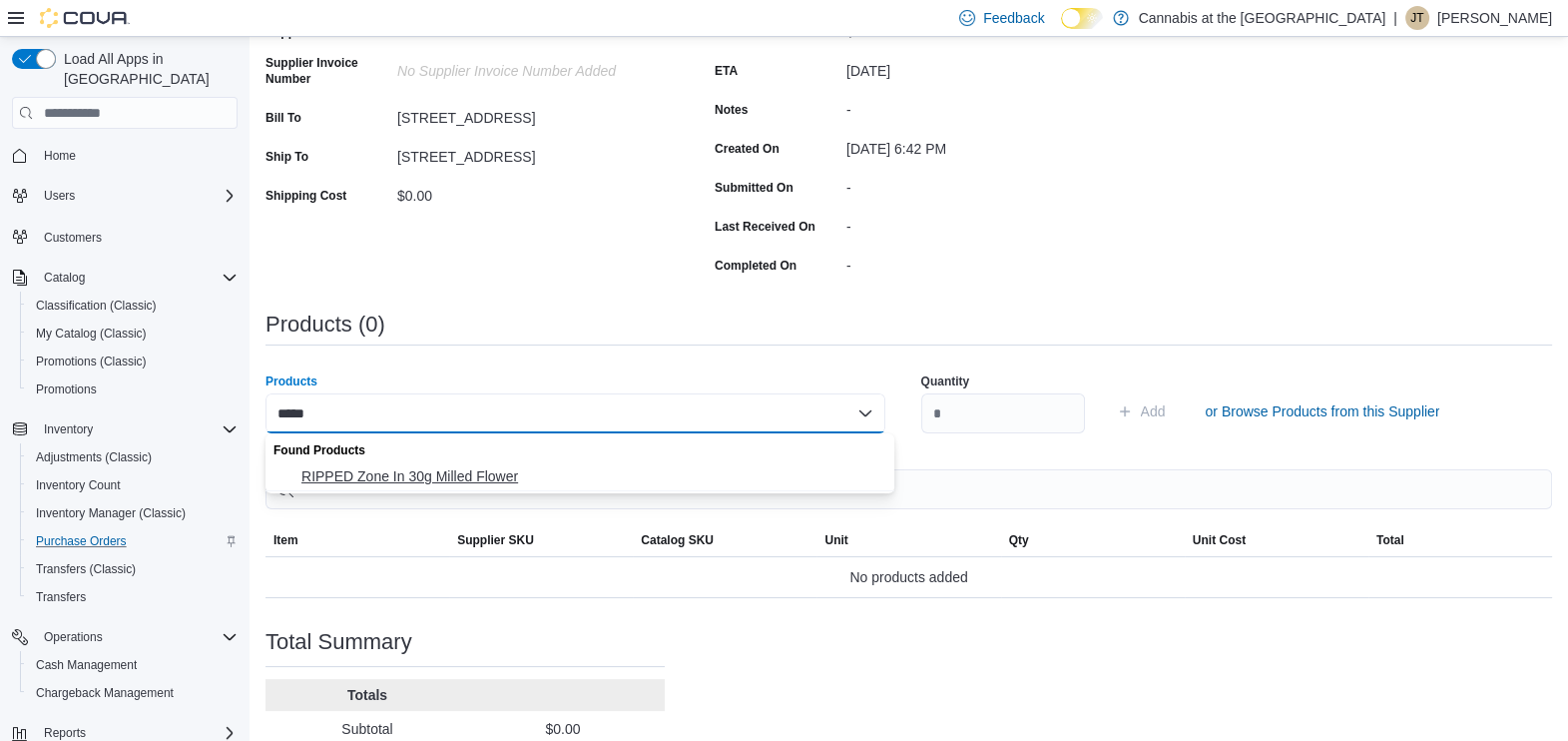 type on "*****" 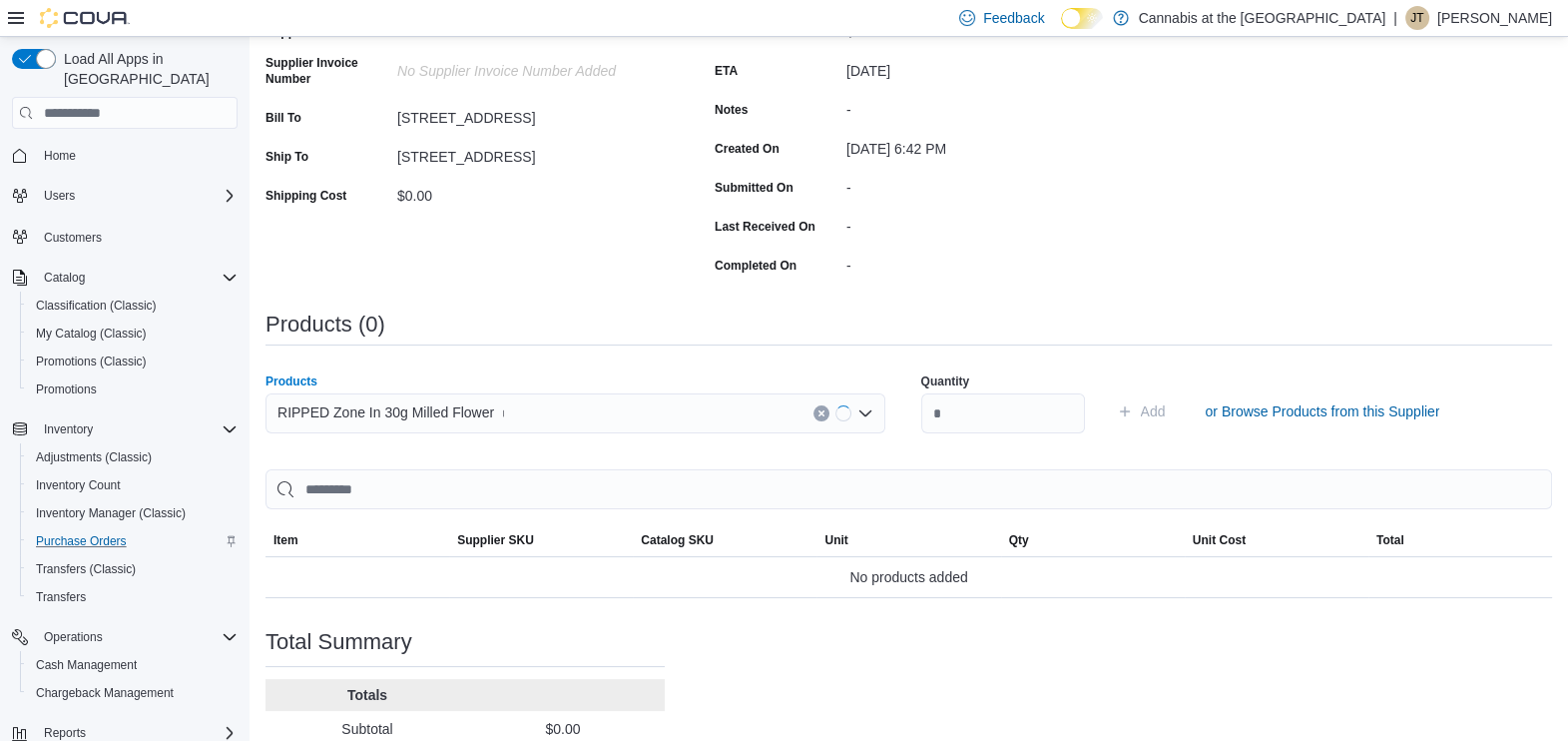 type 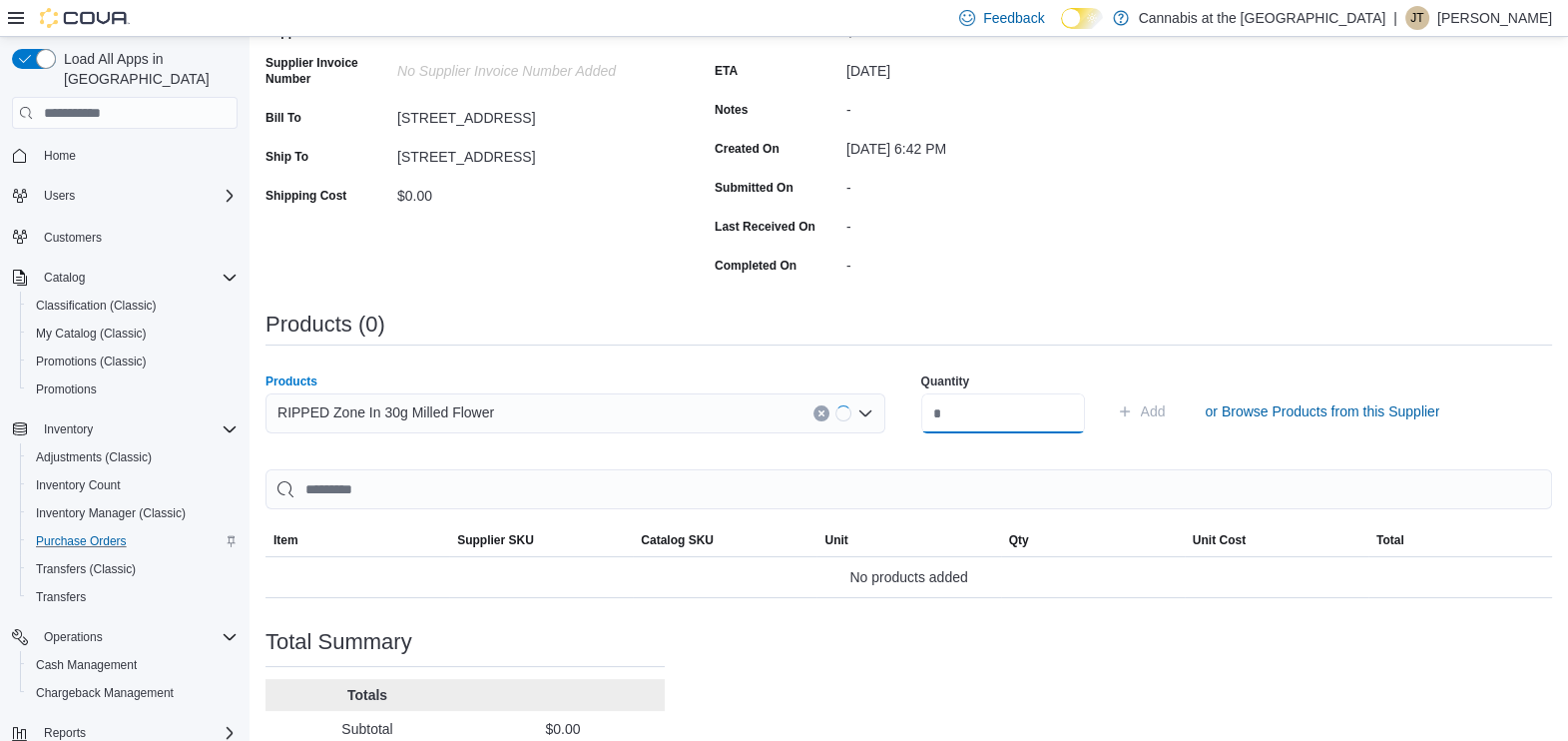 click at bounding box center (1003, 413) 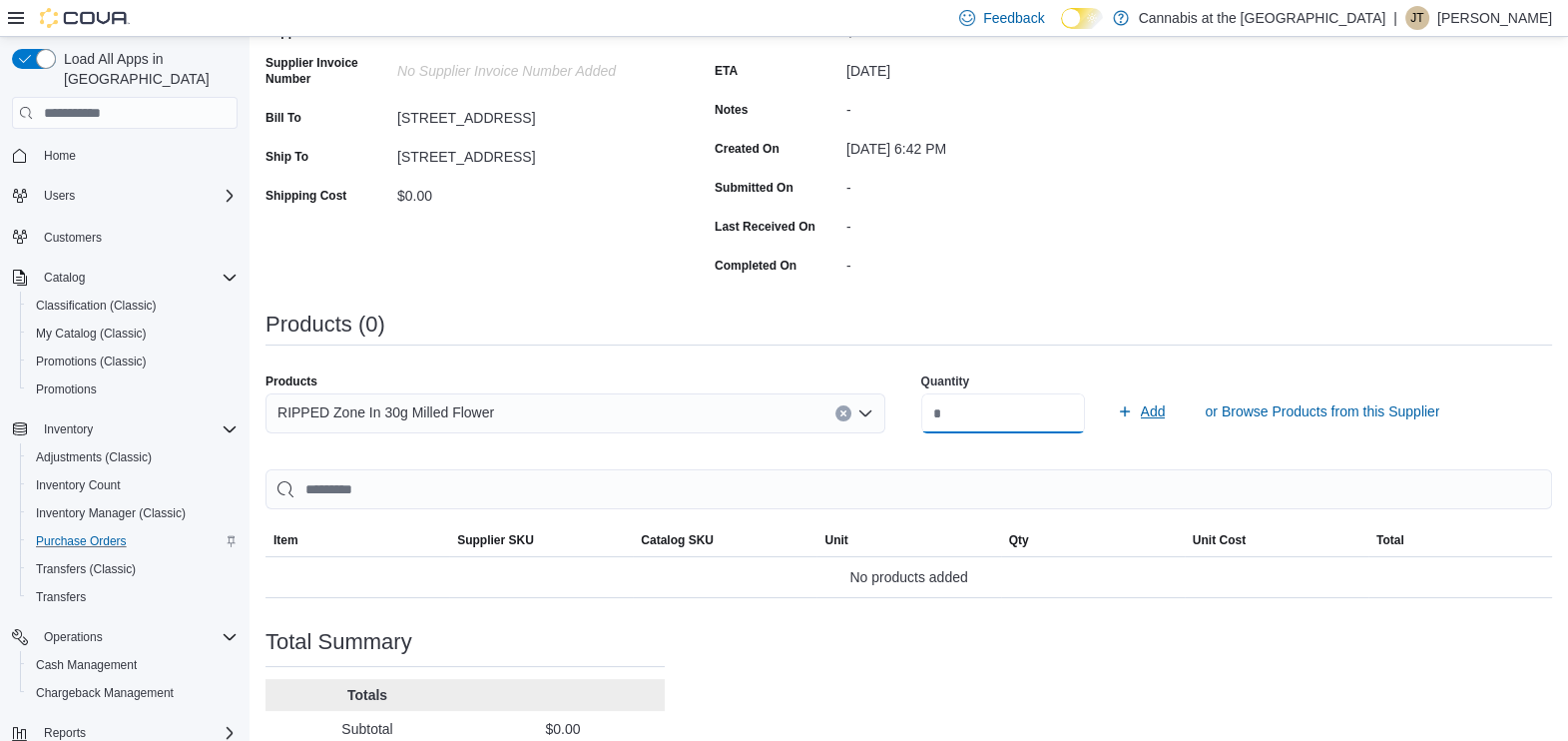 type on "**" 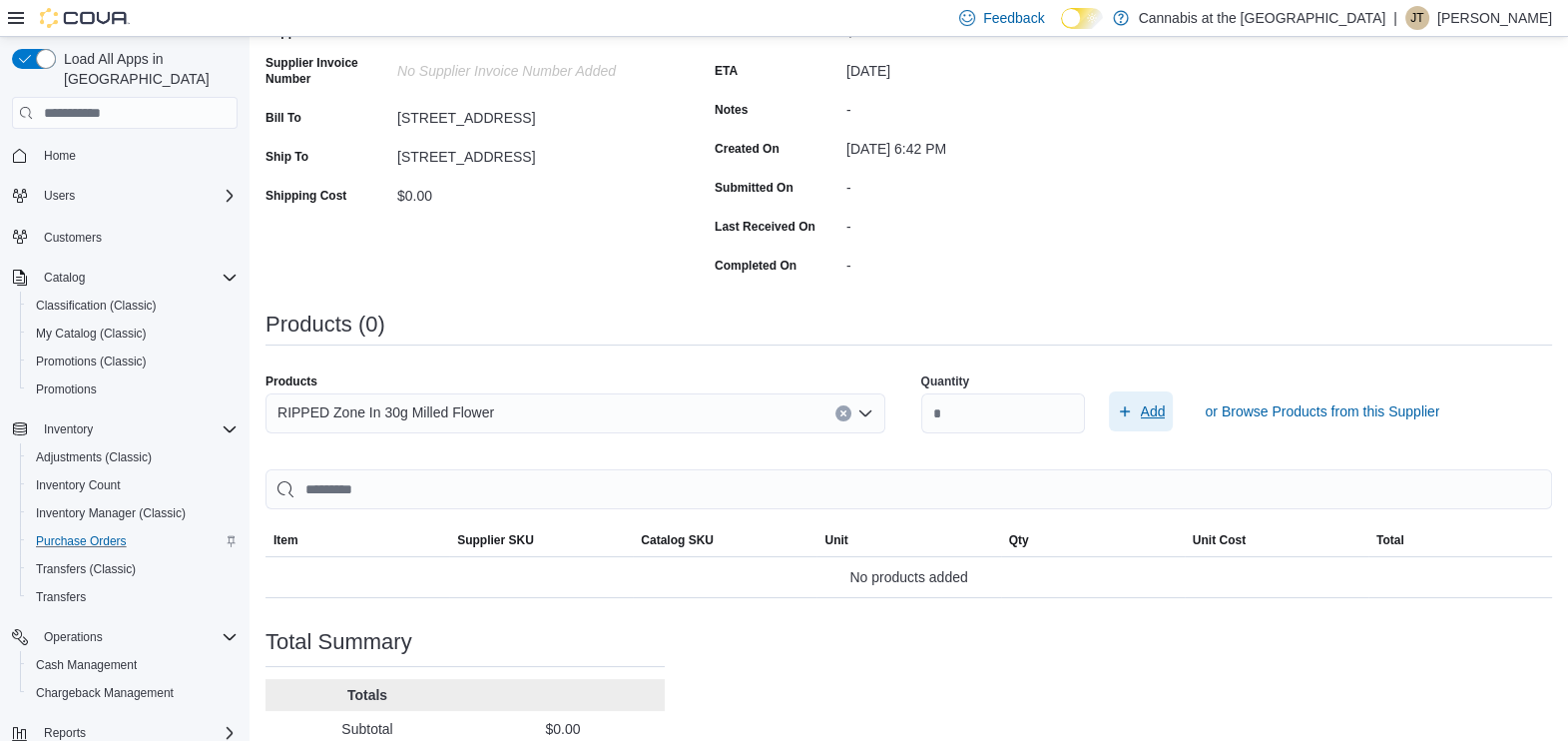 click on "Add" at bounding box center (1153, 411) 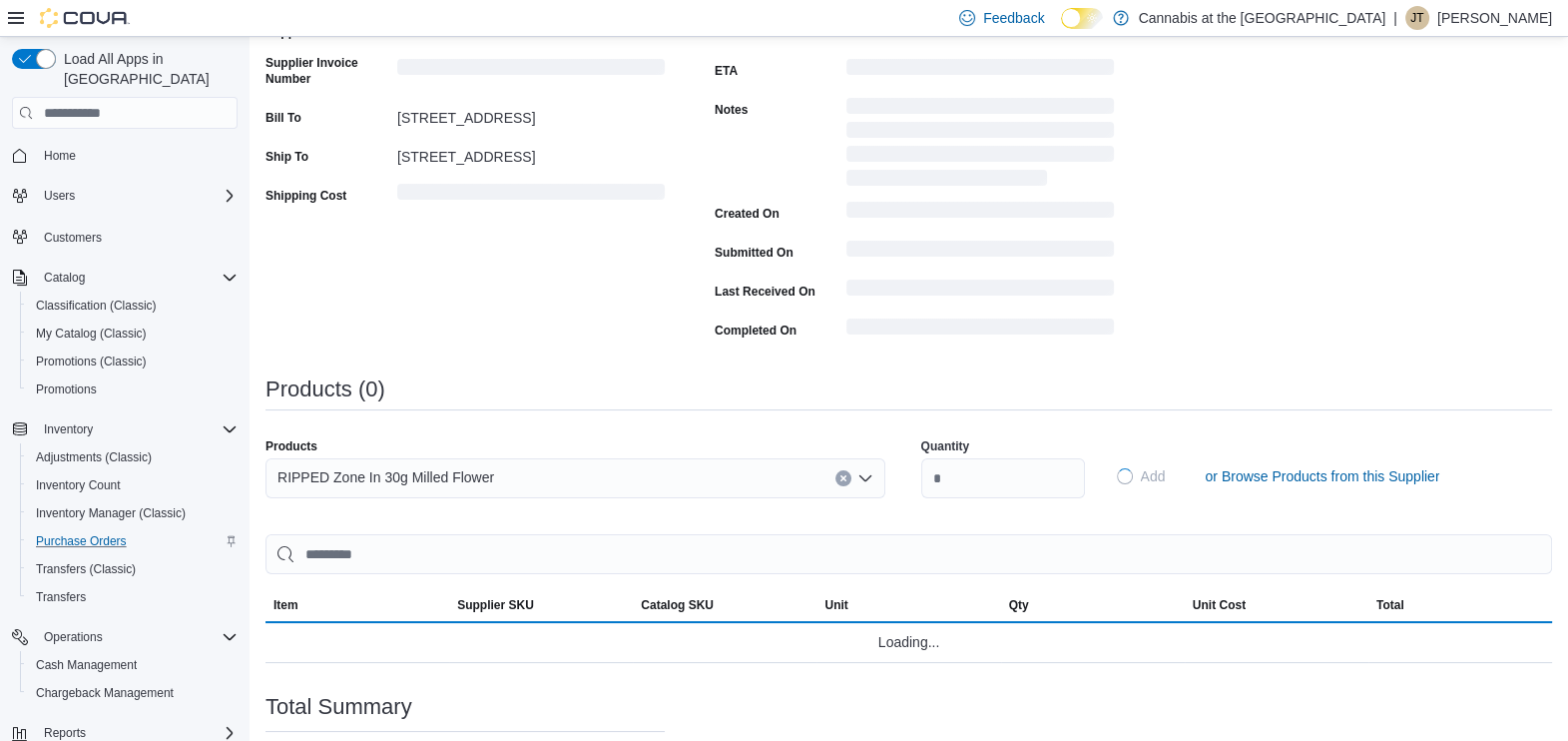 type 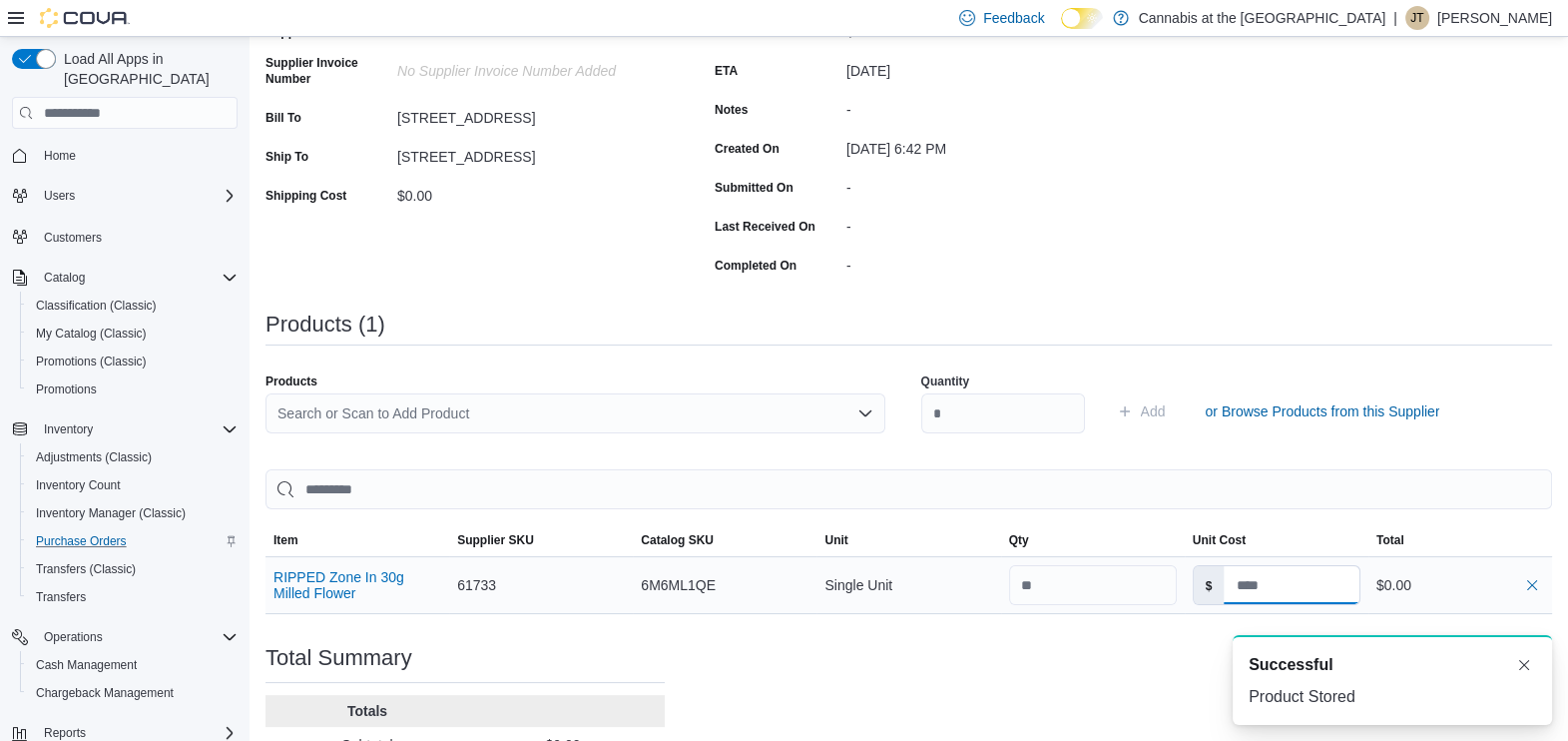click at bounding box center (1291, 585) 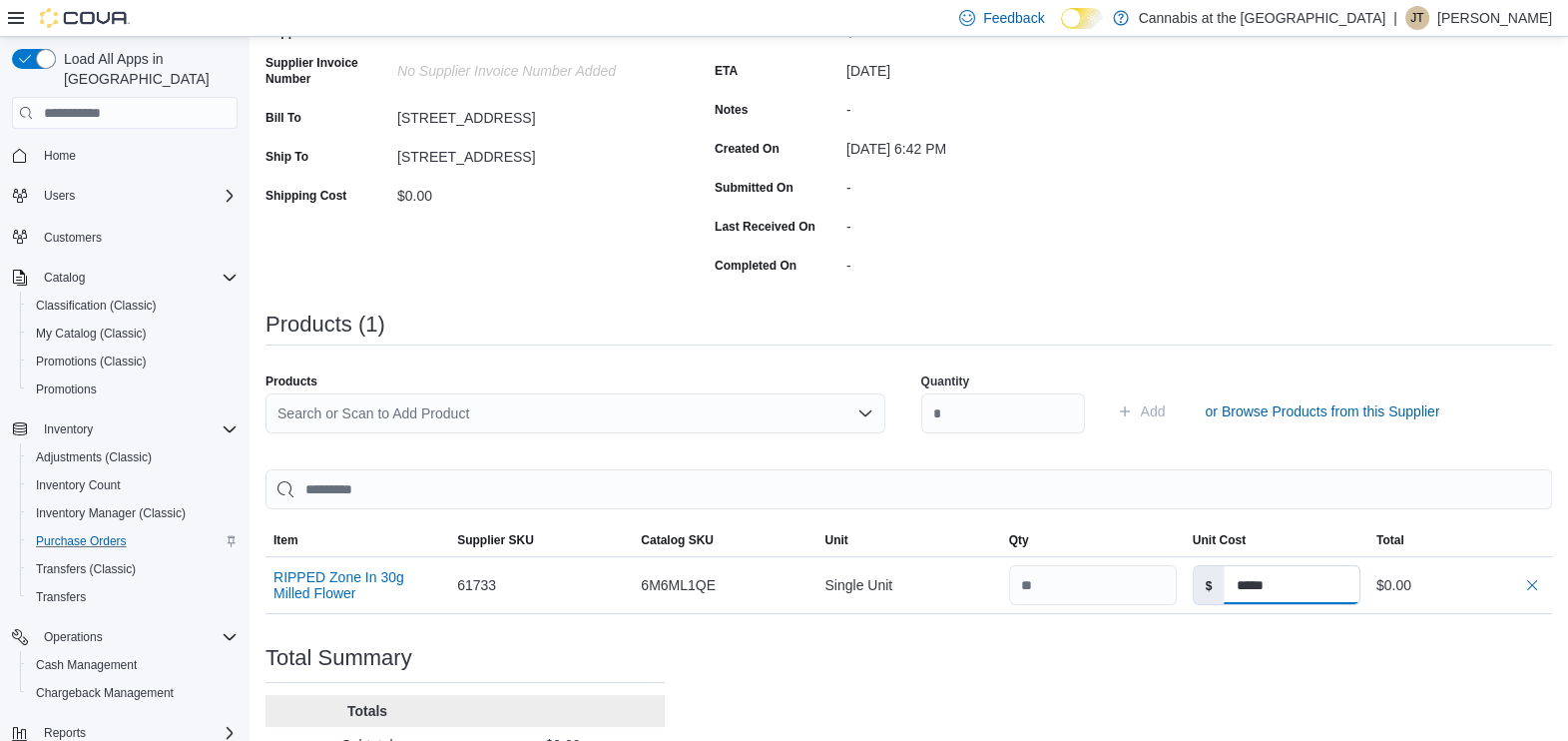 type on "*****" 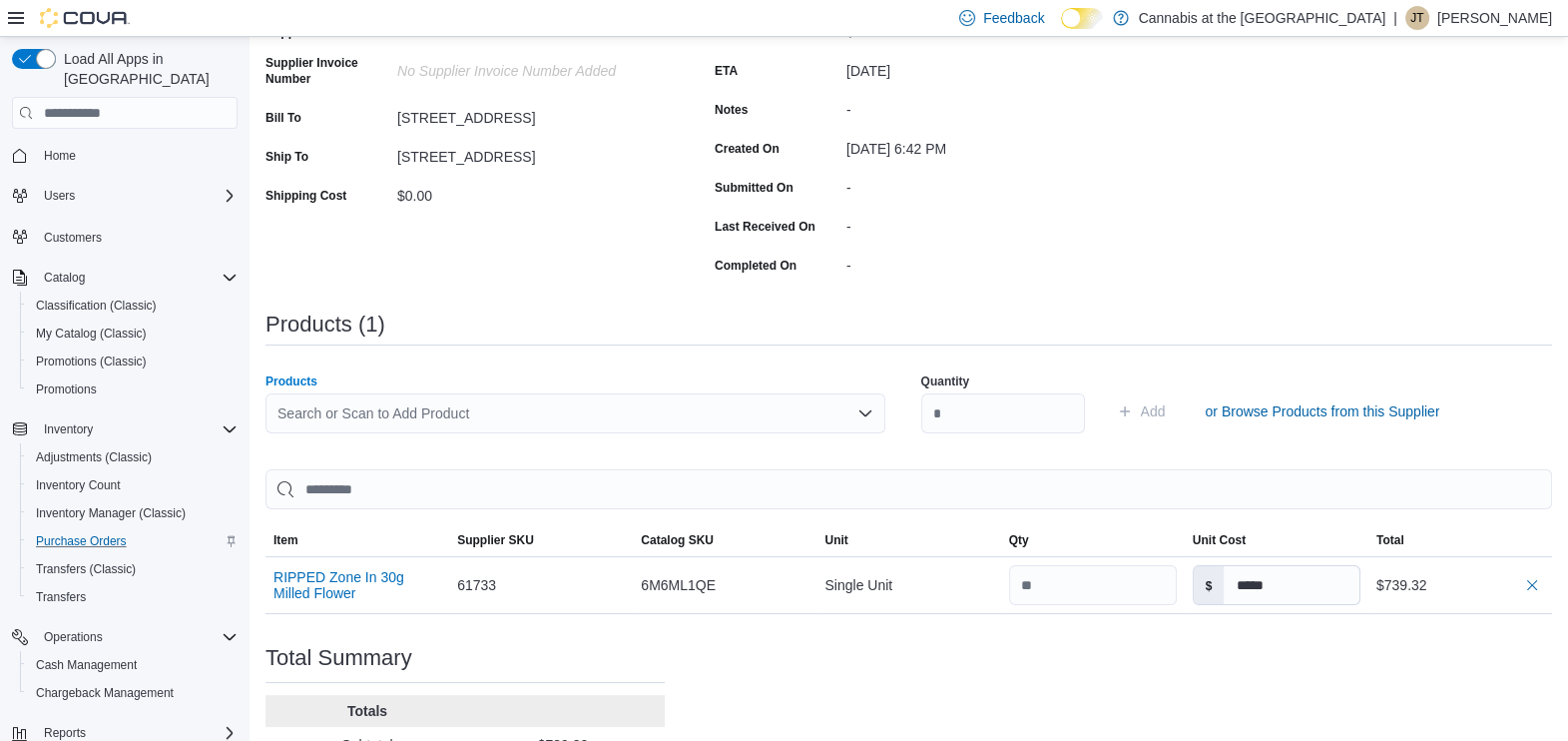 click on "Search or Scan to Add Product" at bounding box center (575, 413) 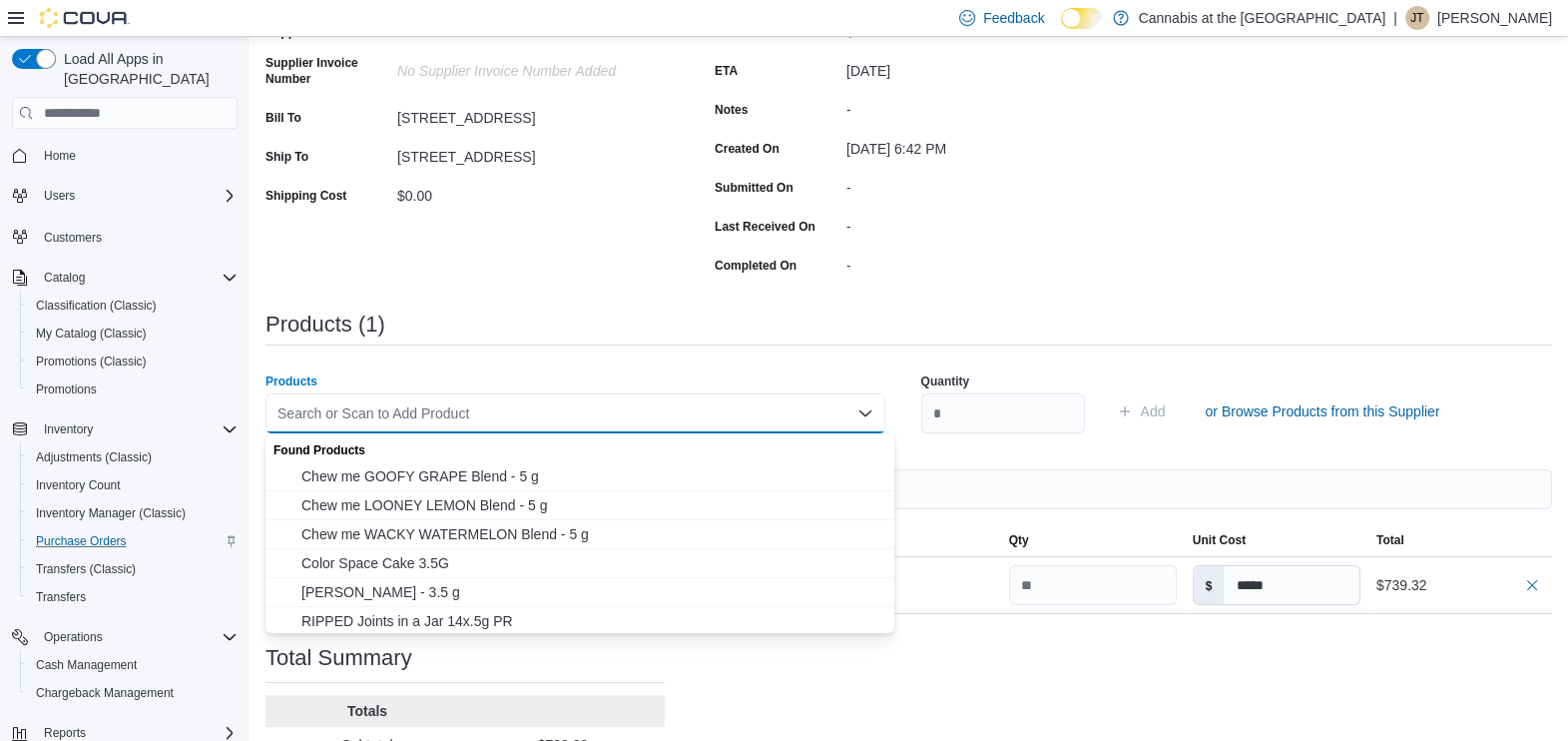 type 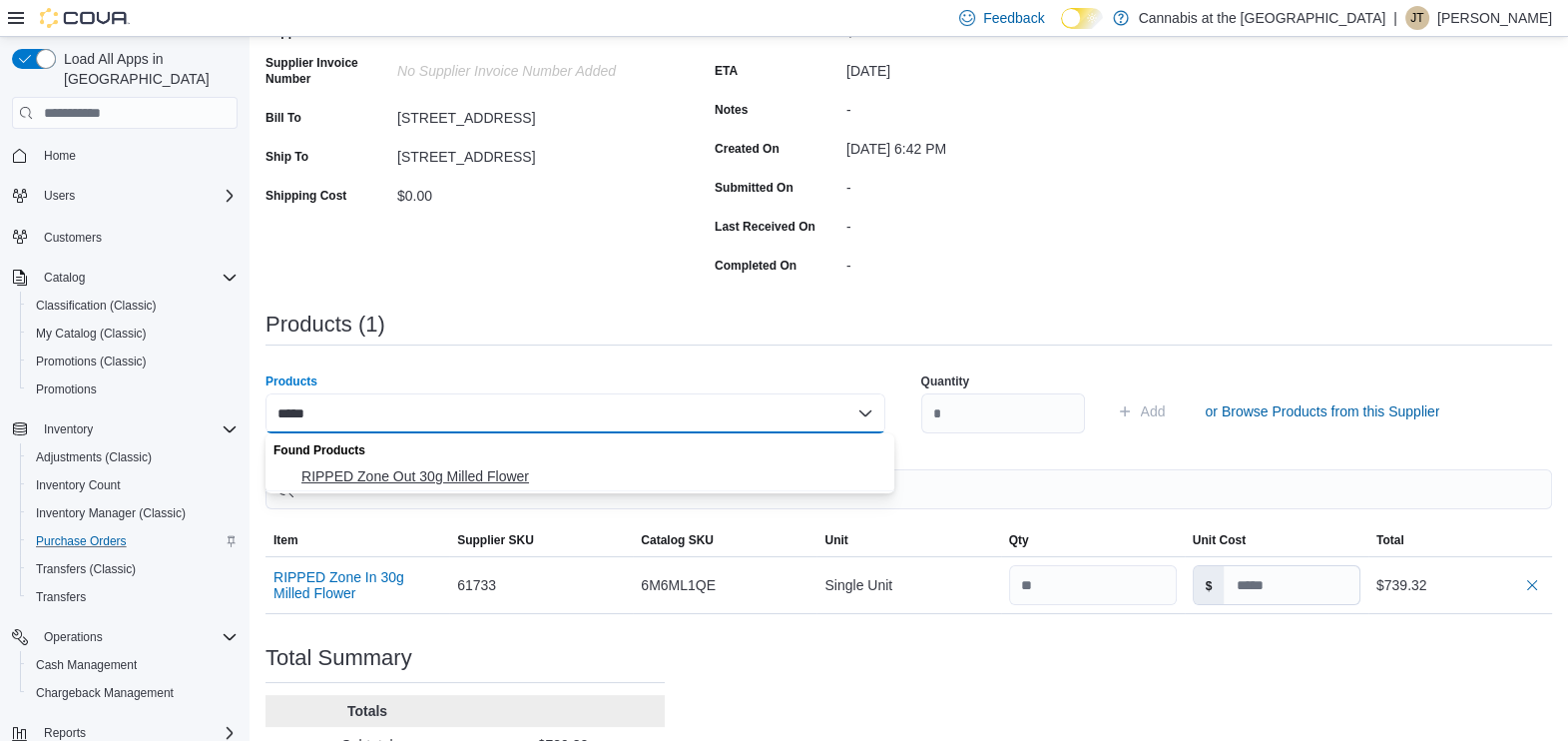 type on "*****" 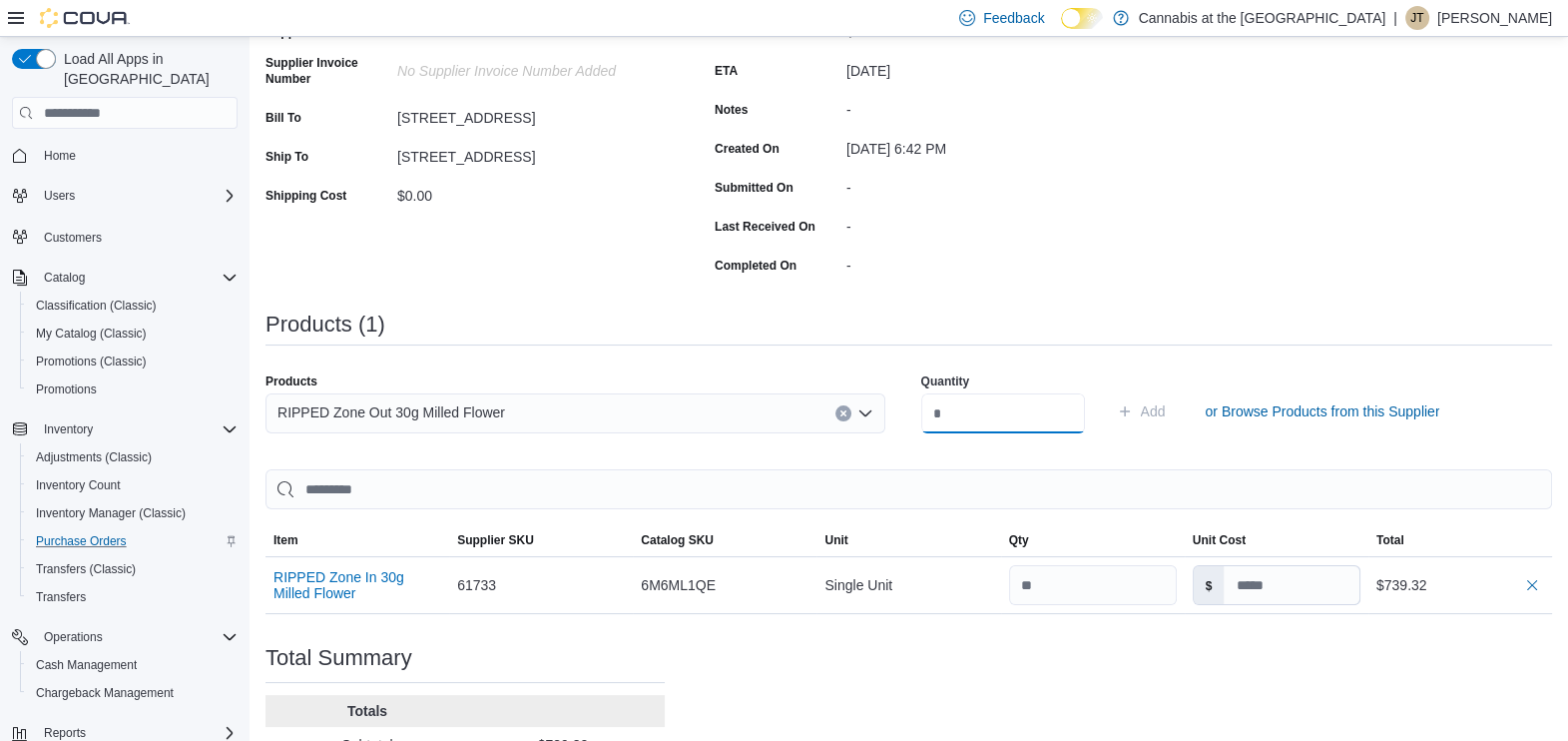 click at bounding box center (1003, 413) 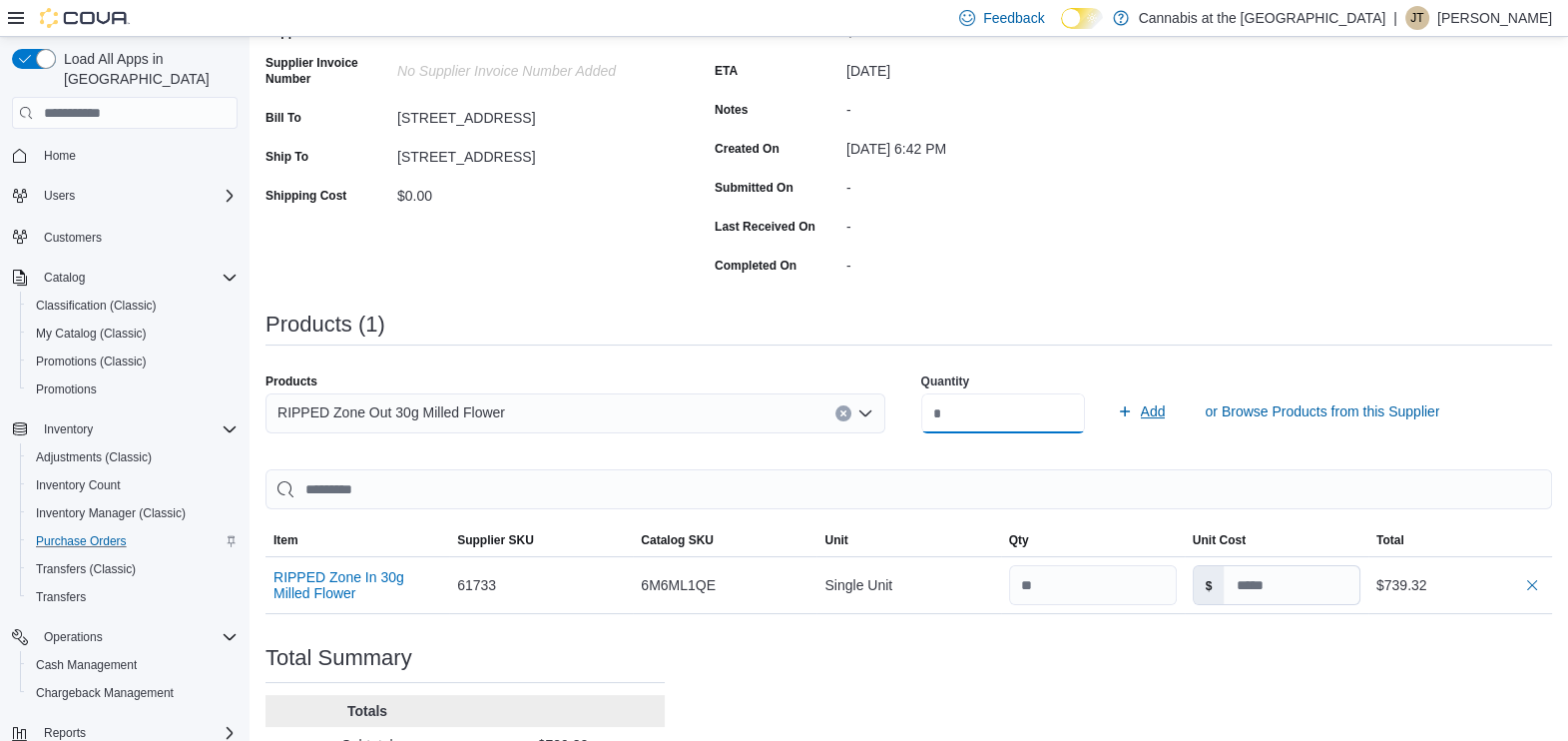 type on "**" 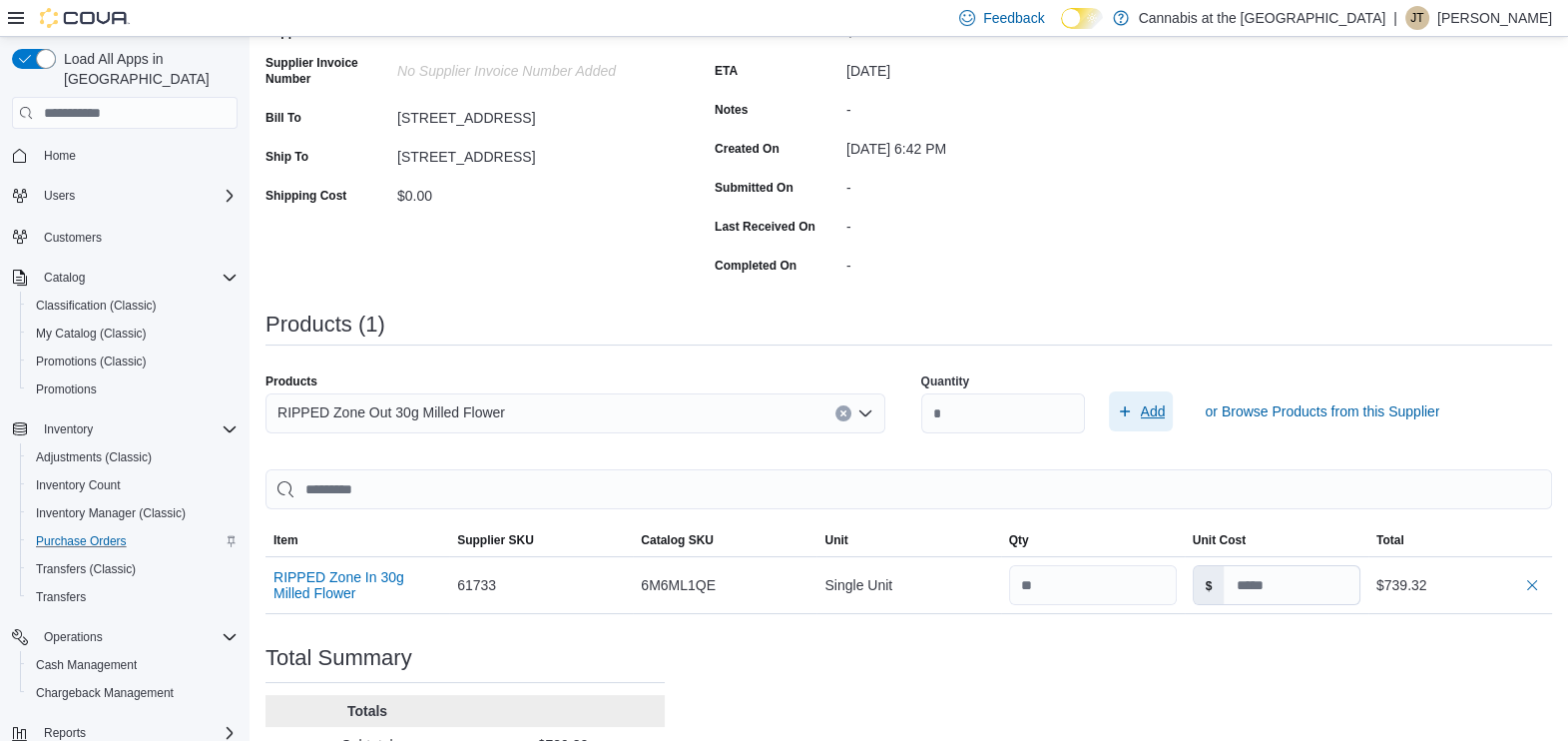 click on "Add" at bounding box center [1153, 411] 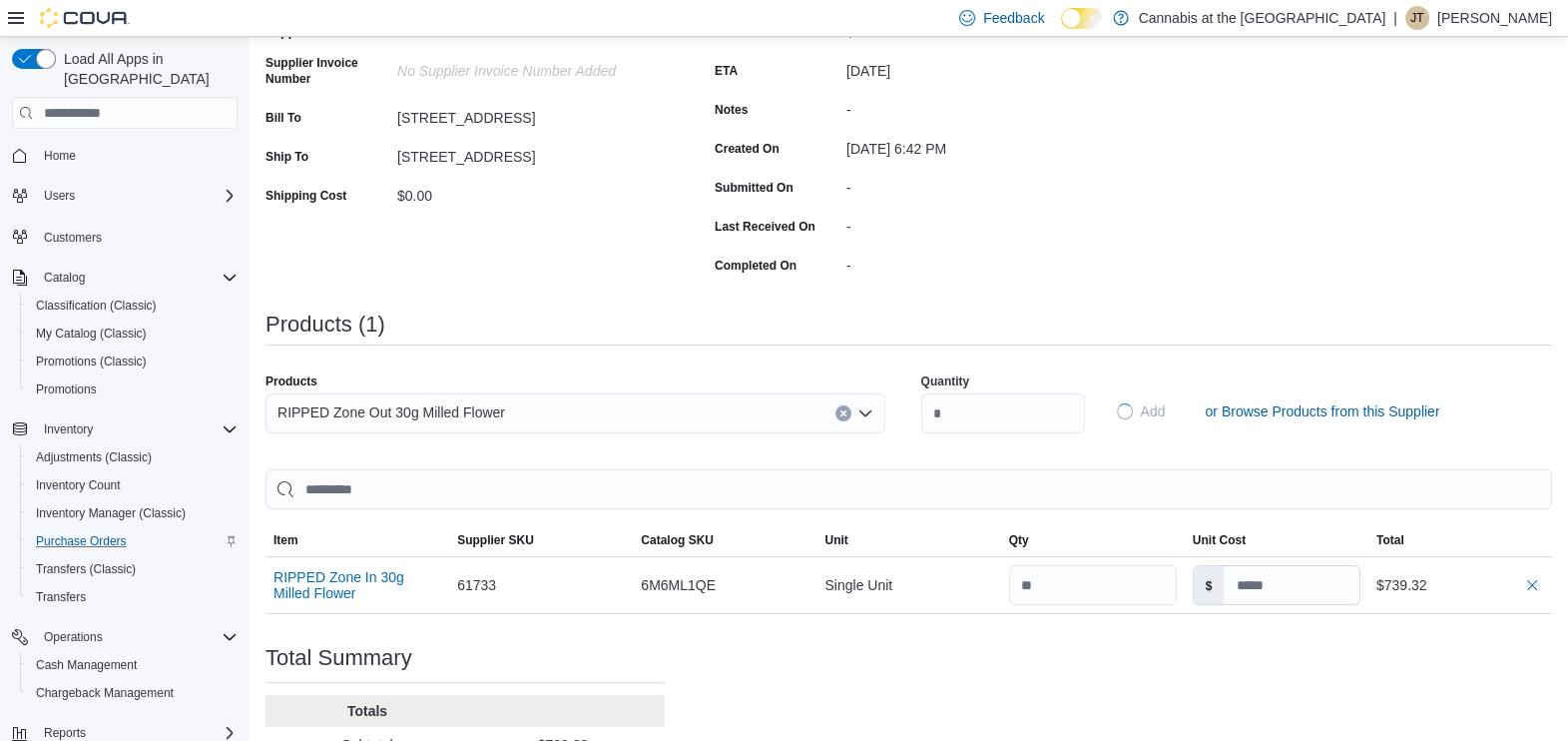 type on "*****" 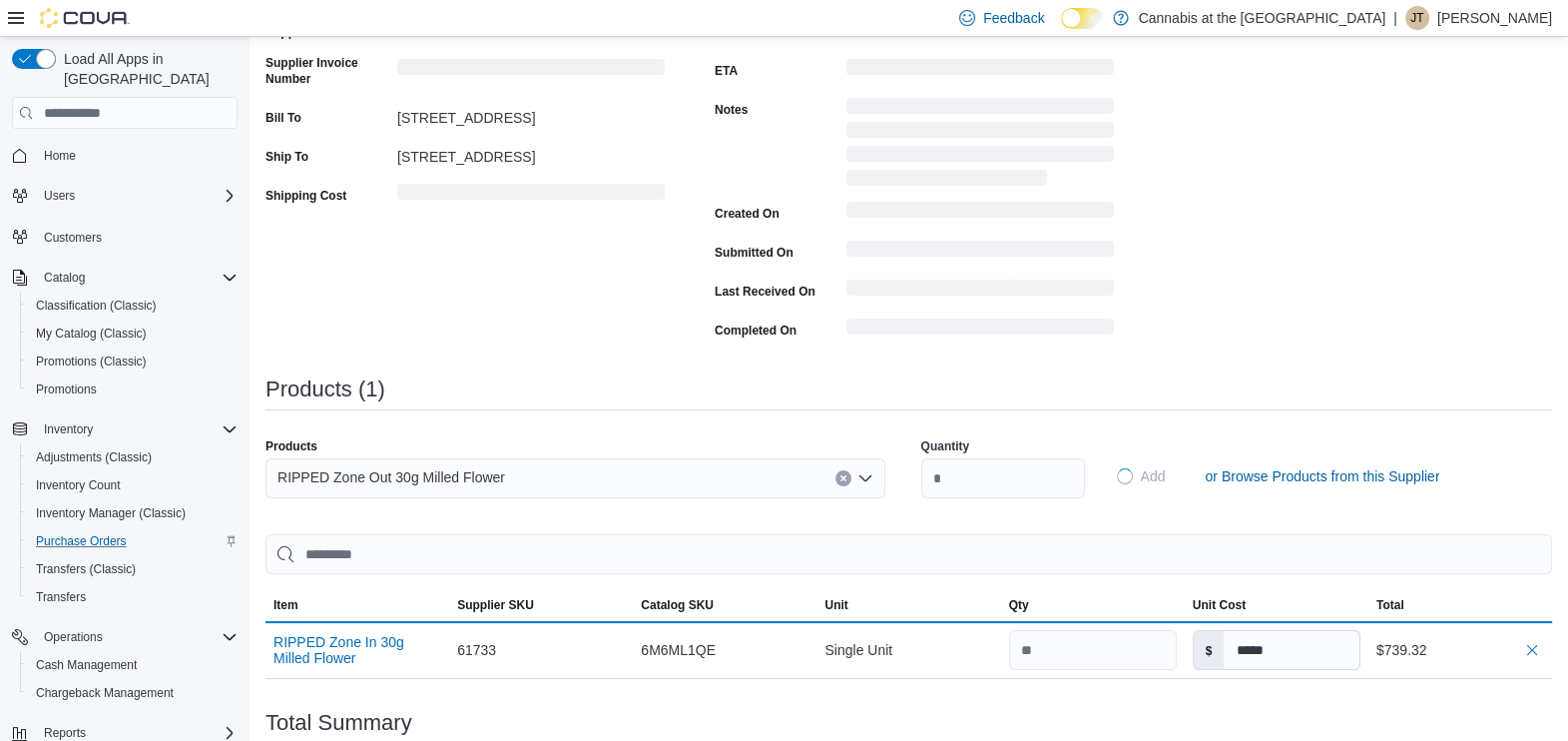 type 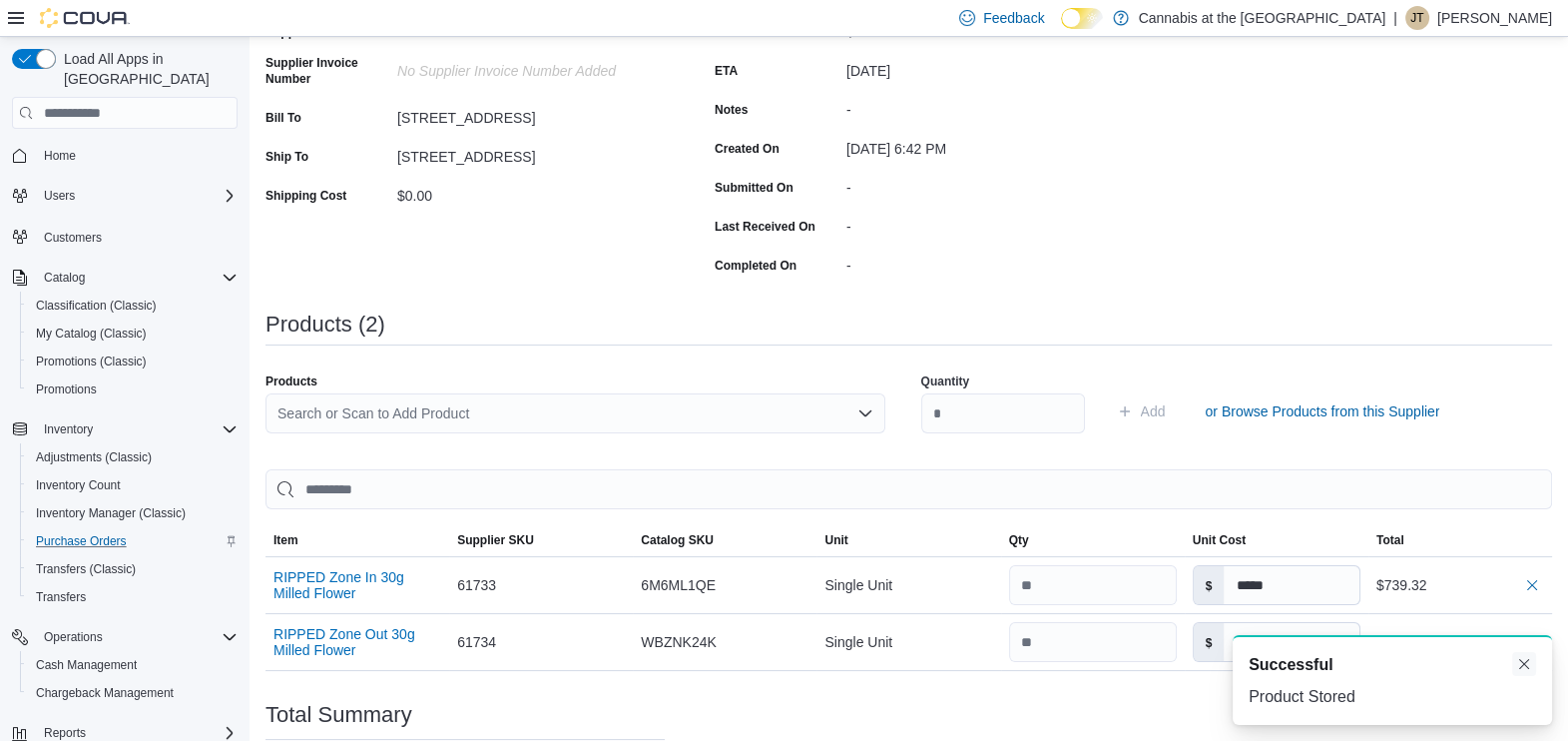 click at bounding box center (1524, 664) 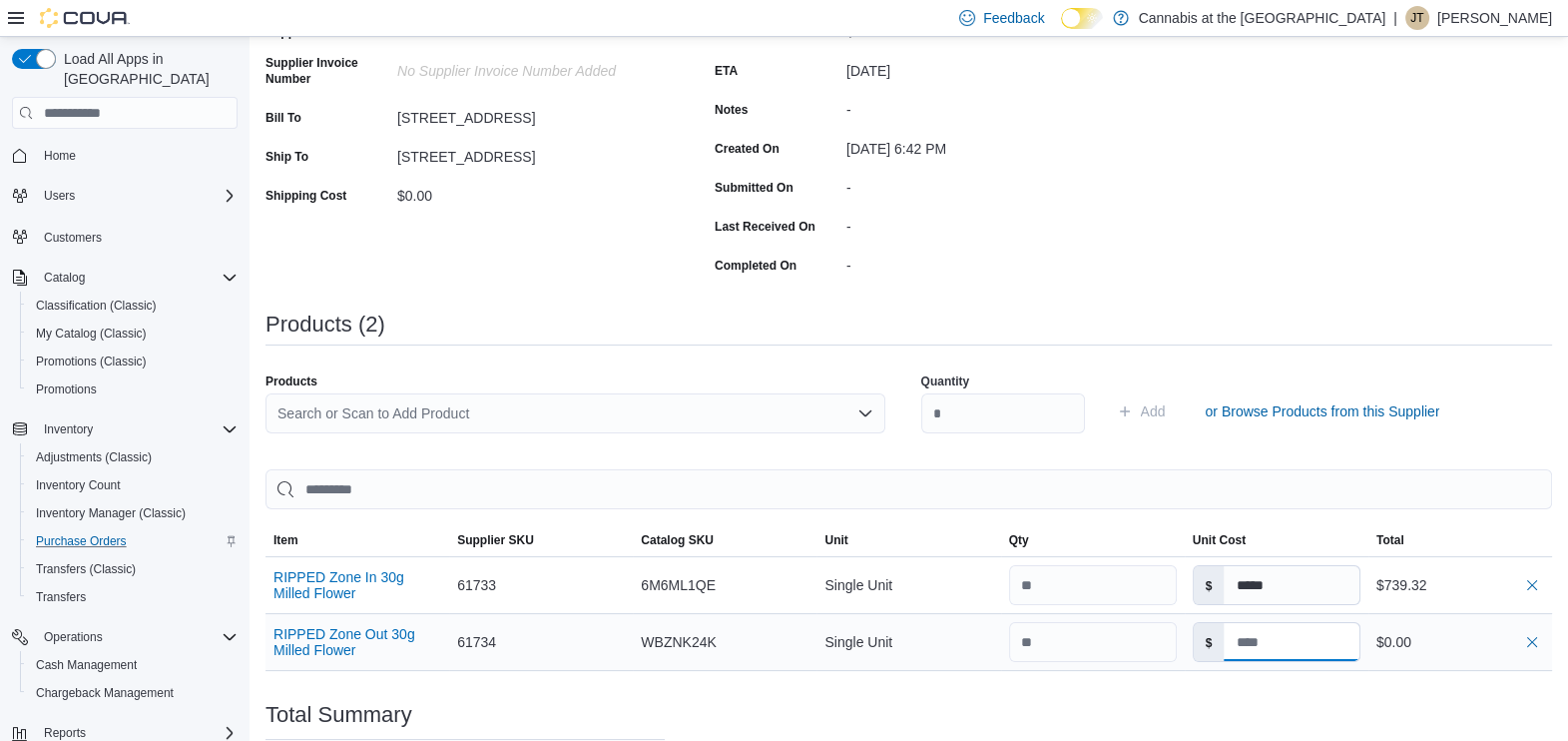 click at bounding box center [1291, 642] 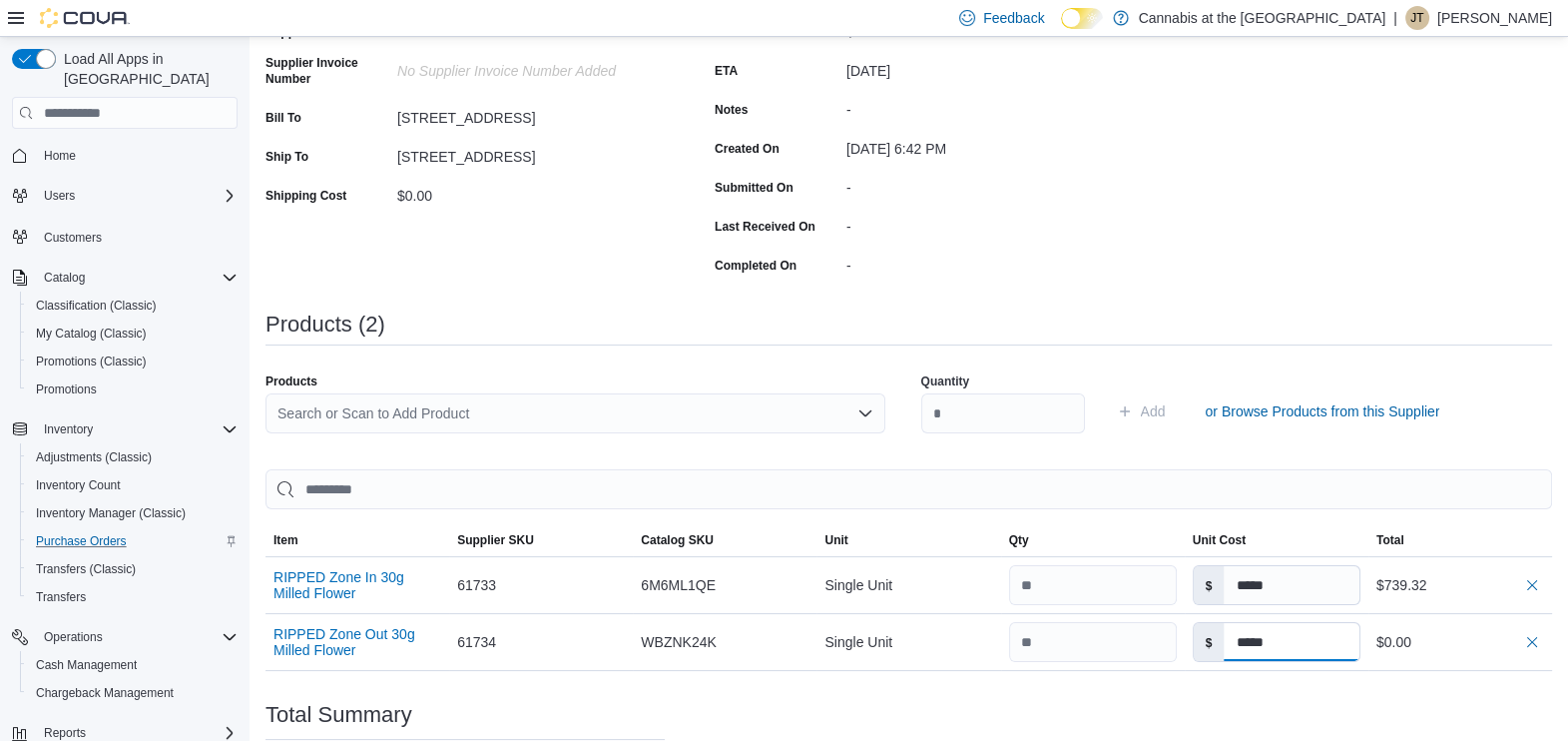 type on "*****" 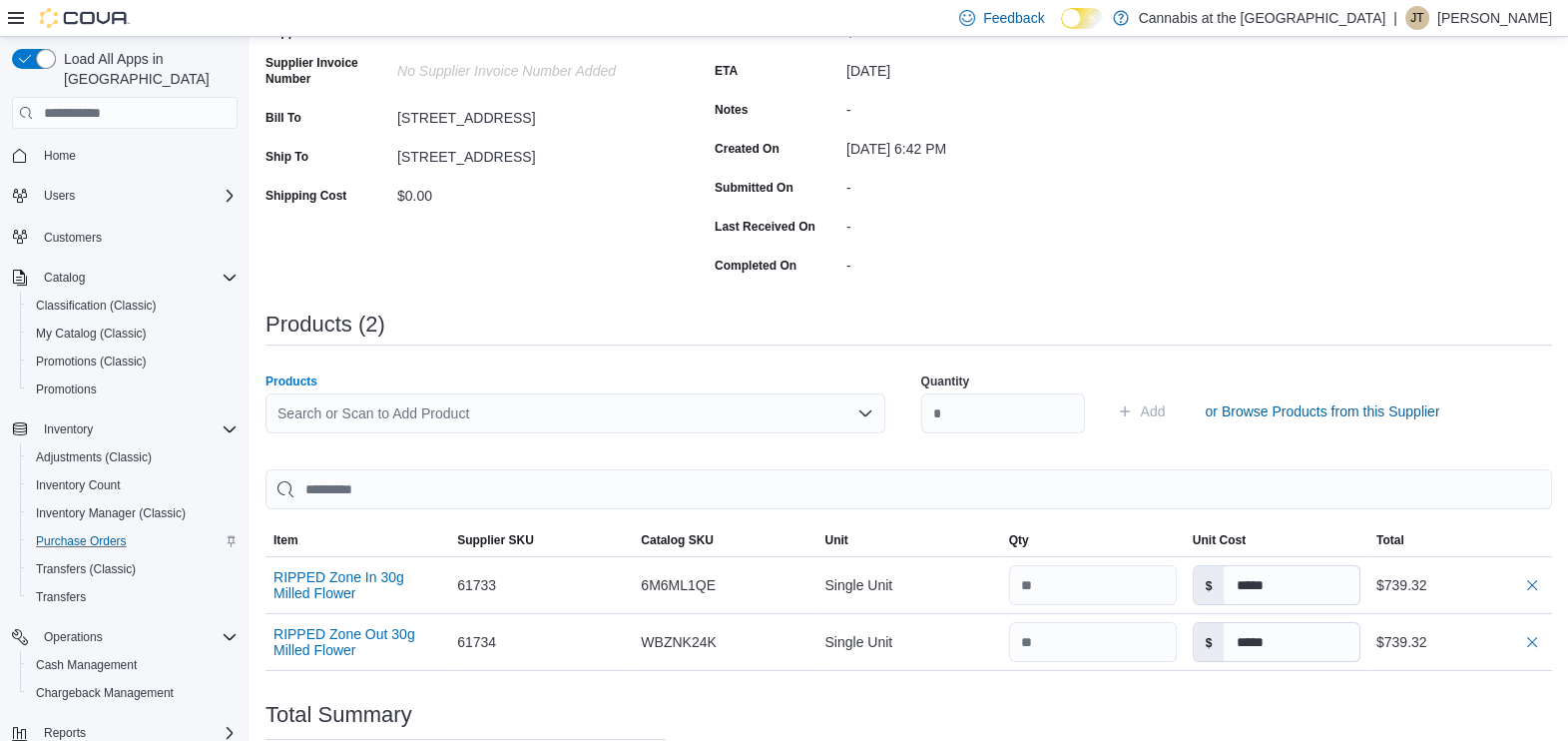click on "Search or Scan to Add Product" at bounding box center (575, 413) 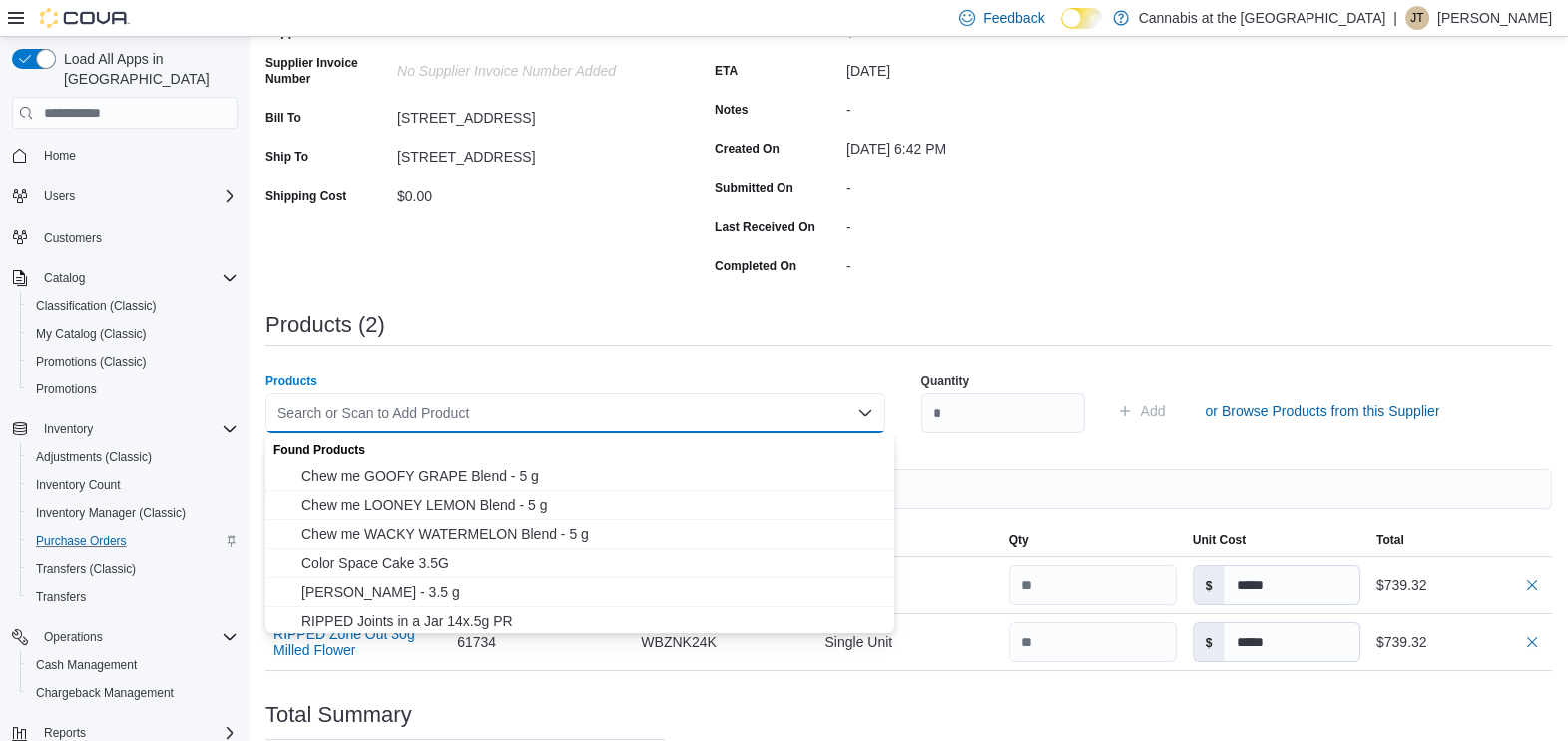 type 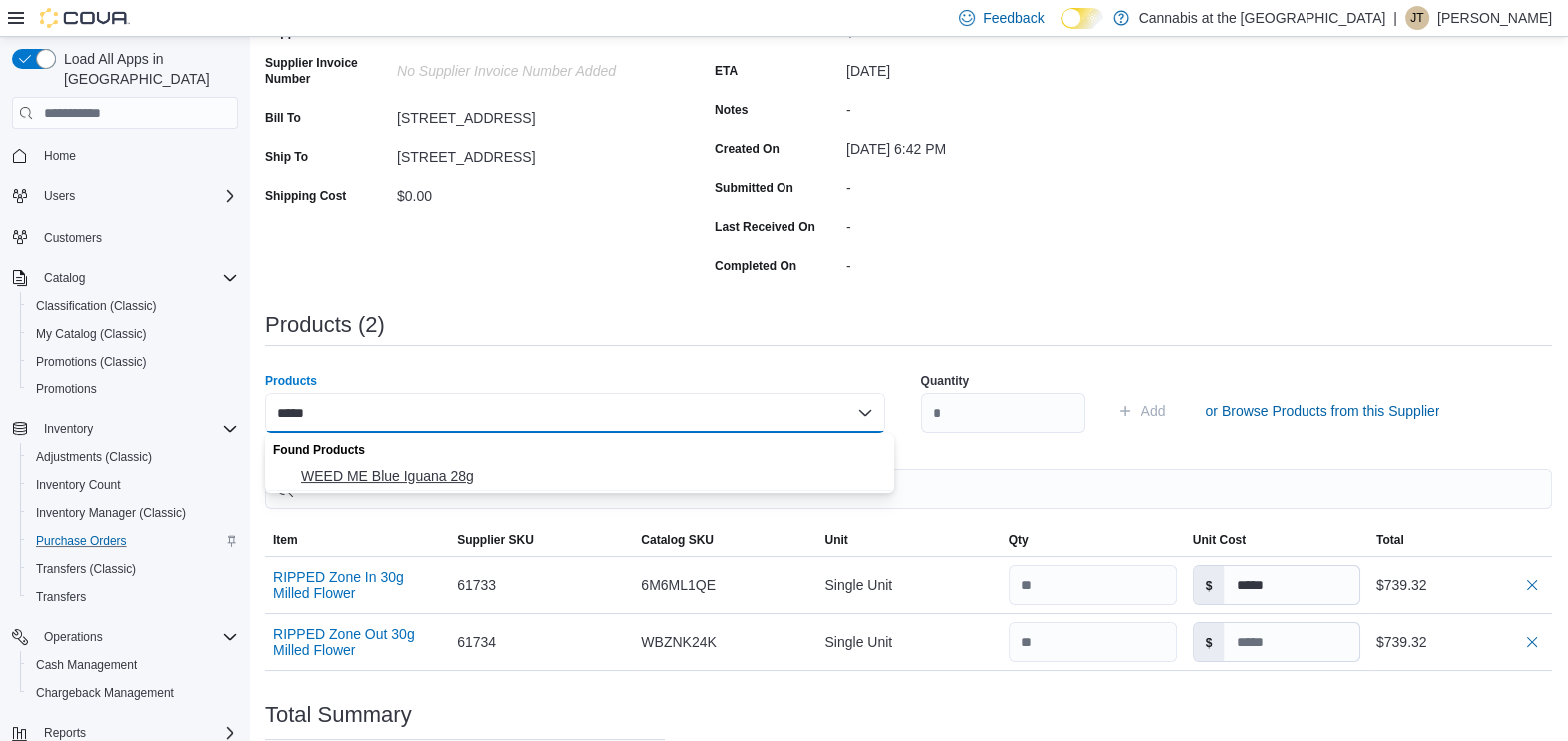 type on "*****" 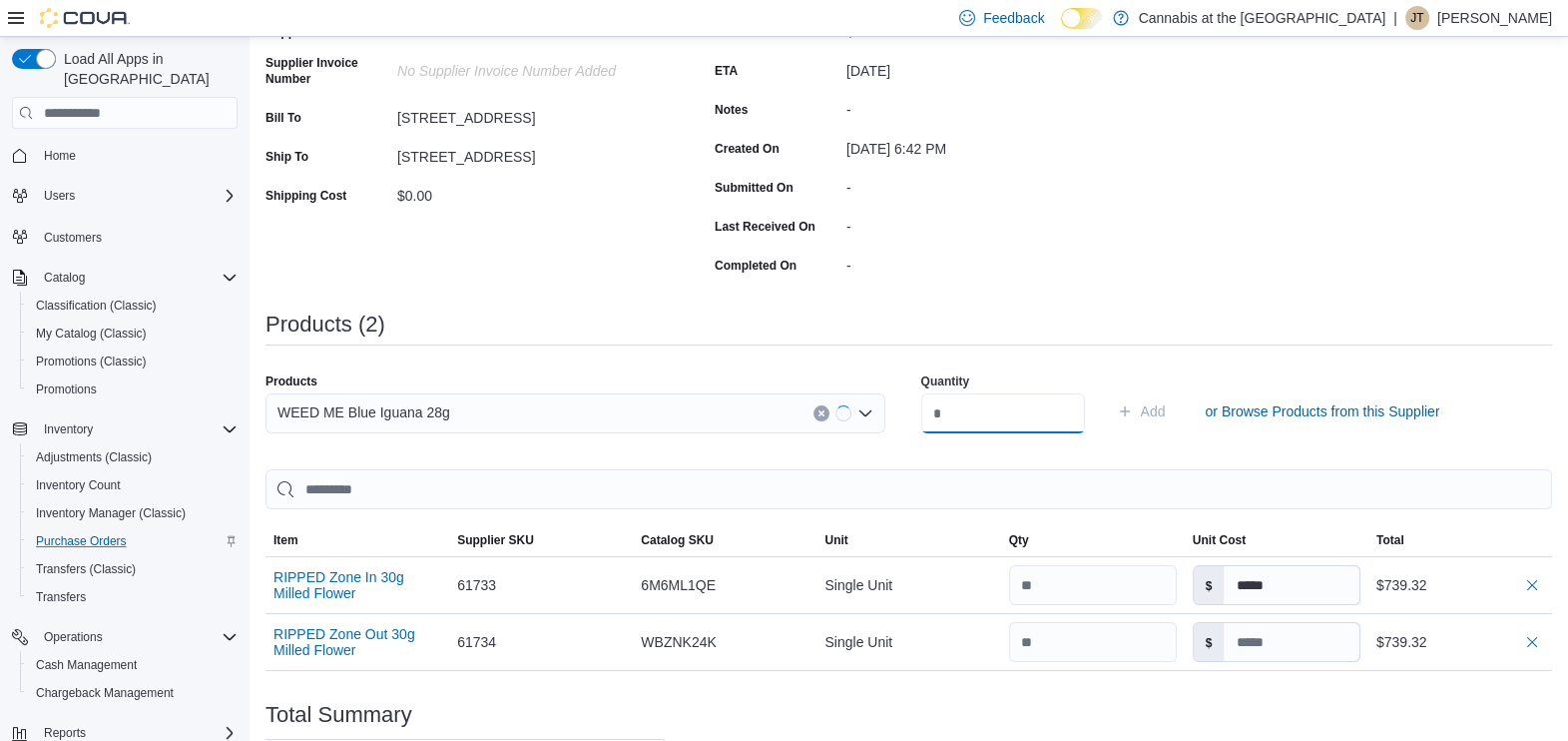 click at bounding box center [1003, 413] 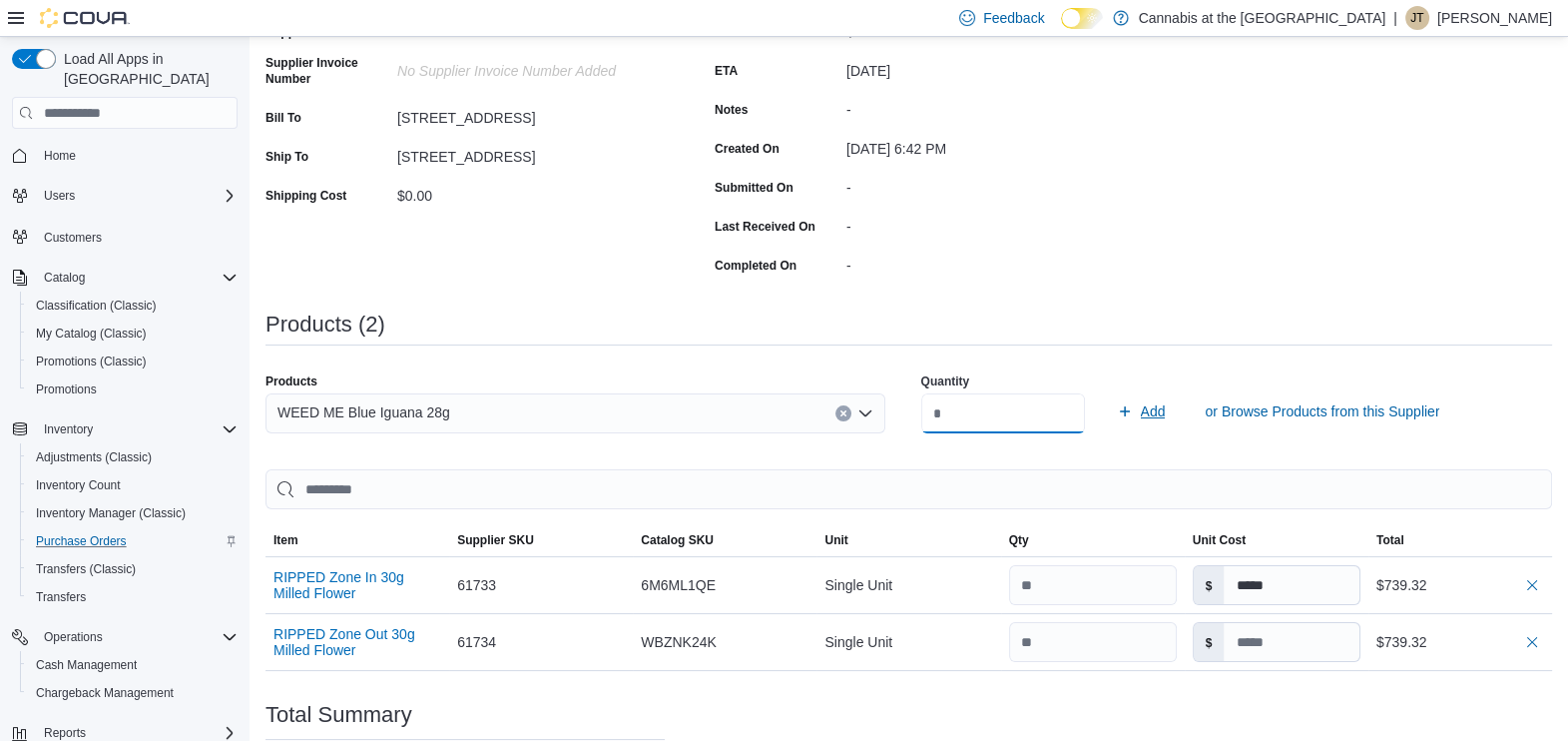 type on "*" 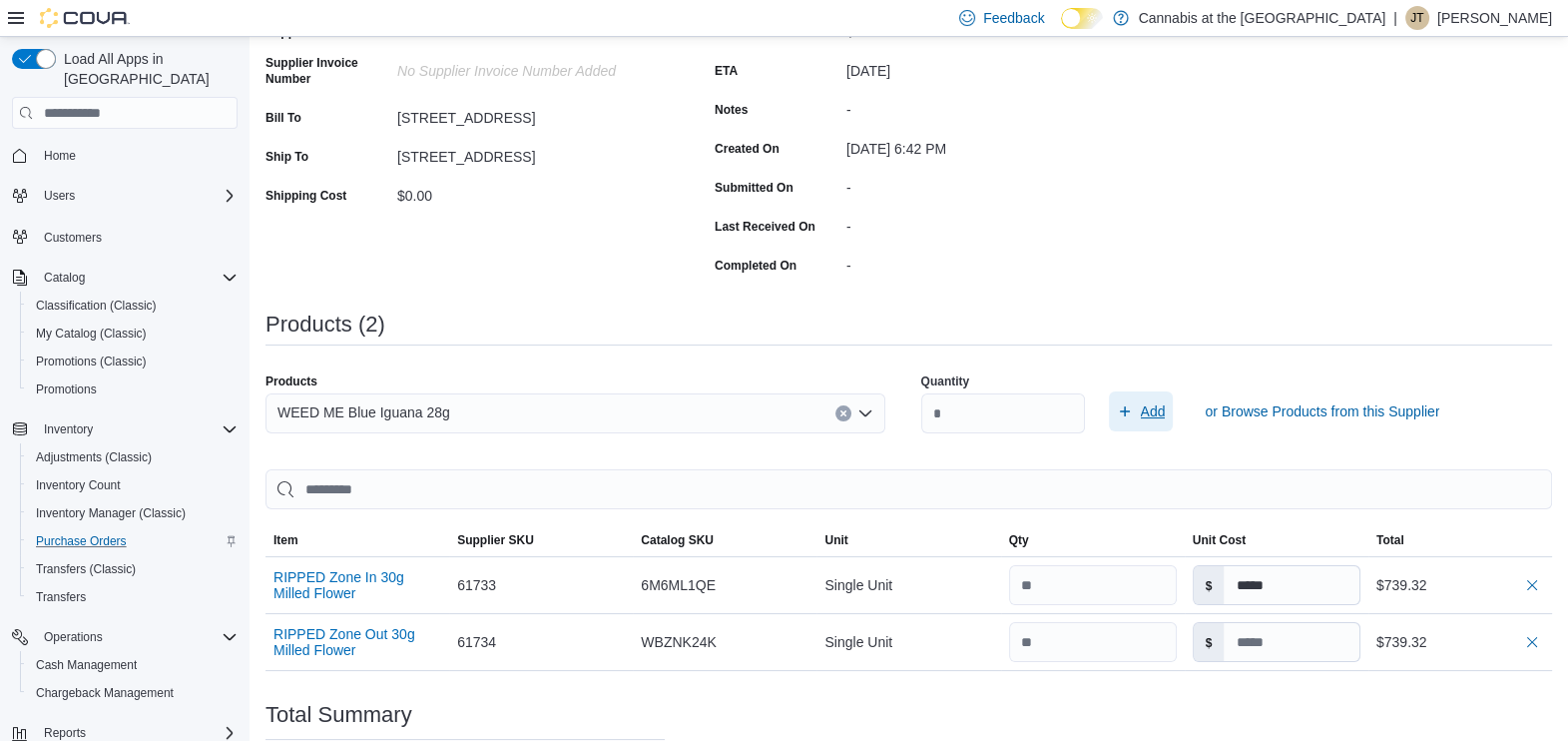 click on "Add" at bounding box center [1153, 411] 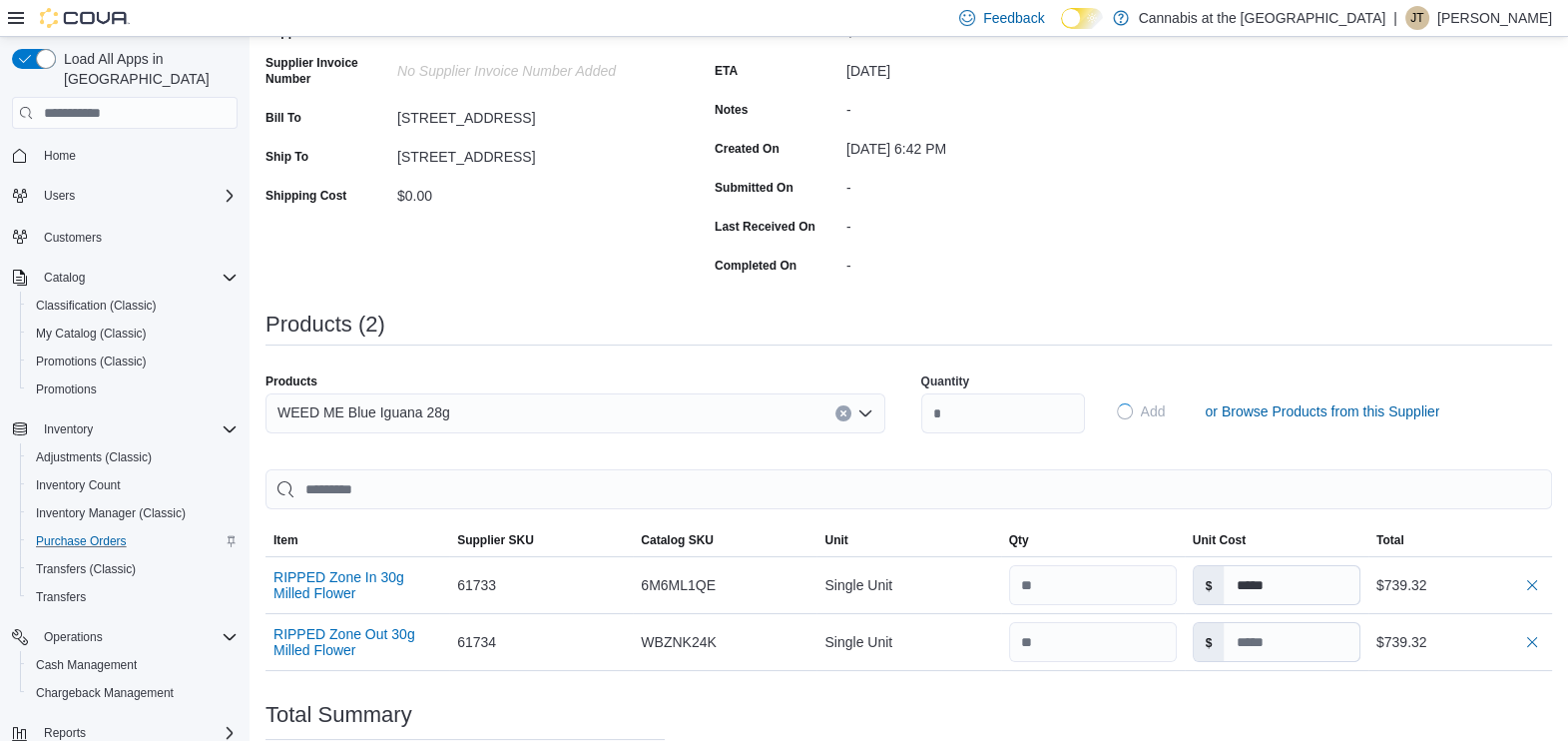 type on "*****" 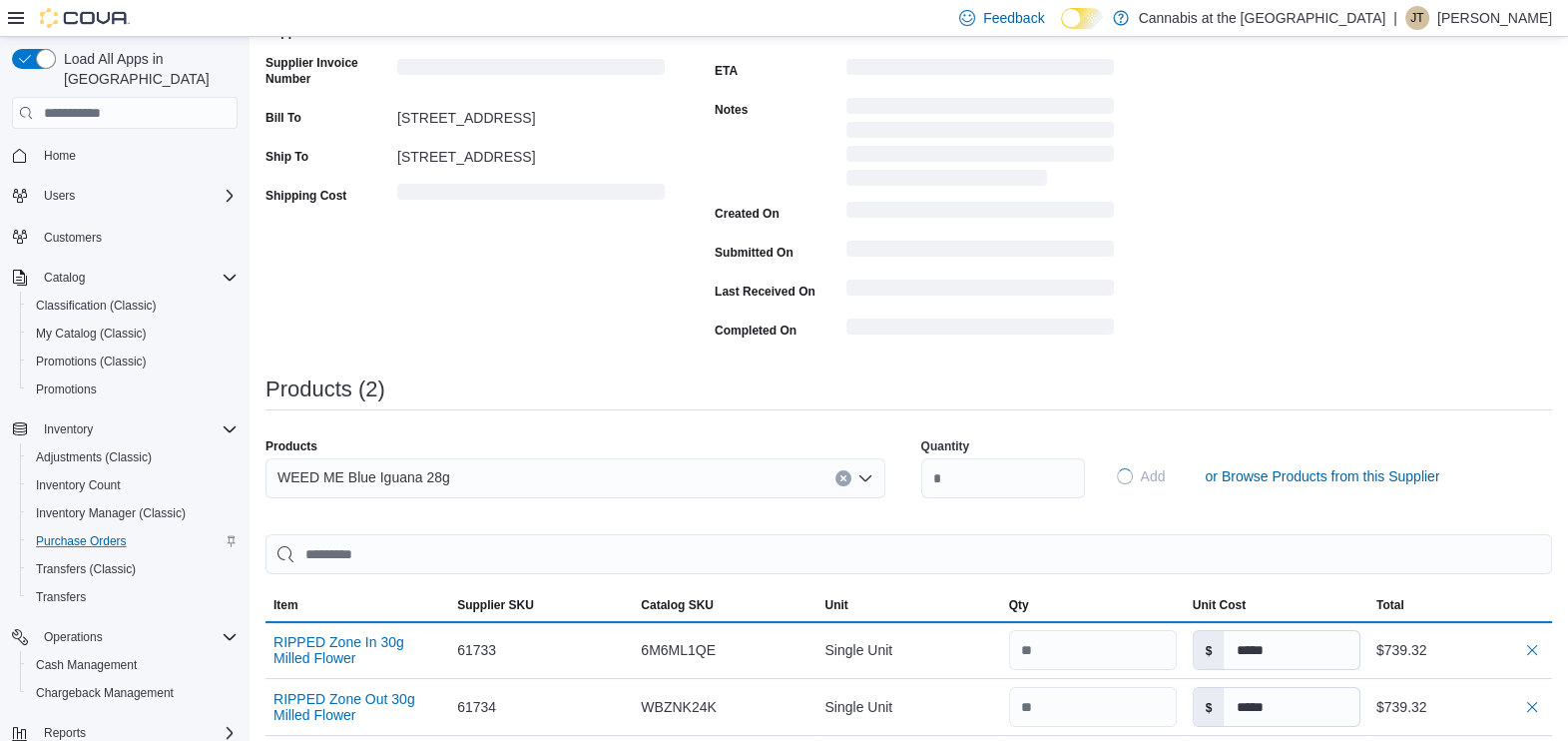 type 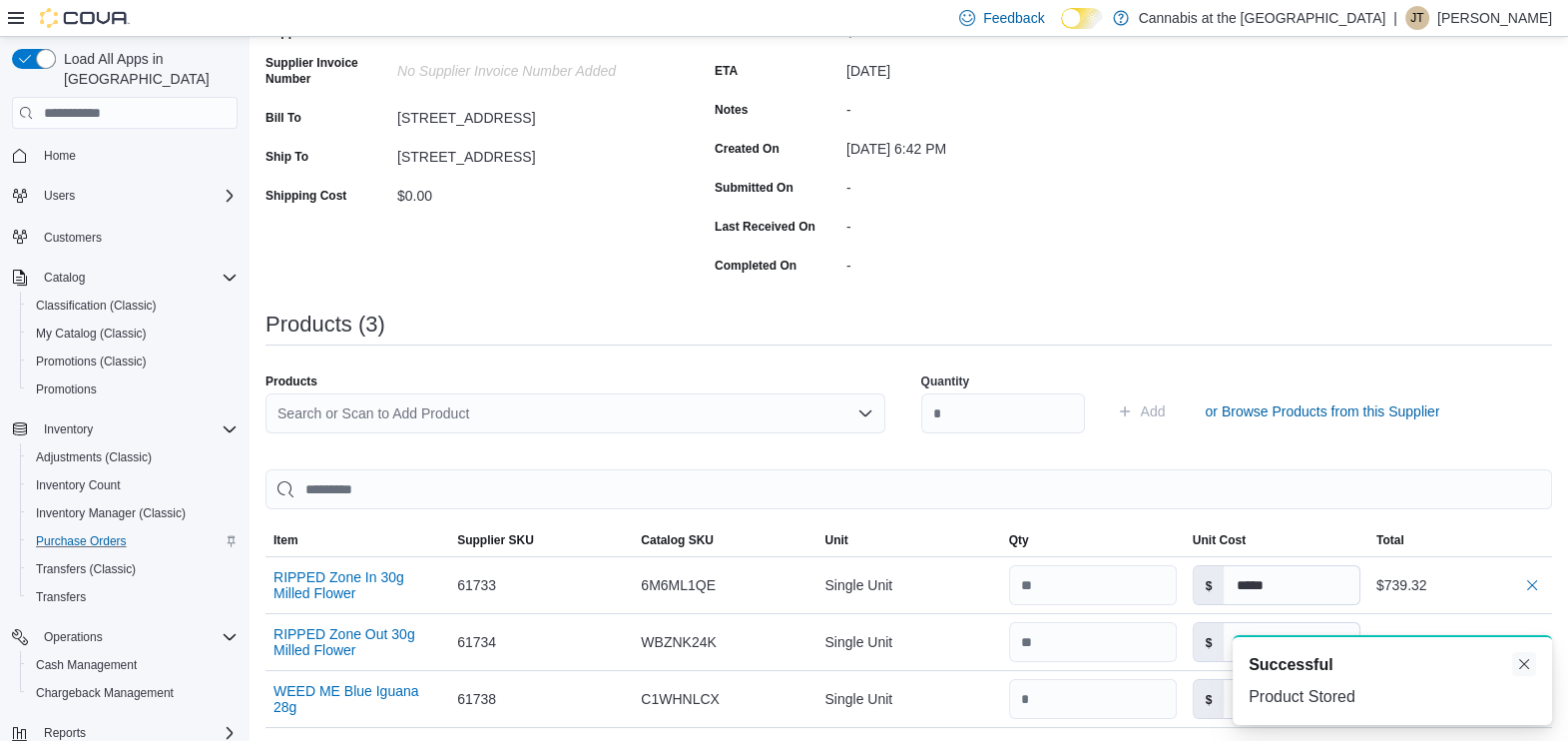 click at bounding box center [1524, 664] 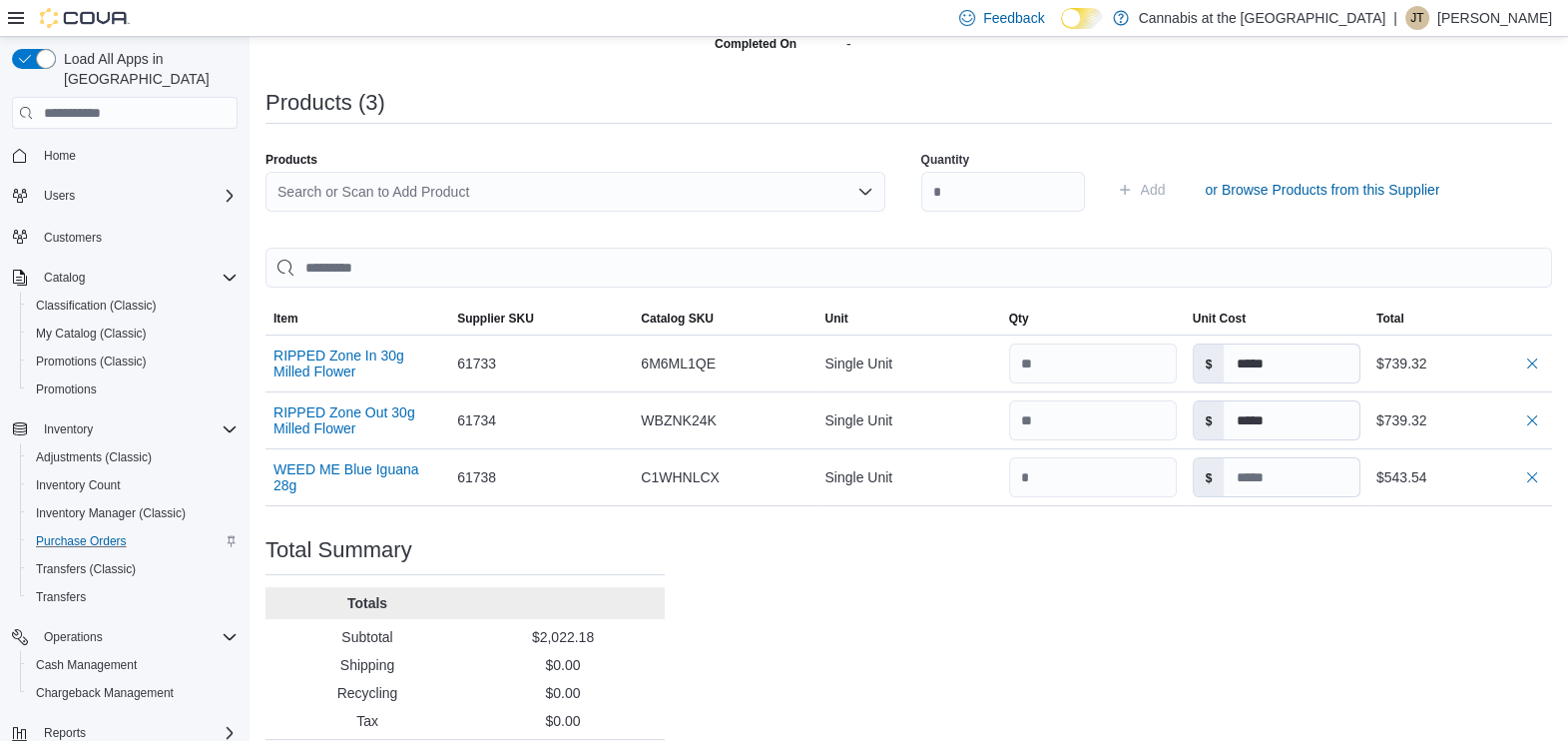 scroll, scrollTop: 519, scrollLeft: 0, axis: vertical 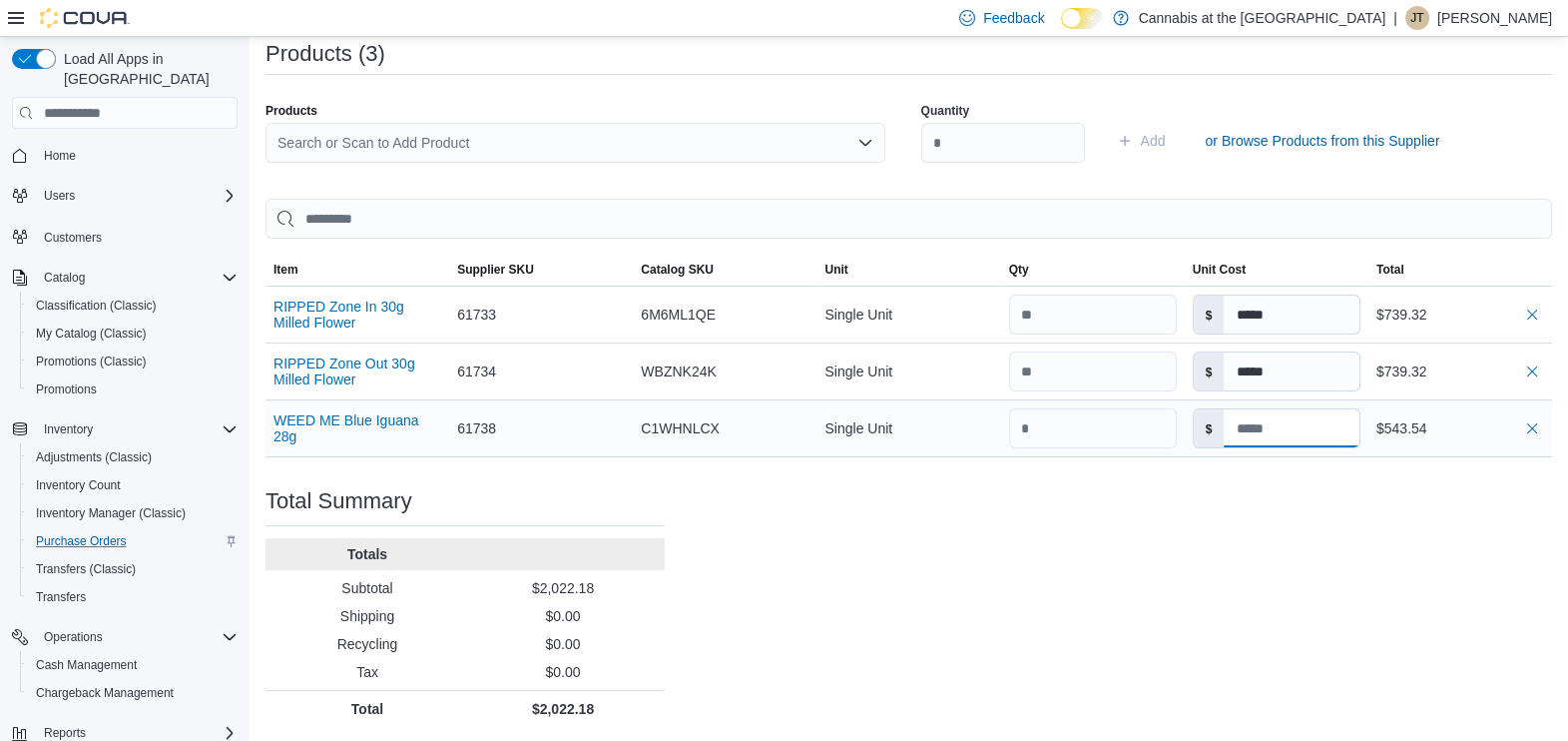 click at bounding box center (1291, 428) 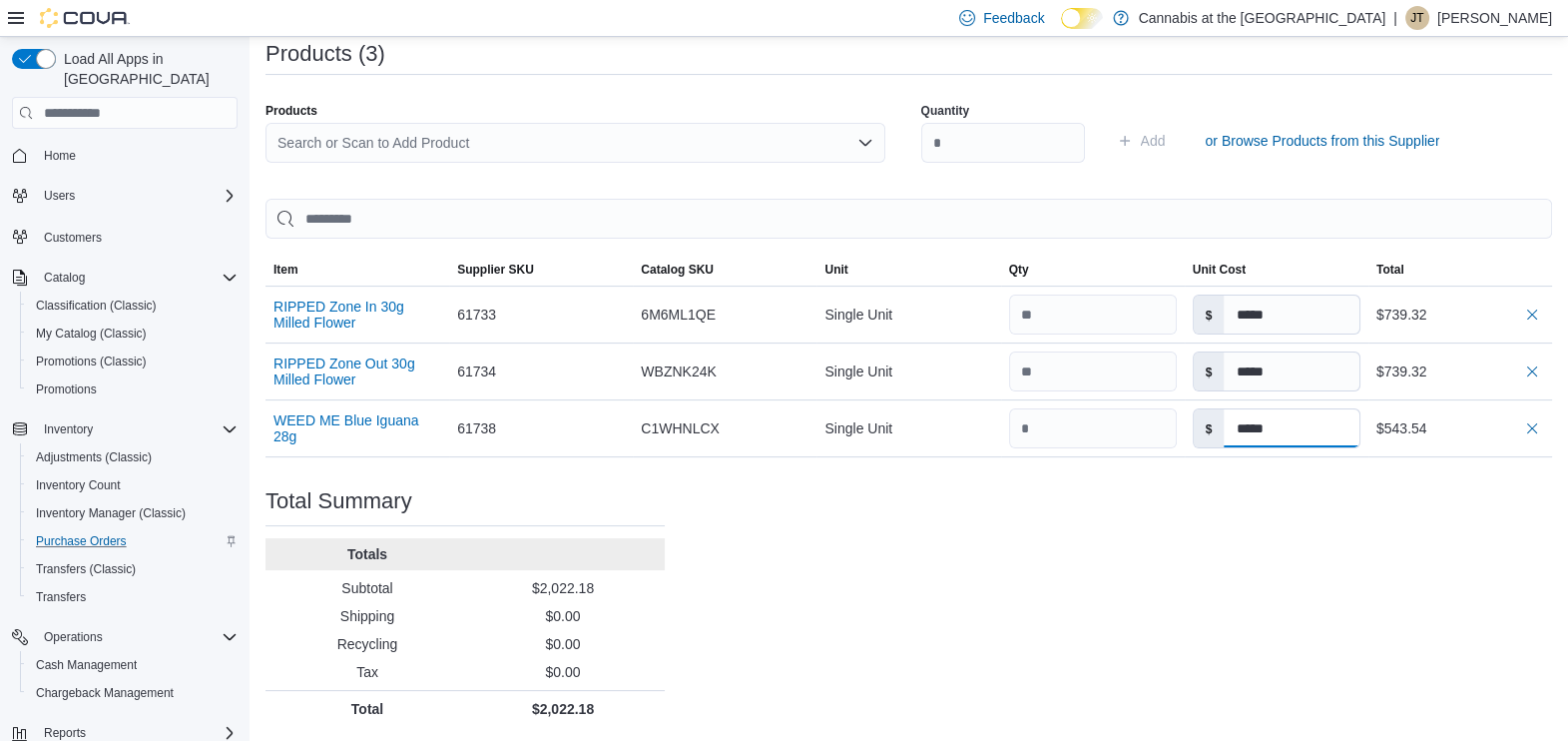 type on "*****" 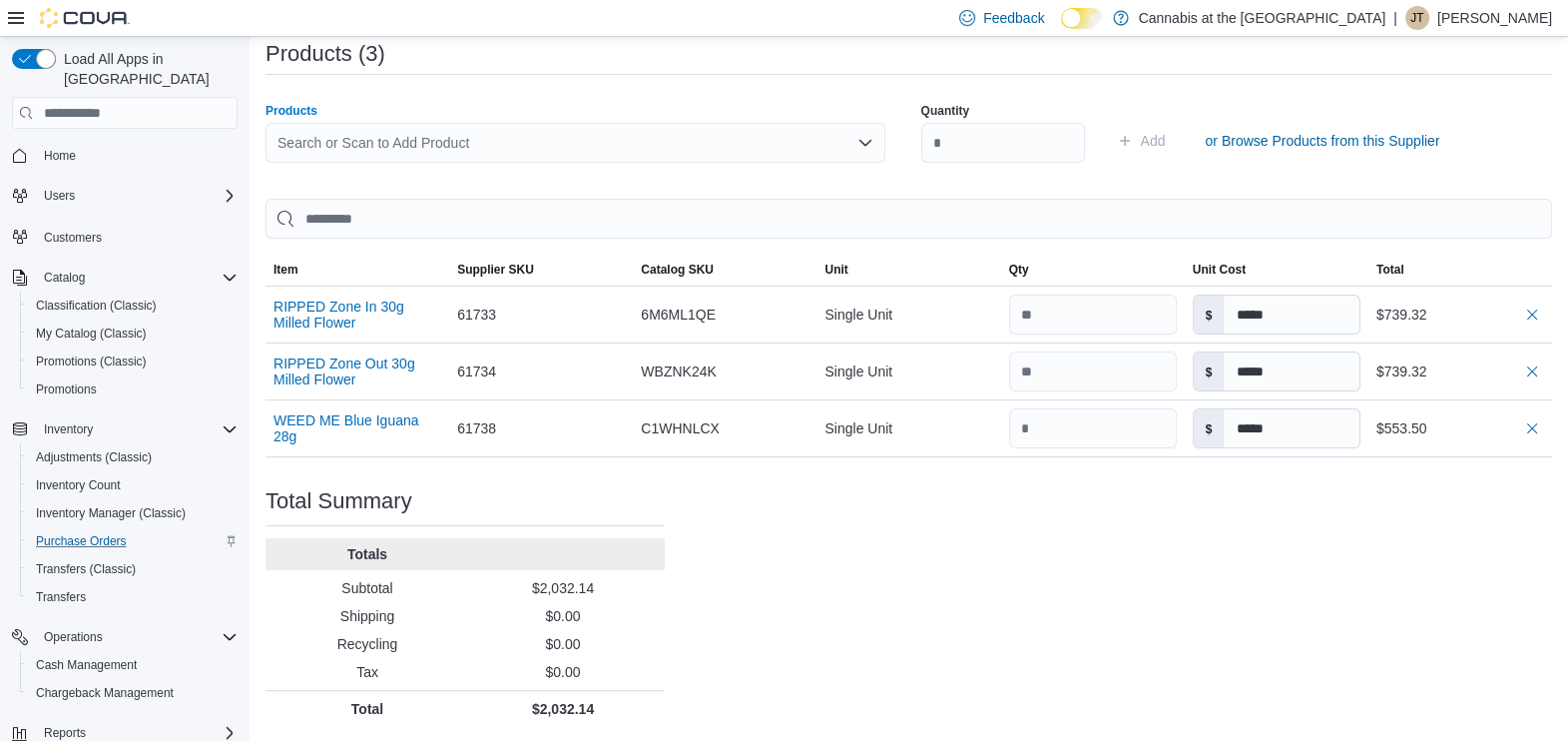 click on "Search or Scan to Add Product" at bounding box center [575, 143] 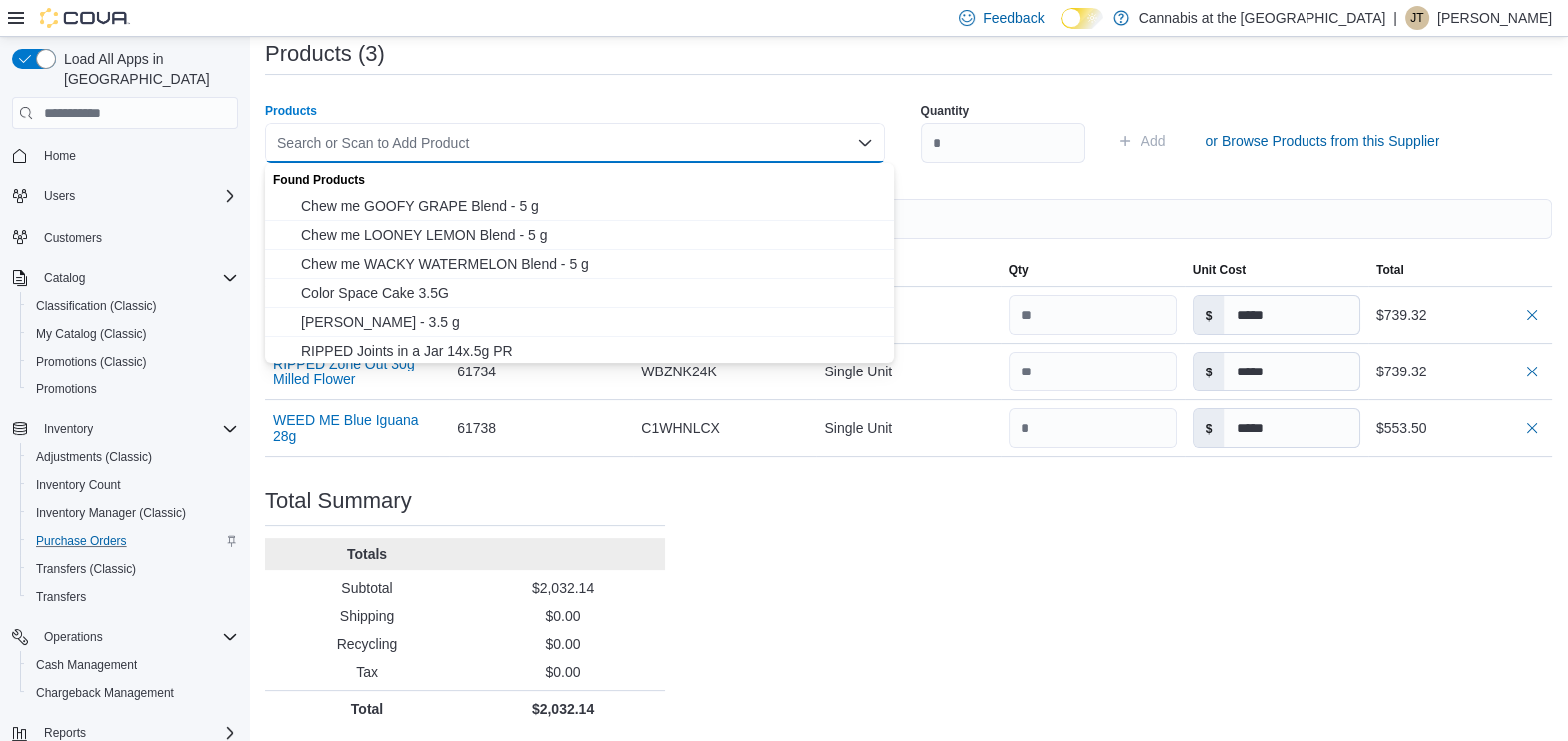 type 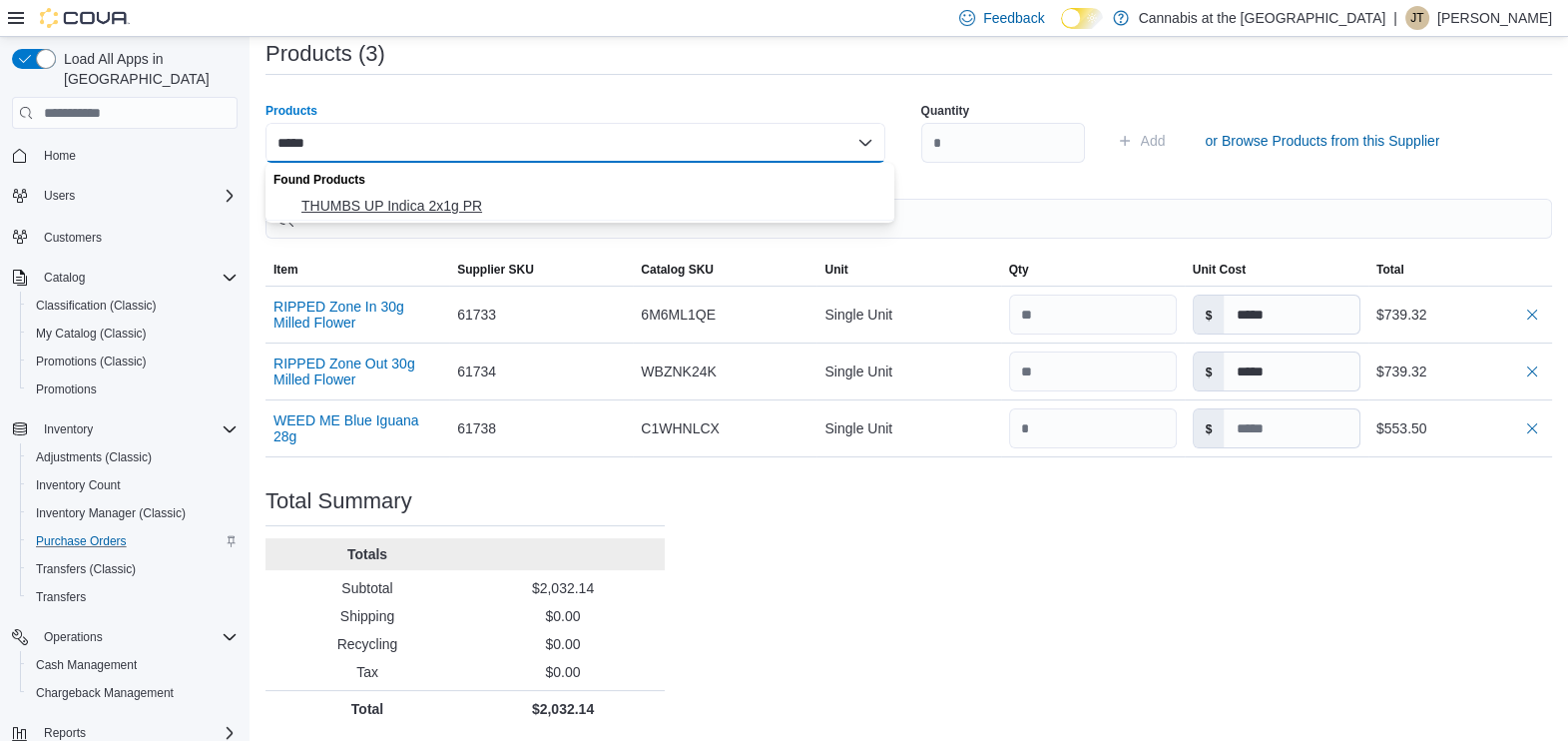 type on "*****" 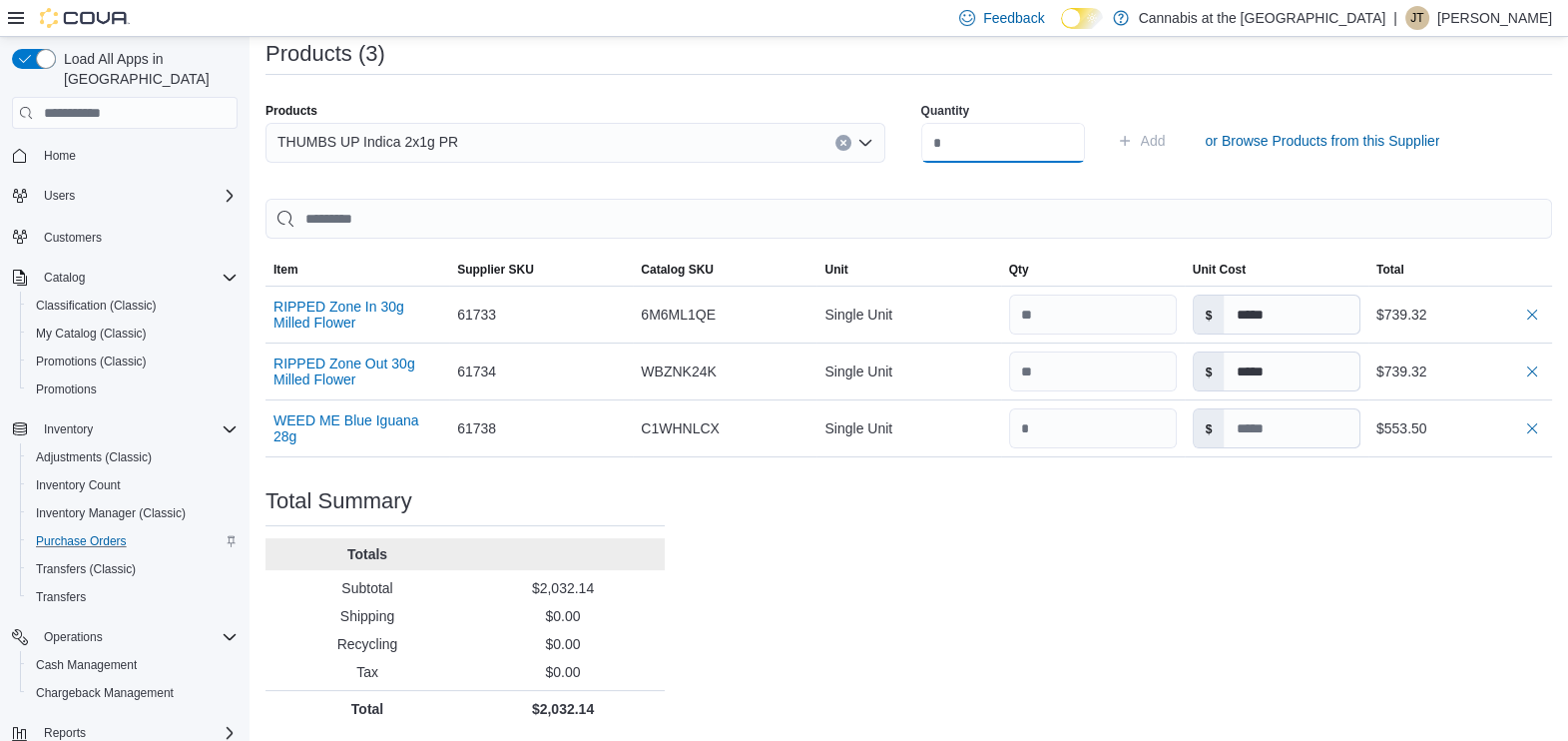 click at bounding box center (1003, 143) 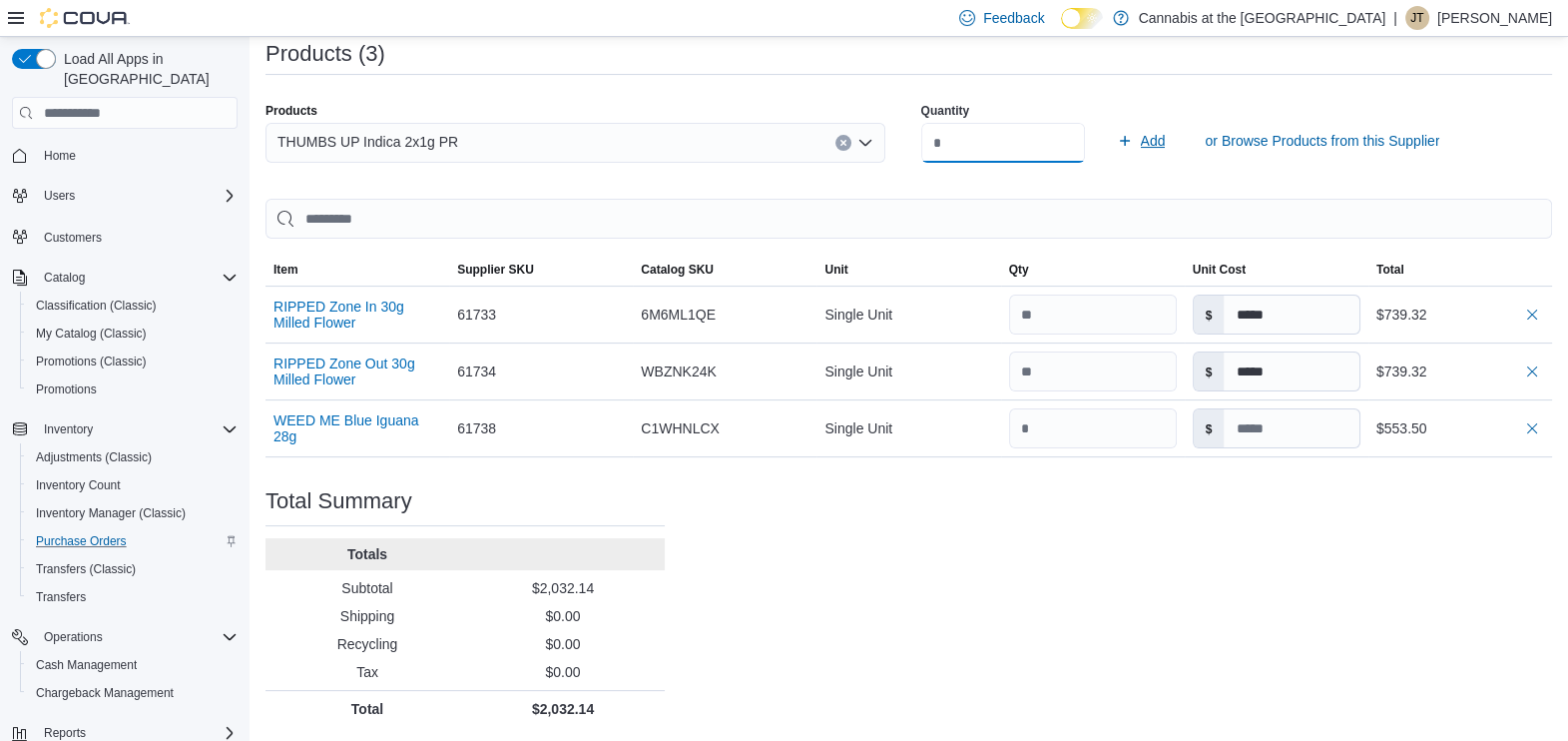 type on "***" 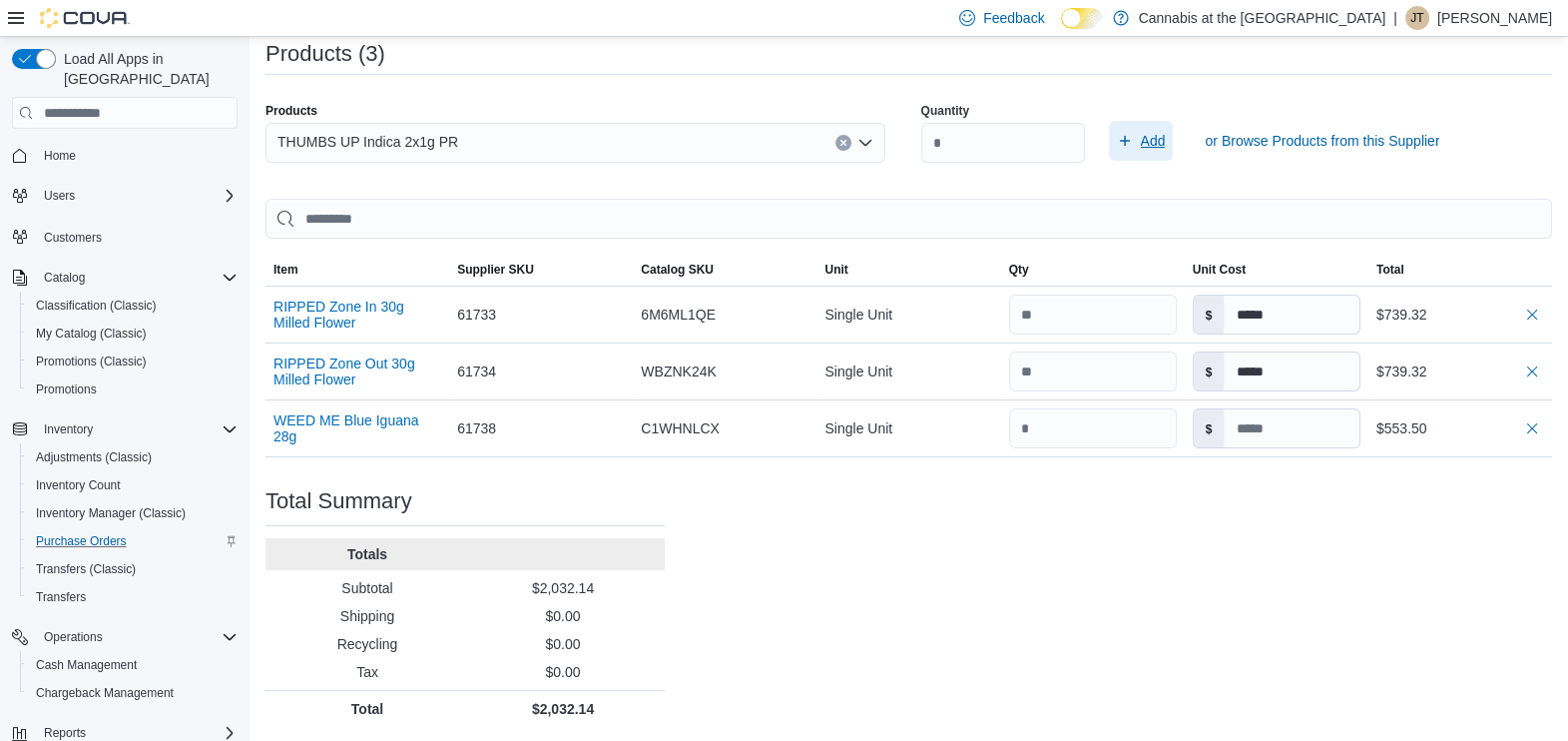 click on "Add" at bounding box center (1153, 141) 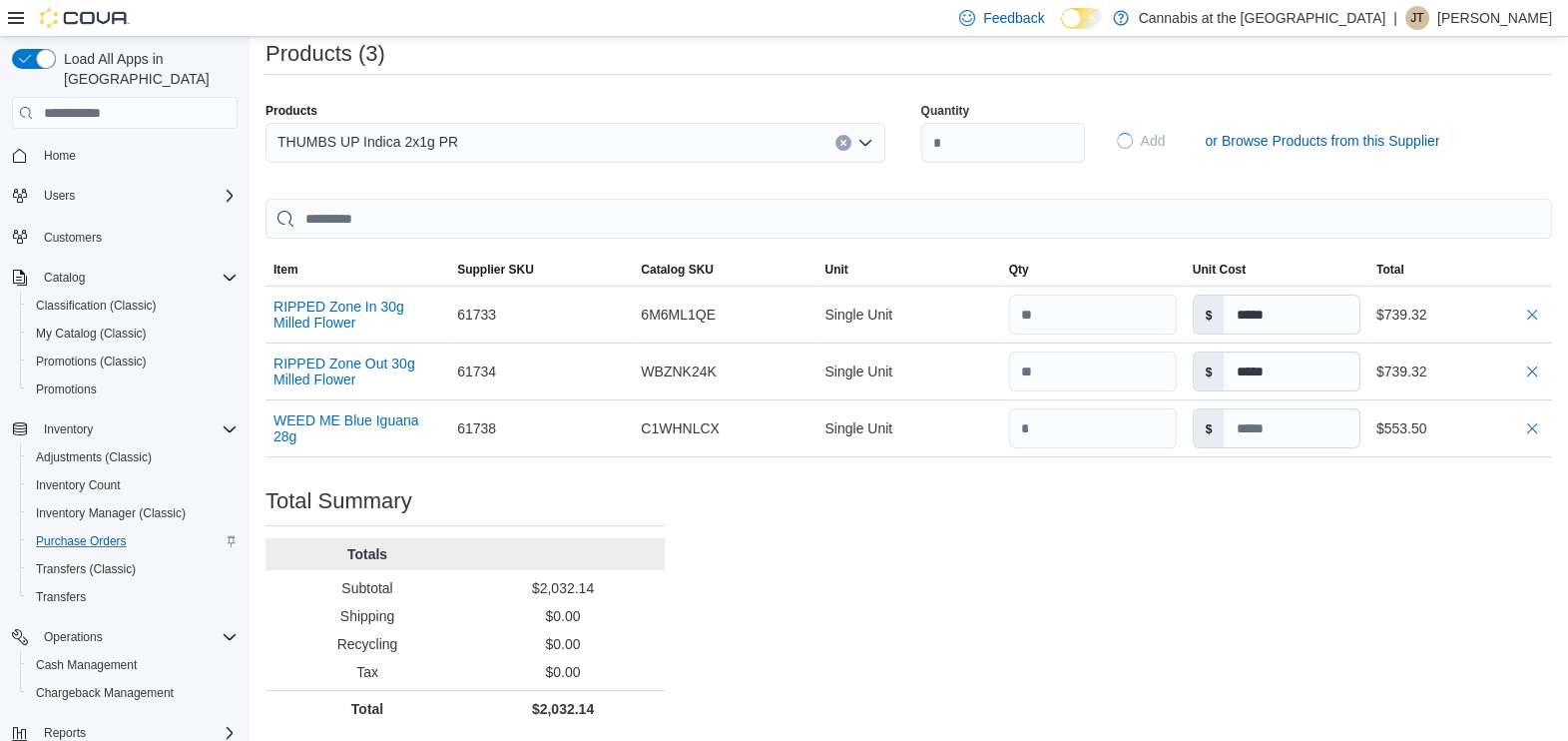 type on "*****" 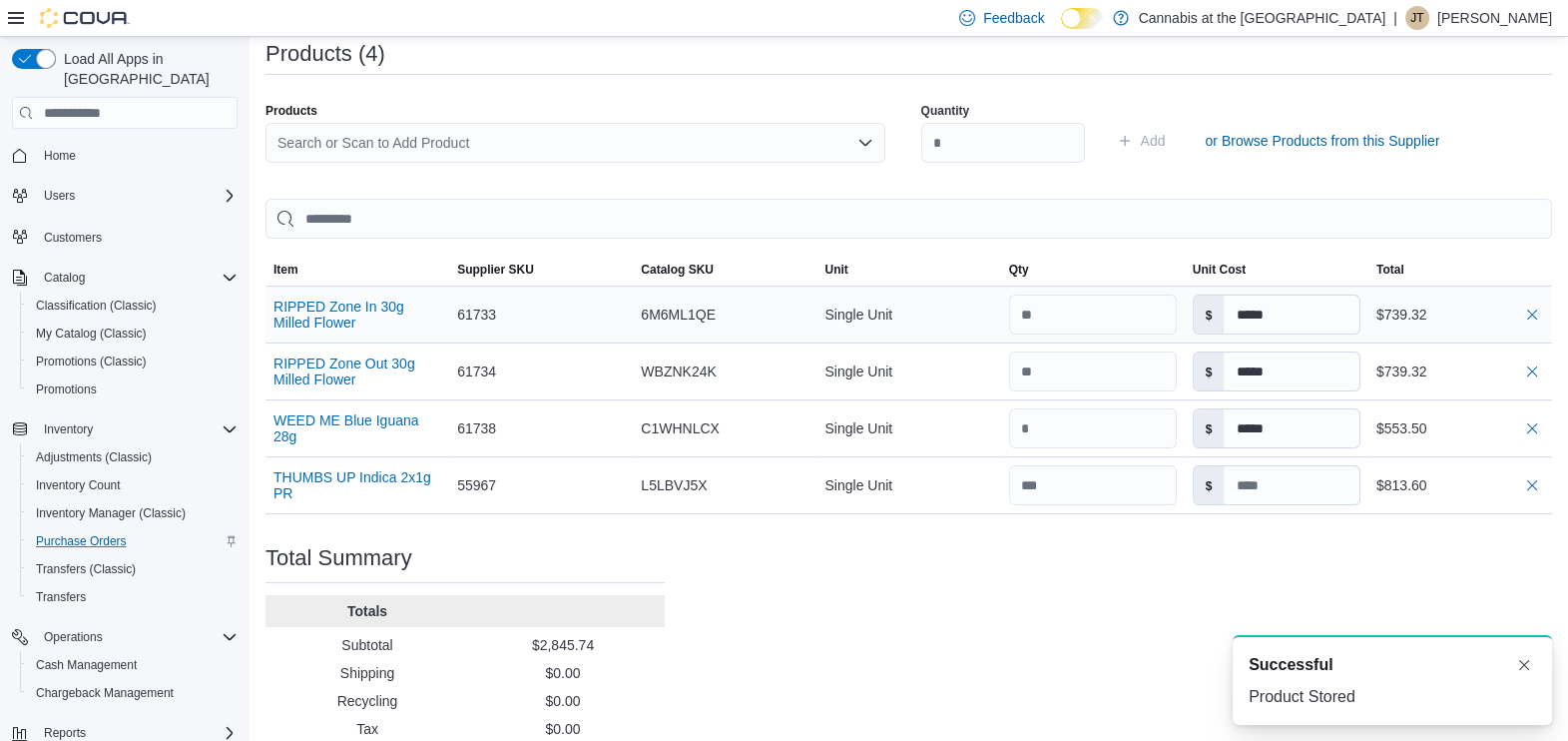 type 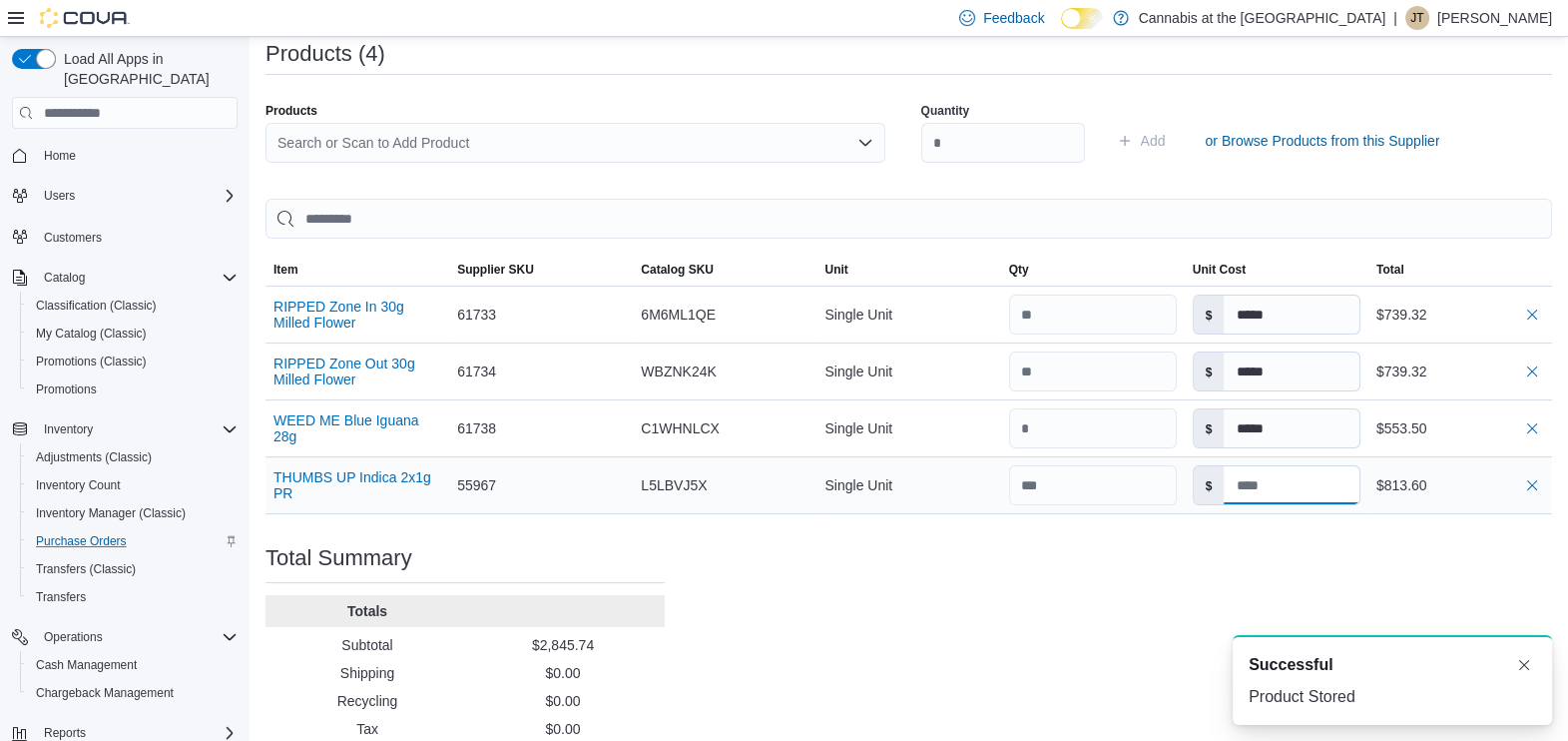 click at bounding box center [1291, 485] 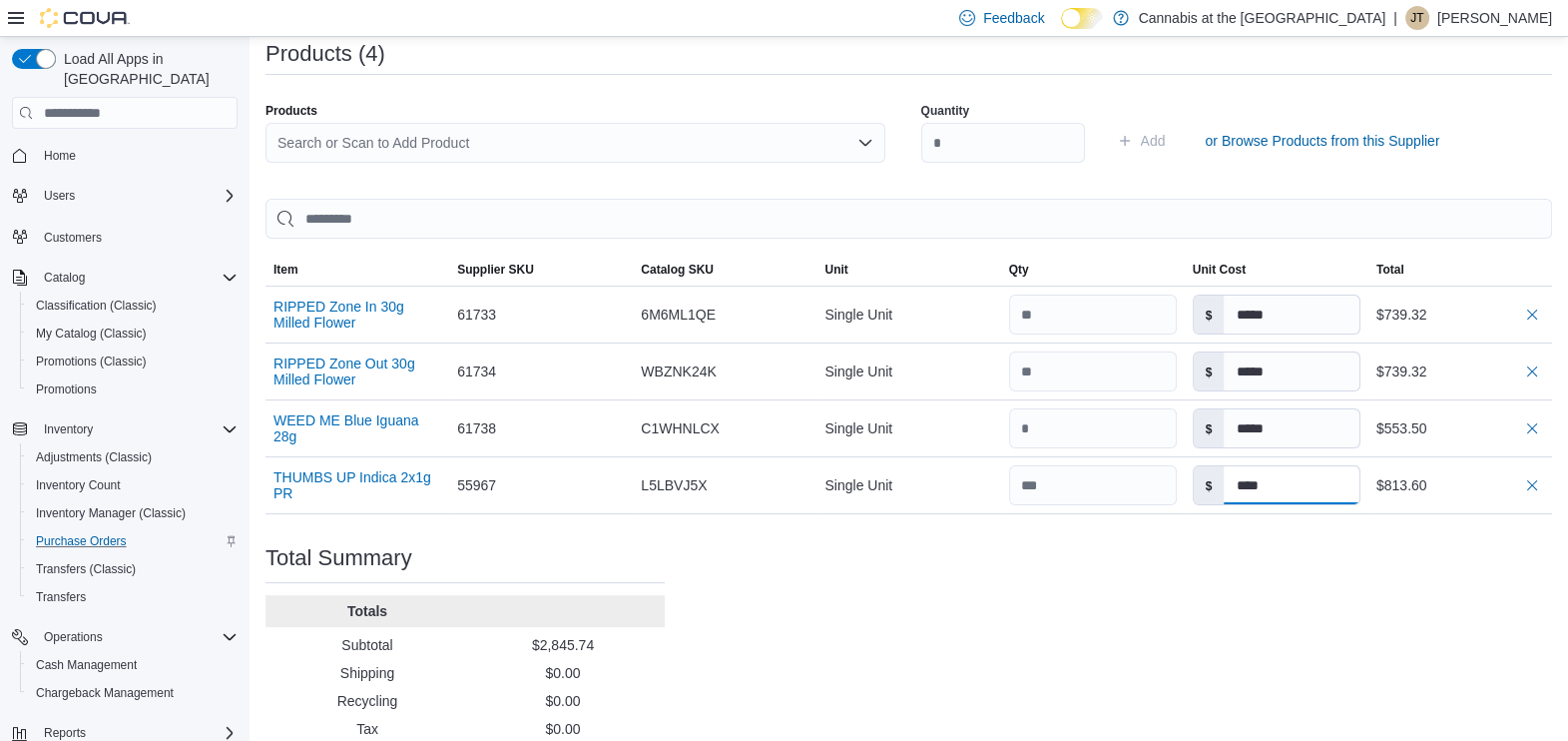 type on "****" 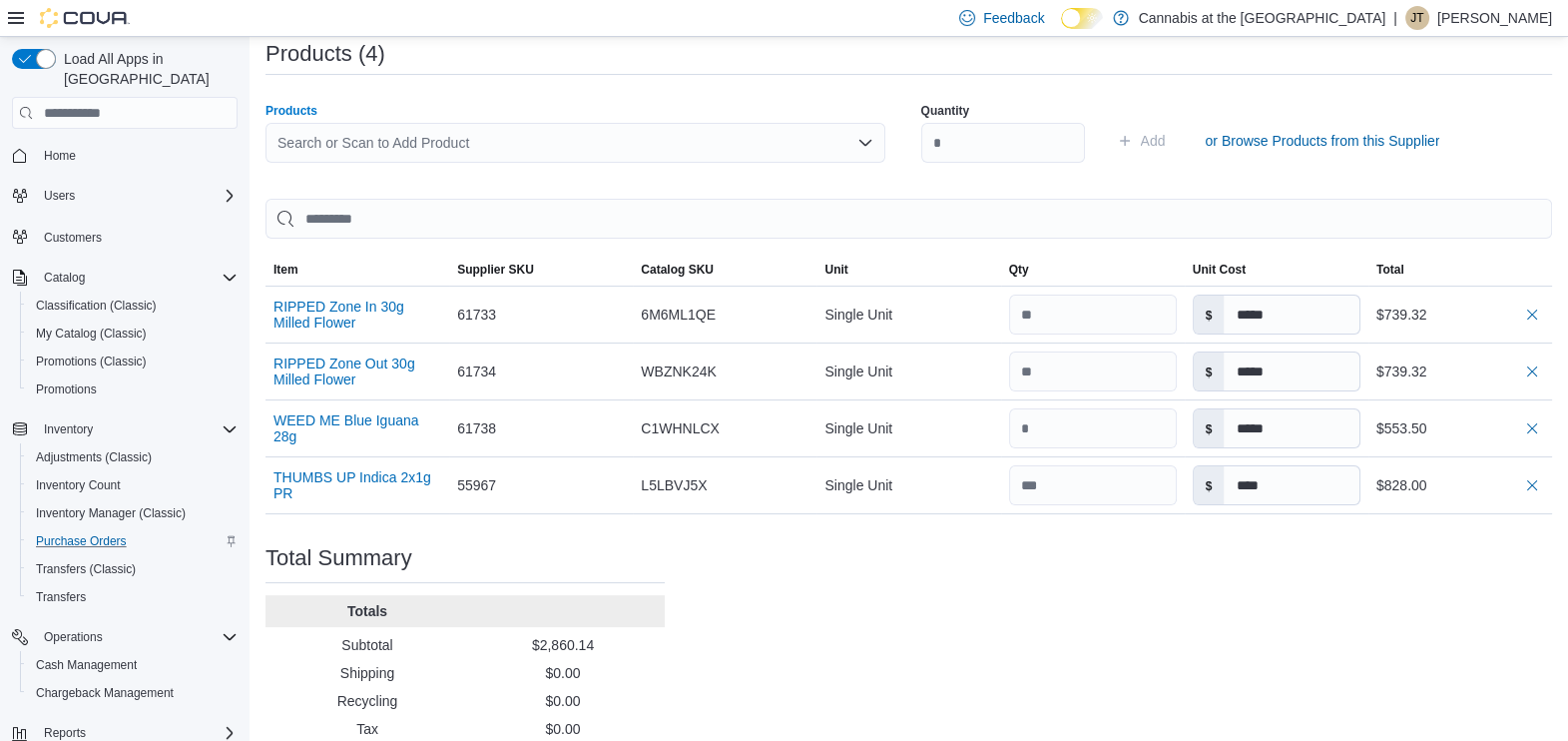click on "Search or Scan to Add Product" at bounding box center [575, 143] 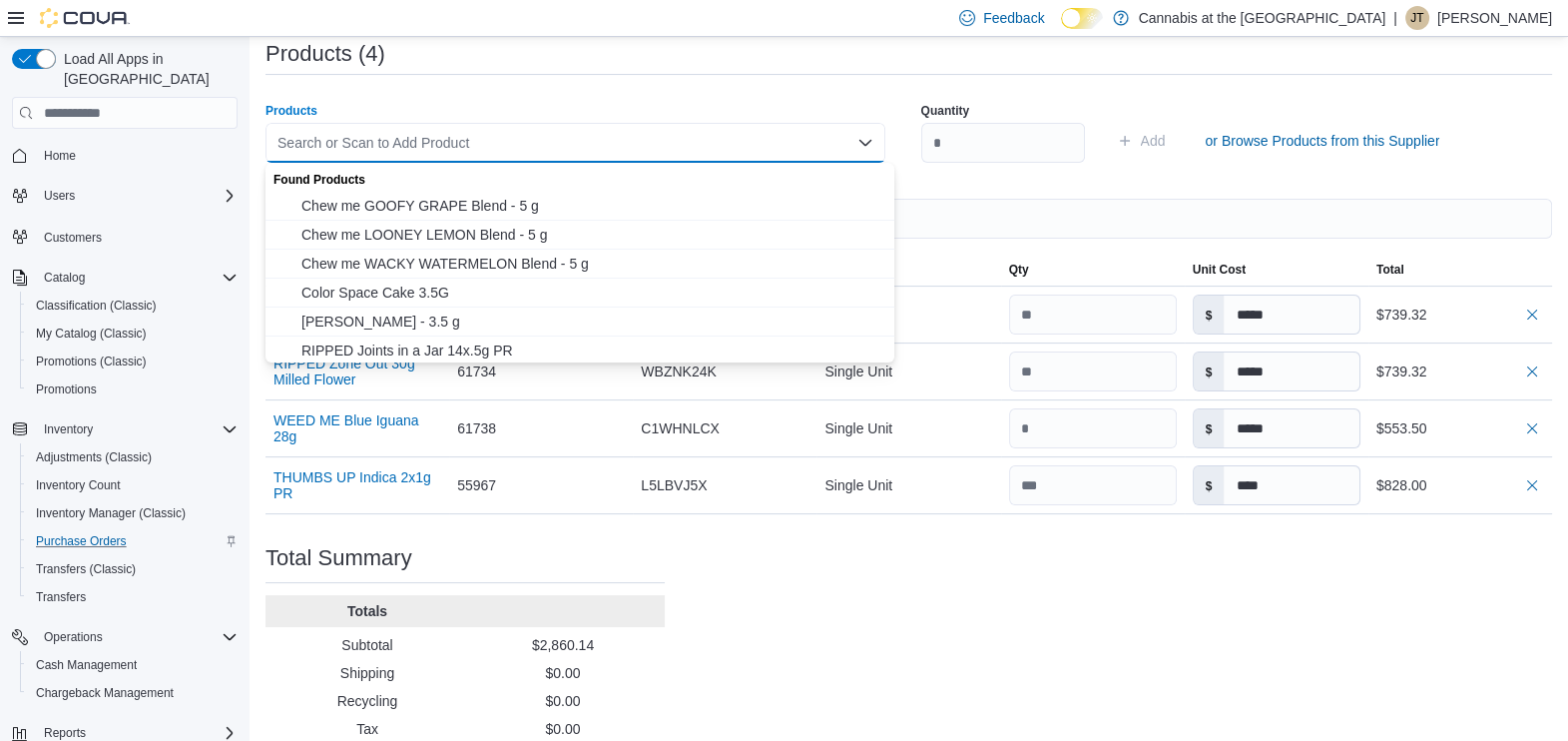 type 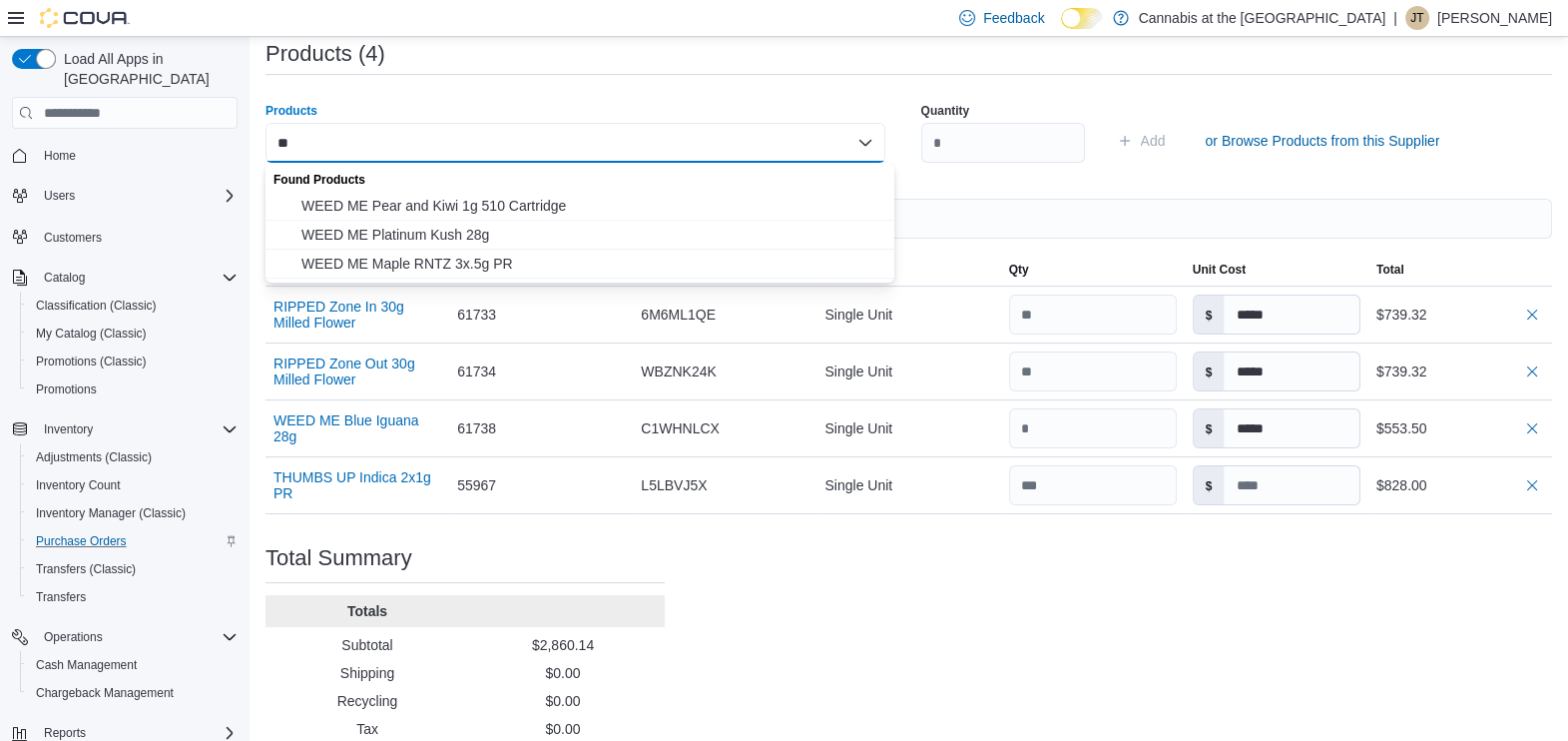 type on "*" 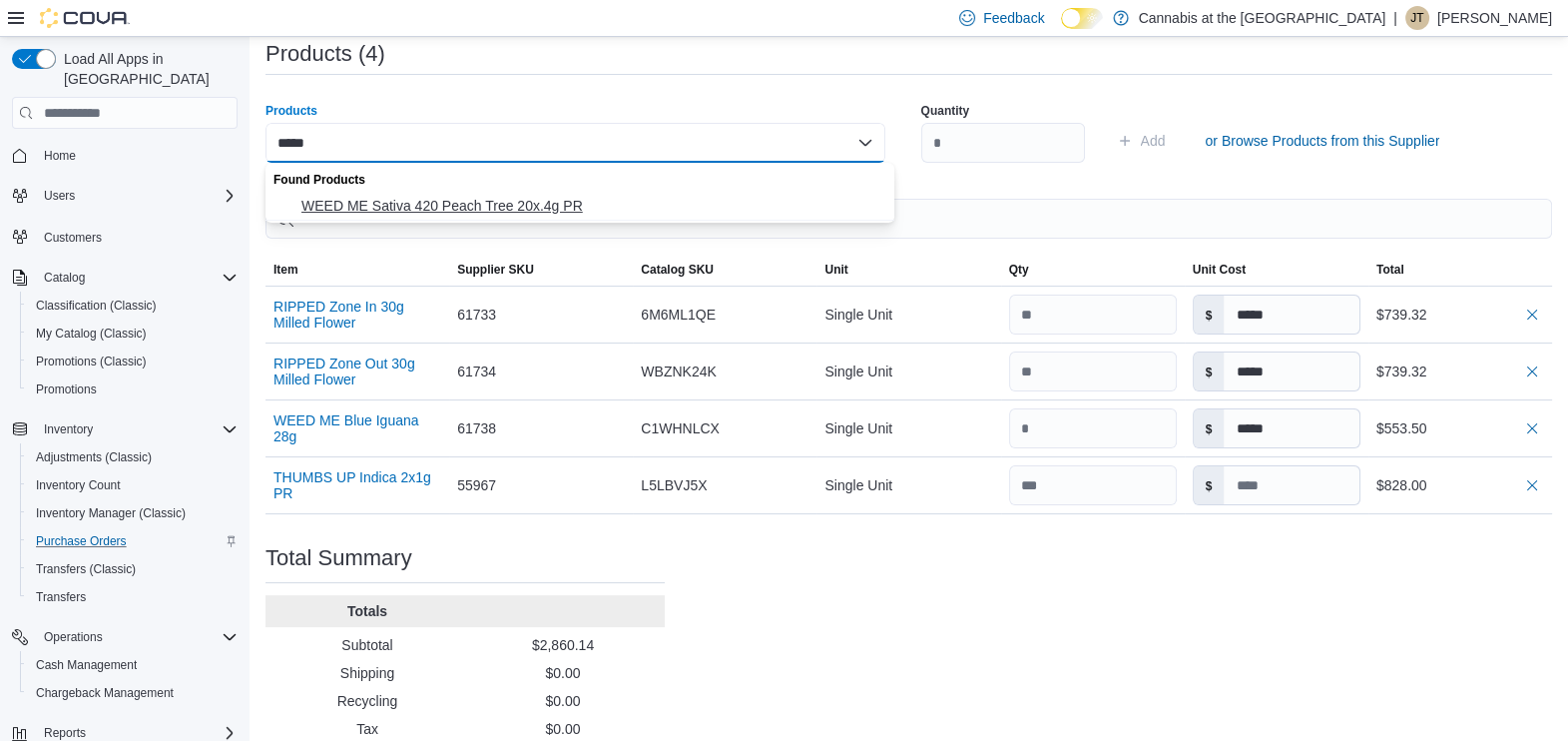 type on "*****" 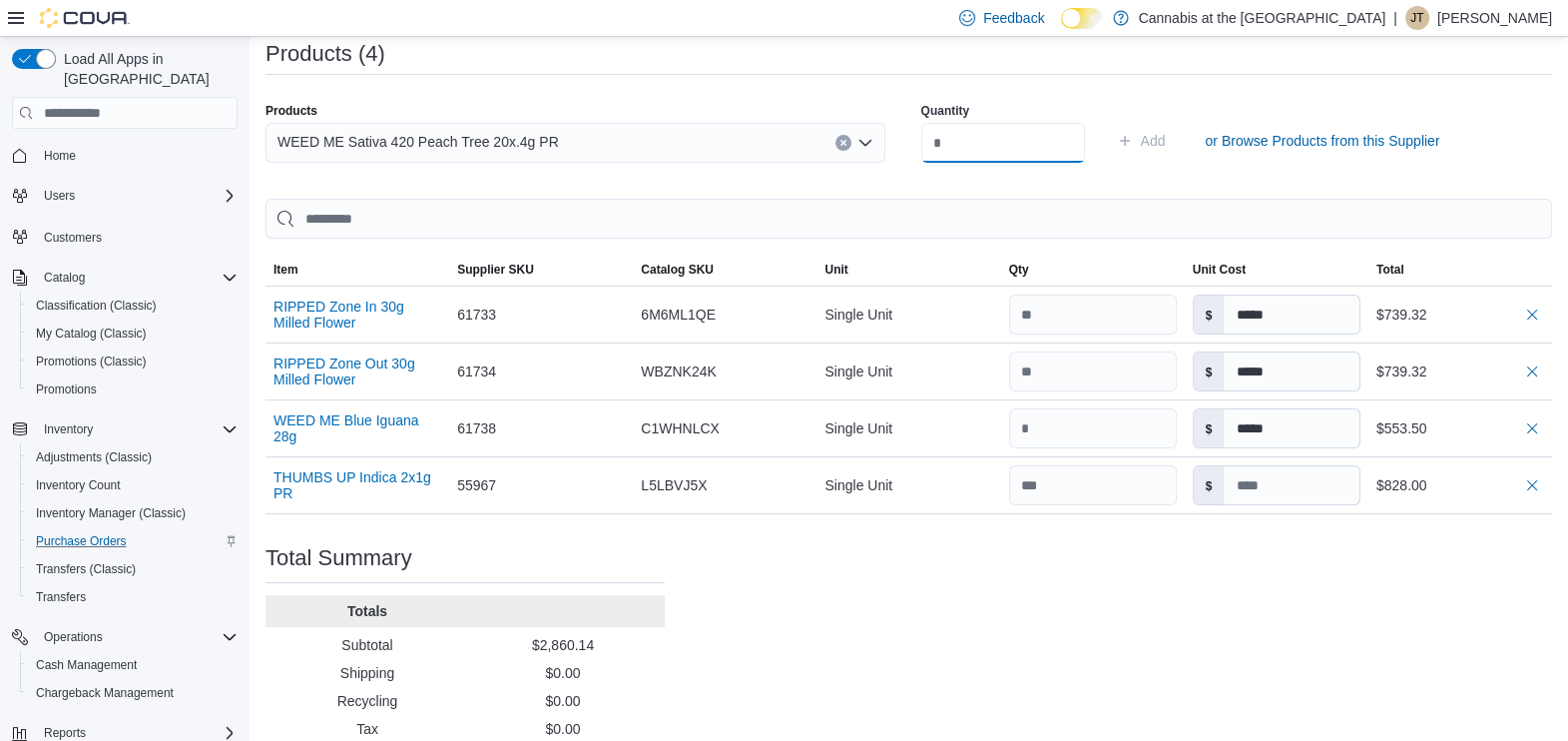 click at bounding box center [1003, 143] 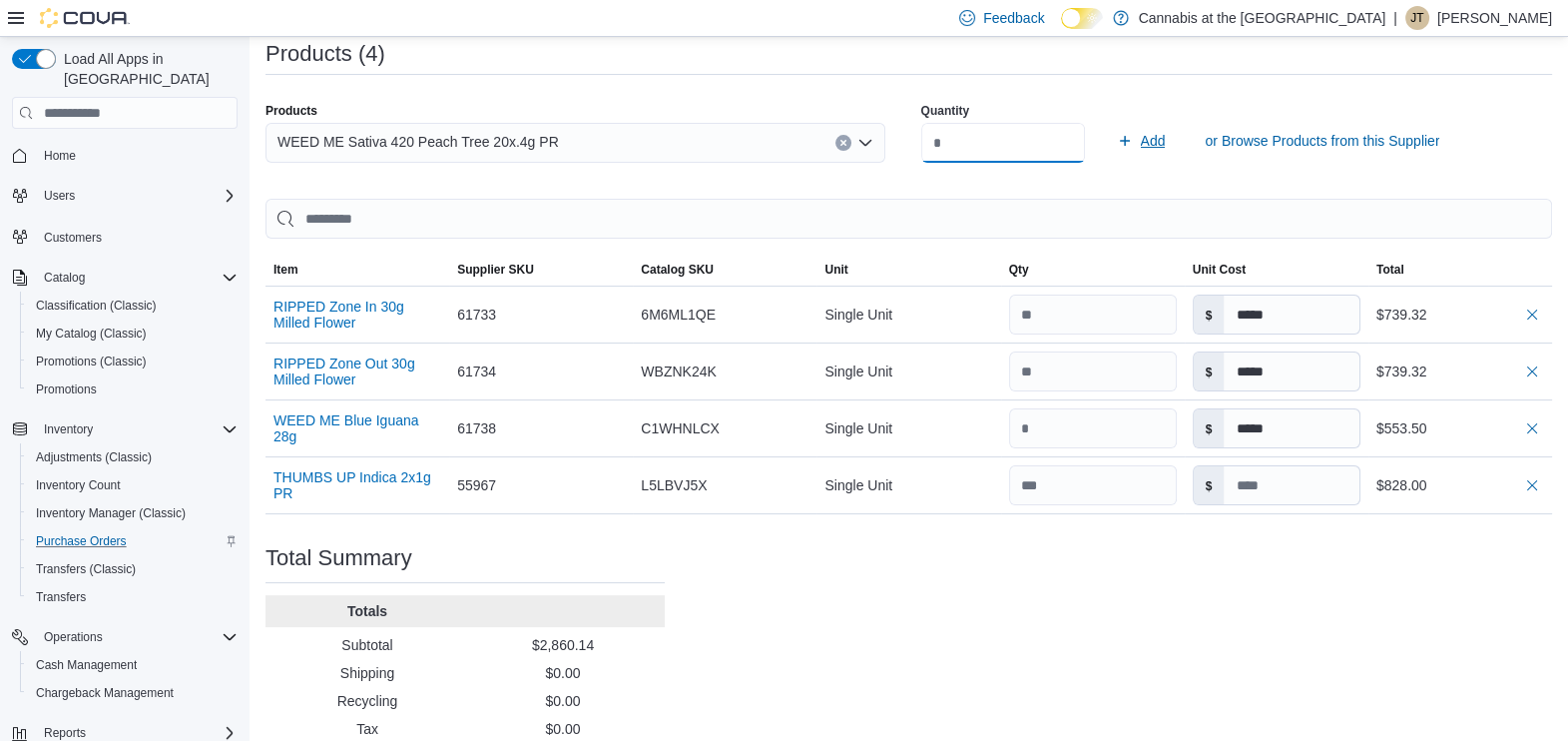 type on "**" 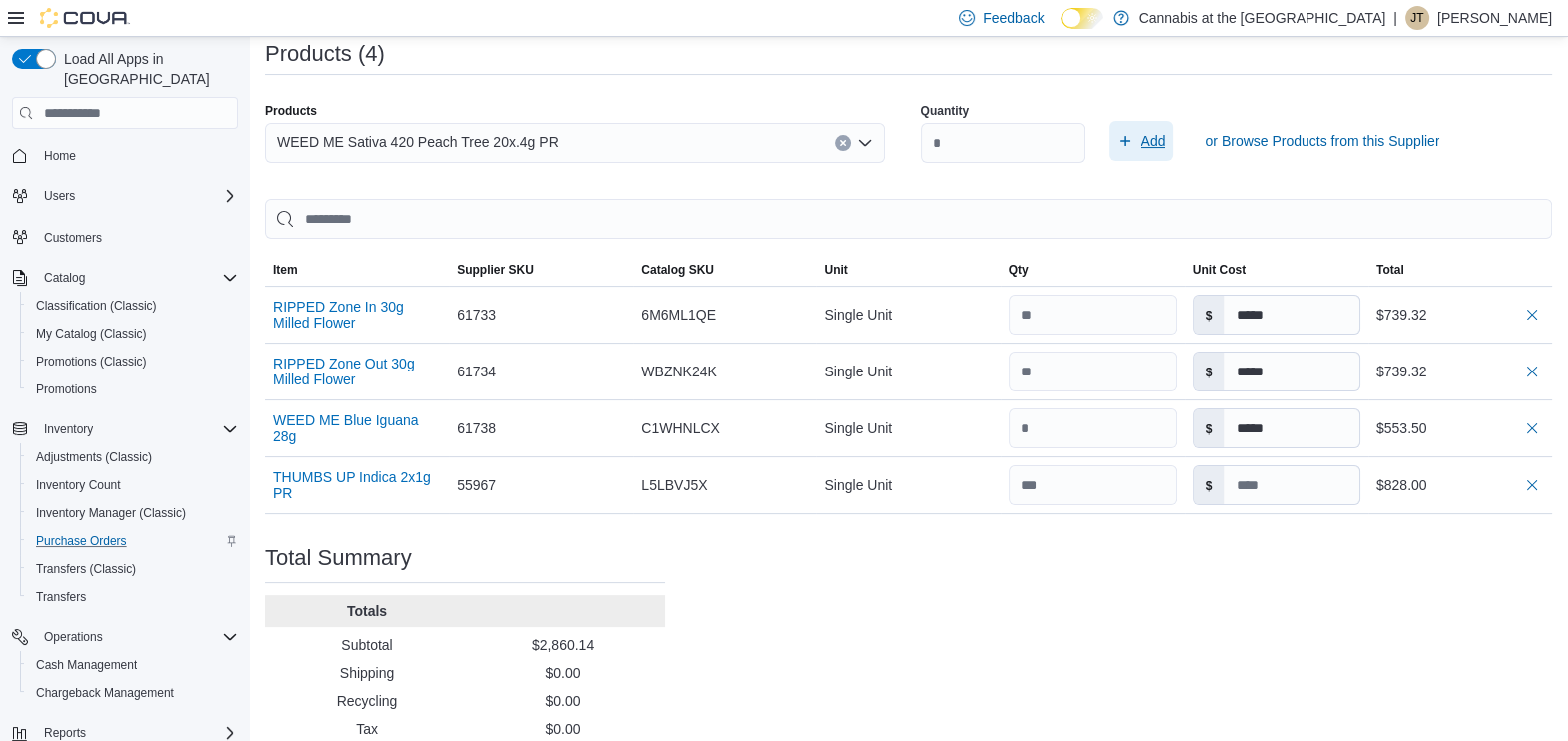 click on "Add" at bounding box center (1153, 141) 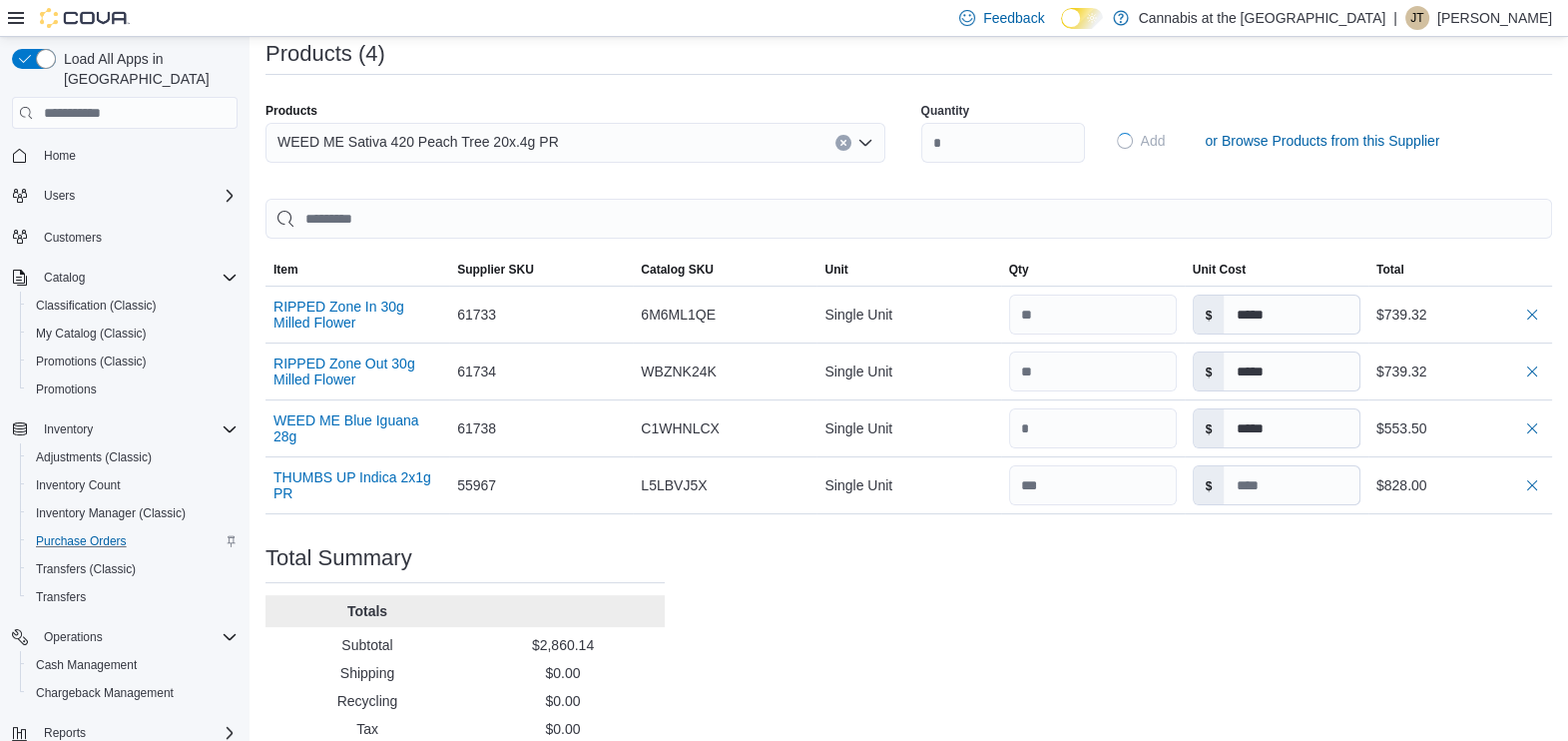 type on "****" 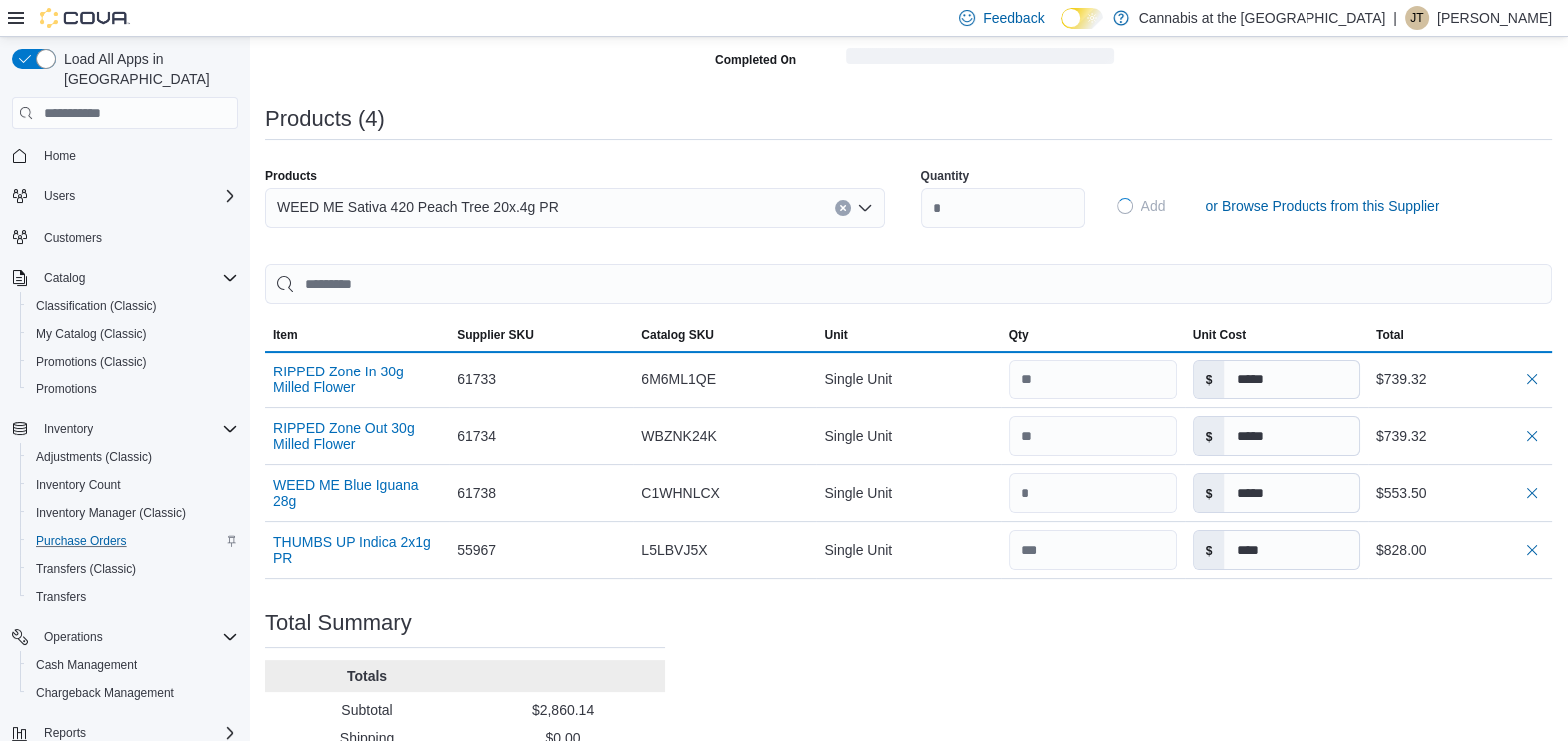 type 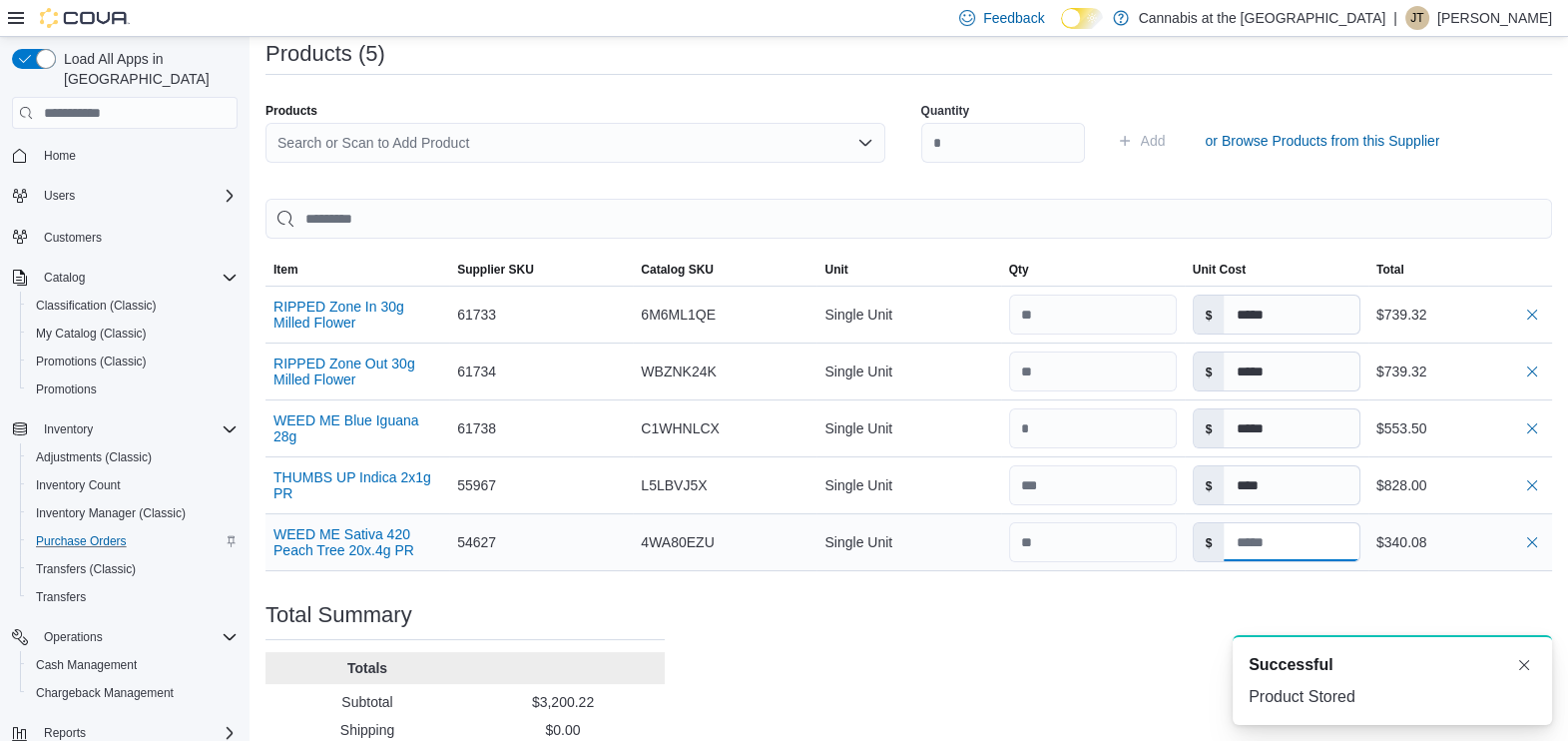 click at bounding box center [1291, 542] 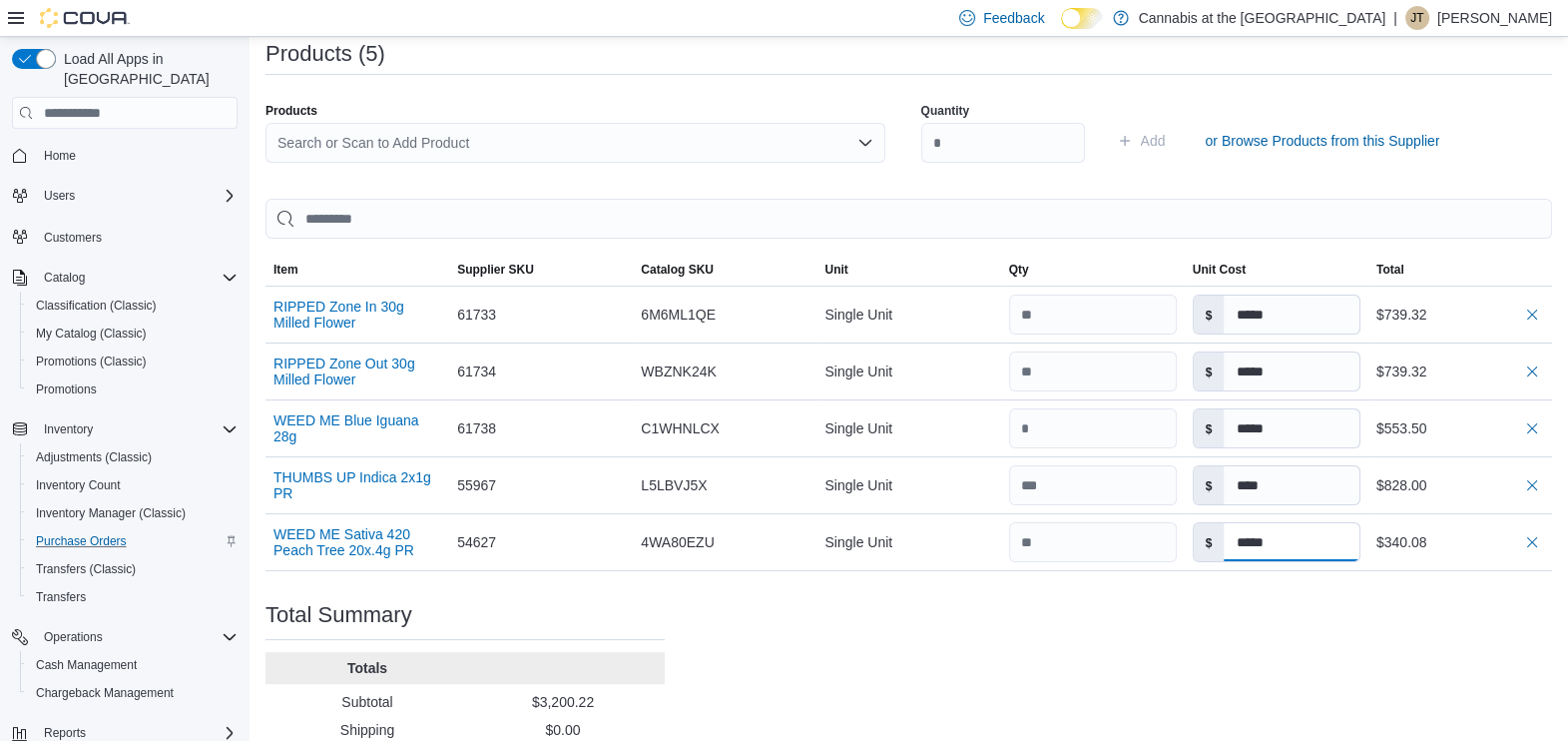 type on "*****" 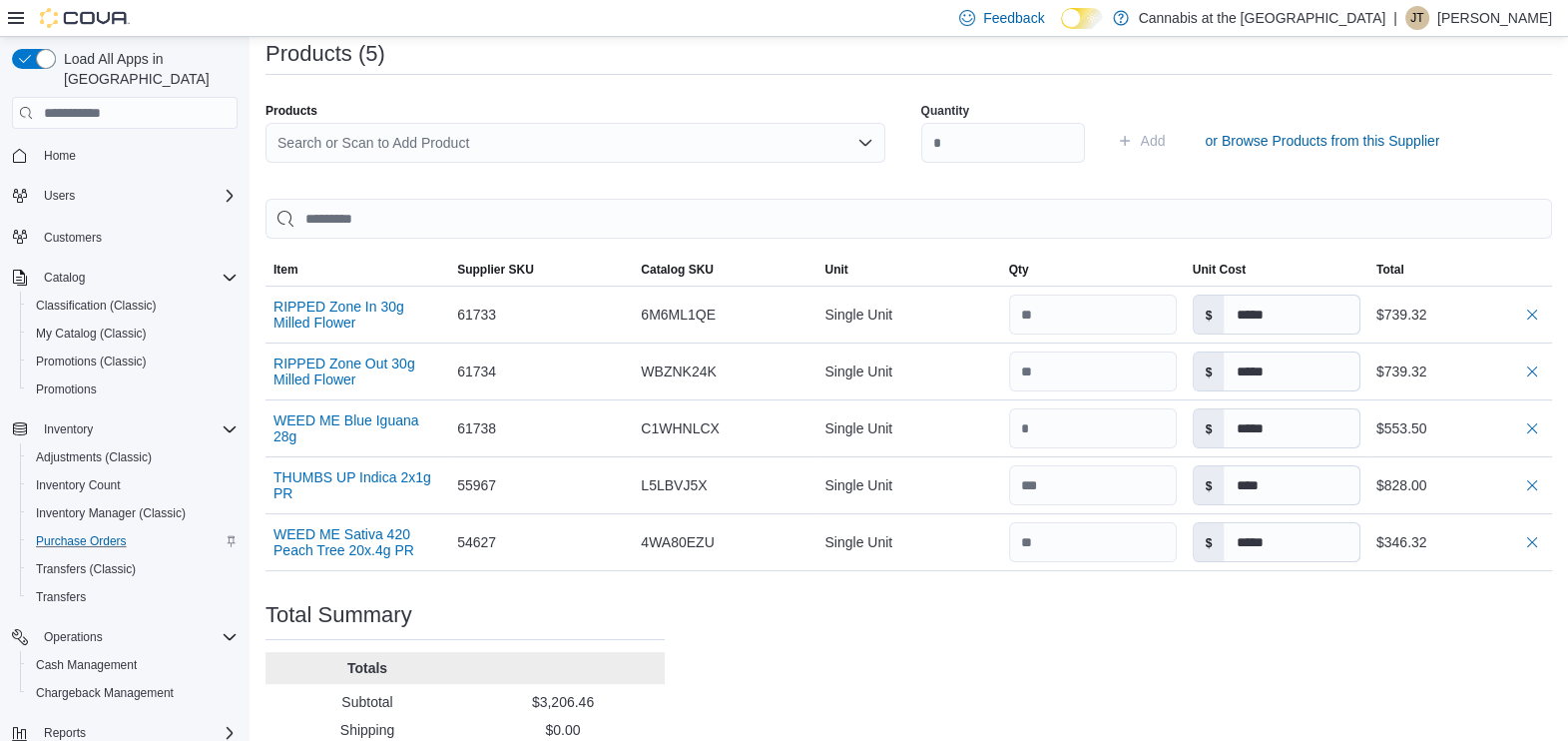 click on "Purchase Order: PO90N1-2092 Feedback Purchase Order Details   Edit Status Pending Supplier WEED ME INC Supplier Invoice Number No Supplier Invoice Number added Bill To 1611 Main St. Winnipeg Ship To 1611 Main St. Winnipeg Shipping Cost $0.00 Recycling Cost $0.00 Tax $0.00 ETA July 17, 2025 Notes - Created On July 10, 2025 6:42 PM Submitted On - Last Received On - Completed On - Products (5)     Products Search or Scan to Add Product Quantity  Add or Browse Products from this Supplier Sorting Item Supplier SKU Catalog SKU Unit Qty Unit Cost Total RIPPED Zone In 30g Milled Flower Supplier SKU 61733 Catalog SKU 6M6ML1QE Unit Single Unit Qty Unit Cost $ ***** Total $739.32 RIPPED Zone Out 30g Milled Flower Supplier SKU 61734 Catalog SKU WBZNK24K Unit Single Unit Qty Unit Cost $ ***** Total $739.32 WEED ME Blue Iguana 28g Supplier SKU 61738 Catalog SKU C1WHNLCX Unit Single Unit Qty Unit Cost $ ***** Total $553.50 THUMBS UP  Indica 2x1g PR Supplier SKU 55967 Catalog SKU L5LBVJ5X Unit Single Unit Qty Unit Cost $ Qty" at bounding box center [908, 246] 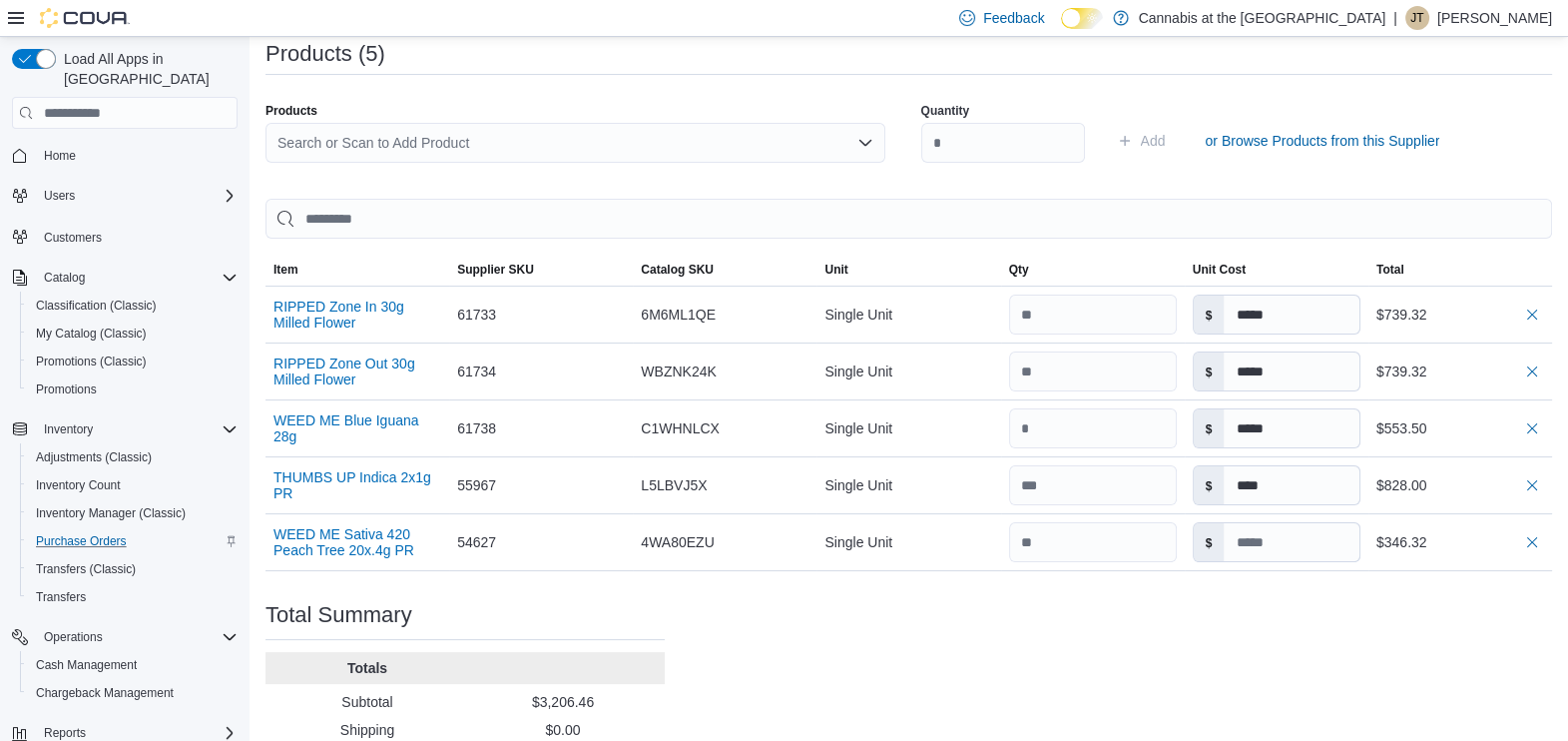 click on "Purchase Order: PO90N1-2092 Feedback Purchase Order Details   Edit Status Pending Supplier WEED ME INC Supplier Invoice Number No Supplier Invoice Number added Bill To 1611 Main St. Winnipeg Ship To 1611 Main St. Winnipeg Shipping Cost $0.00 Recycling Cost $0.00 Tax $0.00 ETA July 17, 2025 Notes - Created On July 10, 2025 6:42 PM Submitted On - Last Received On - Completed On - Products (5)     Products Search or Scan to Add Product Quantity  Add or Browse Products from this Supplier Sorting EuiBasicTable with search callback Item Supplier SKU Catalog SKU Unit Qty Unit Cost Total RIPPED Zone In 30g Milled Flower Supplier SKU 61733 Catalog SKU 6M6ML1QE Unit Single Unit Qty Unit Cost $ ***** Total $739.32 RIPPED Zone Out 30g Milled Flower Supplier SKU 61734 Catalog SKU WBZNK24K Unit Single Unit Qty Unit Cost $ ***** Total $739.32 WEED ME Blue Iguana 28g Supplier SKU 61738 Catalog SKU C1WHNLCX Unit Single Unit Qty Unit Cost $ ***** Total $553.50 THUMBS UP  Indica 2x1g PR Supplier SKU 55967 Catalog SKU L5LBVJ5X $" at bounding box center (908, 246) 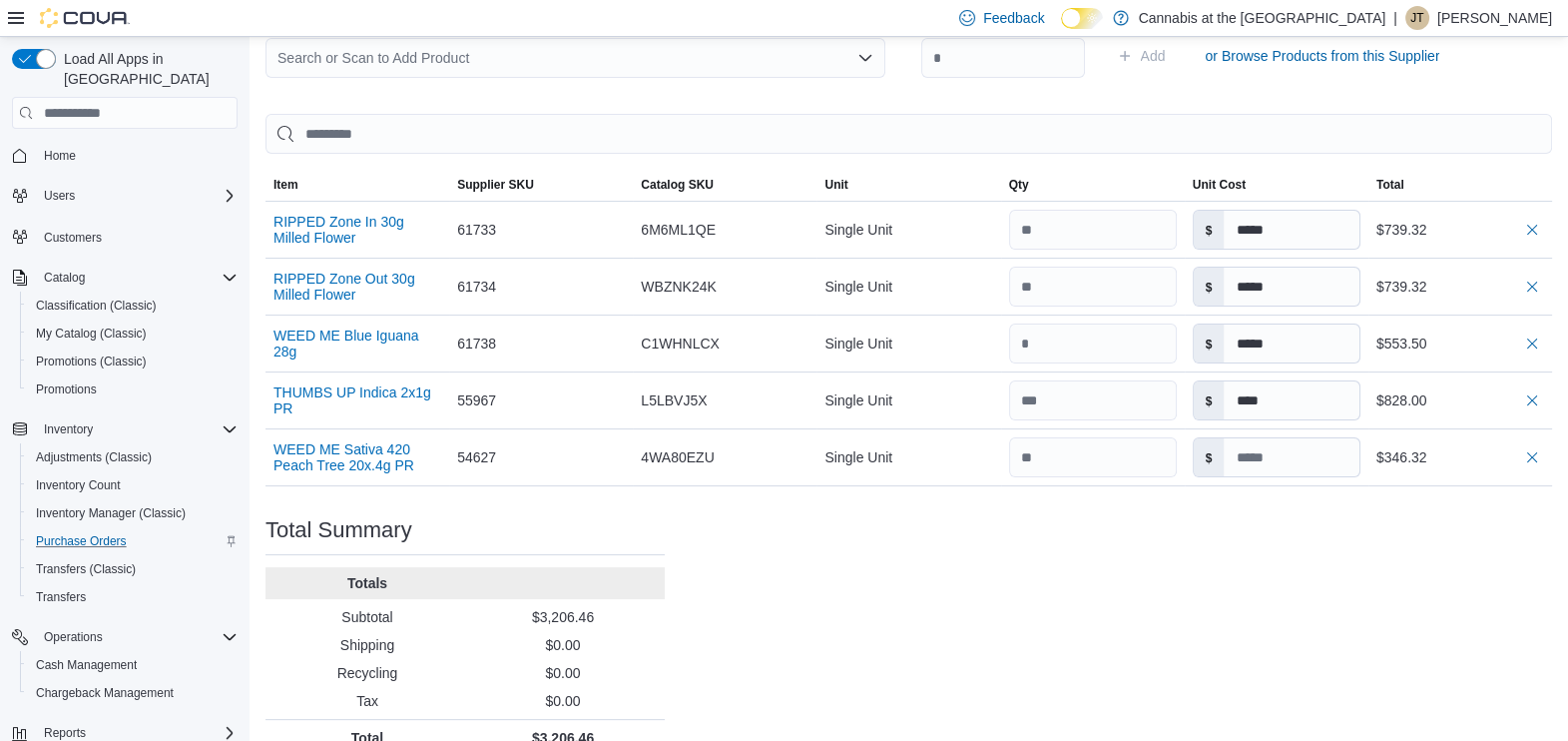 scroll, scrollTop: 633, scrollLeft: 0, axis: vertical 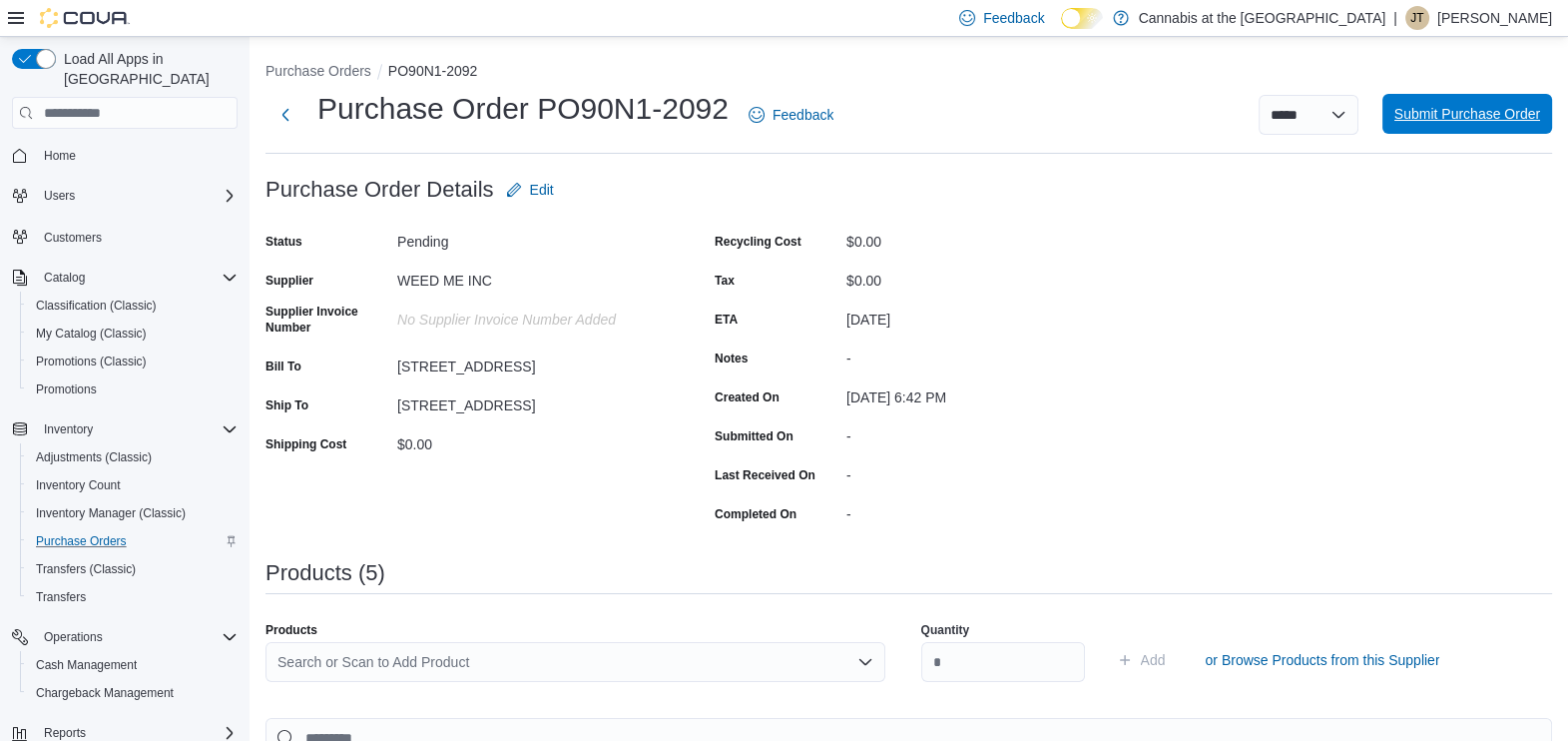 click on "Submit Purchase Order" at bounding box center [1467, 114] 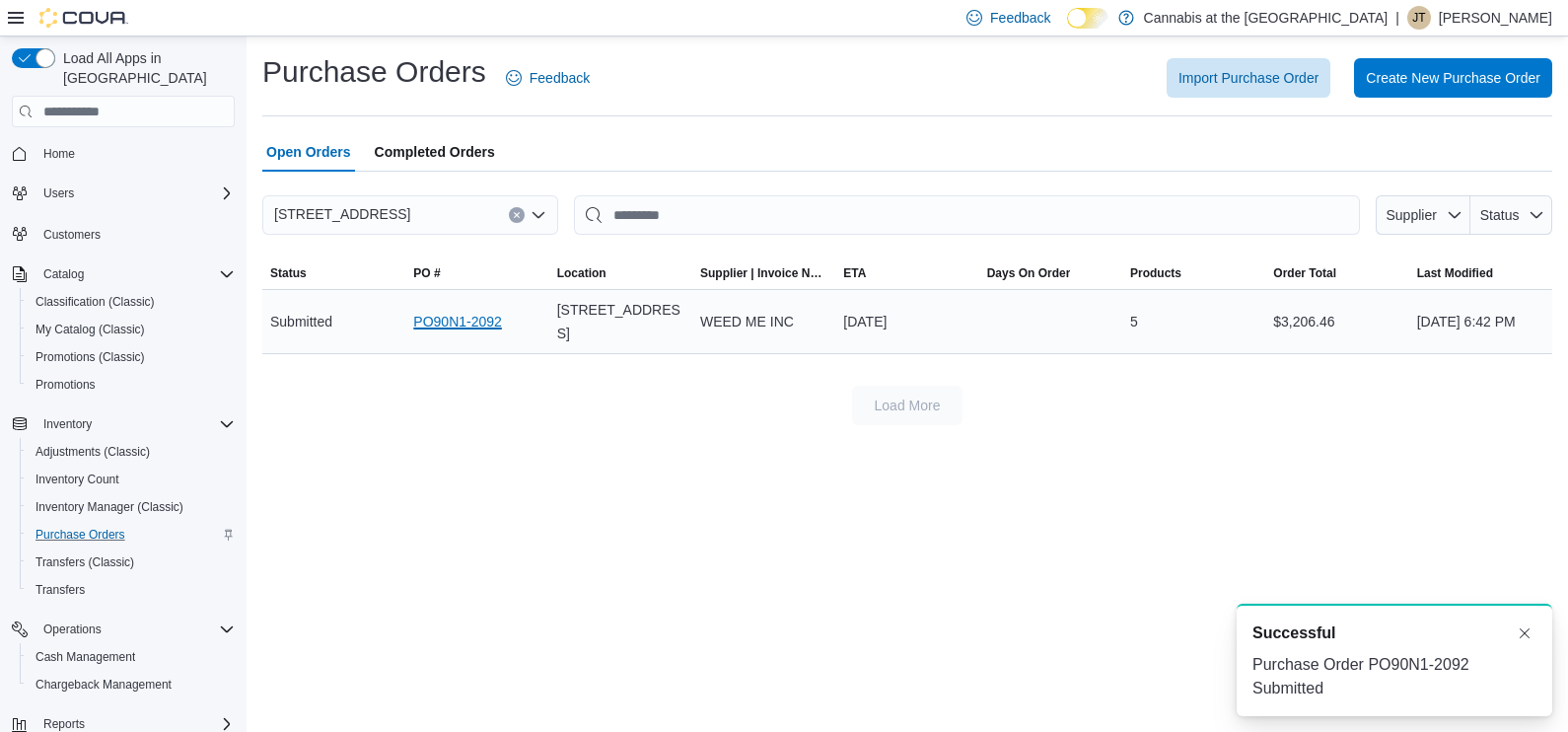 click on "PO90N1-2092" at bounding box center (458, 322) 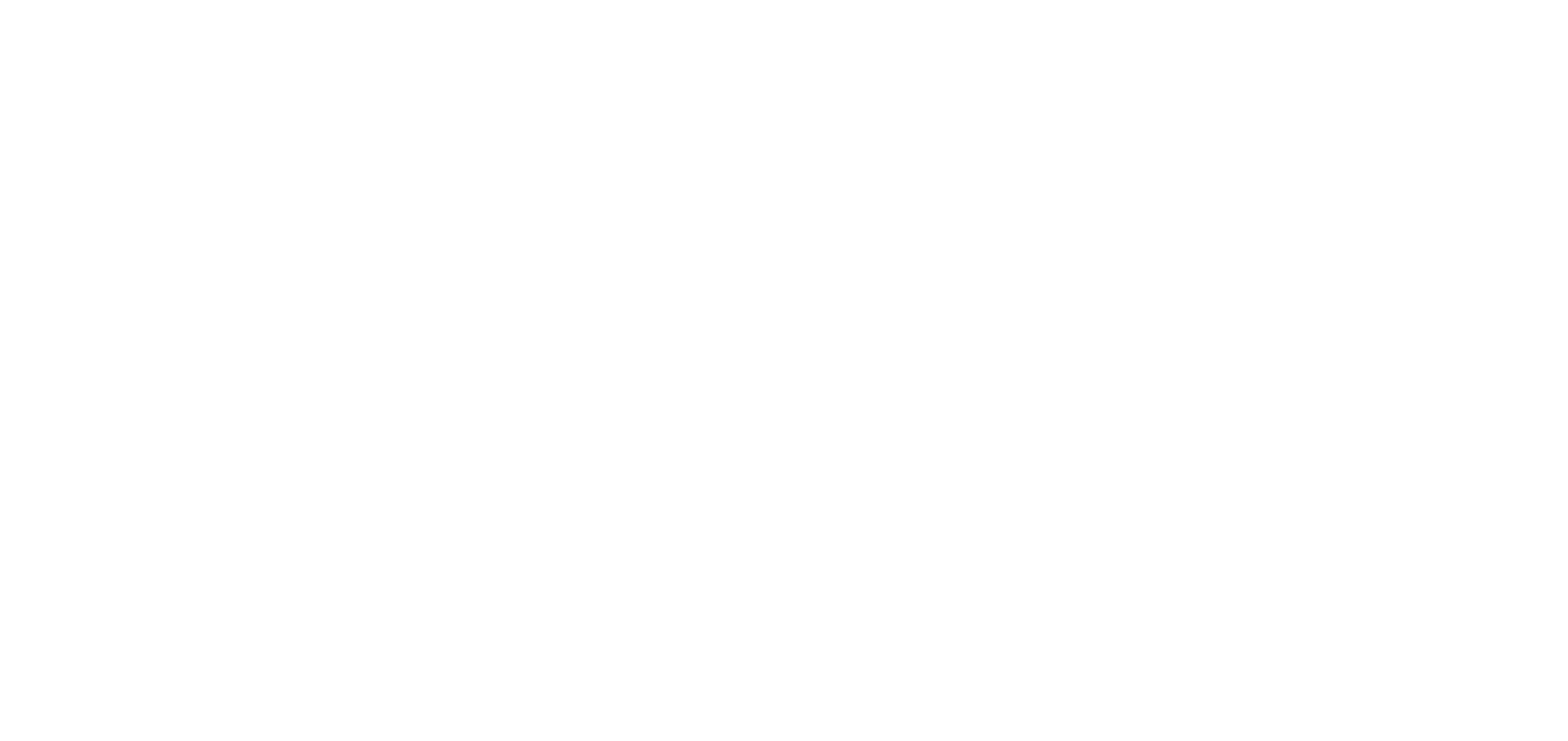 scroll, scrollTop: 0, scrollLeft: 0, axis: both 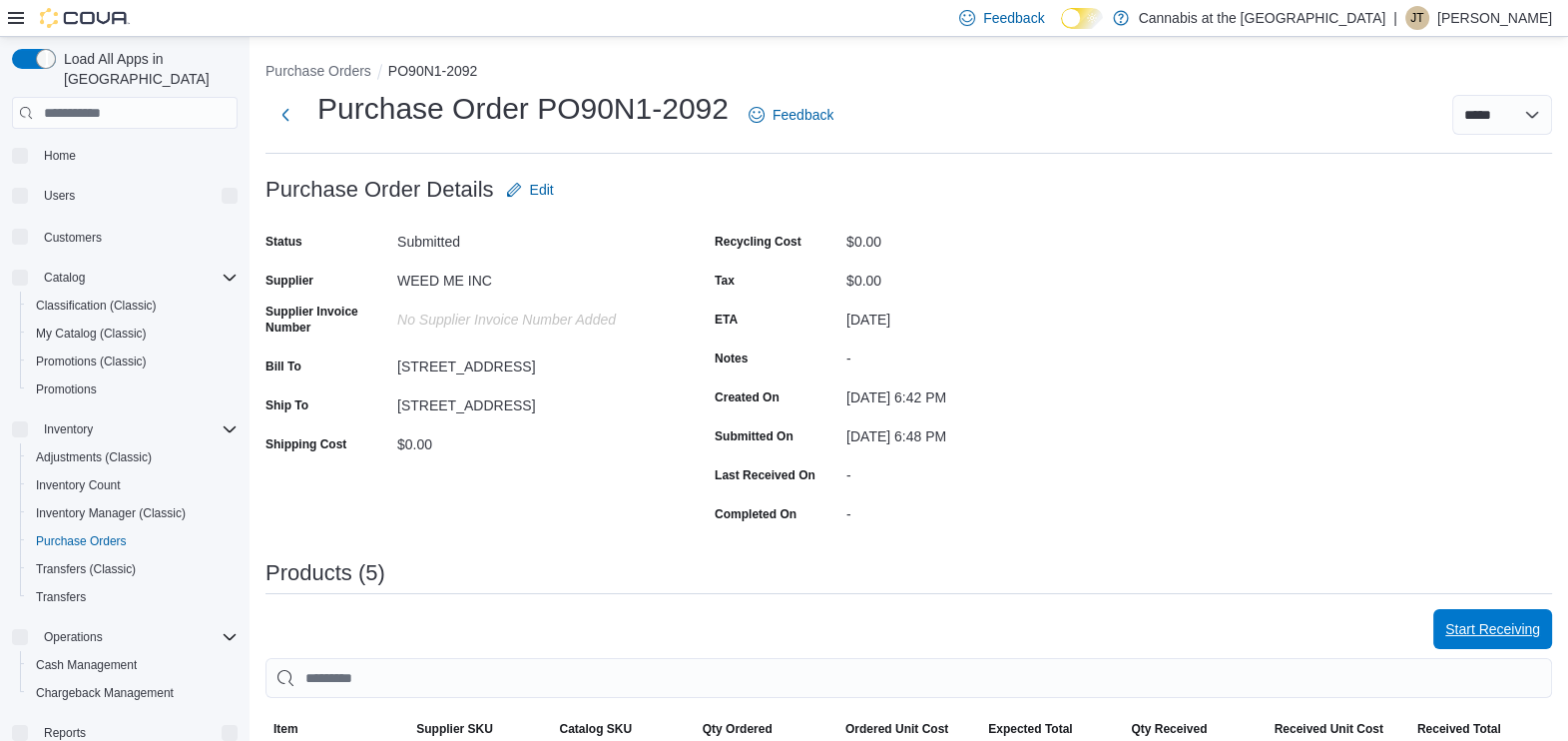 click on "Start Receiving" at bounding box center [1492, 629] 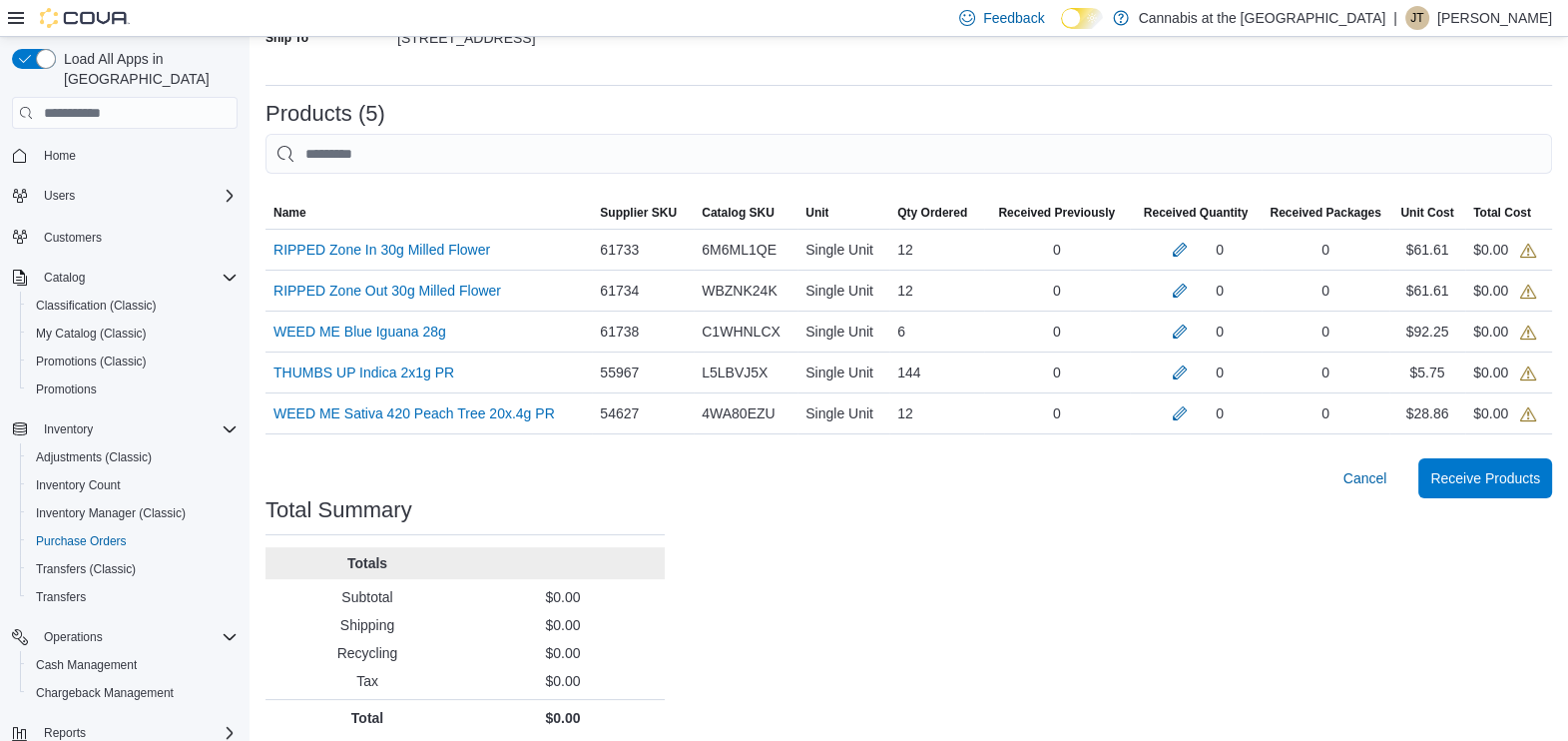scroll, scrollTop: 407, scrollLeft: 0, axis: vertical 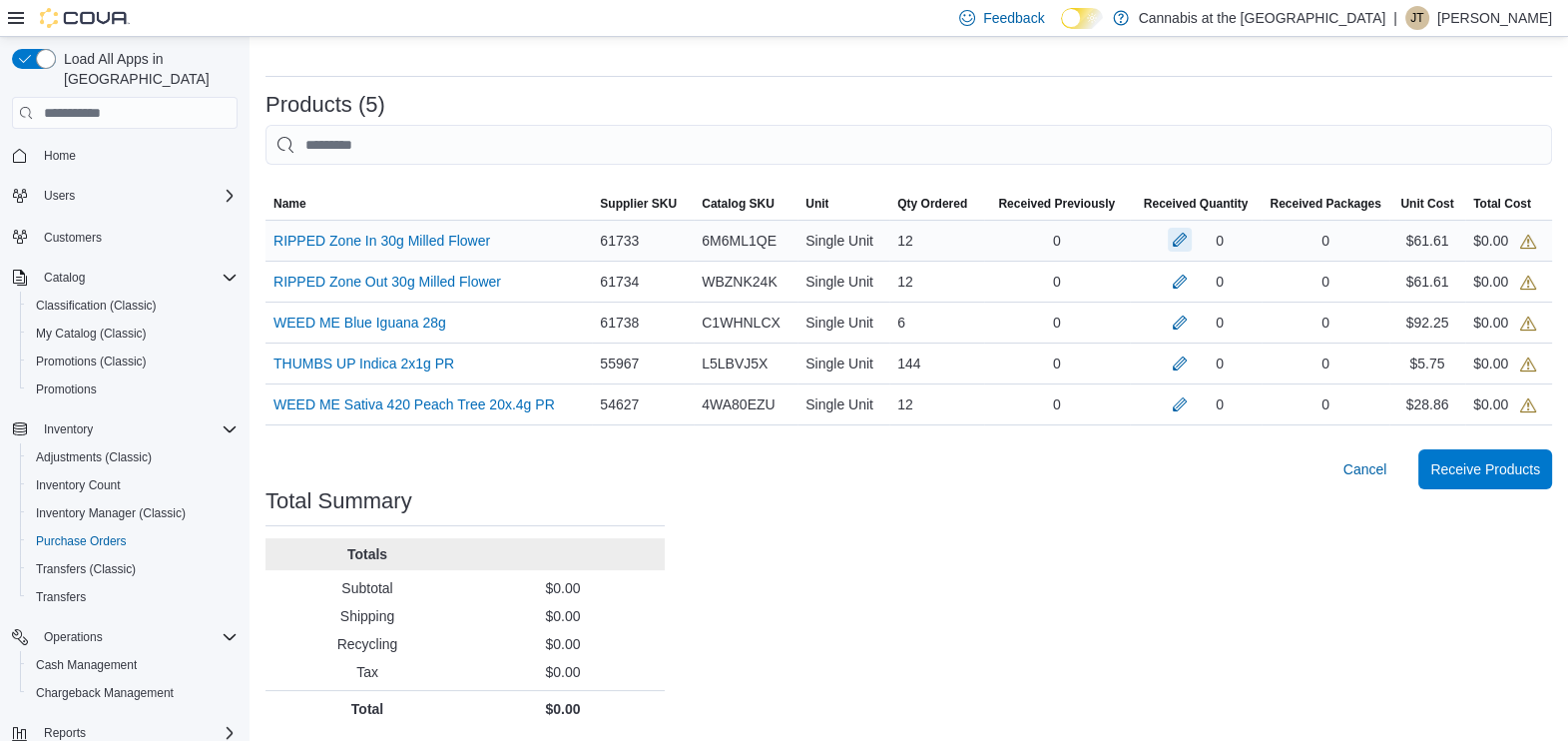 click at bounding box center (1180, 240) 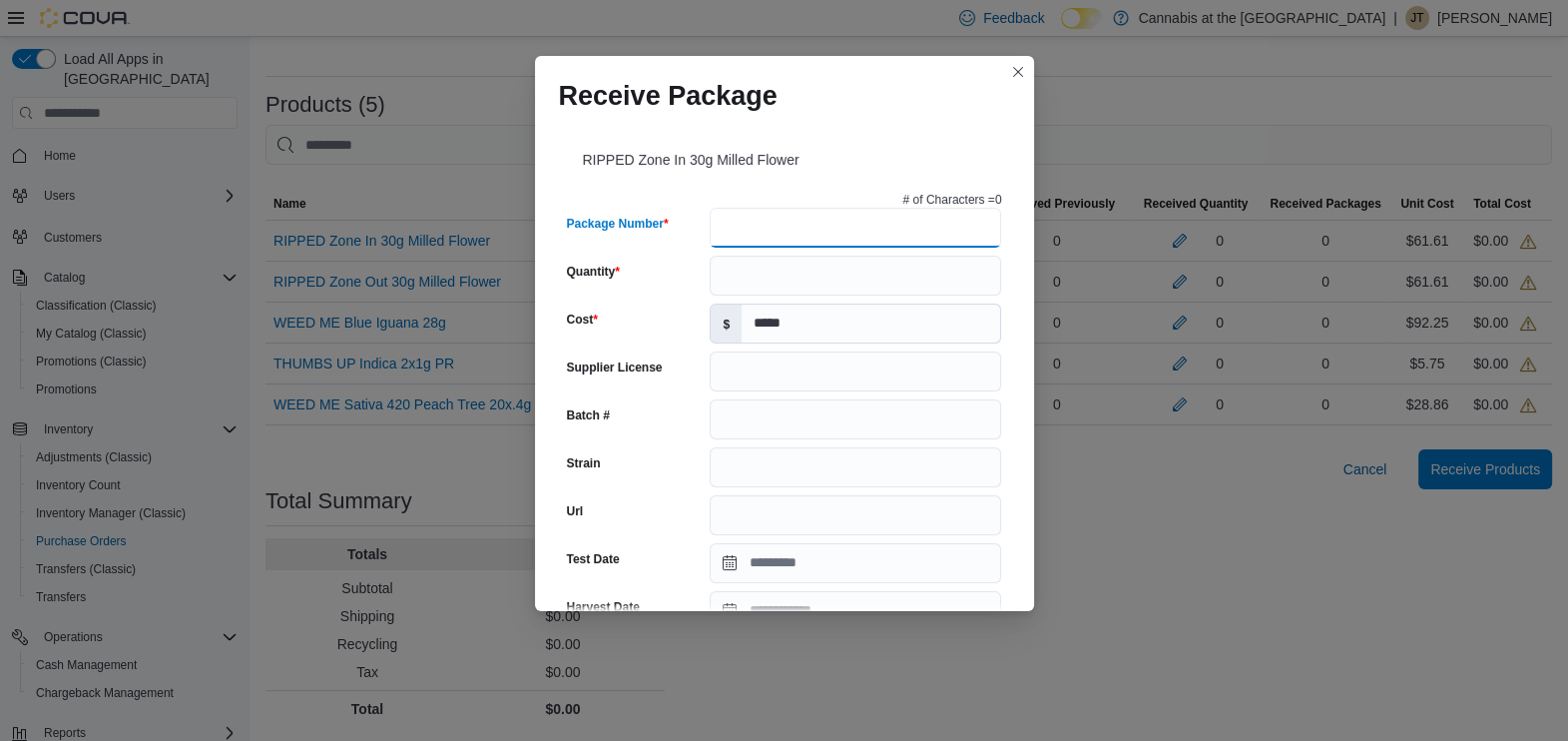 click on "Package Number" at bounding box center [855, 228] 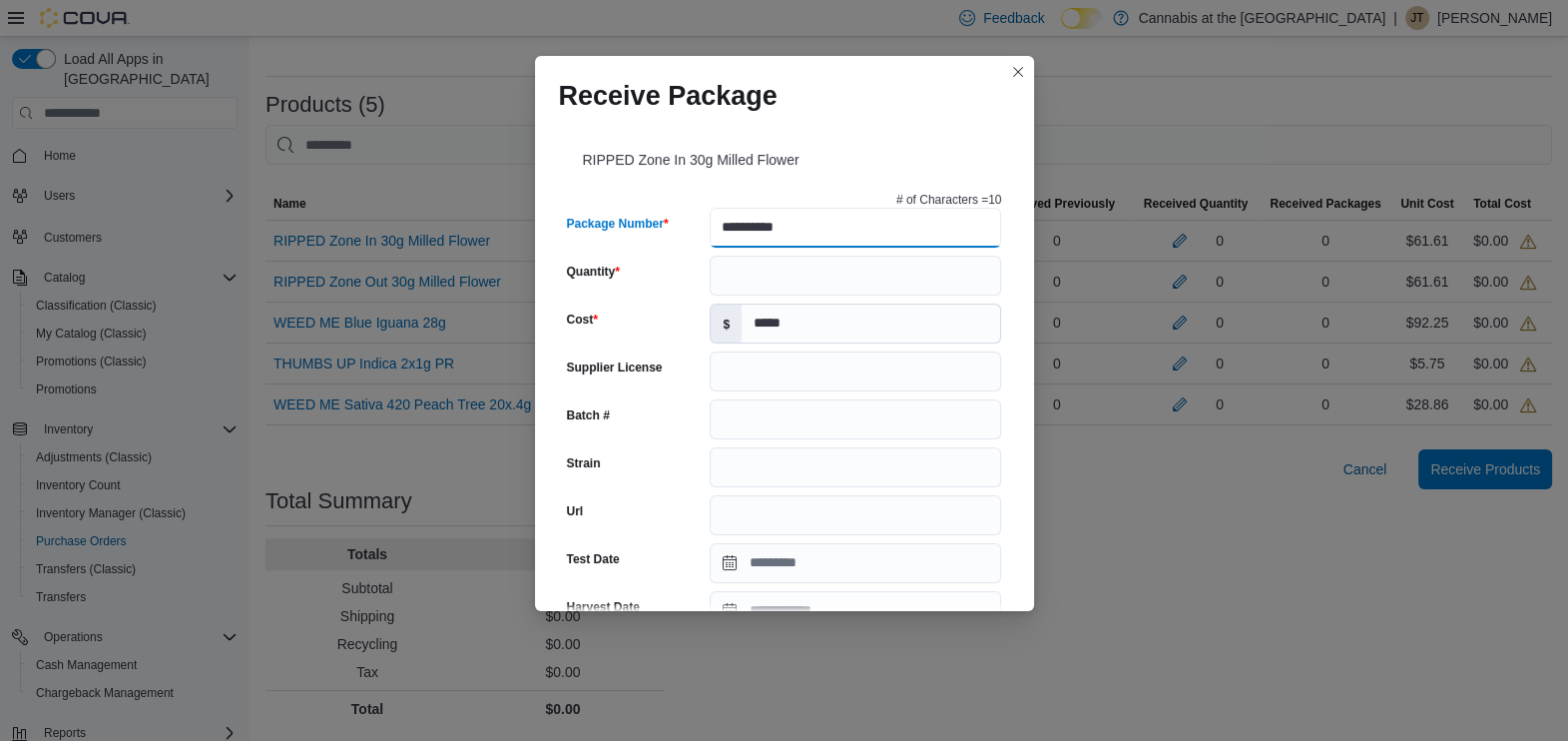 type on "**********" 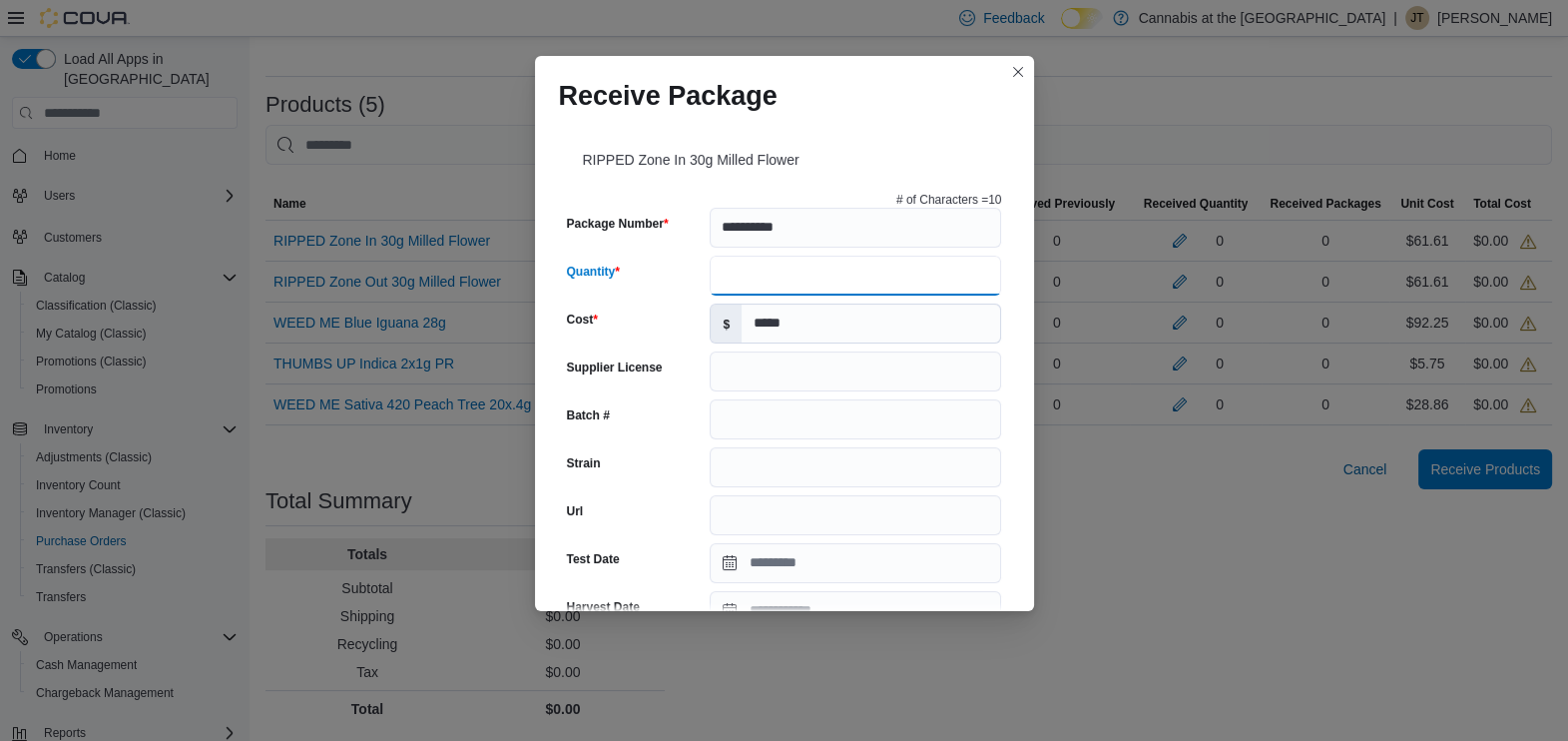click on "Quantity" at bounding box center (855, 276) 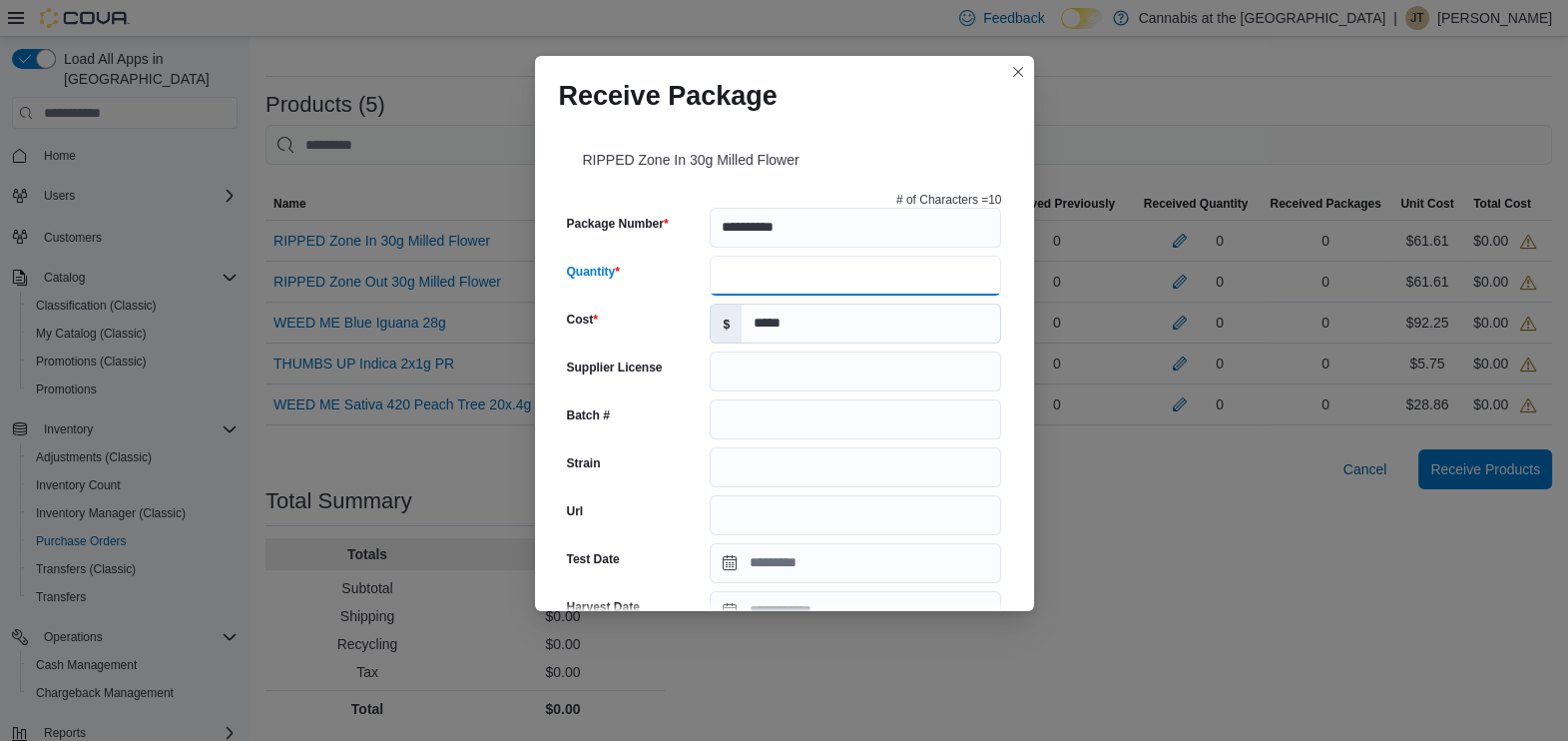 type on "**" 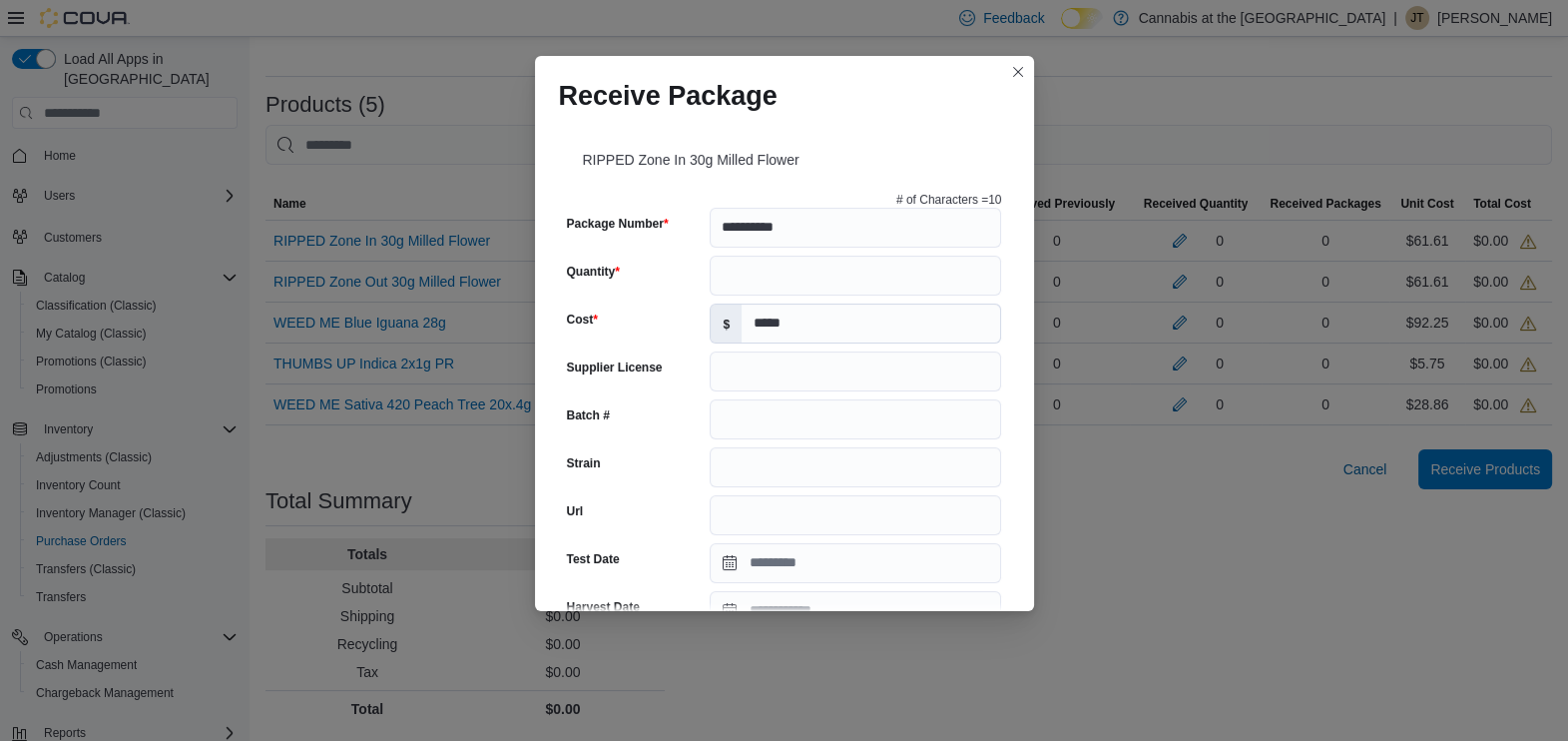scroll, scrollTop: 429, scrollLeft: 0, axis: vertical 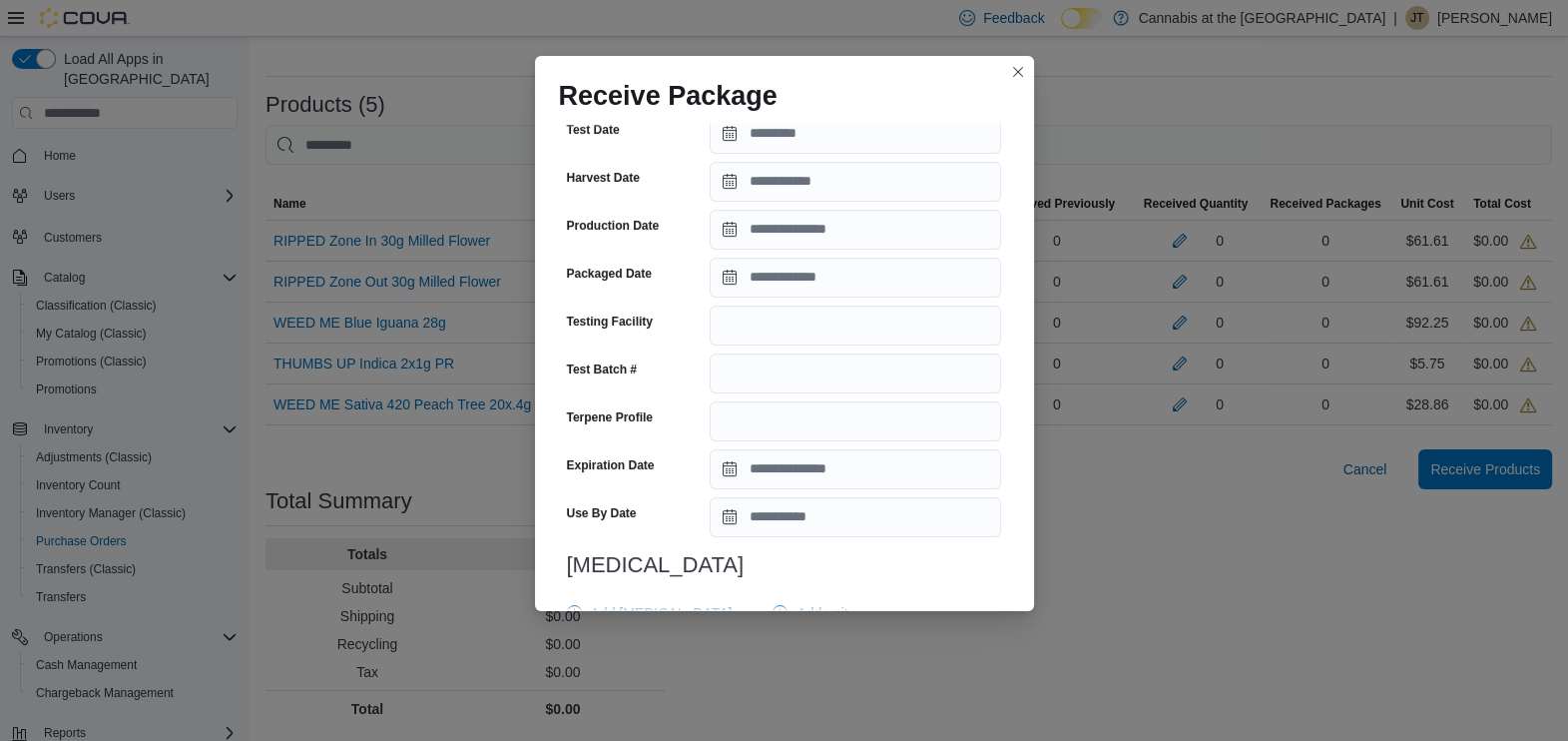 click on "**********" at bounding box center [784, 370] 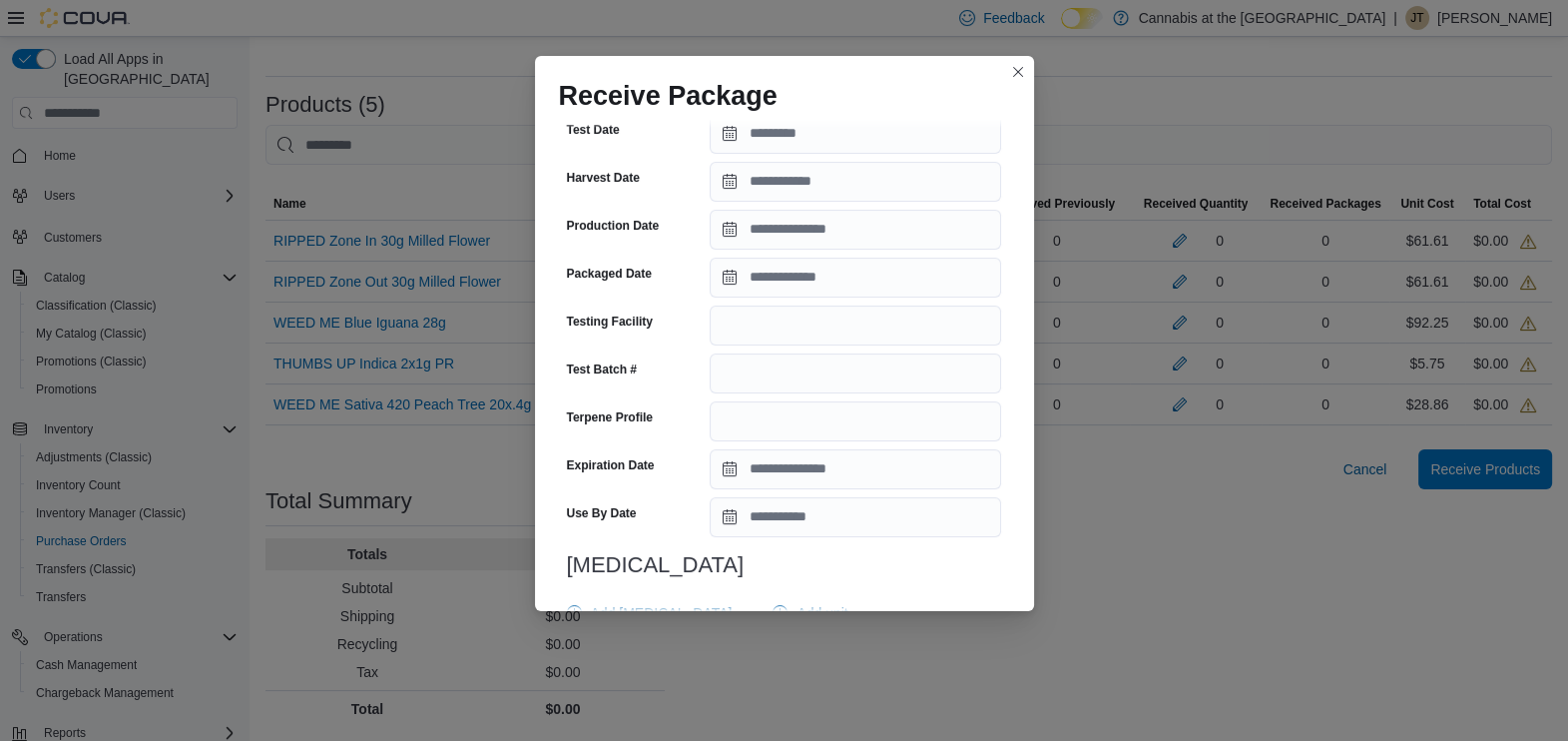 scroll, scrollTop: 689, scrollLeft: 0, axis: vertical 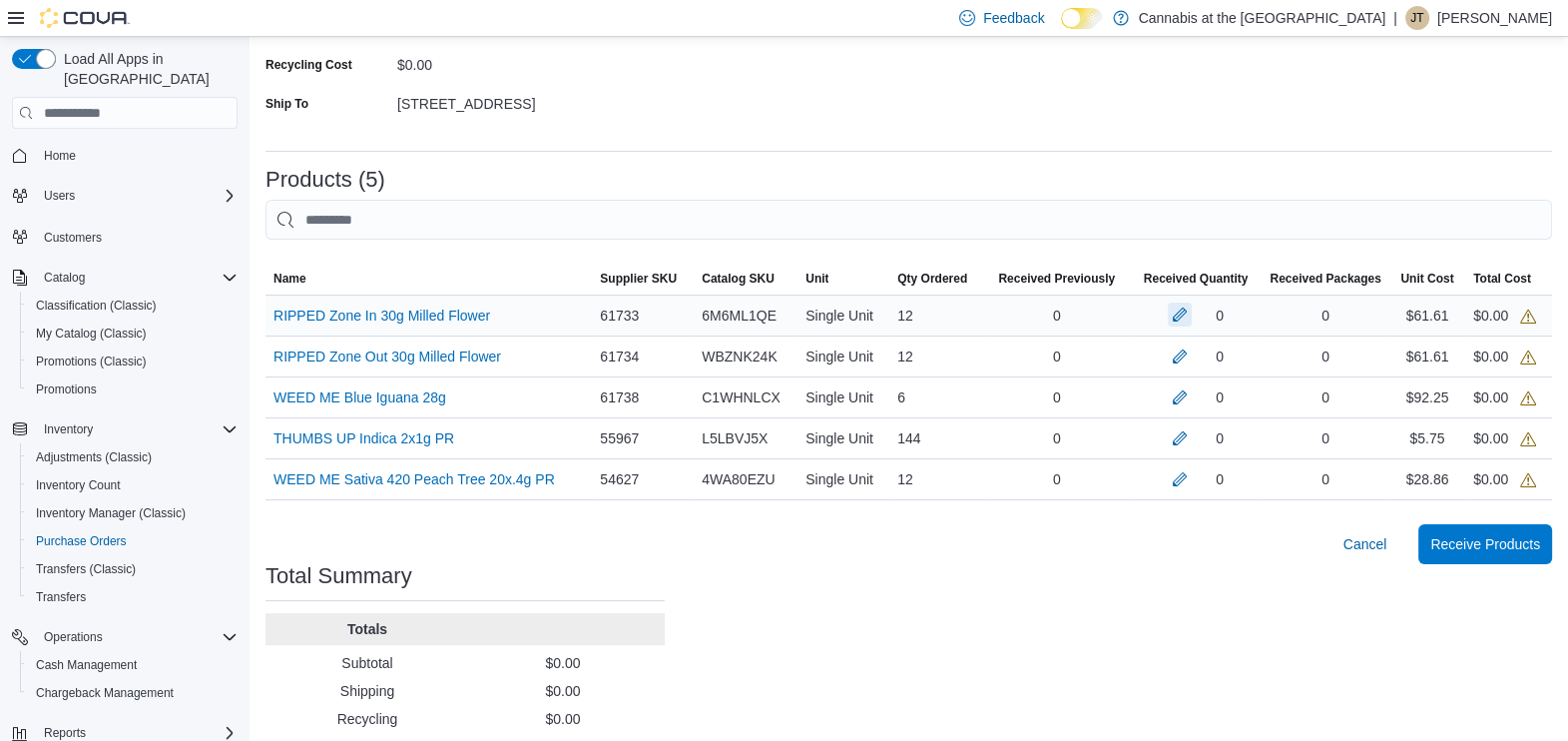 click at bounding box center [1180, 315] 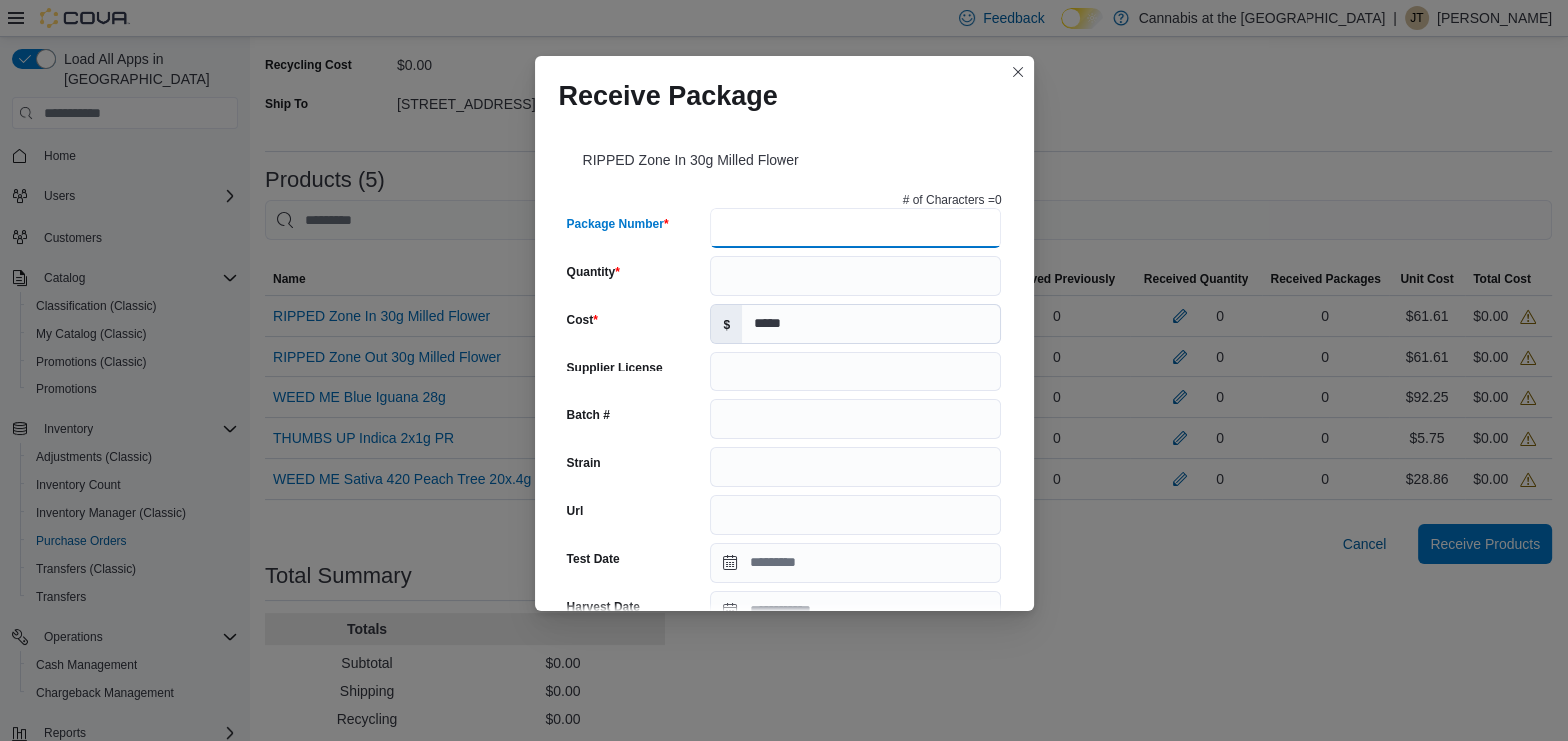click on "Package Number" at bounding box center (855, 228) 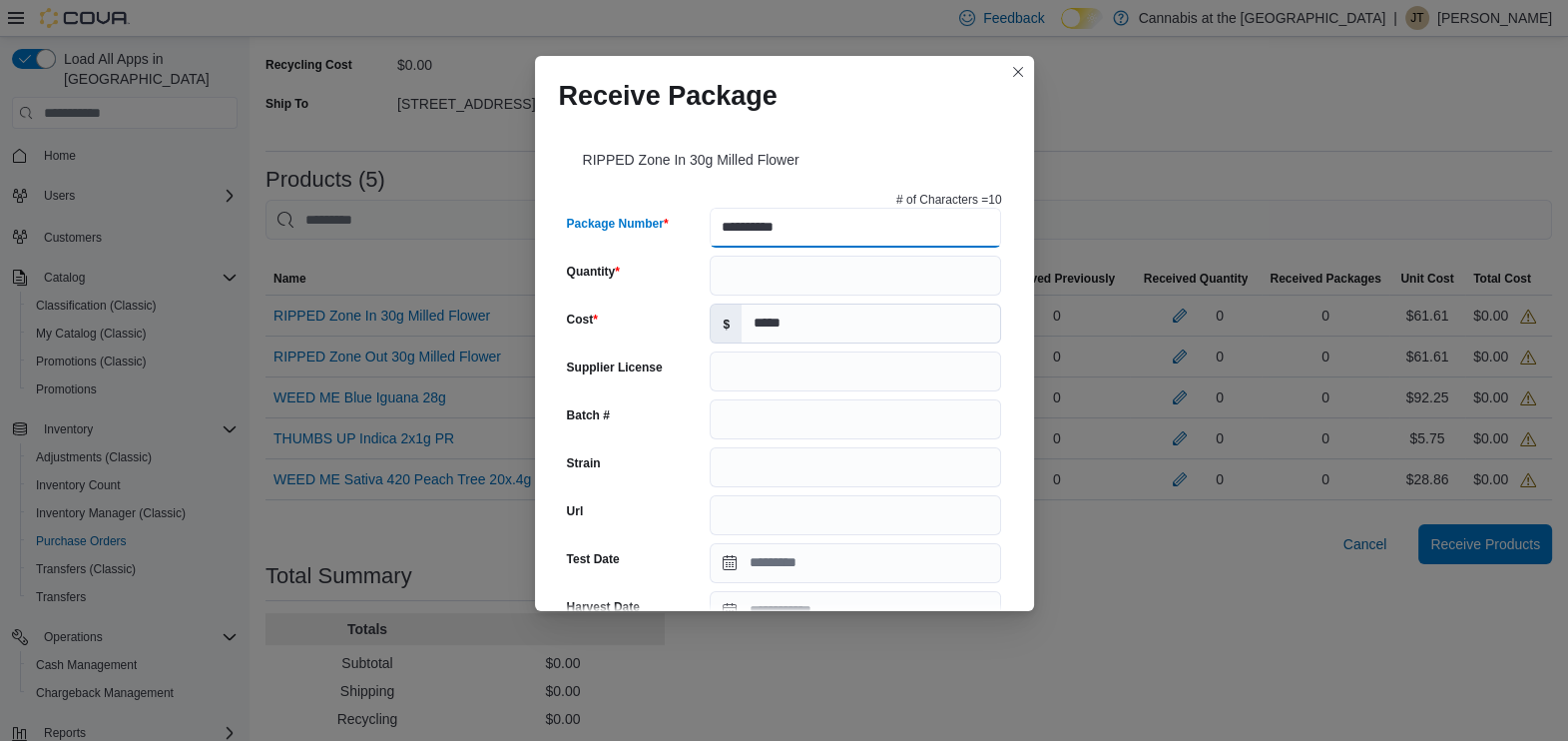 type on "**********" 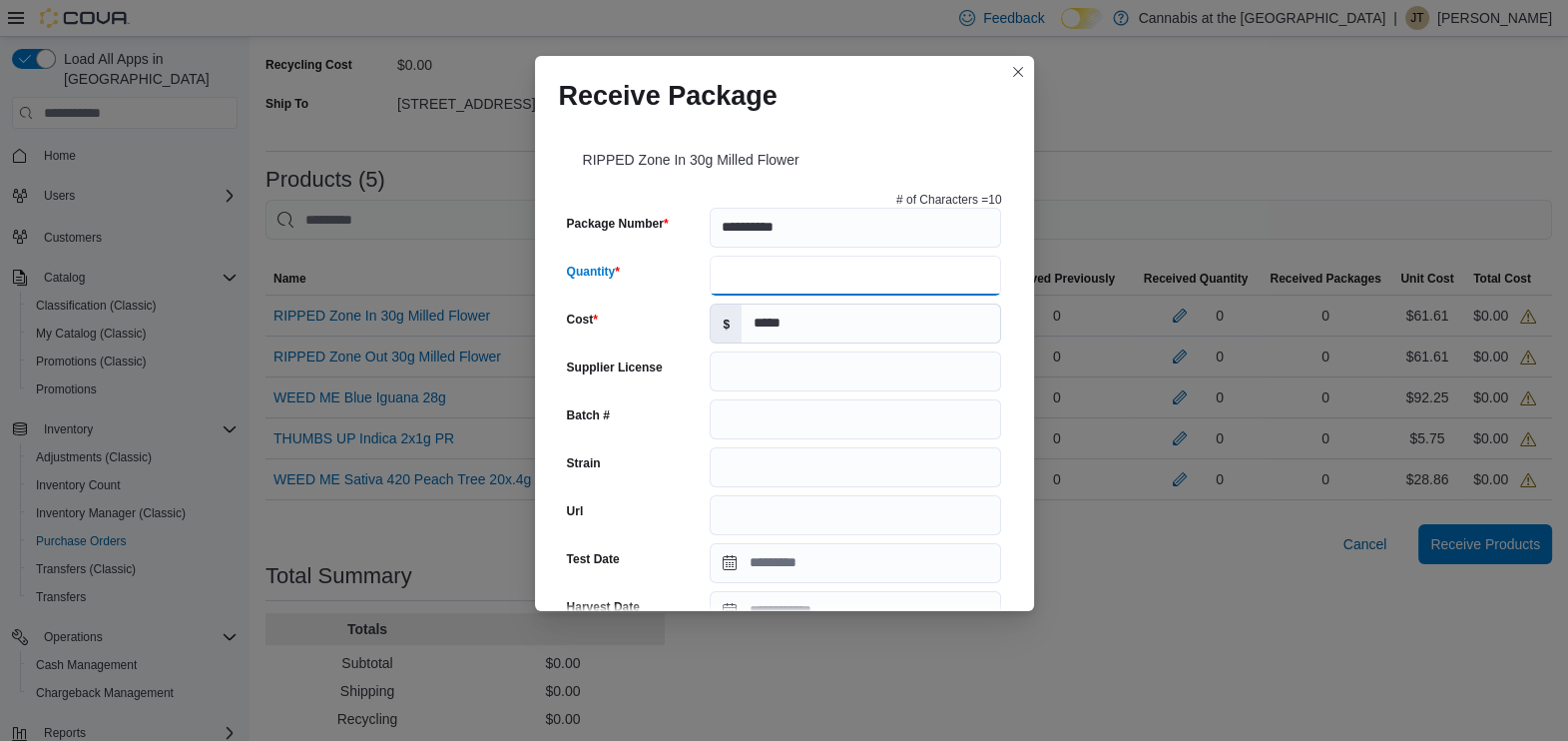 click on "Quantity" at bounding box center [855, 276] 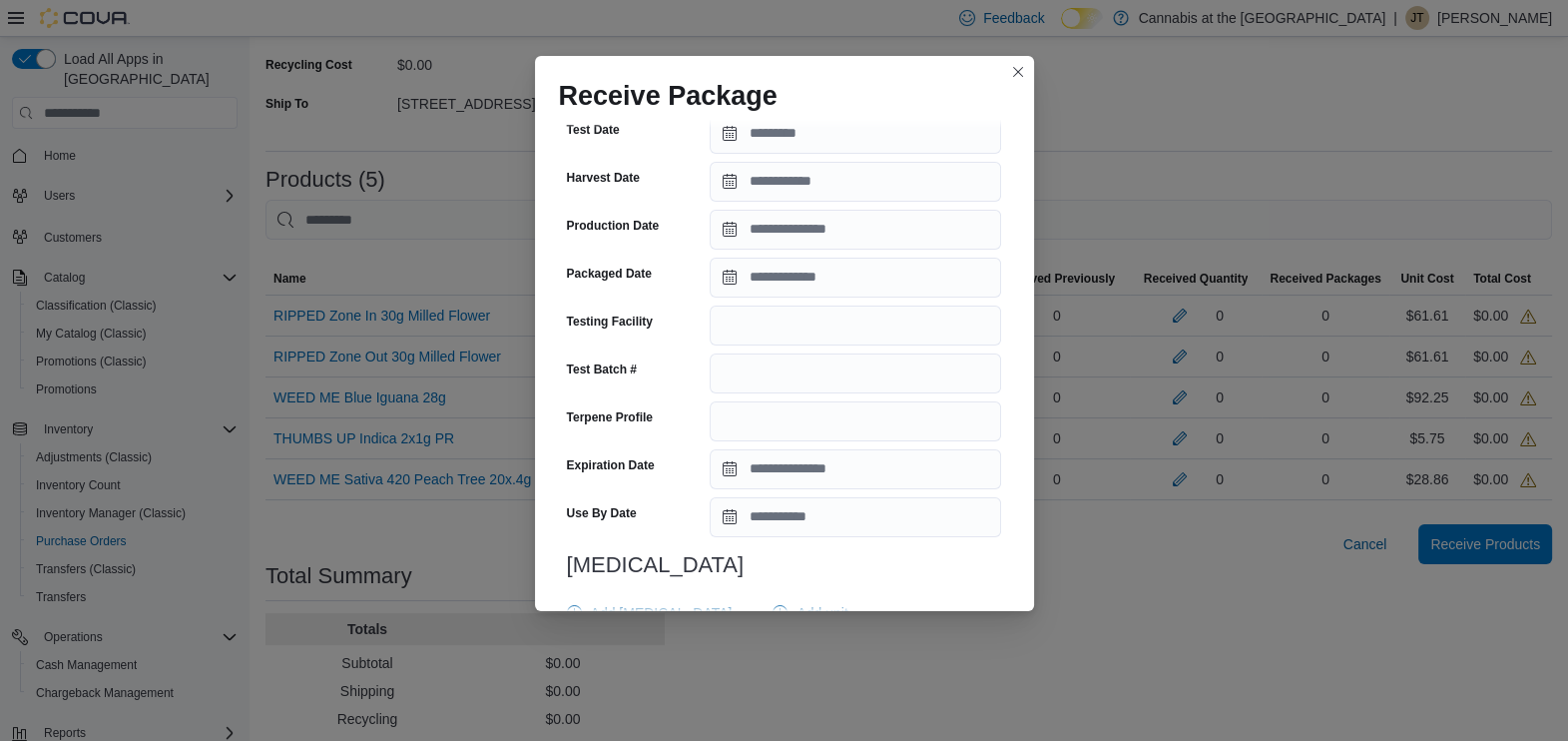 scroll, scrollTop: 689, scrollLeft: 0, axis: vertical 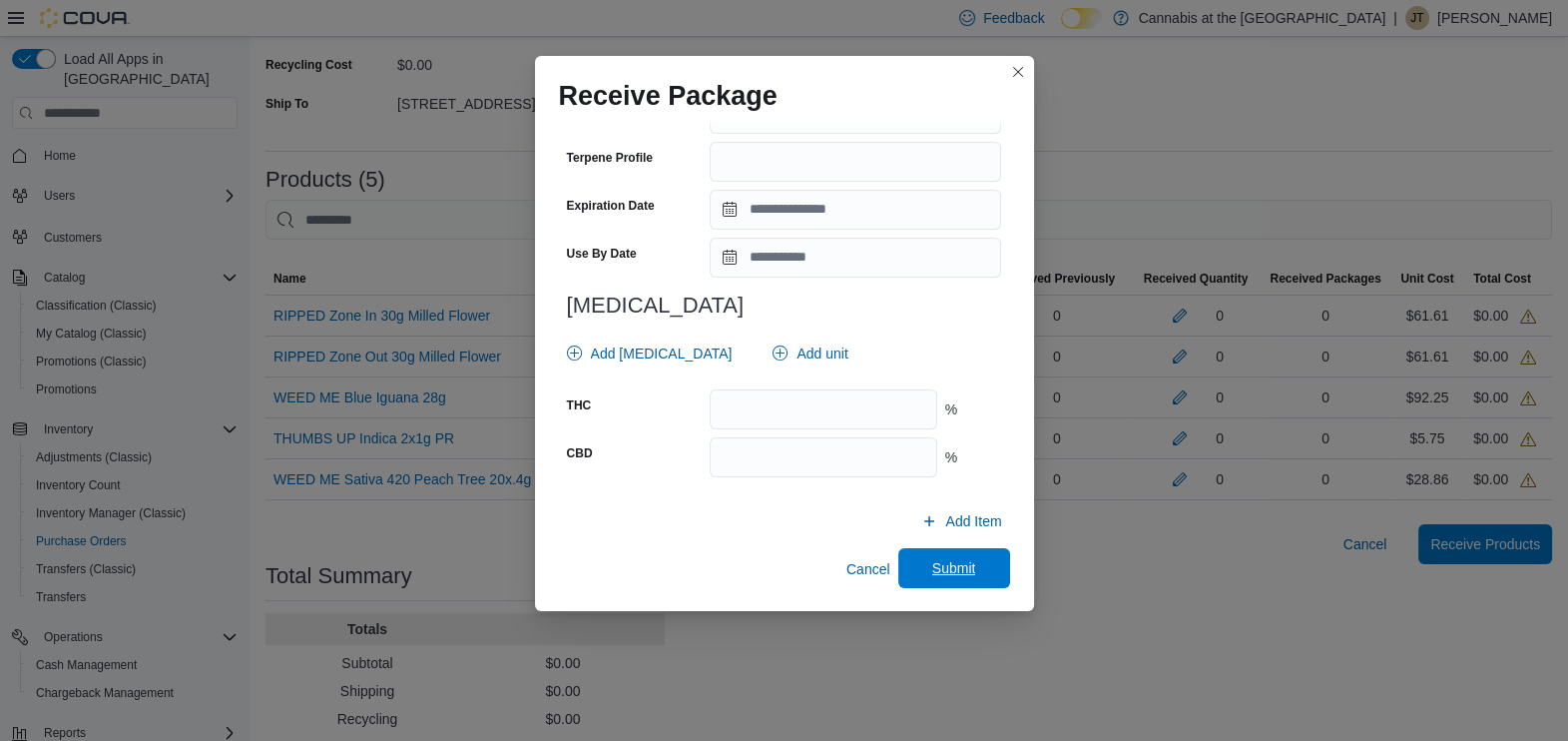 click on "Submit" at bounding box center [954, 568] 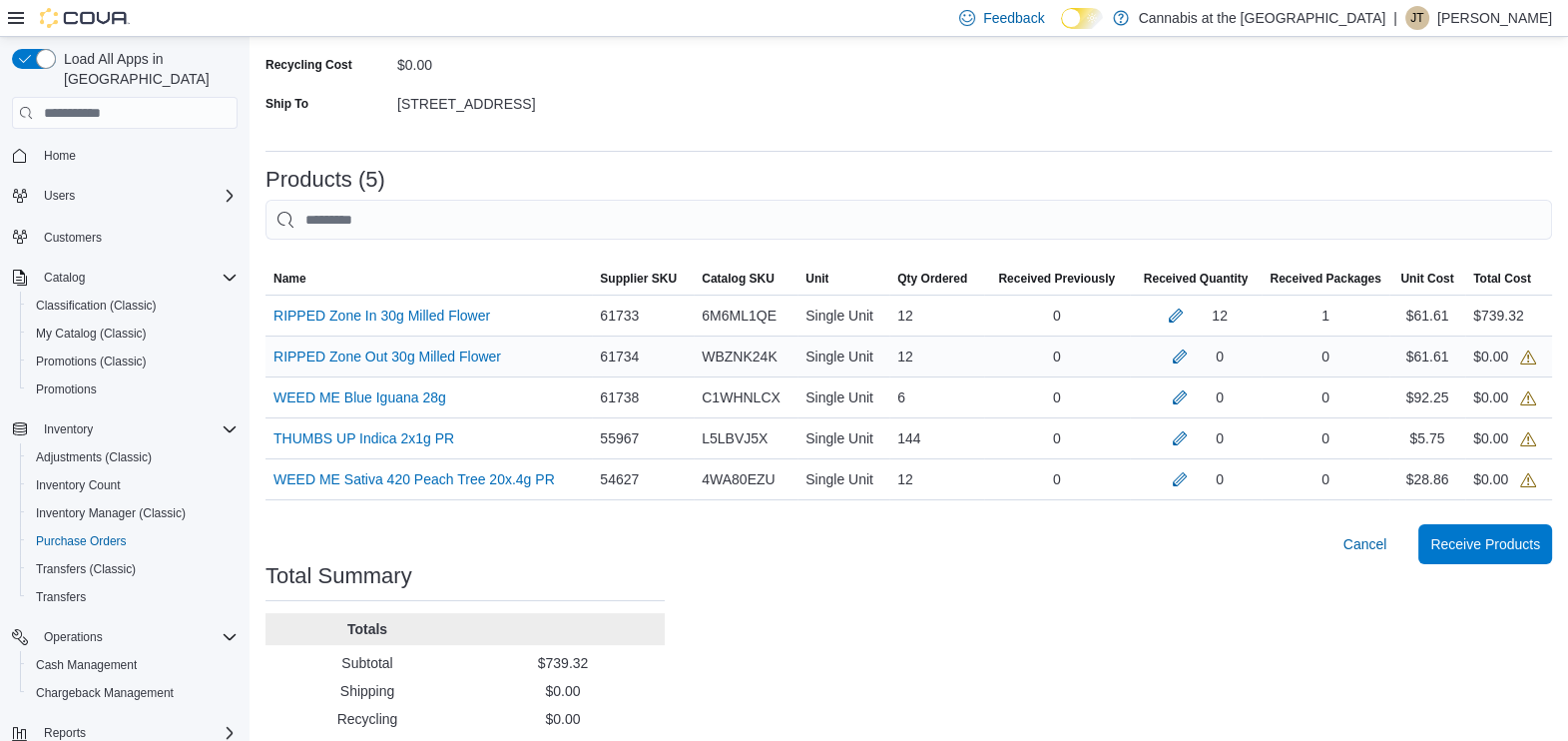 click on "0" at bounding box center [1196, 357] 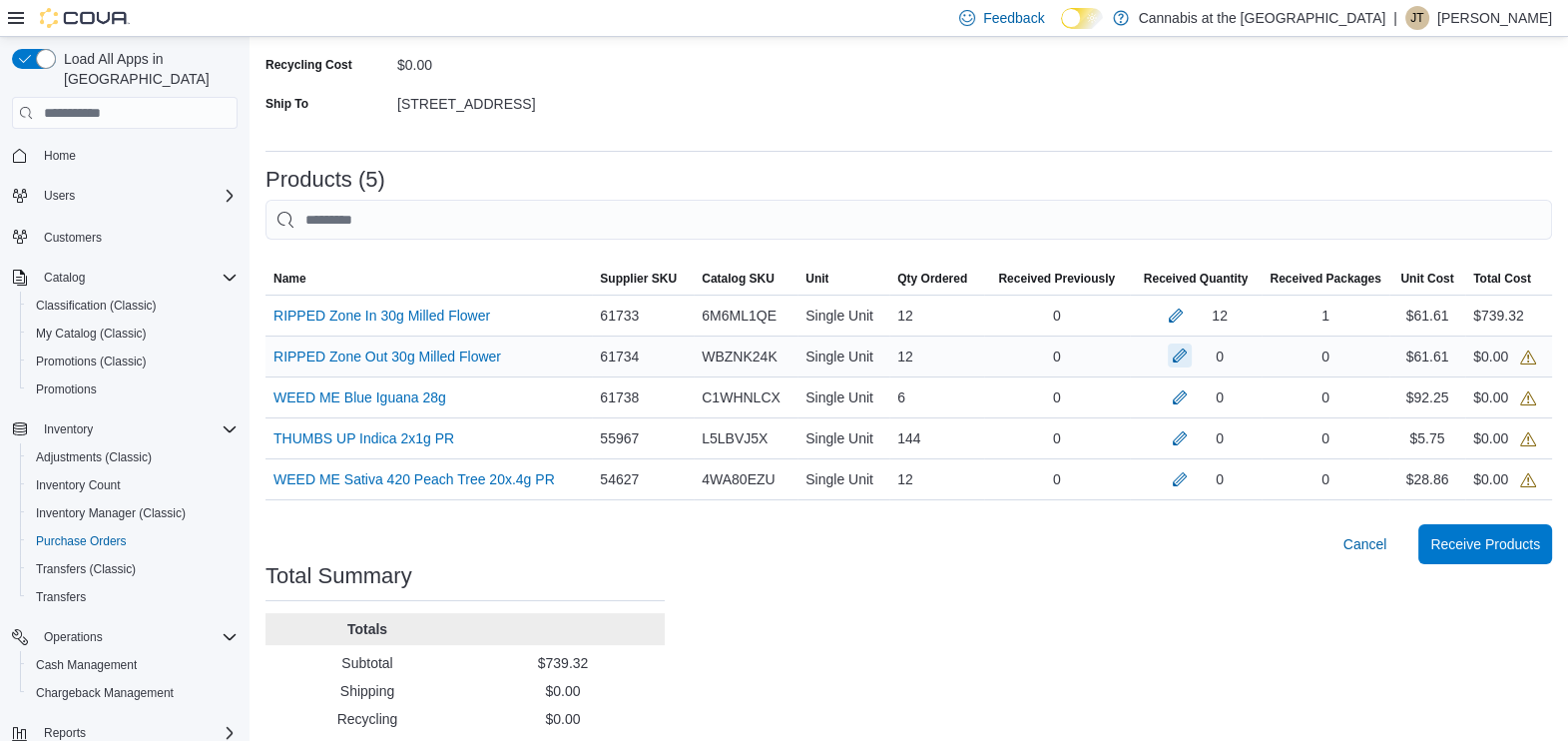 click at bounding box center (1180, 356) 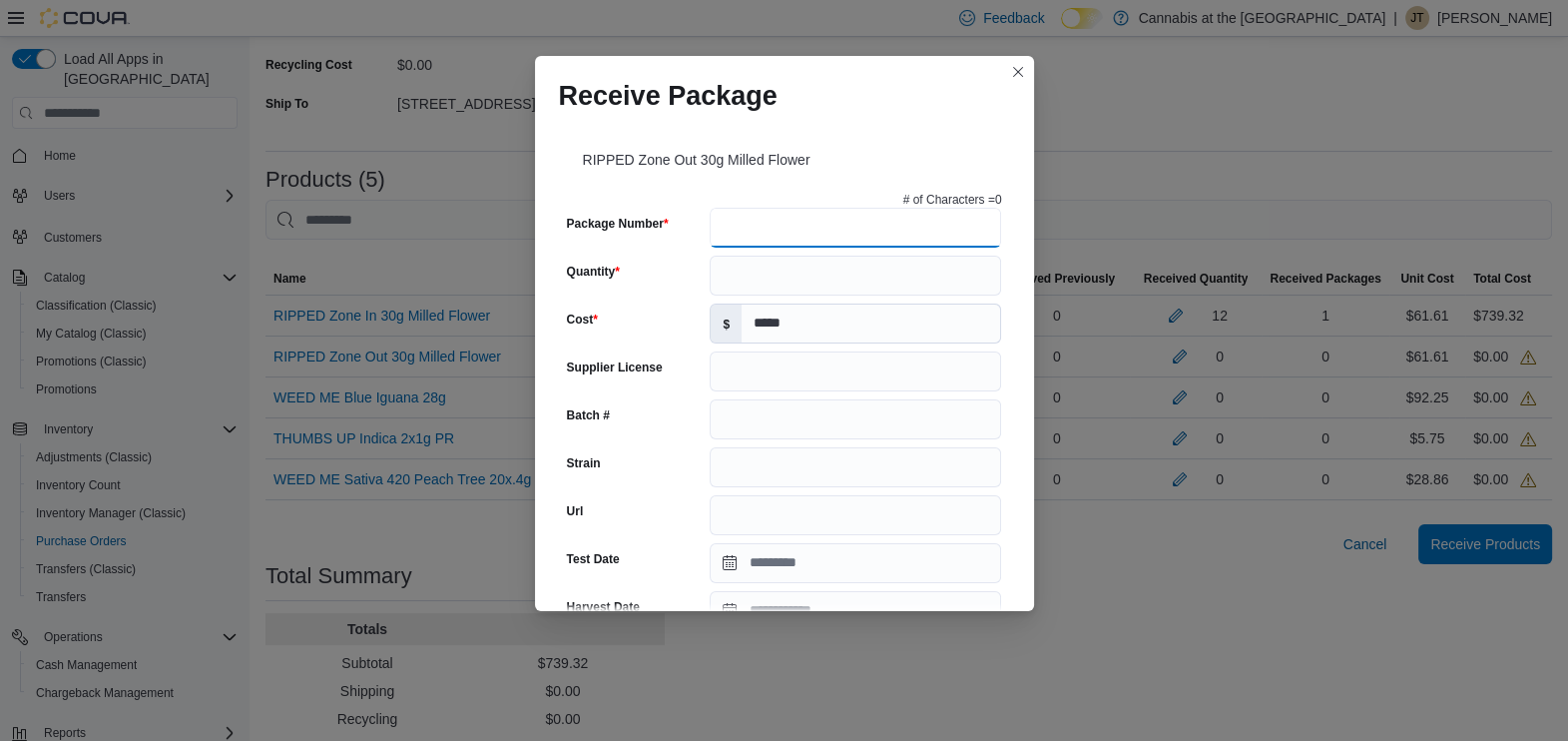 click on "Package Number" at bounding box center (855, 228) 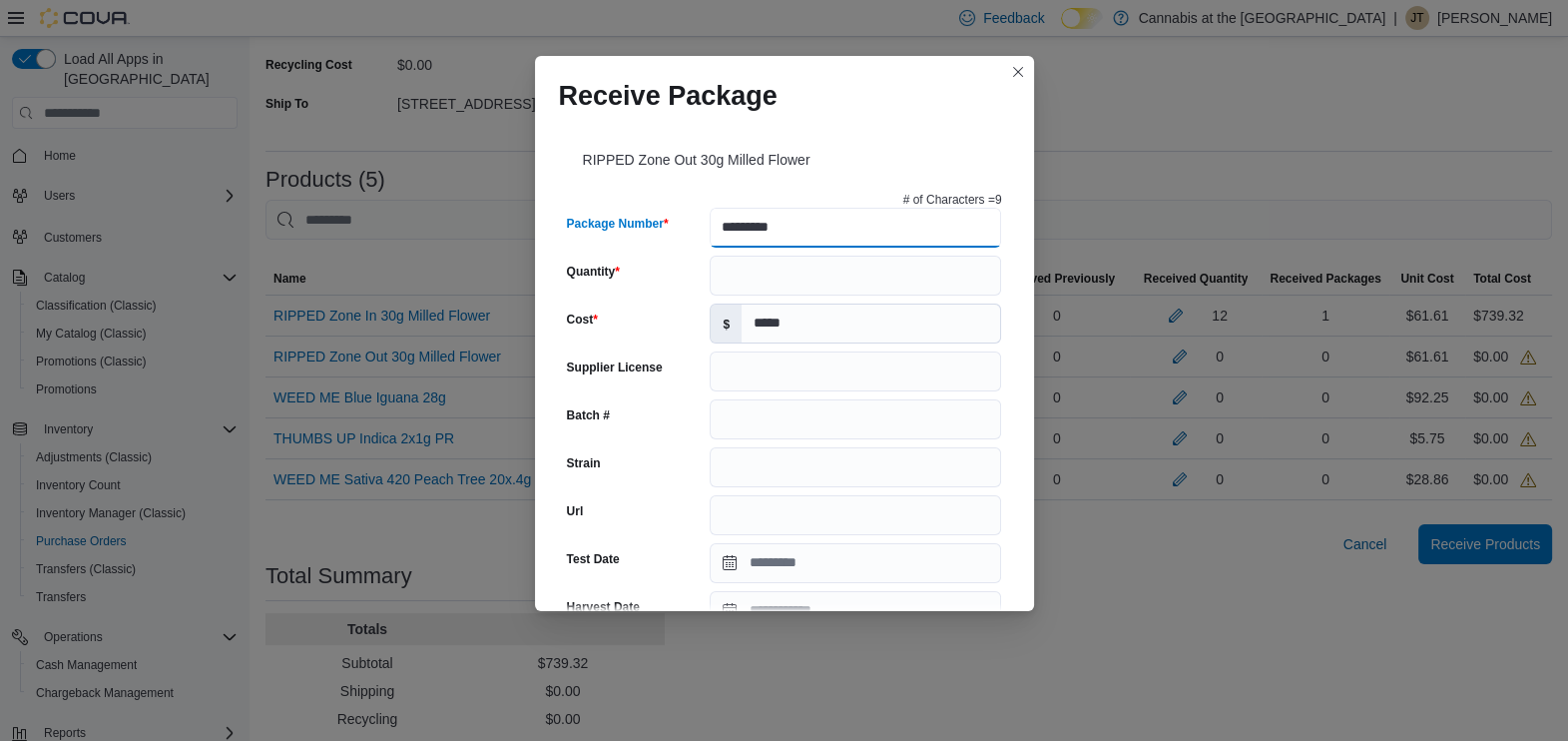 type on "*********" 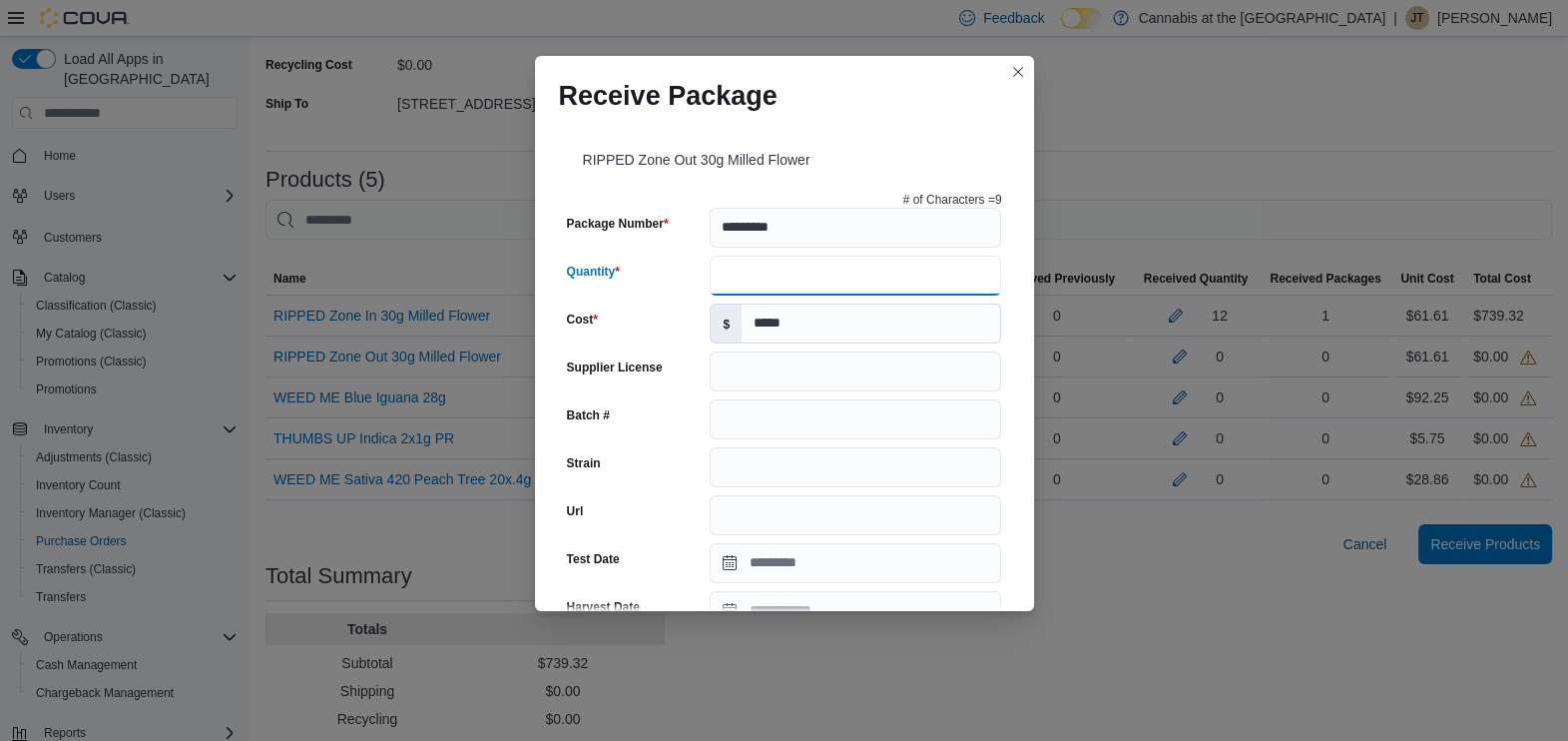 click on "Quantity" at bounding box center (855, 276) 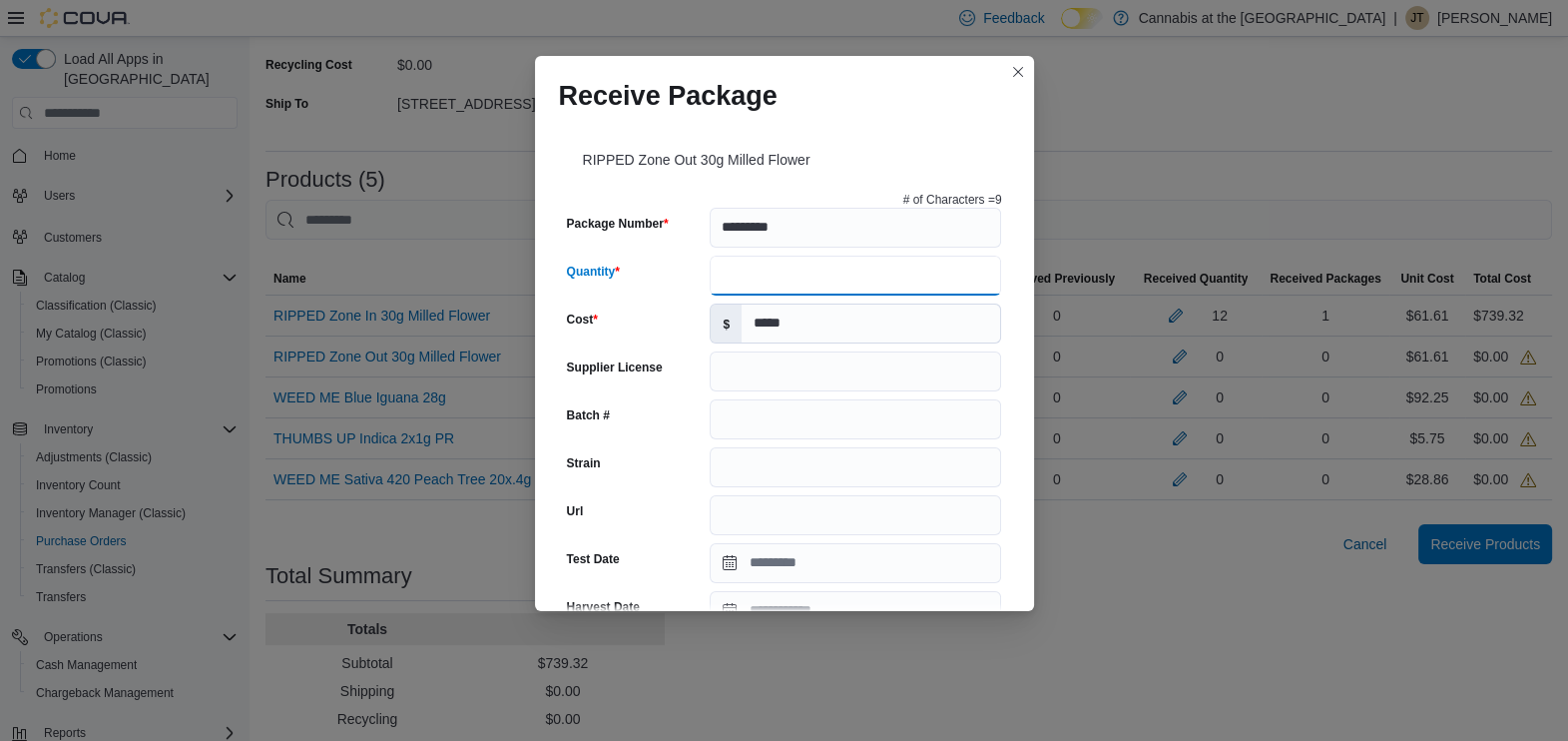 type on "**" 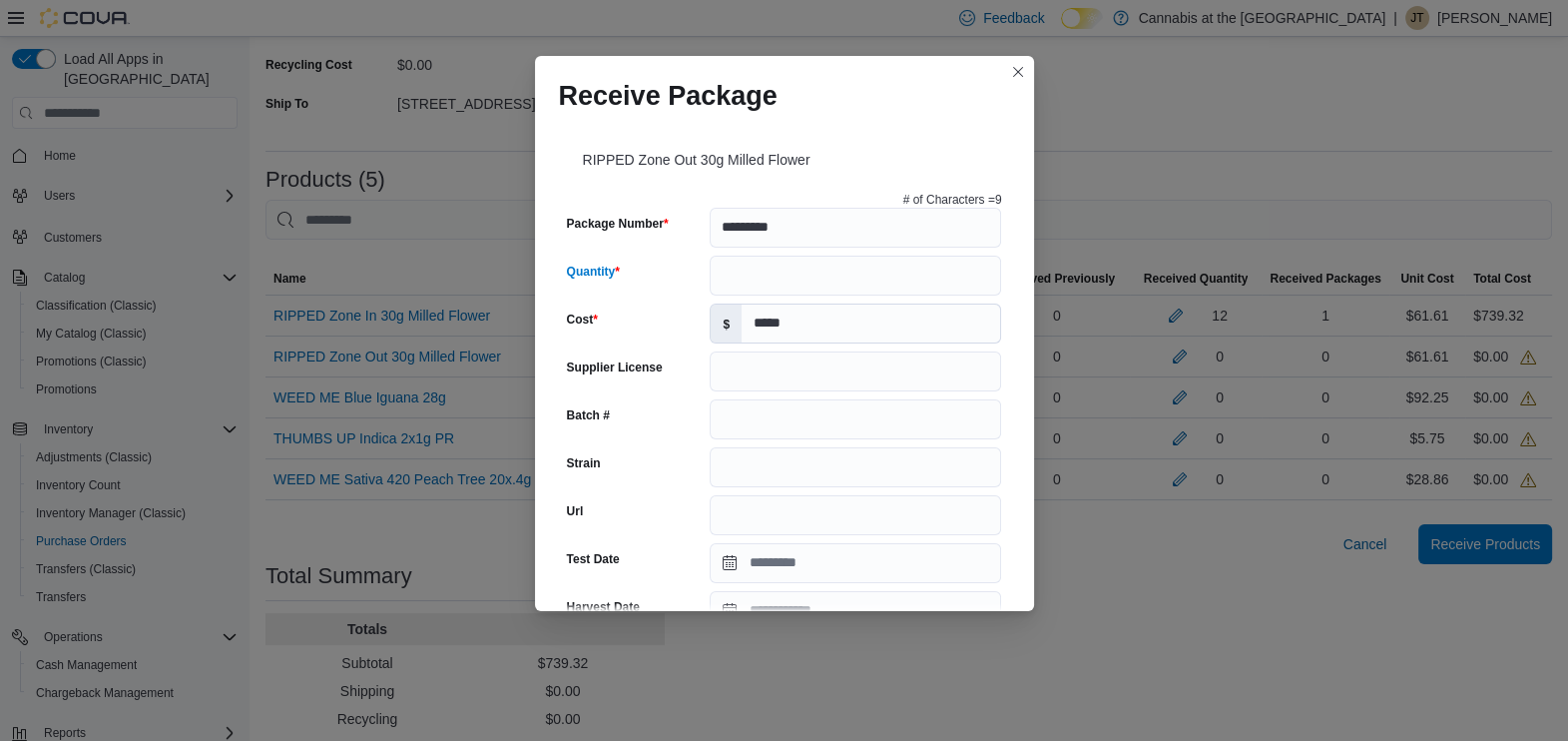 scroll, scrollTop: 429, scrollLeft: 0, axis: vertical 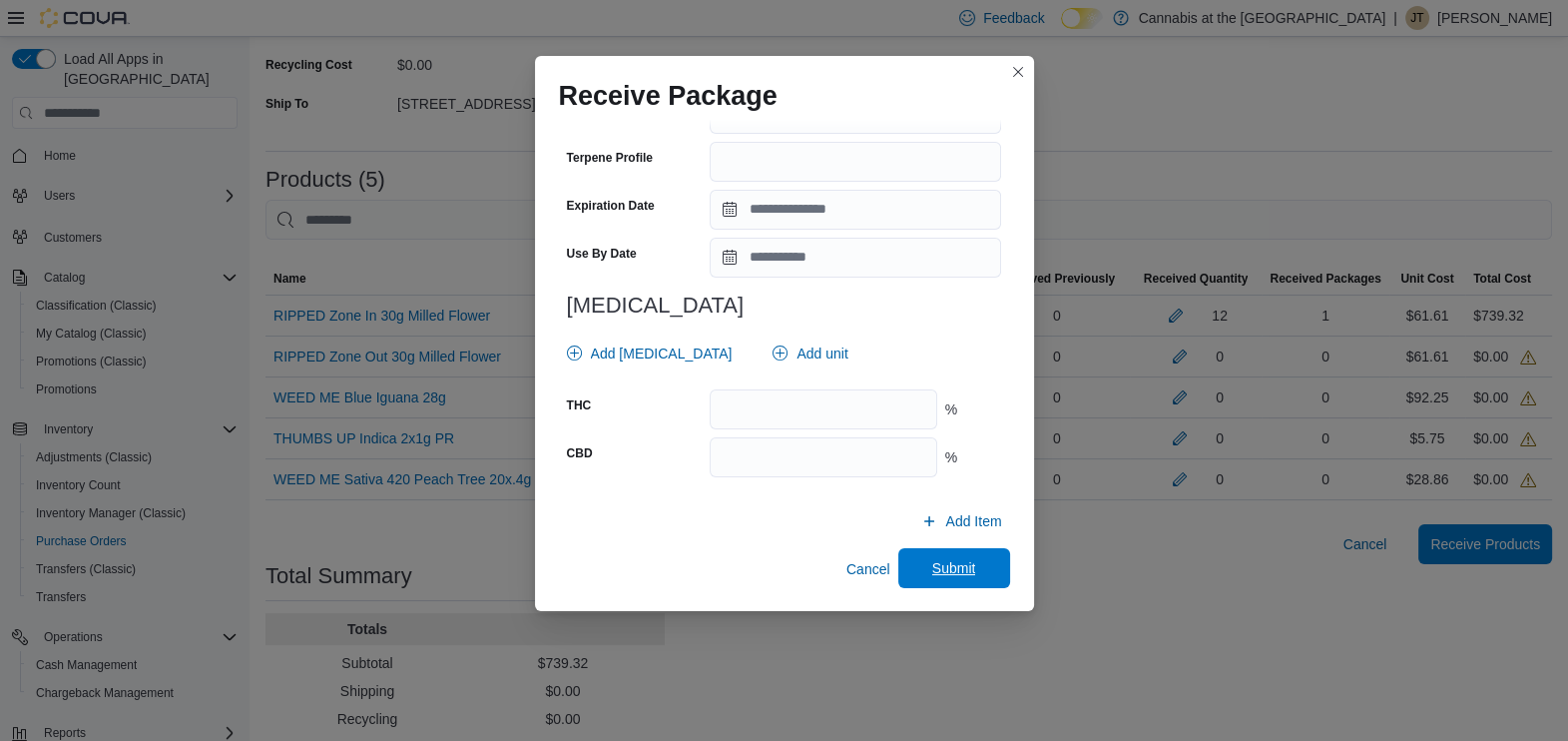 click on "Submit" at bounding box center (954, 568) 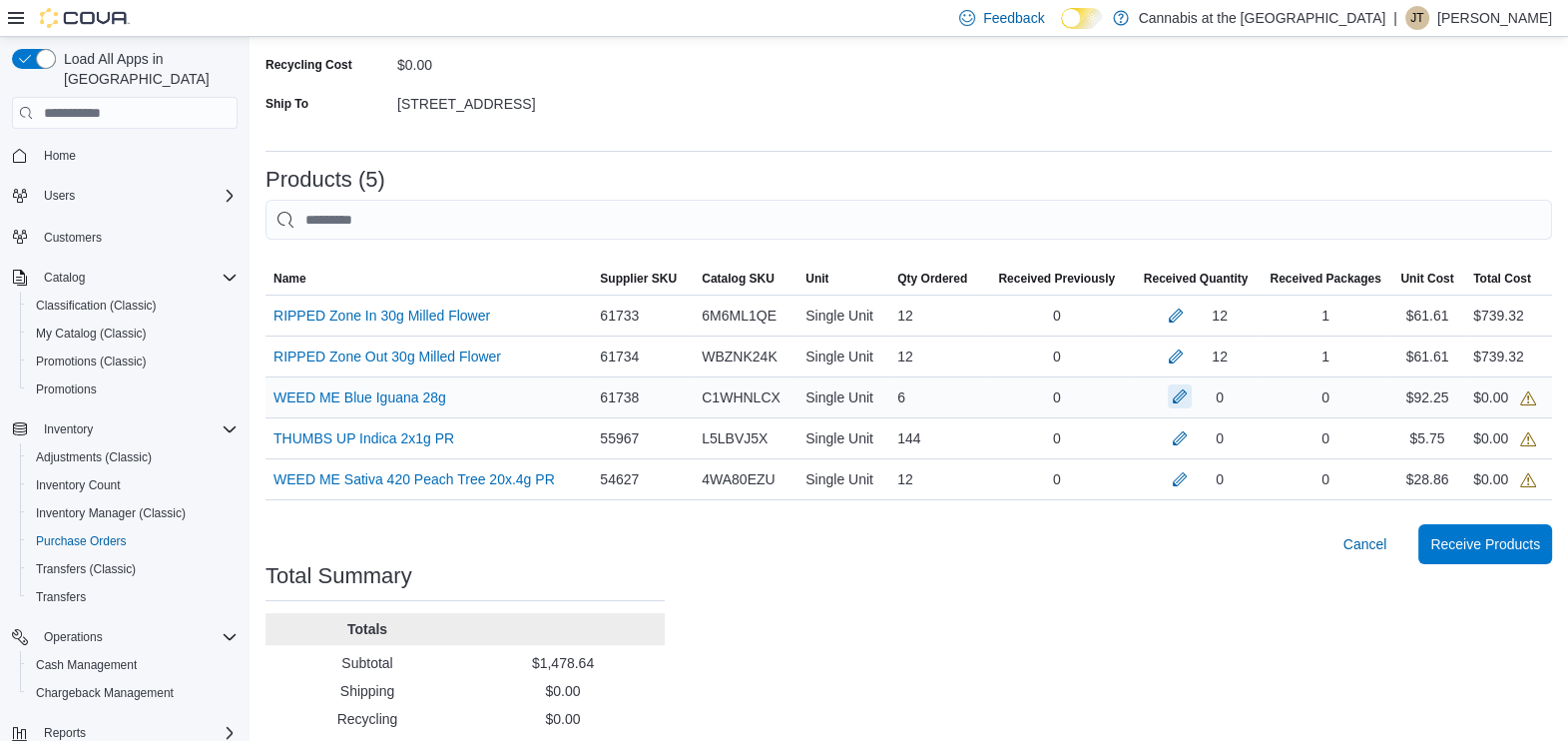 click at bounding box center [1180, 396] 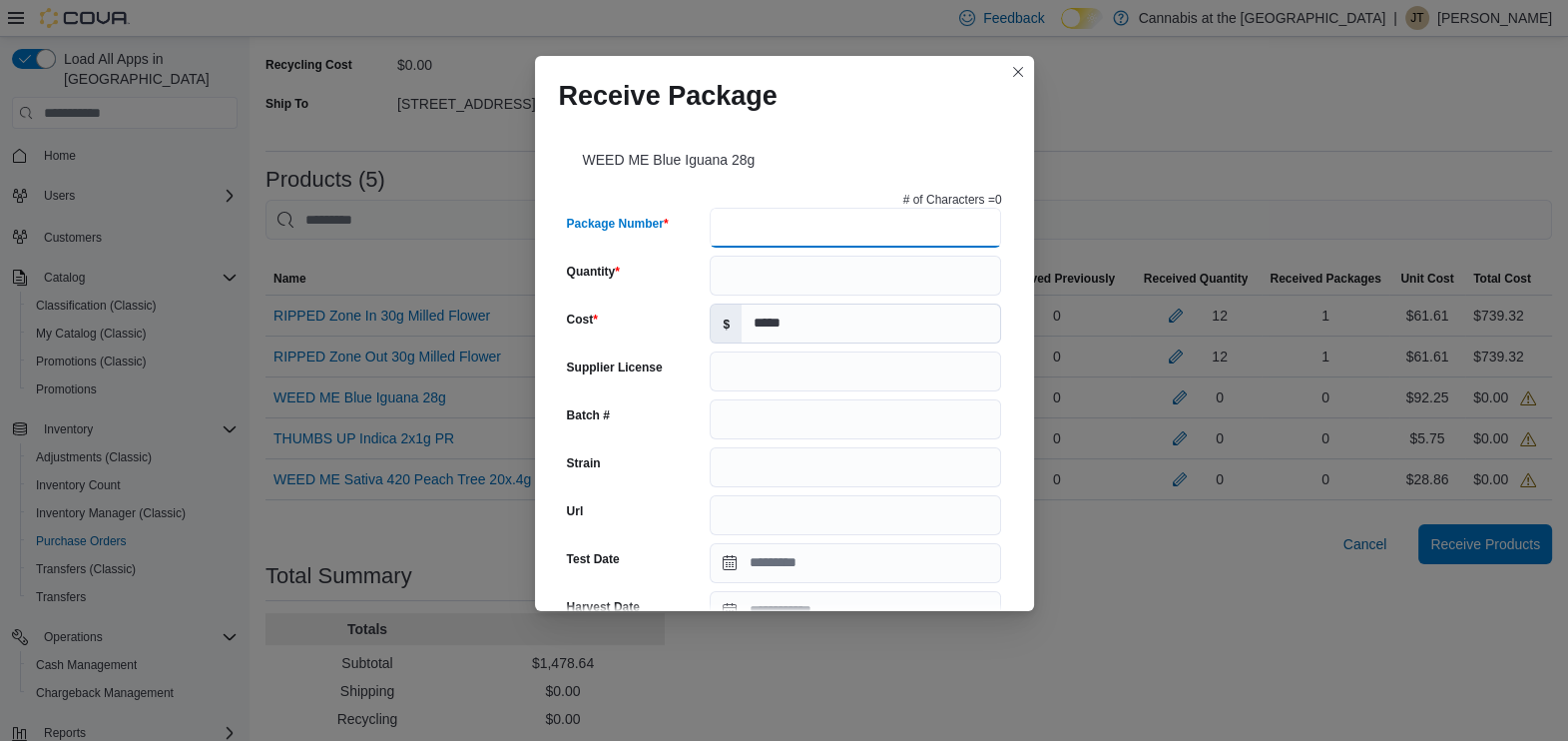 click on "Package Number" at bounding box center [855, 228] 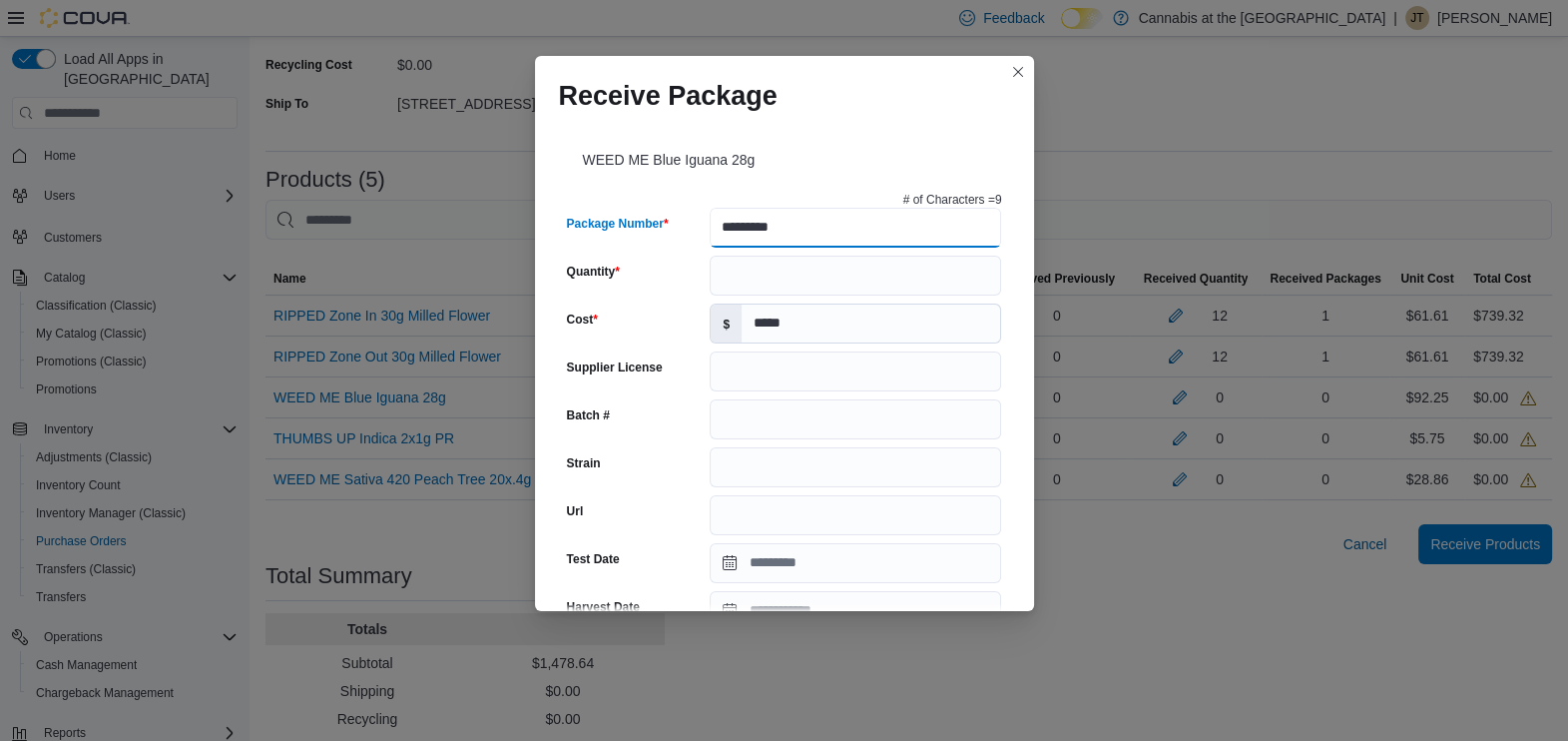 type on "*********" 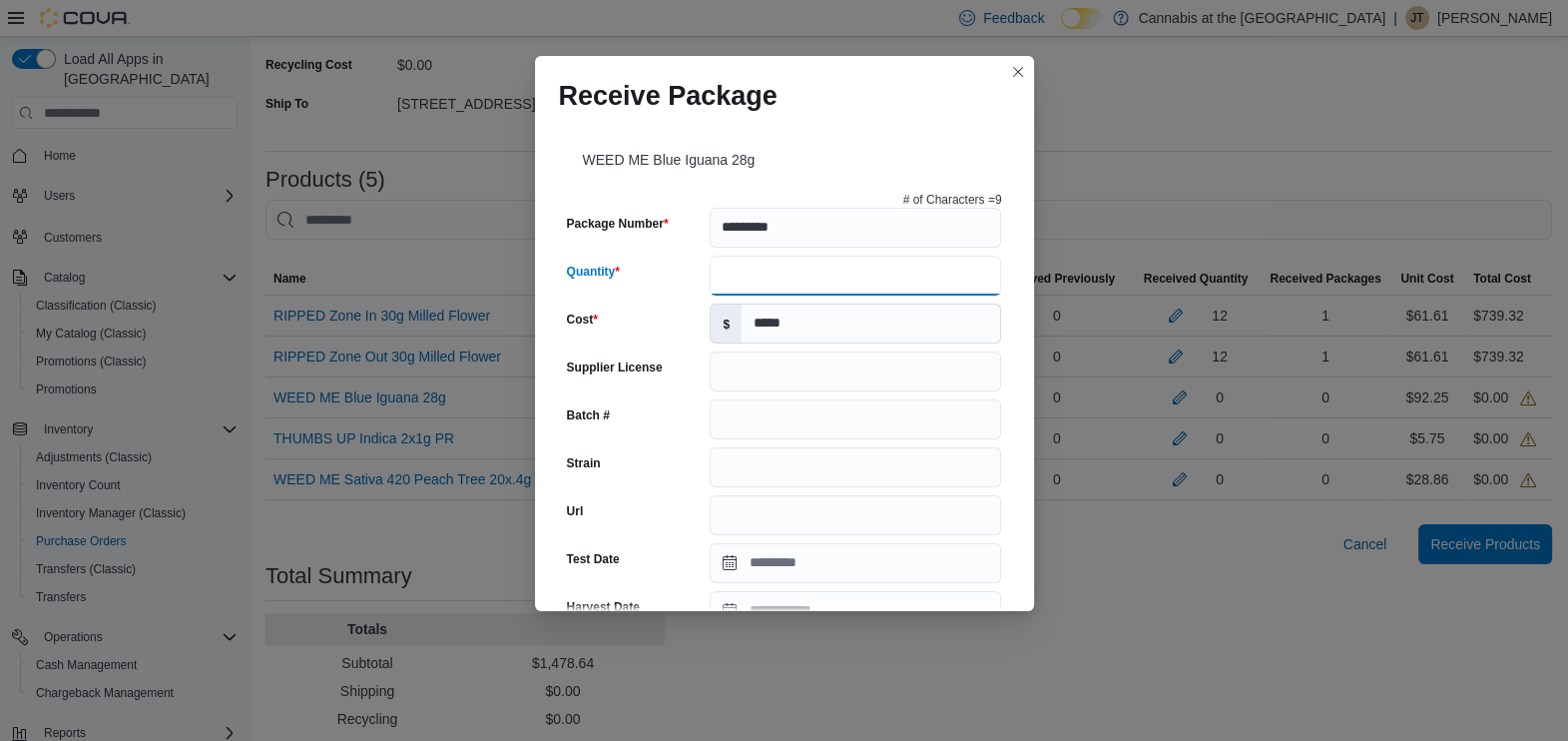 click on "Quantity" at bounding box center (855, 276) 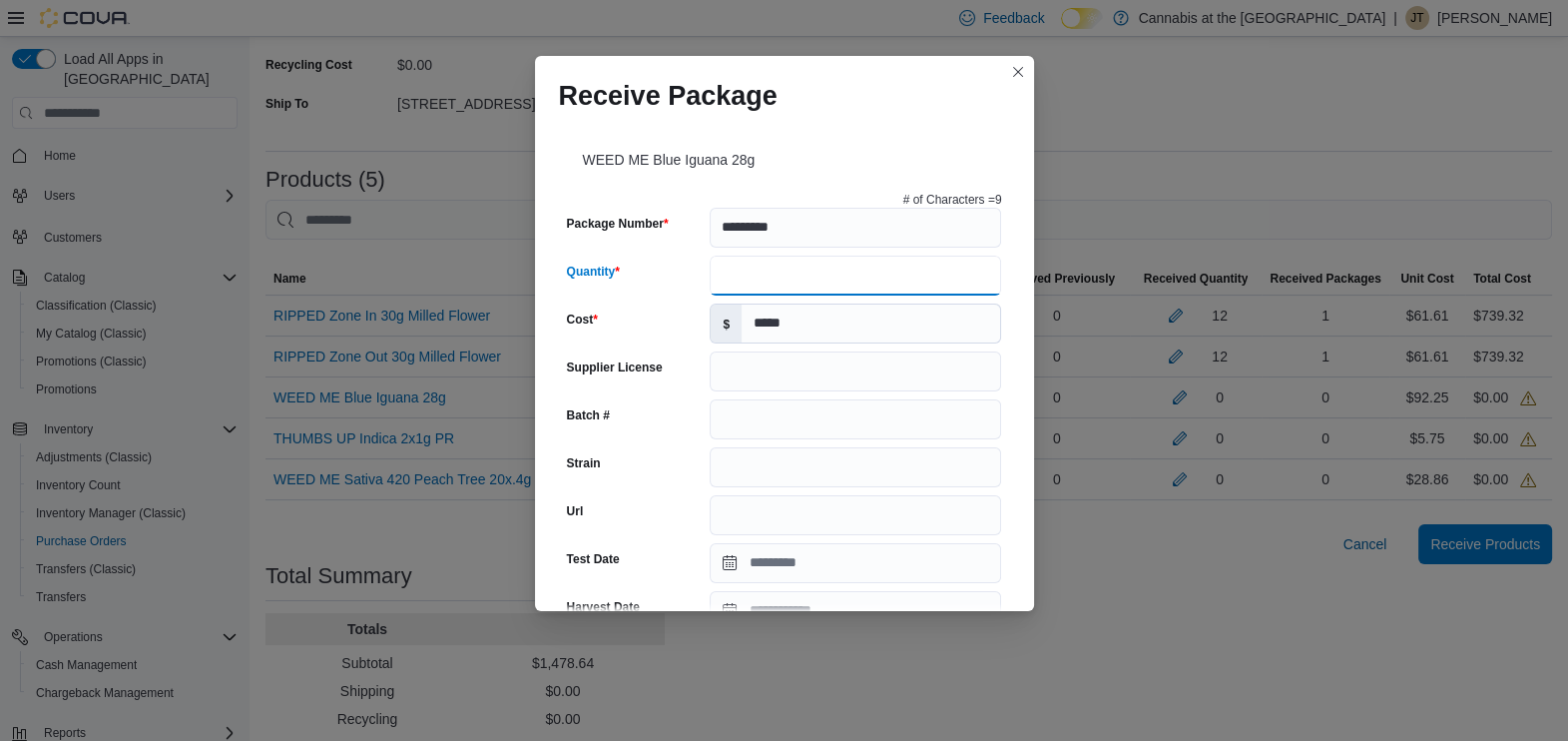 type on "*" 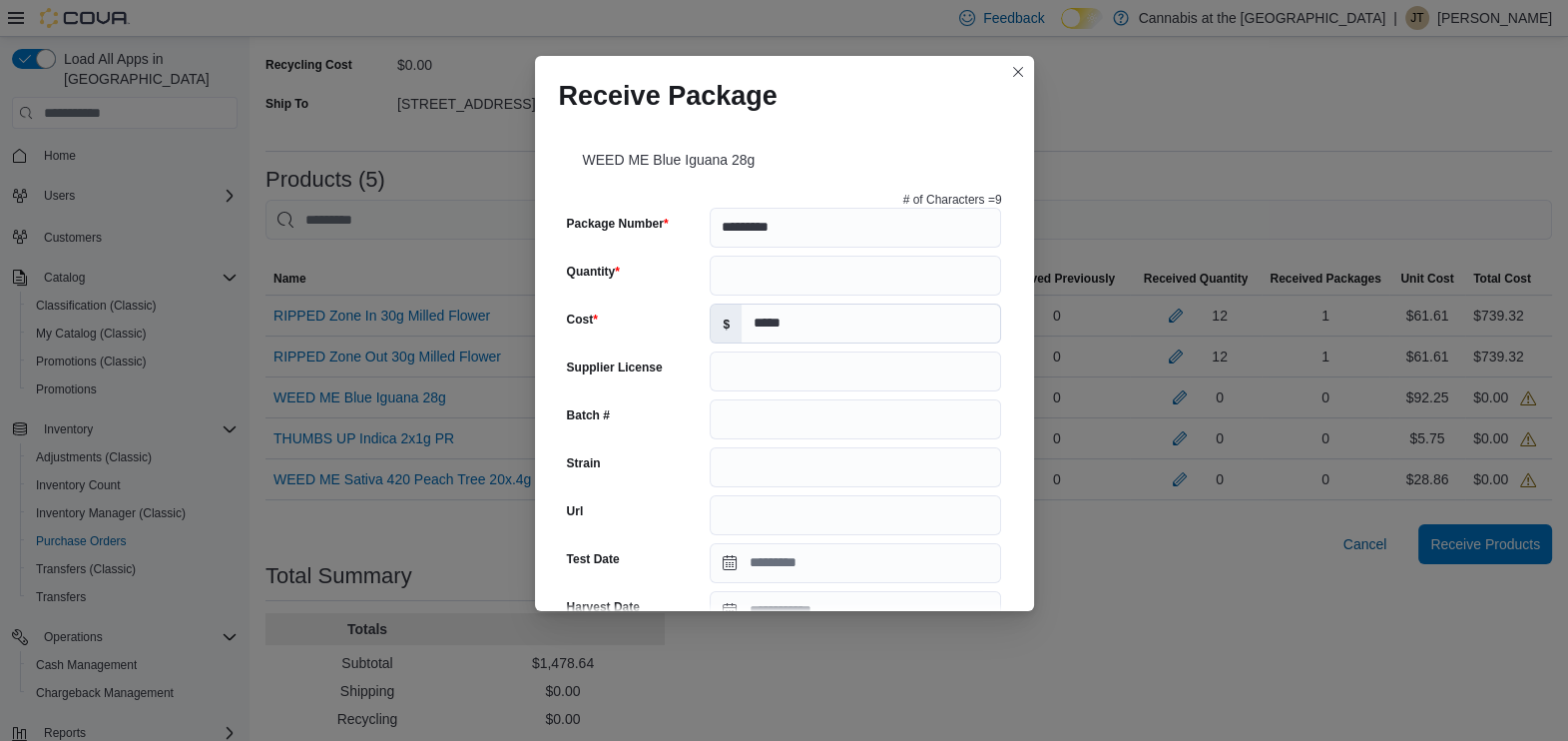 click on "WEED ME Blue Iguana 28g # of Characters =  9 Package Number ********* Quantity * Cost $ ***** Supplier License Batch # Strain Url Test Date Harvest Date Production Date Packaged Date Testing Facility Test Batch # Terpene Profile Expiration Date Use By Date [MEDICAL_DATA] Add [MEDICAL_DATA] Add unit THC % CBD % Add Item Cancel Submit" at bounding box center [784, 366] 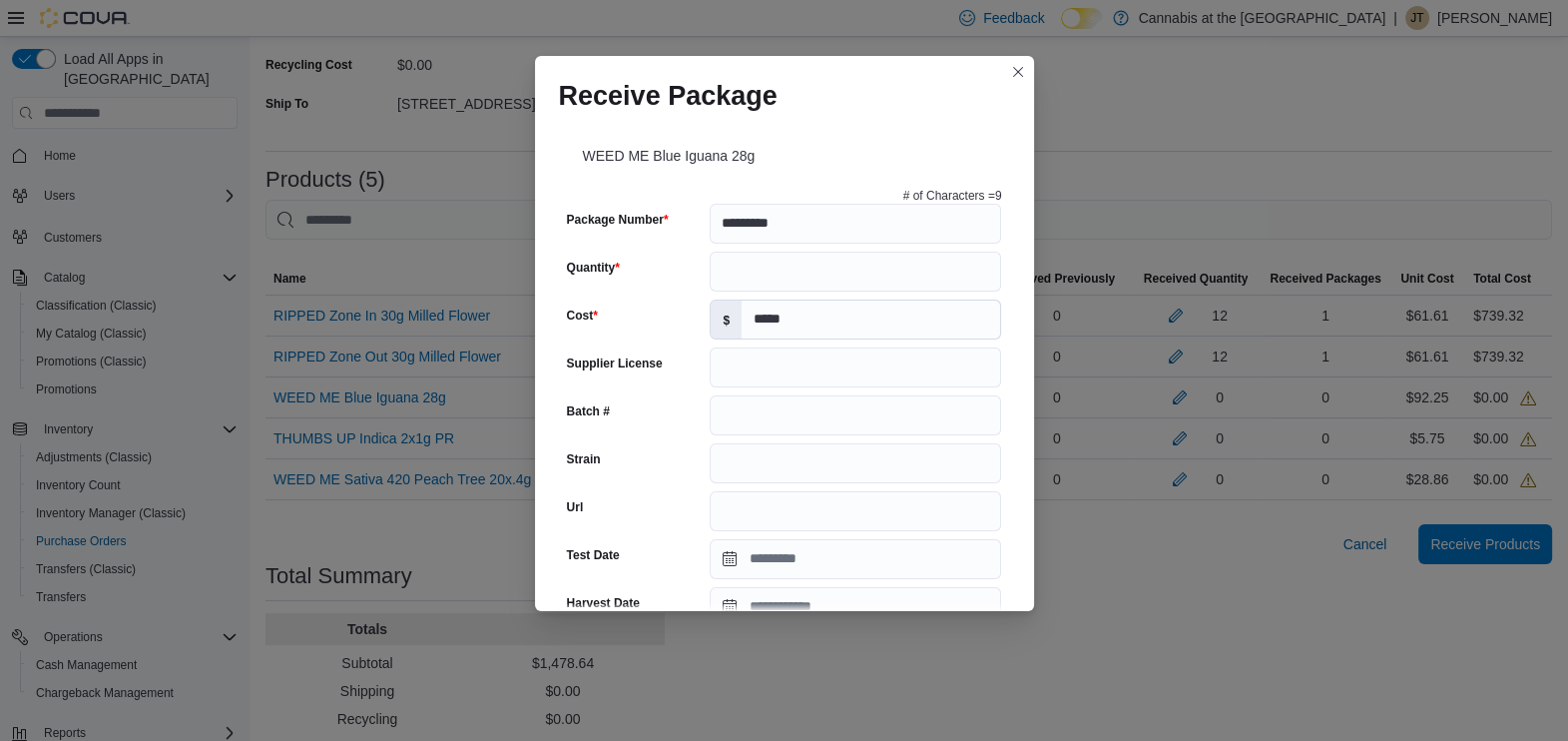 click on "WEED ME Blue Iguana 28g # of Characters =  9 Package Number ********* Quantity * Cost $ ***** Supplier License Batch # Strain Url Test Date Harvest Date Production Date Packaged Date Testing Facility Test Batch # Terpene Profile Expiration Date Use By Date [MEDICAL_DATA] Add [MEDICAL_DATA] Add unit THC % CBD % Add Item Cancel Submit" at bounding box center (784, 366) 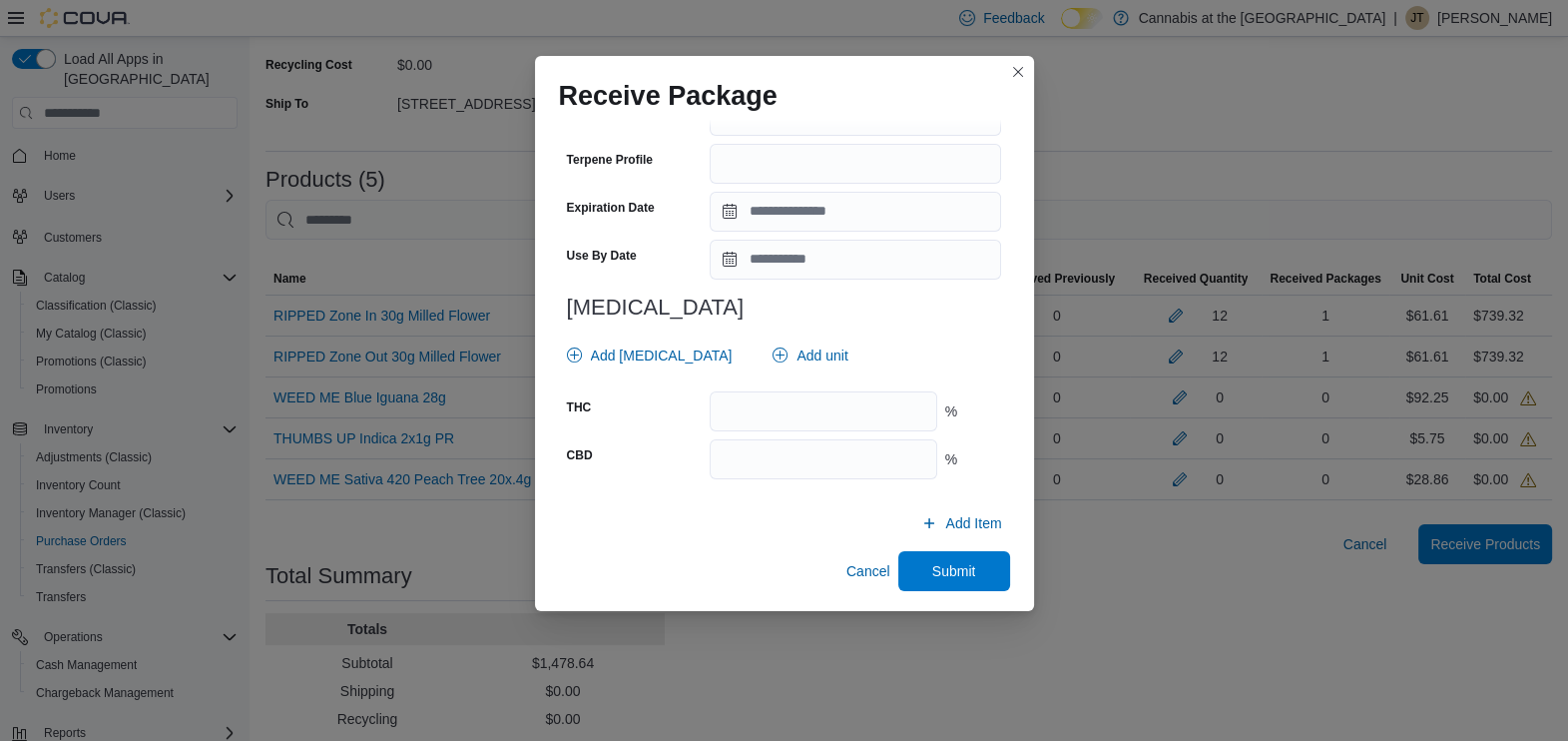 scroll, scrollTop: 689, scrollLeft: 0, axis: vertical 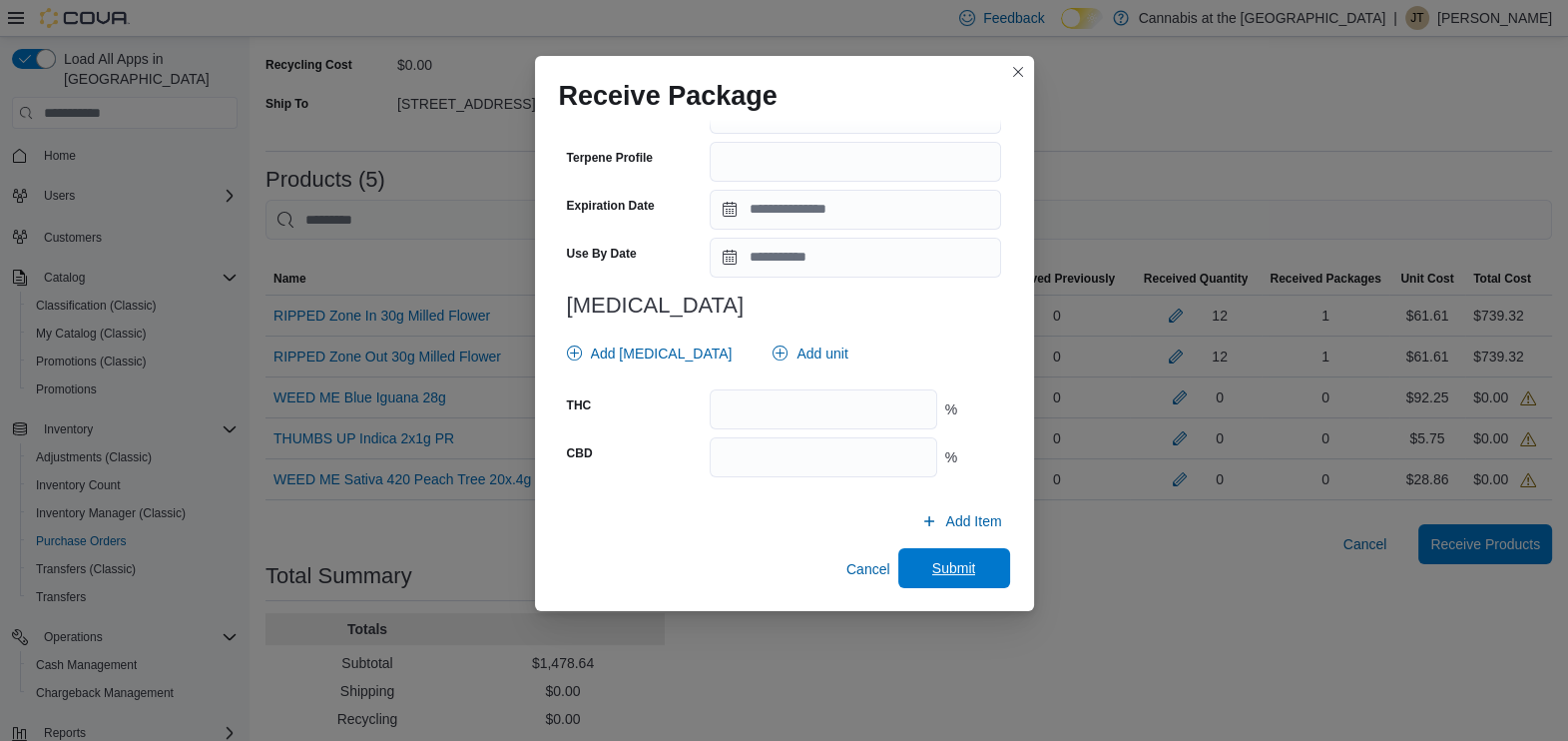 click on "Submit" at bounding box center (954, 568) 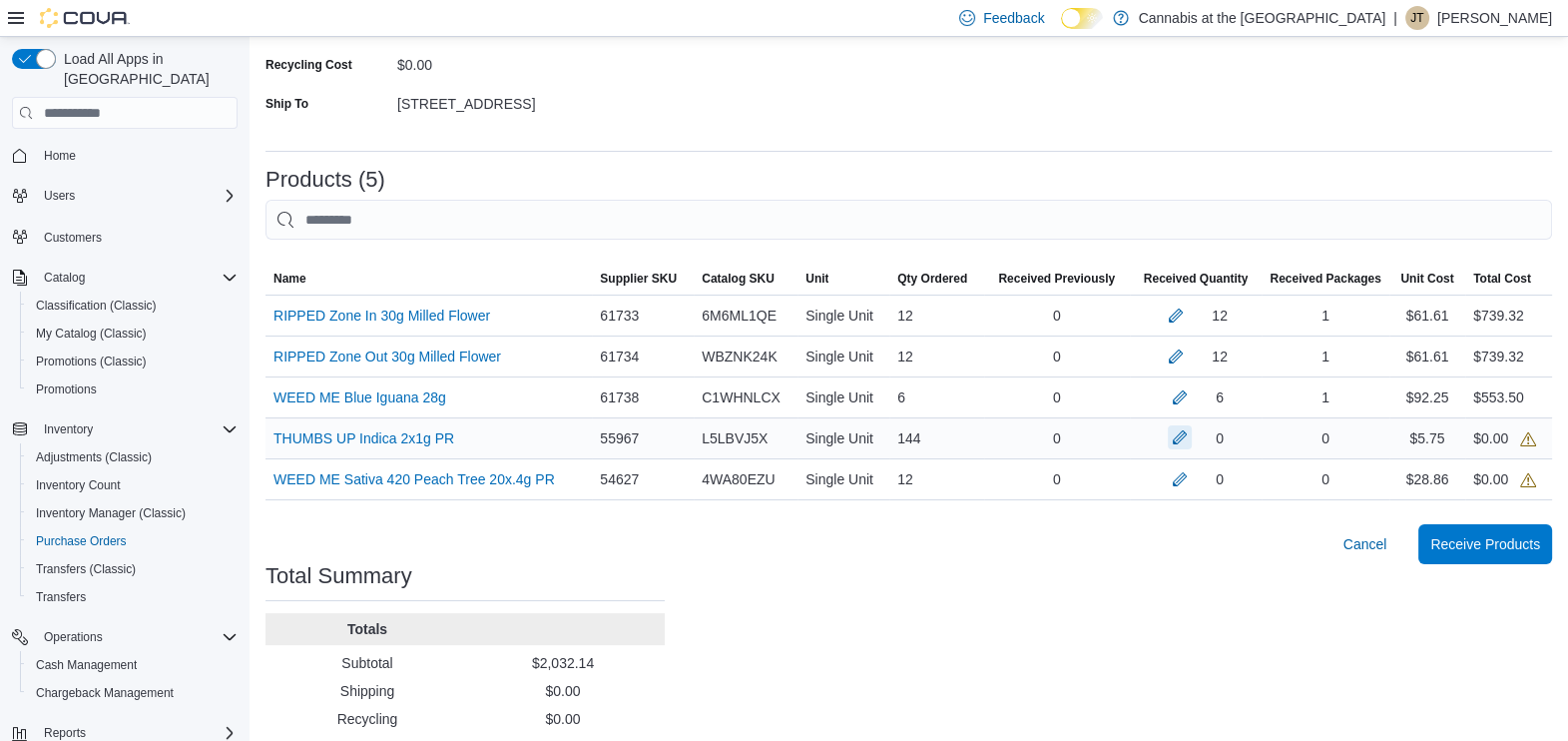 click at bounding box center [1180, 437] 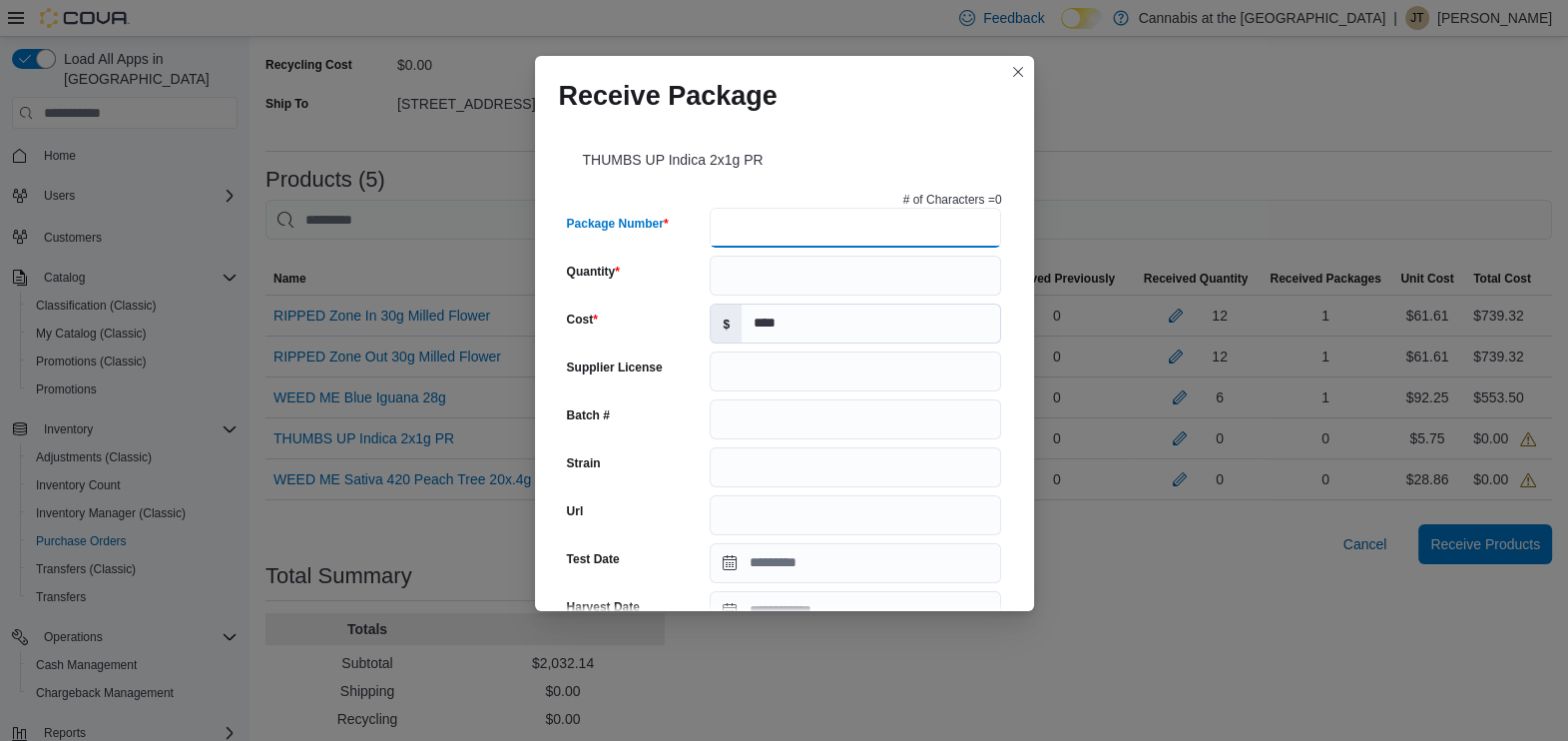 click on "Package Number" at bounding box center (855, 228) 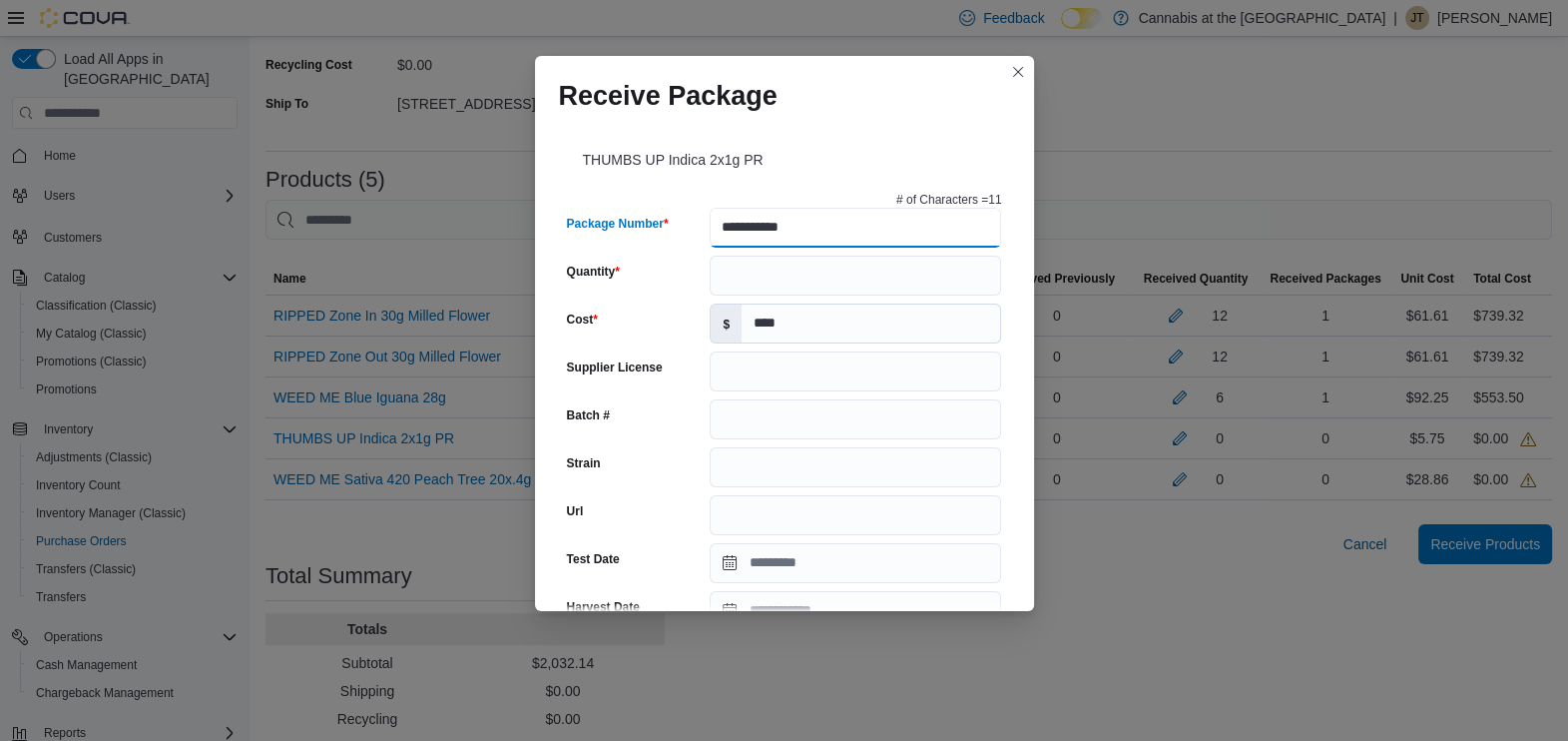 type on "**********" 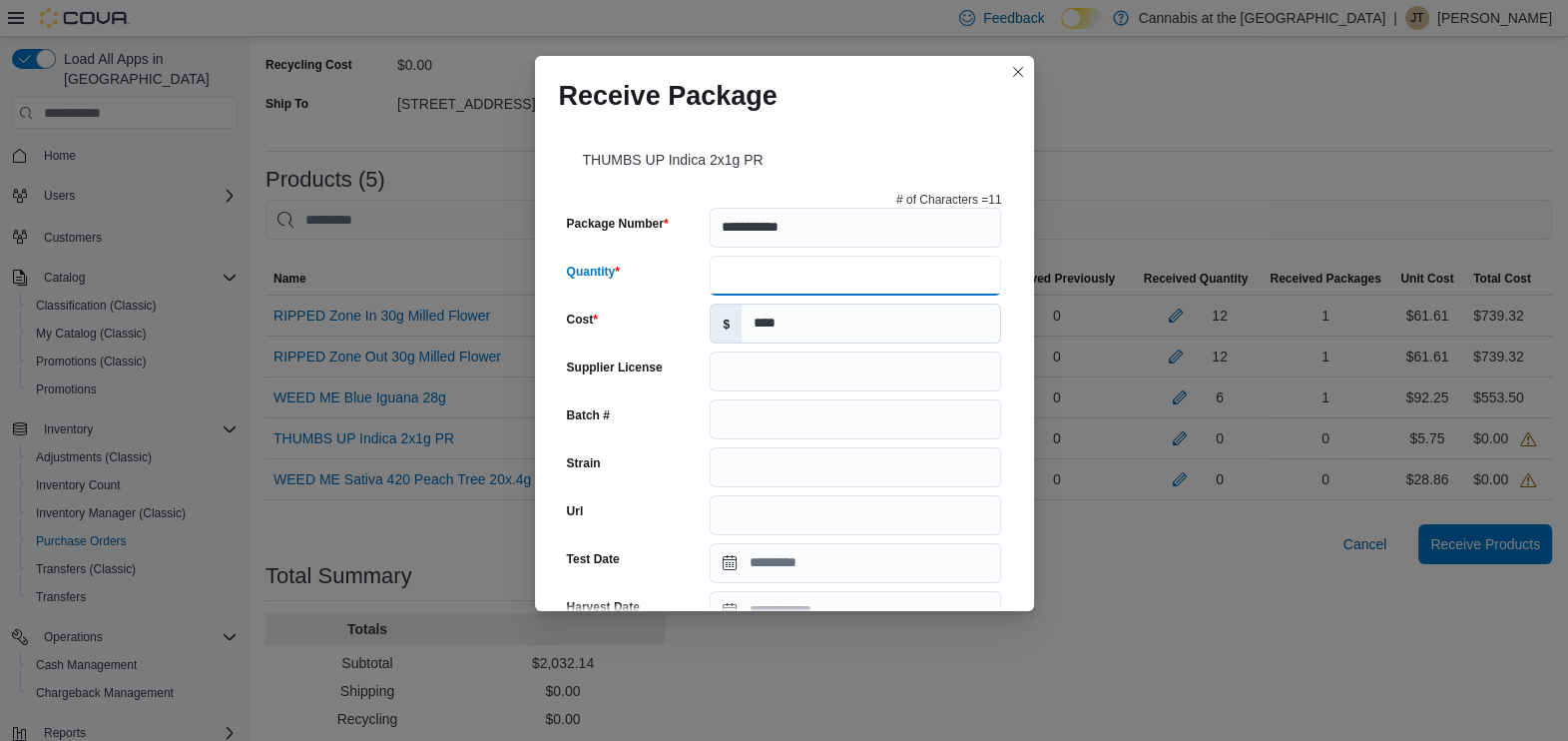 click on "Quantity" at bounding box center [855, 276] 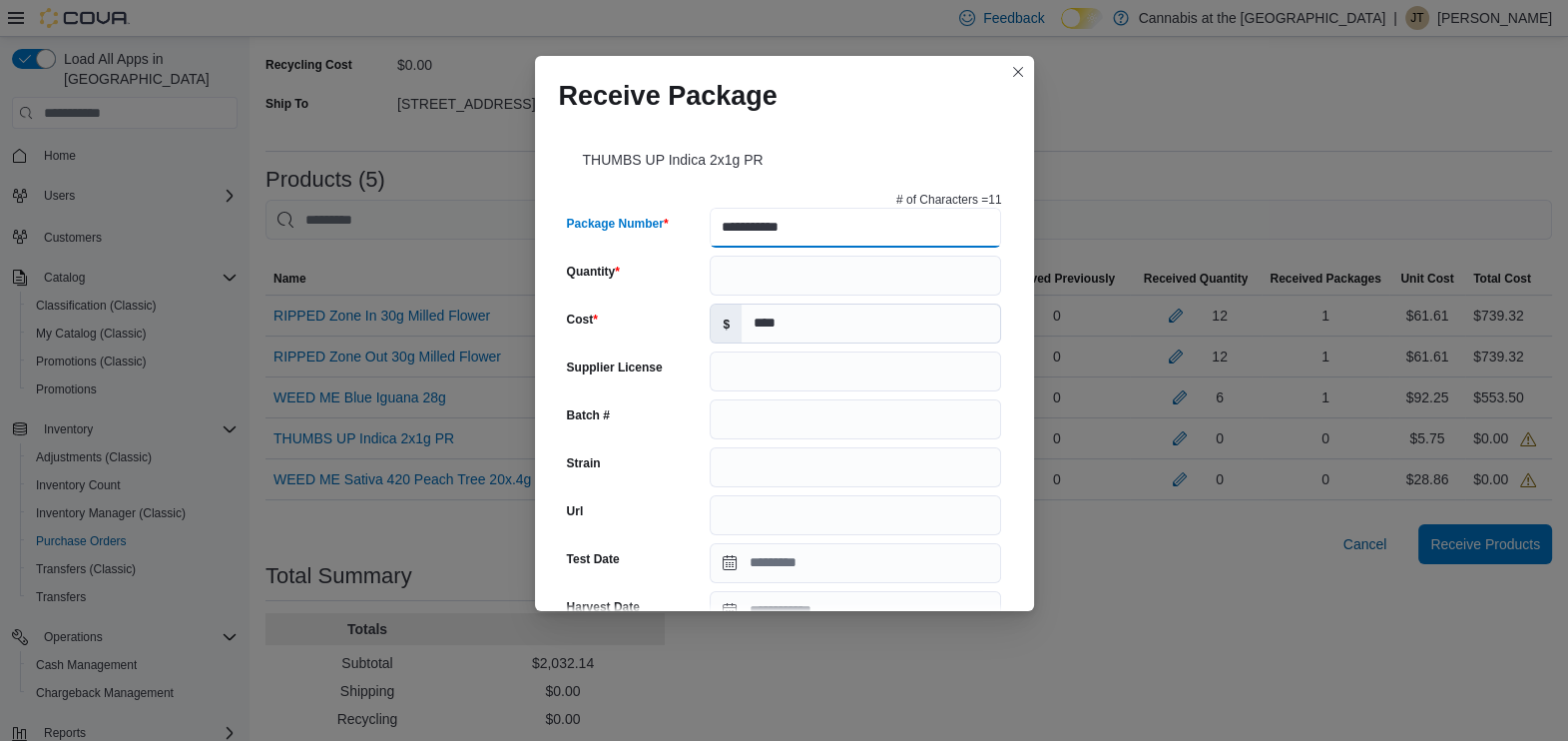 click on "**********" at bounding box center (855, 228) 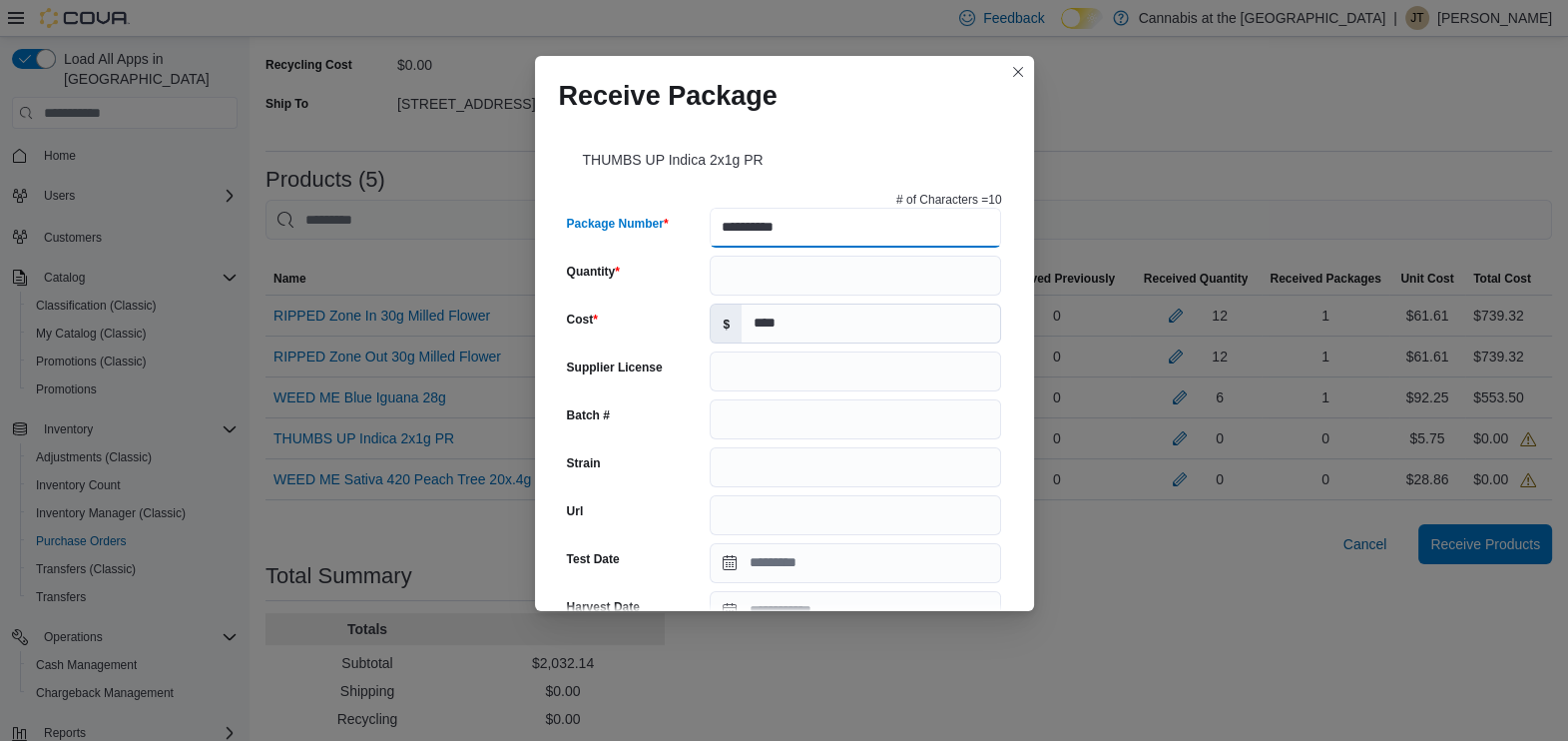 type on "**********" 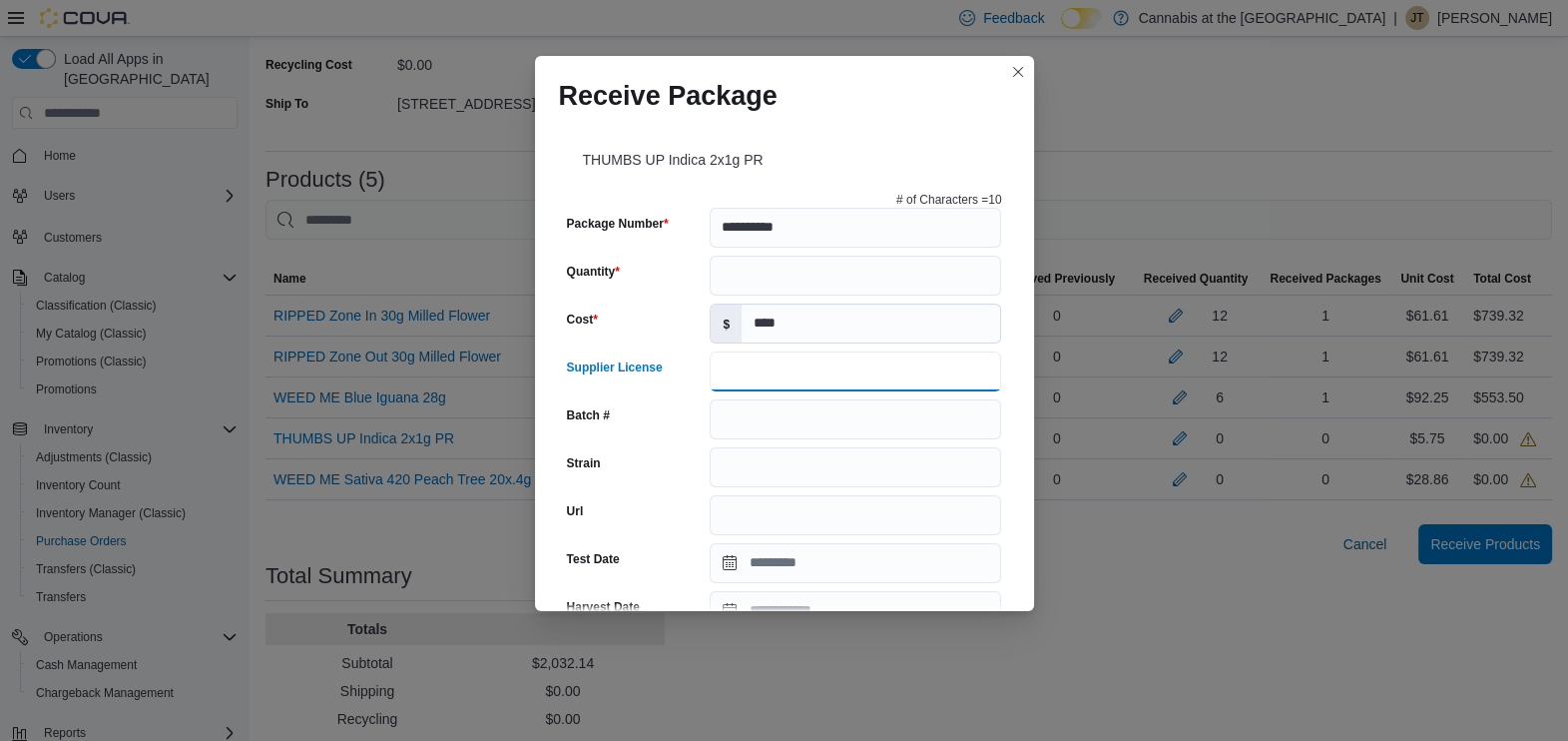 drag, startPoint x: 893, startPoint y: 375, endPoint x: 1063, endPoint y: 564, distance: 254.2066 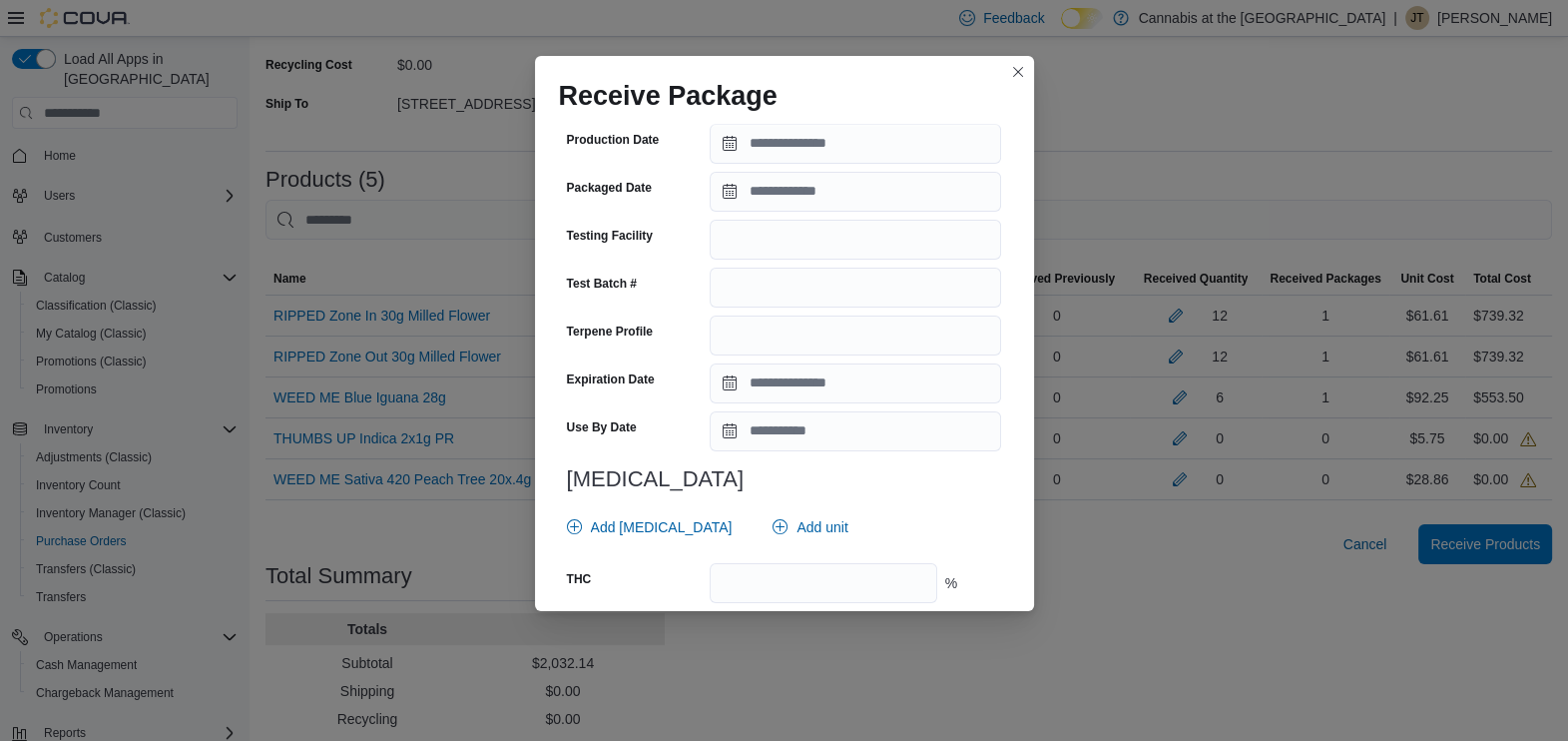scroll, scrollTop: 689, scrollLeft: 0, axis: vertical 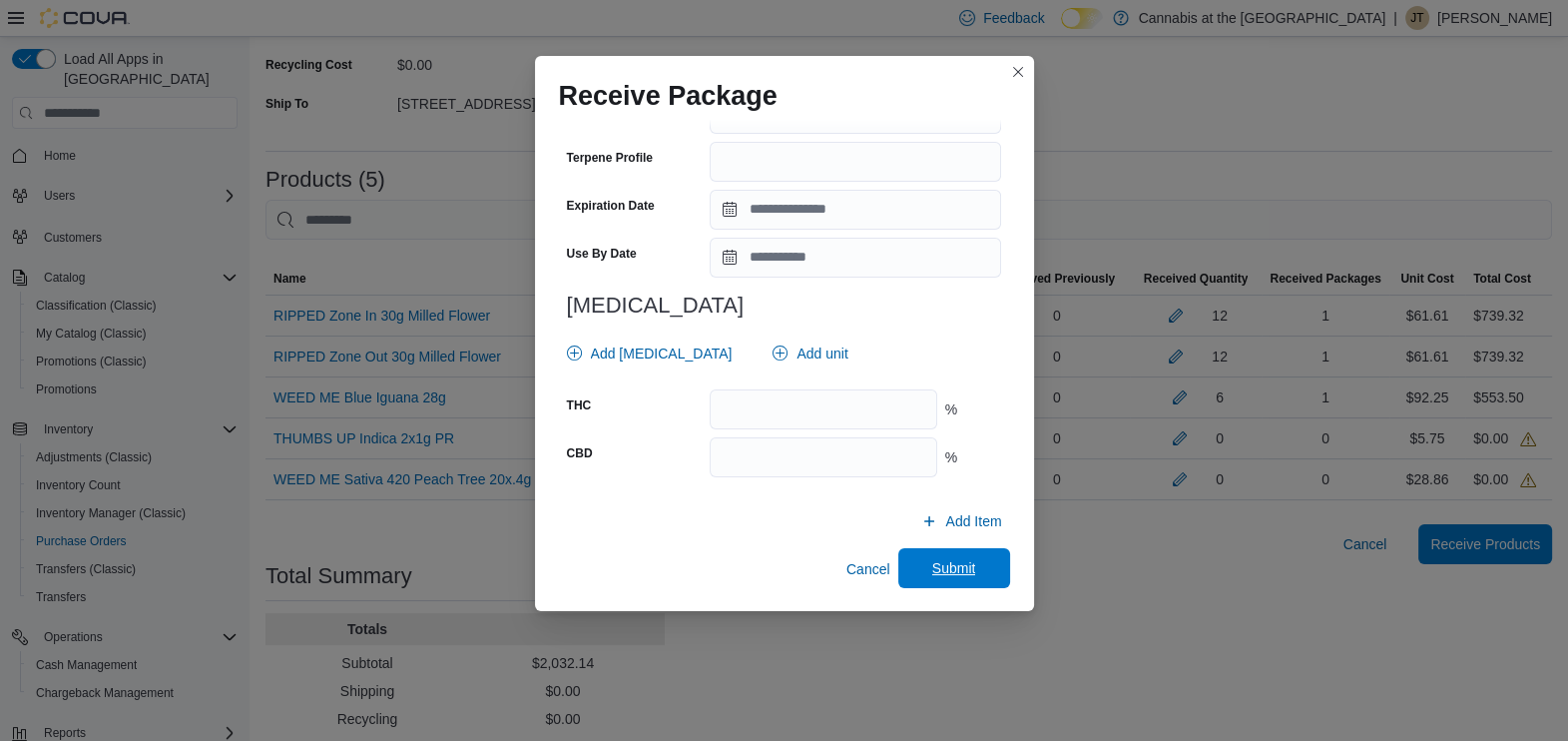 click on "Submit" at bounding box center [954, 568] 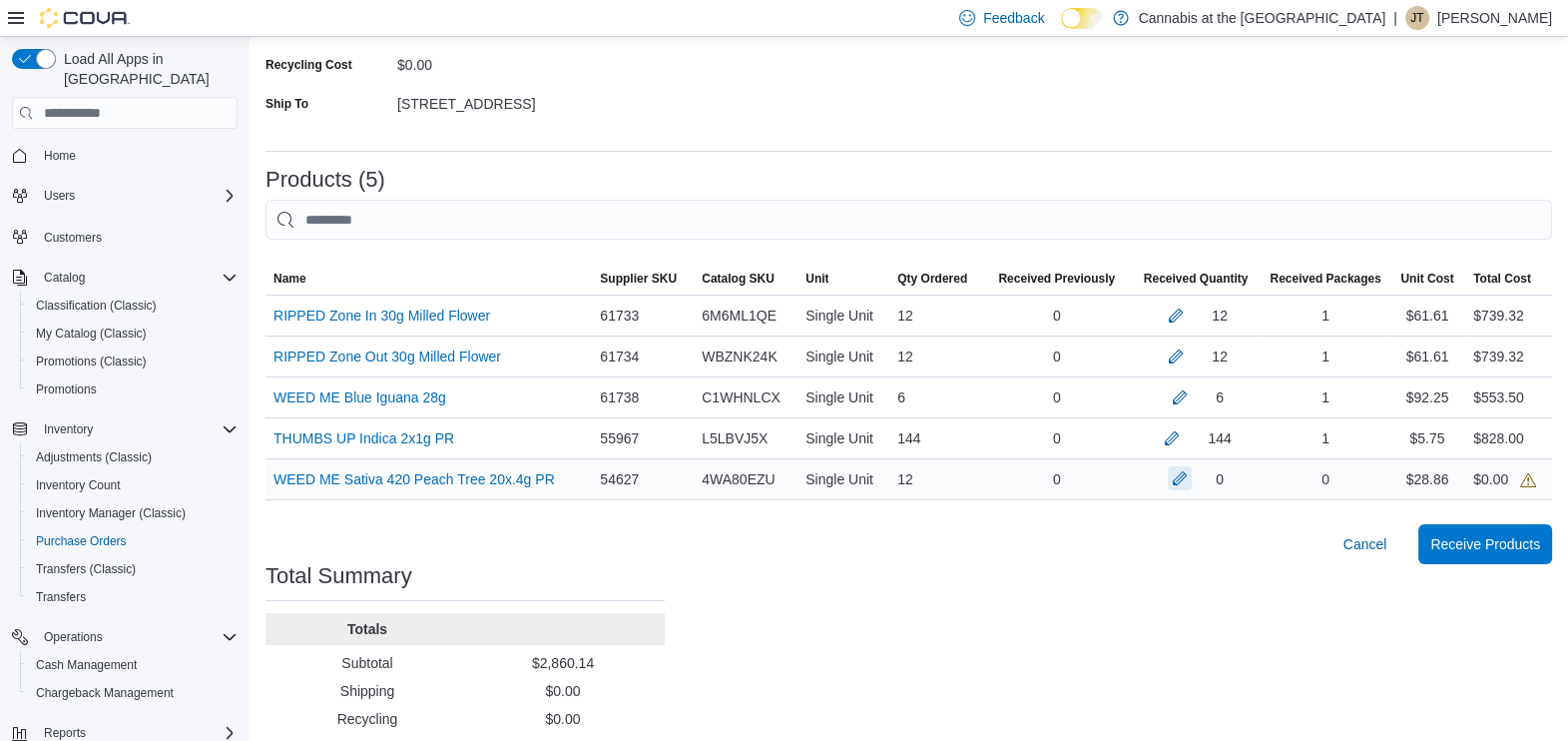 click at bounding box center [1180, 478] 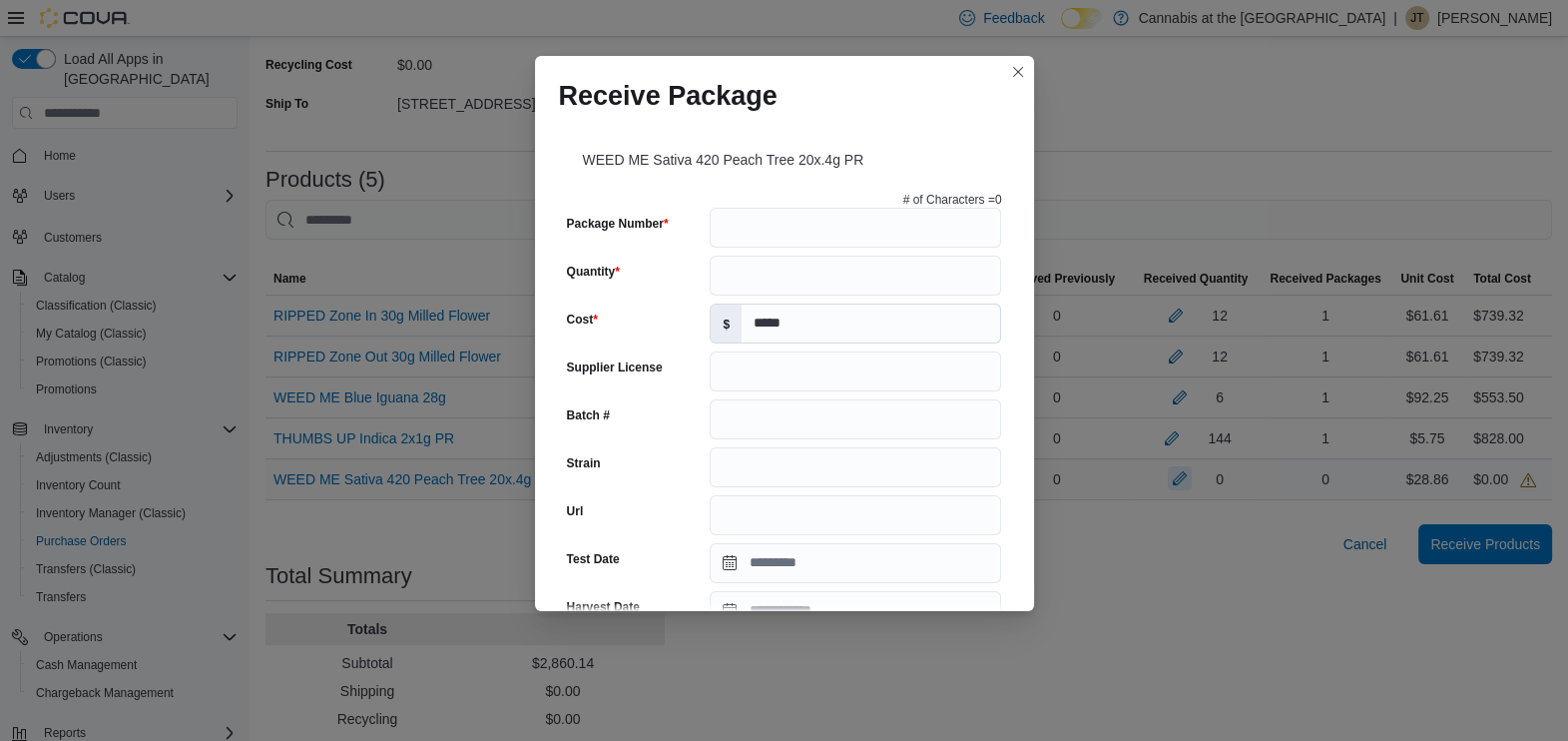 click on "Receive Package WEED ME Sativa 420 Peach Tree 20x.4g PR # of Characters =  0 Package Number Quantity Cost $ ***** Supplier License Batch # Strain Url Test Date Harvest Date Production Date Packaged Date Testing Facility Test Batch # Terpene Profile Expiration Date Use By Date [MEDICAL_DATA] Add [MEDICAL_DATA] Add unit THC % CBD % Add Item Cancel Submit" at bounding box center (784, 370) 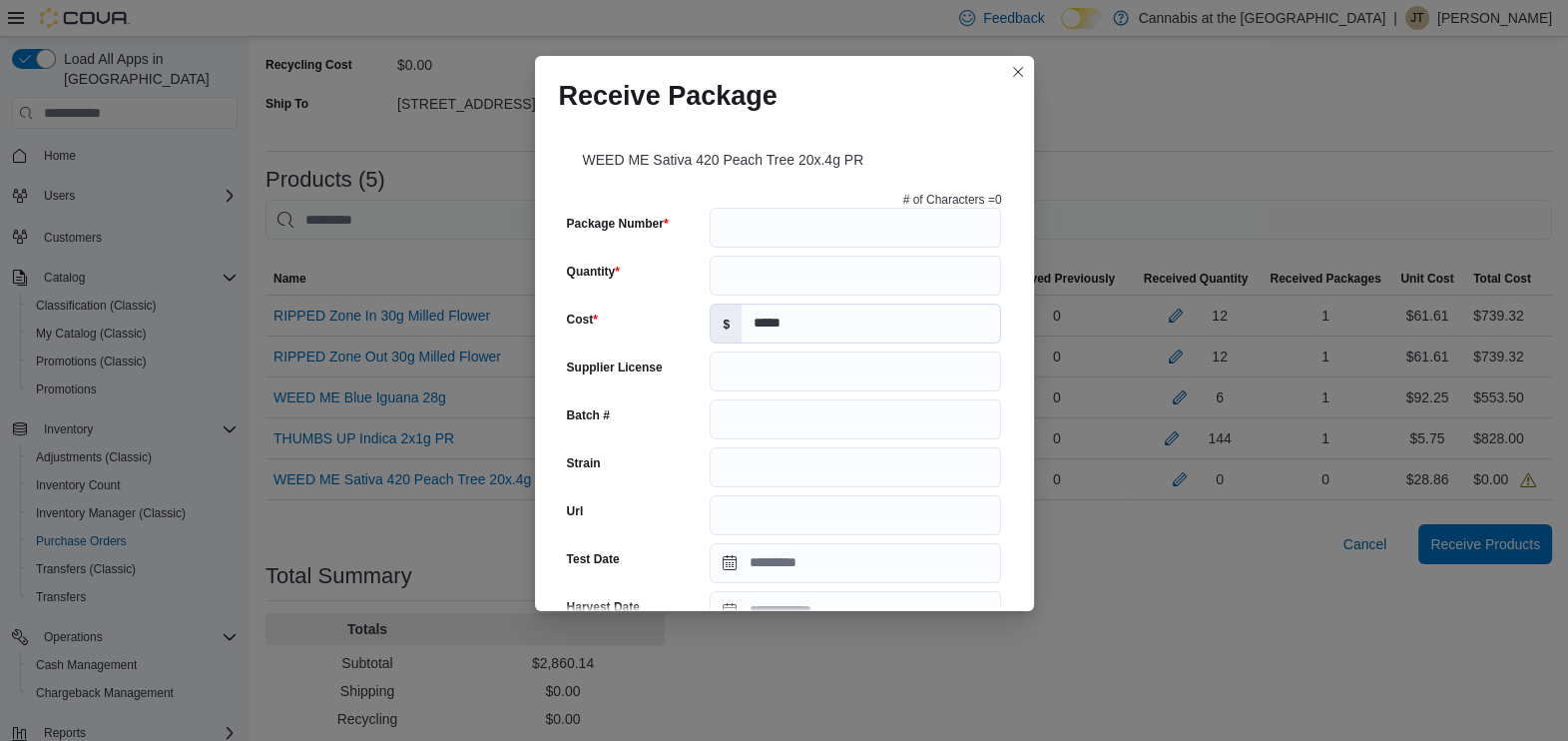 click on "# of Characters =  0" at bounding box center [784, 200] 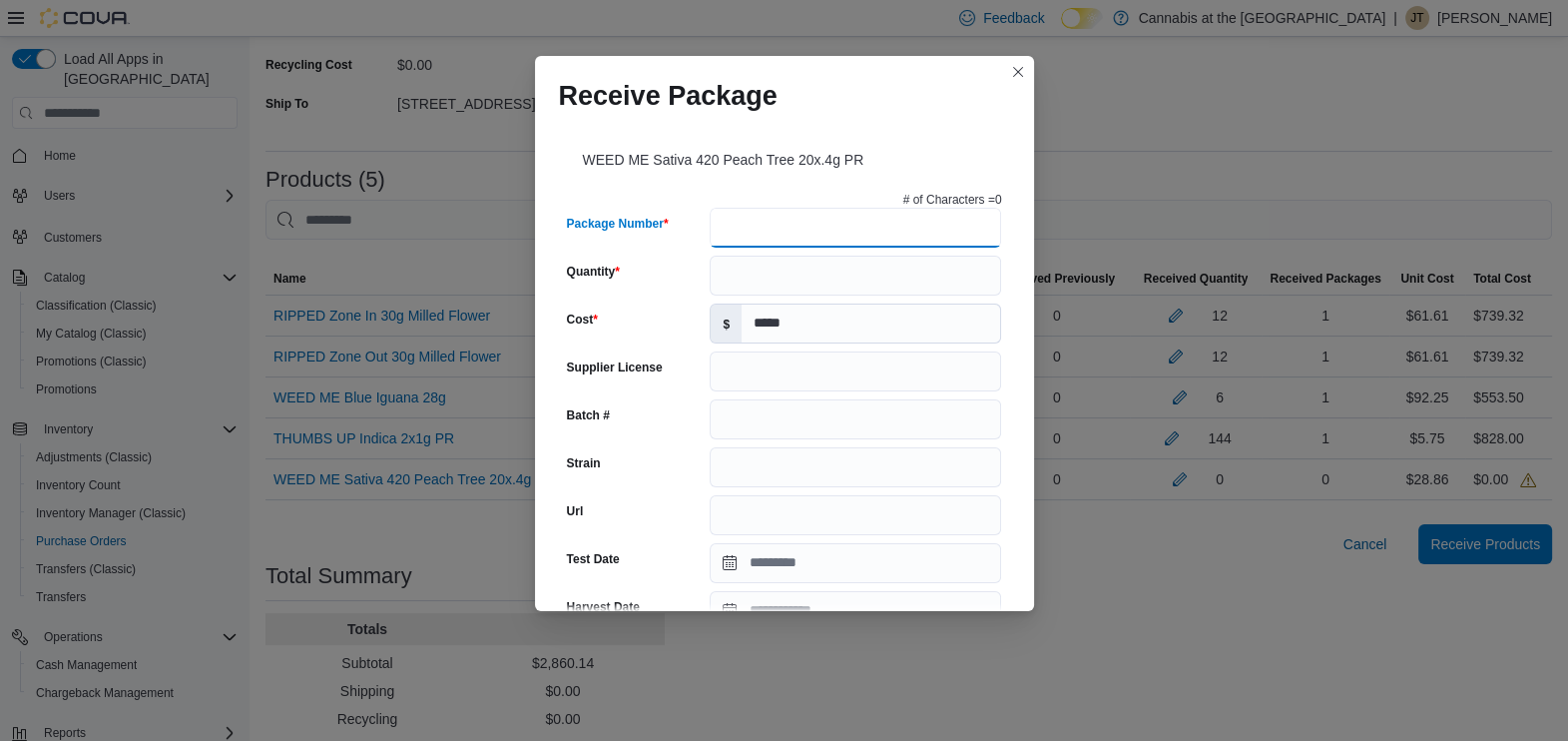 click on "Package Number" at bounding box center (855, 228) 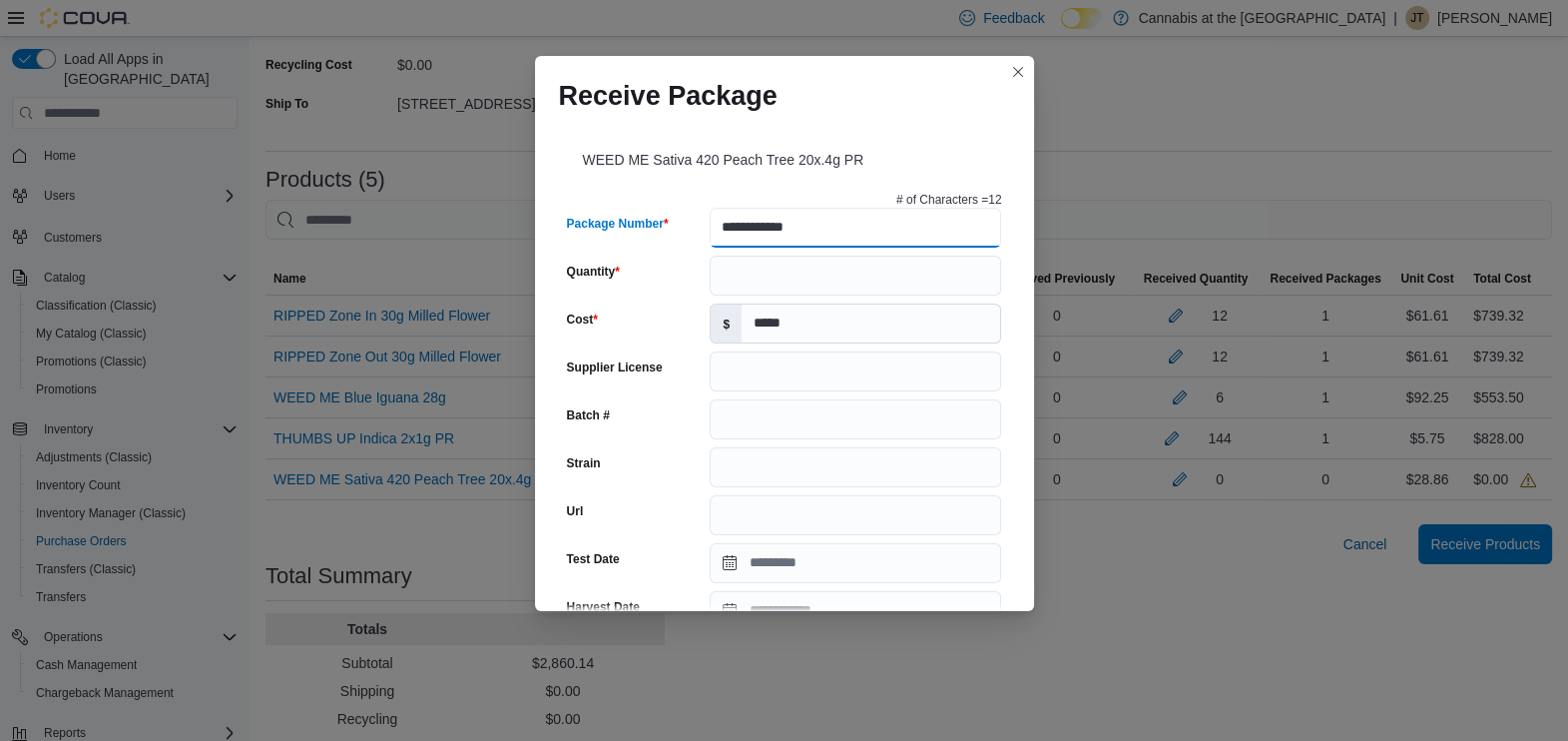 type on "**********" 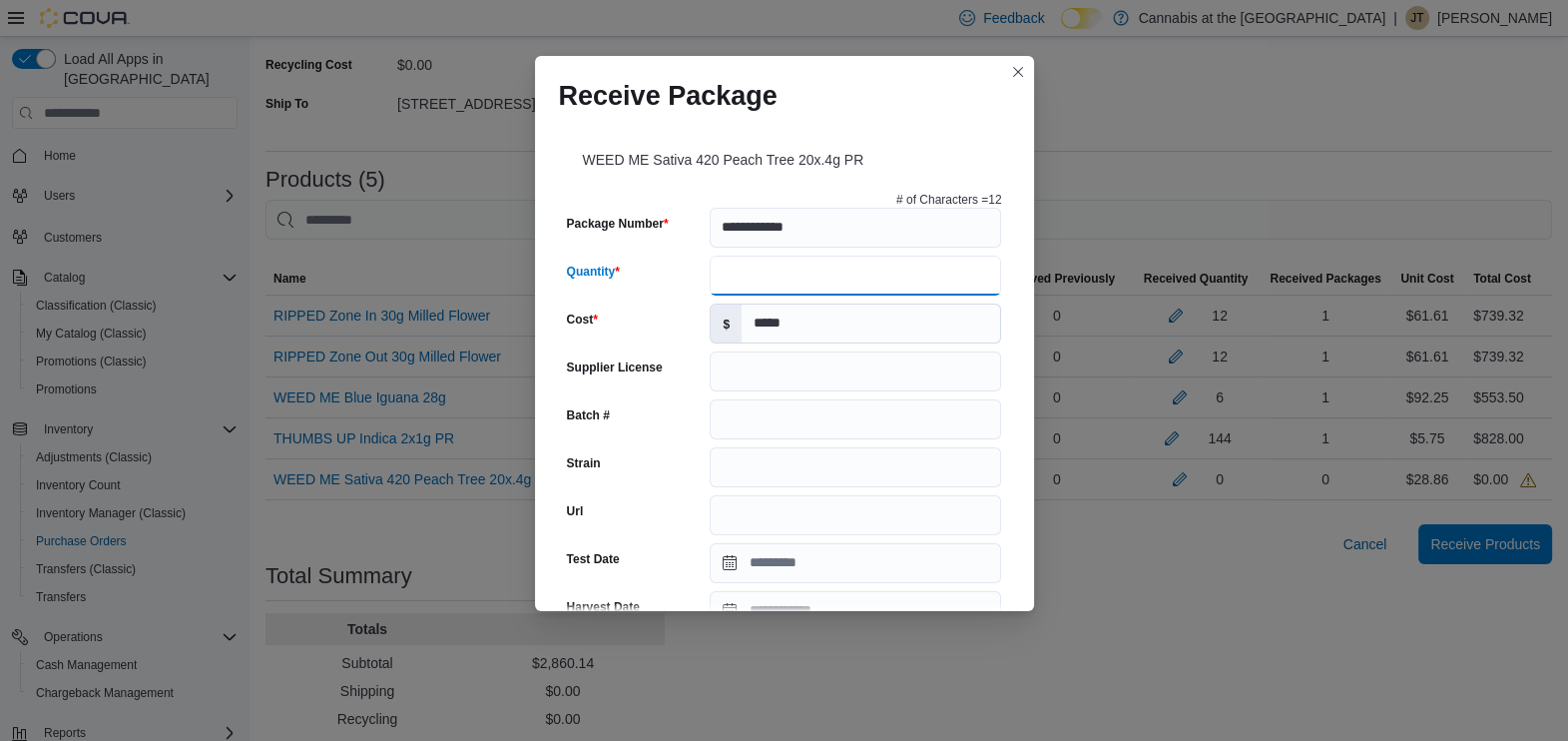 click on "Quantity" at bounding box center (855, 276) 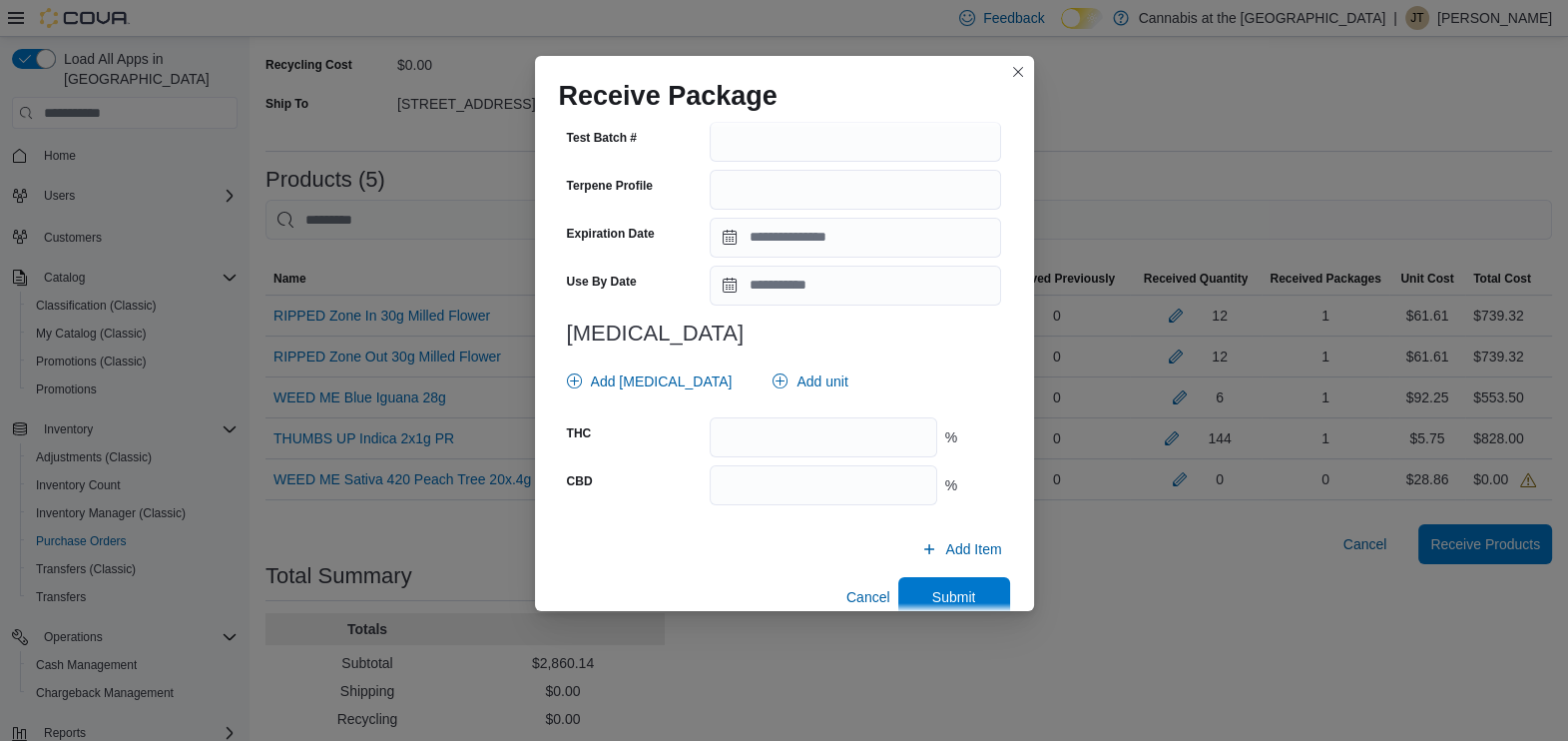 scroll, scrollTop: 689, scrollLeft: 0, axis: vertical 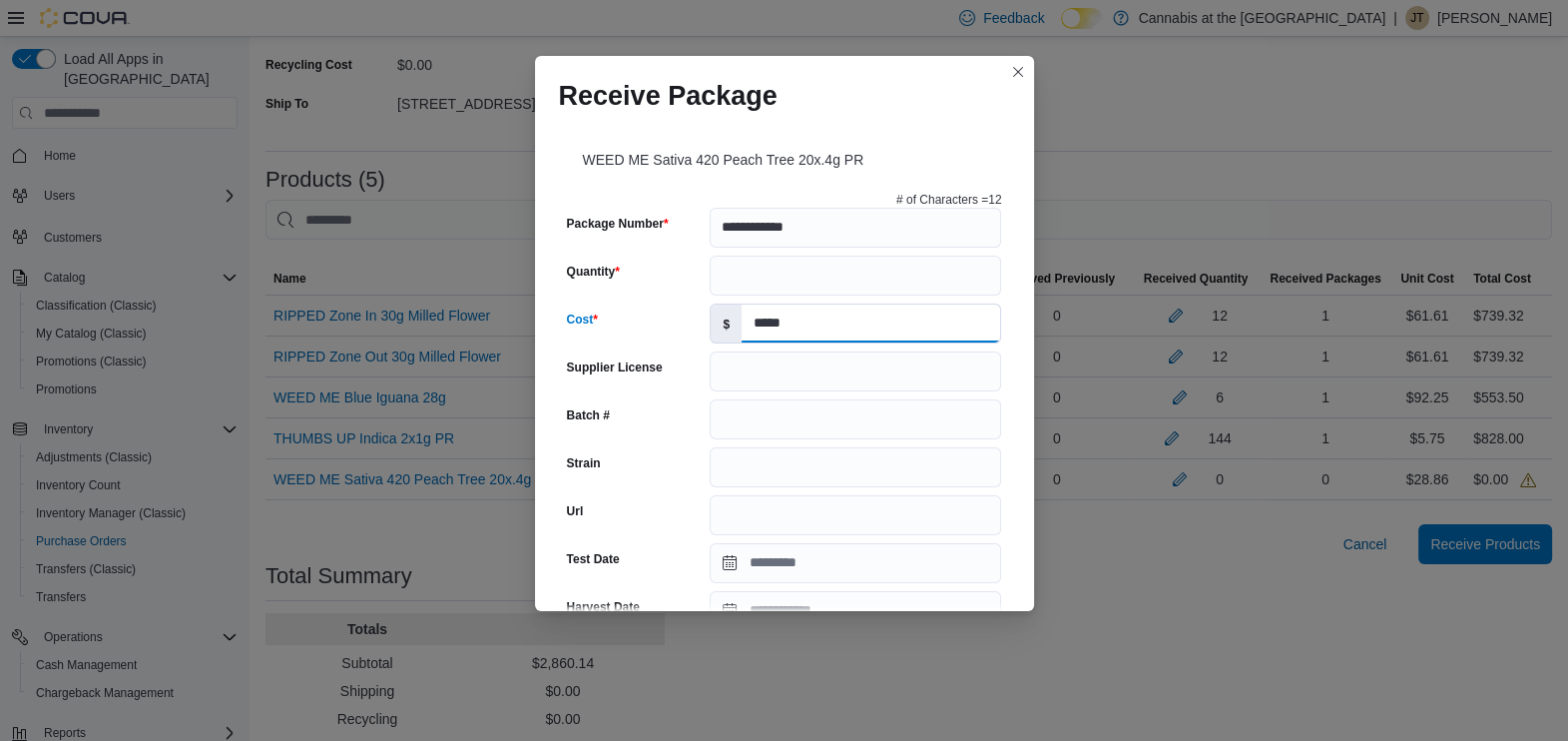 click on "*****" at bounding box center (870, 324) 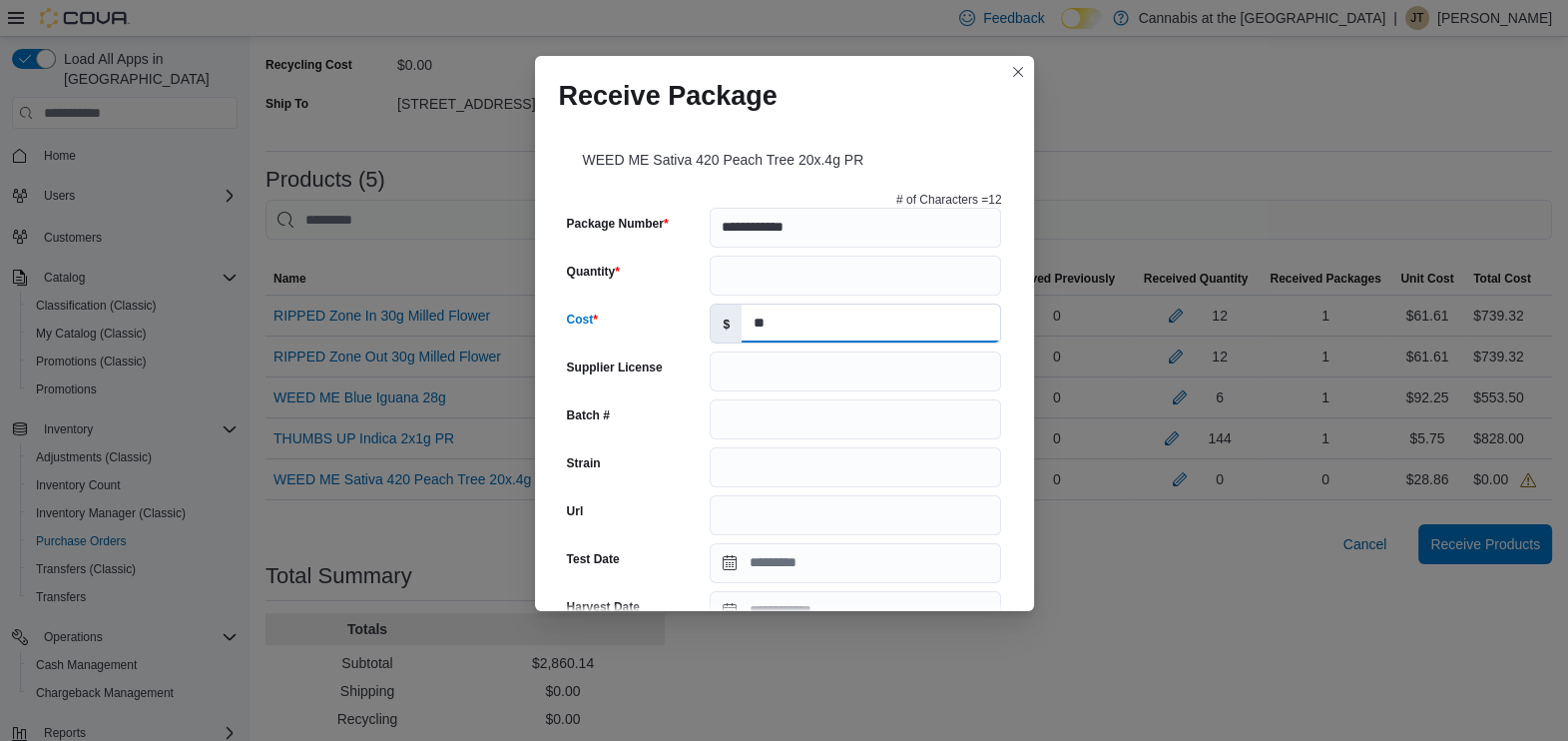 type on "*" 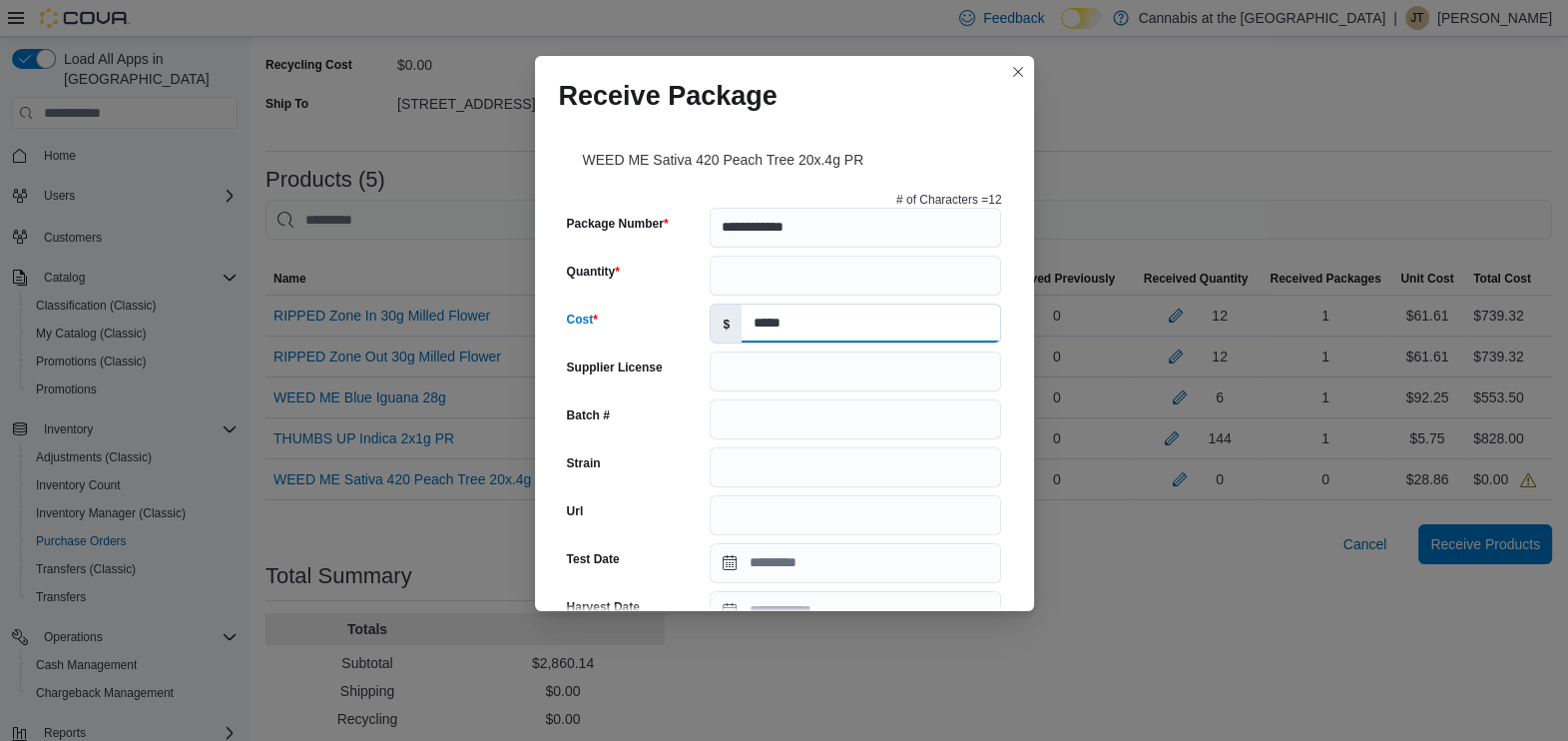 type on "*****" 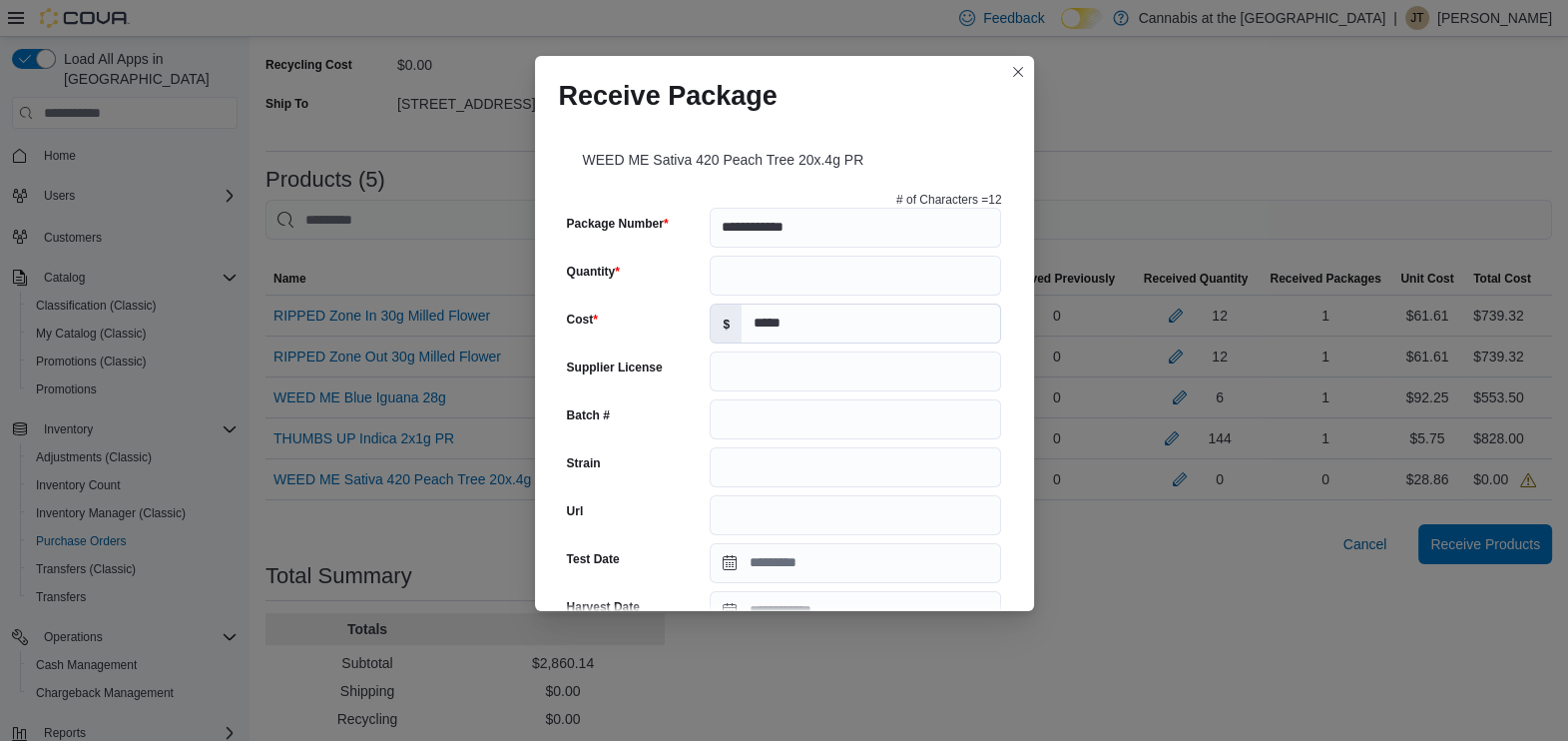 click on "**********" at bounding box center [784, 366] 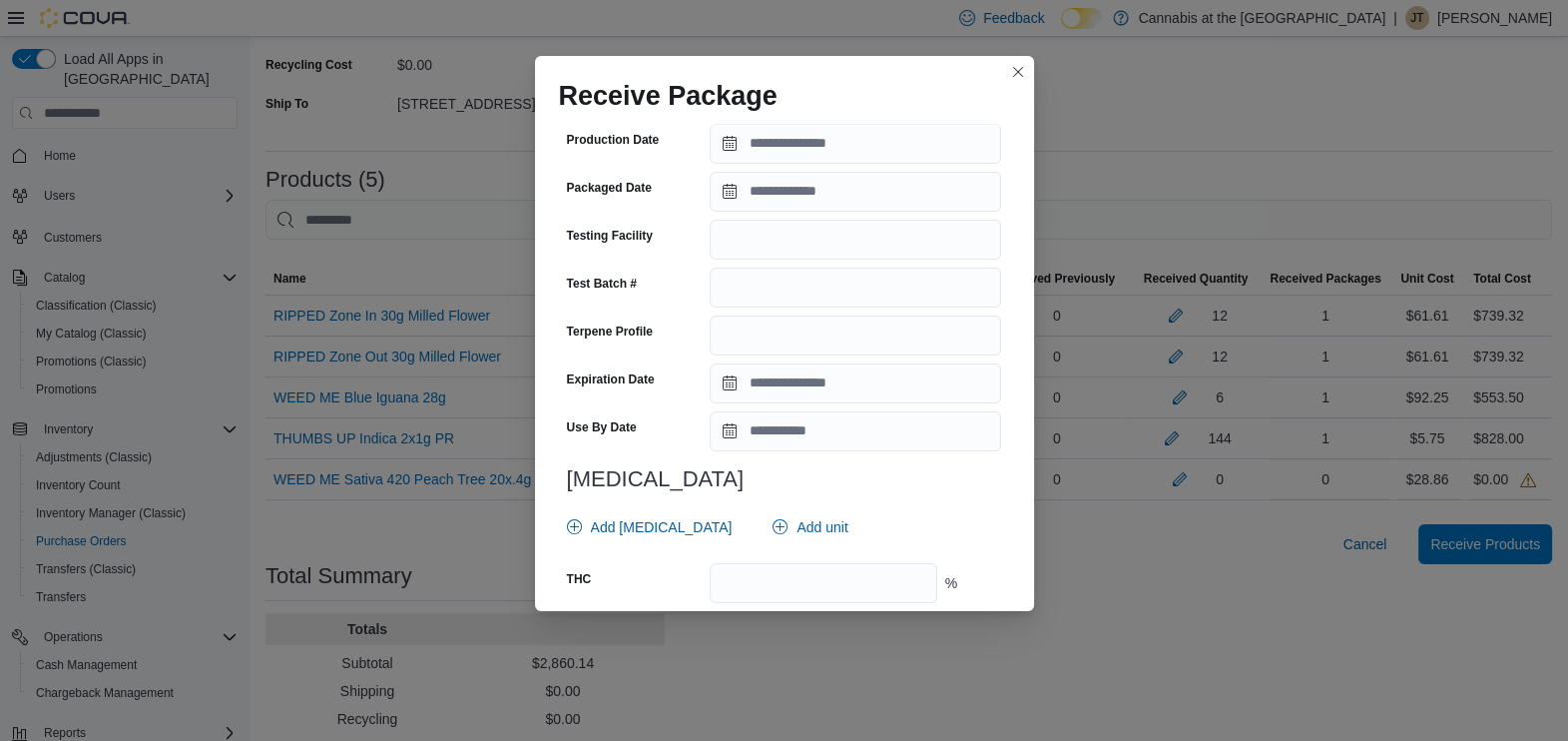 scroll, scrollTop: 689, scrollLeft: 0, axis: vertical 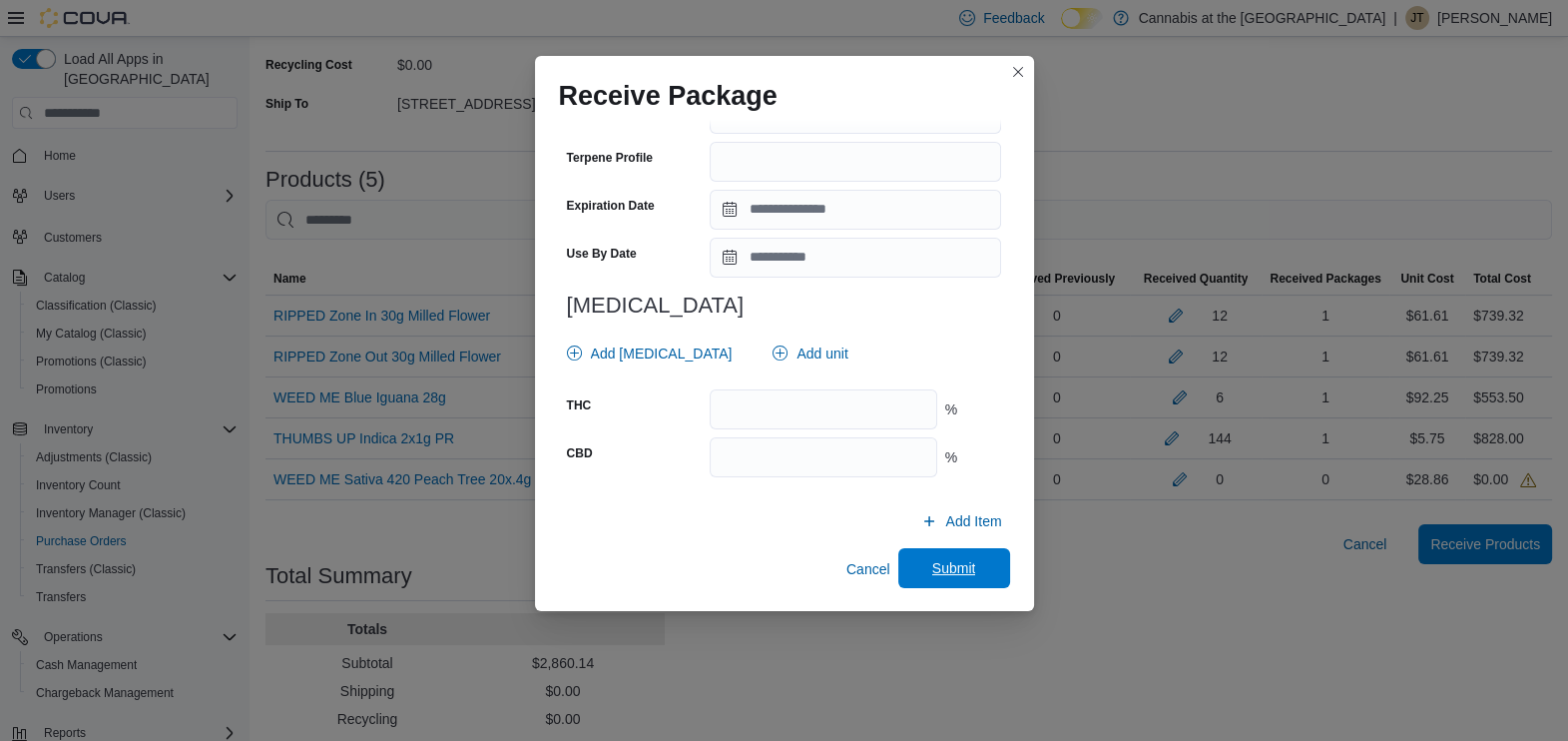 click on "Submit" at bounding box center (954, 568) 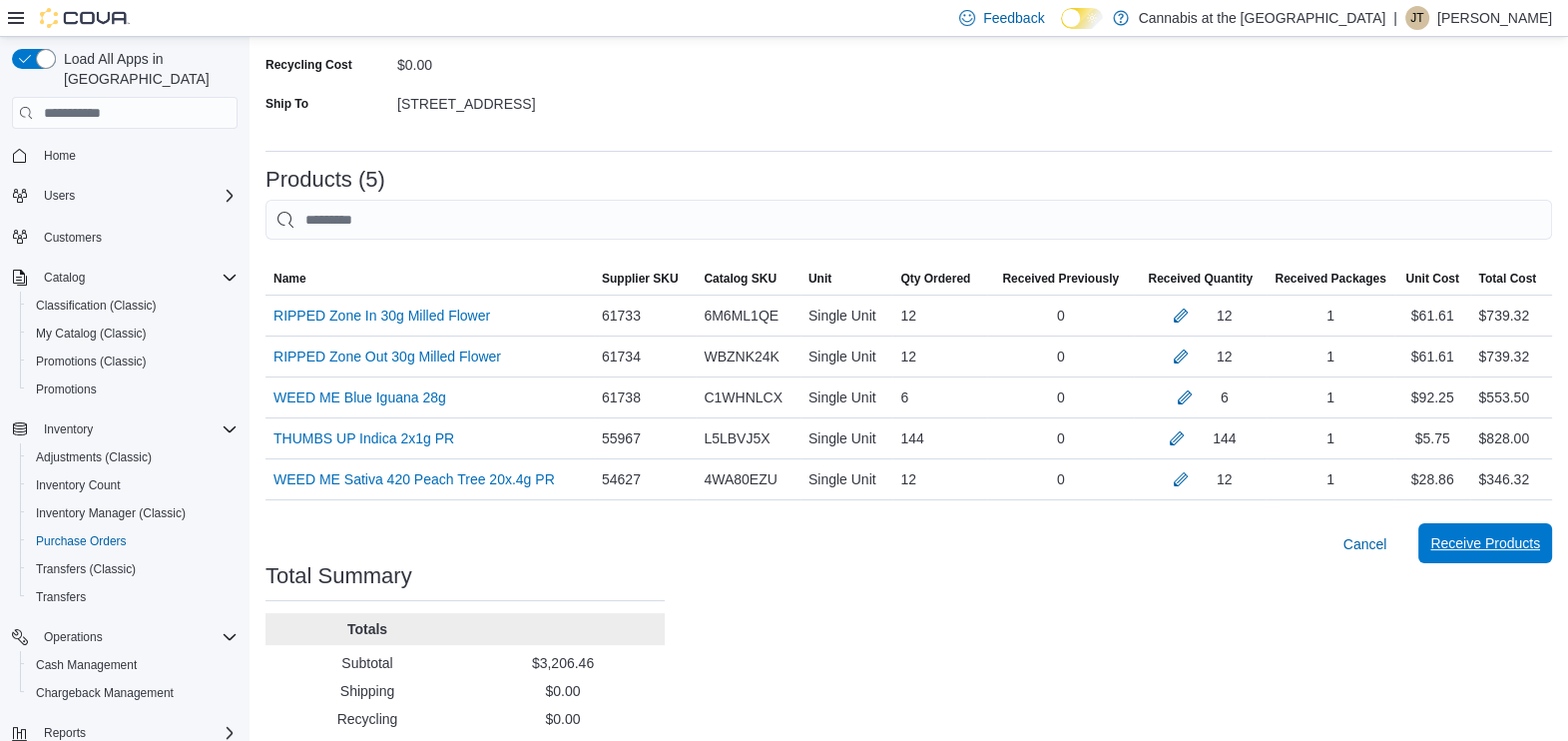 click on "Receive Products" at bounding box center (1485, 543) 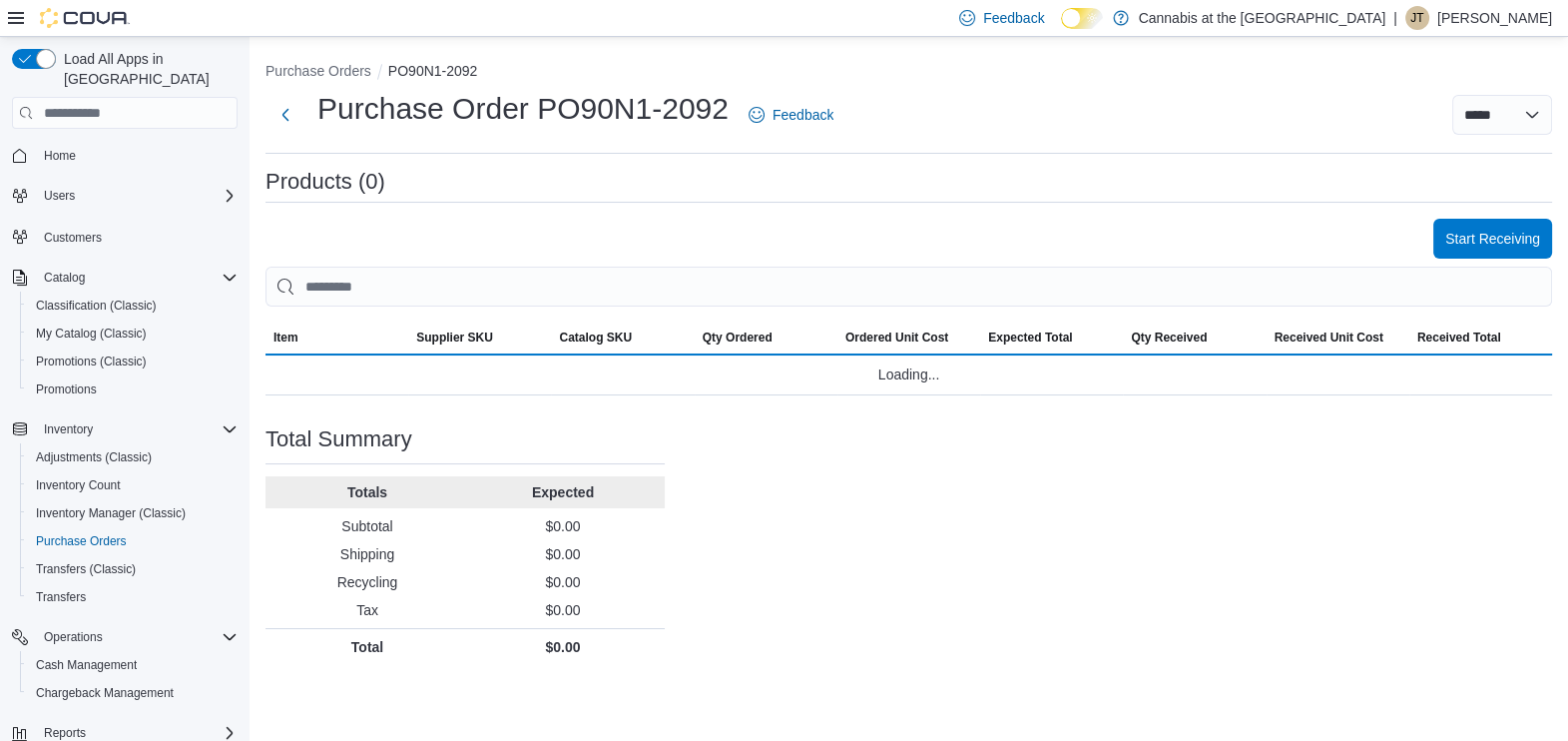 scroll, scrollTop: 0, scrollLeft: 0, axis: both 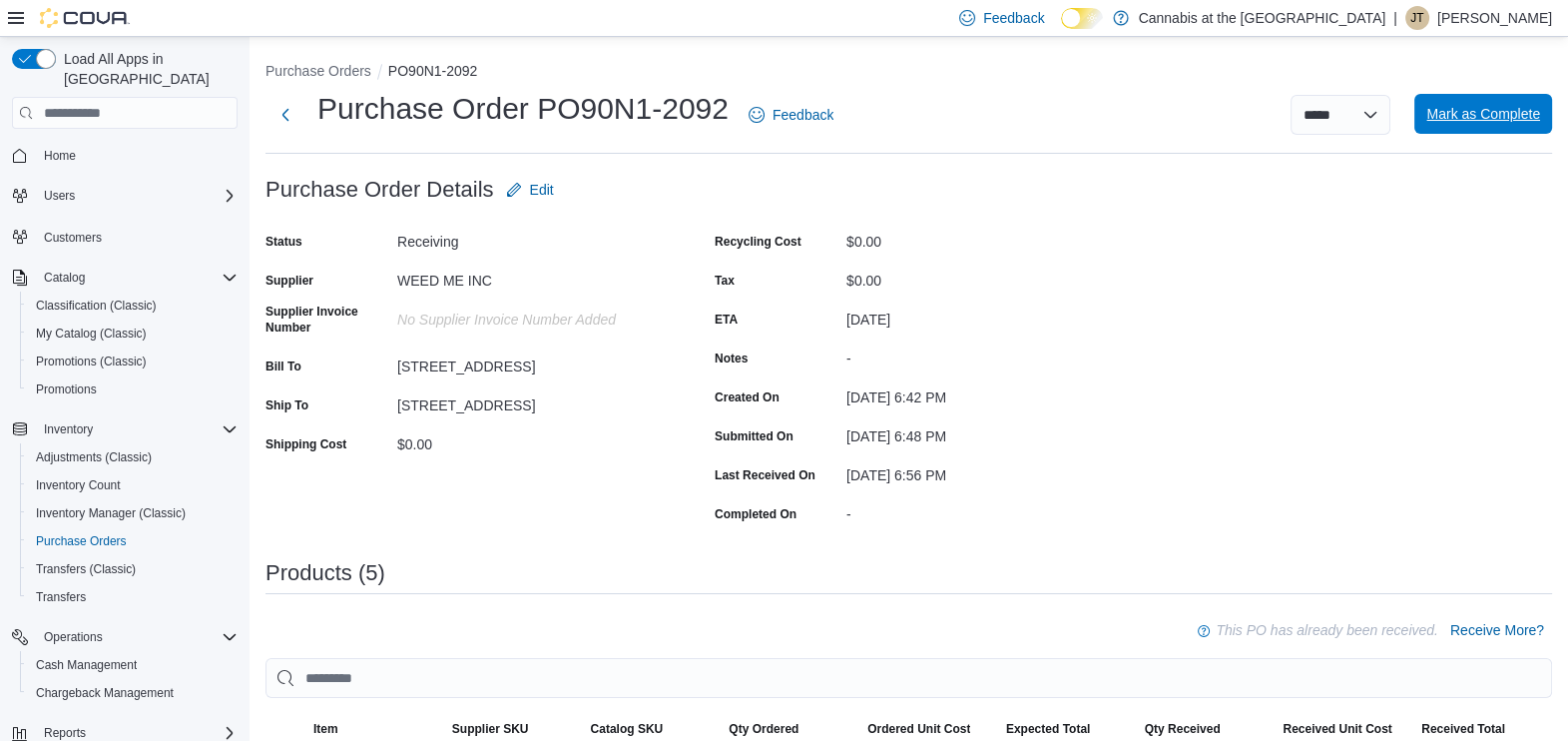 click on "Mark as Complete" at bounding box center [1483, 114] 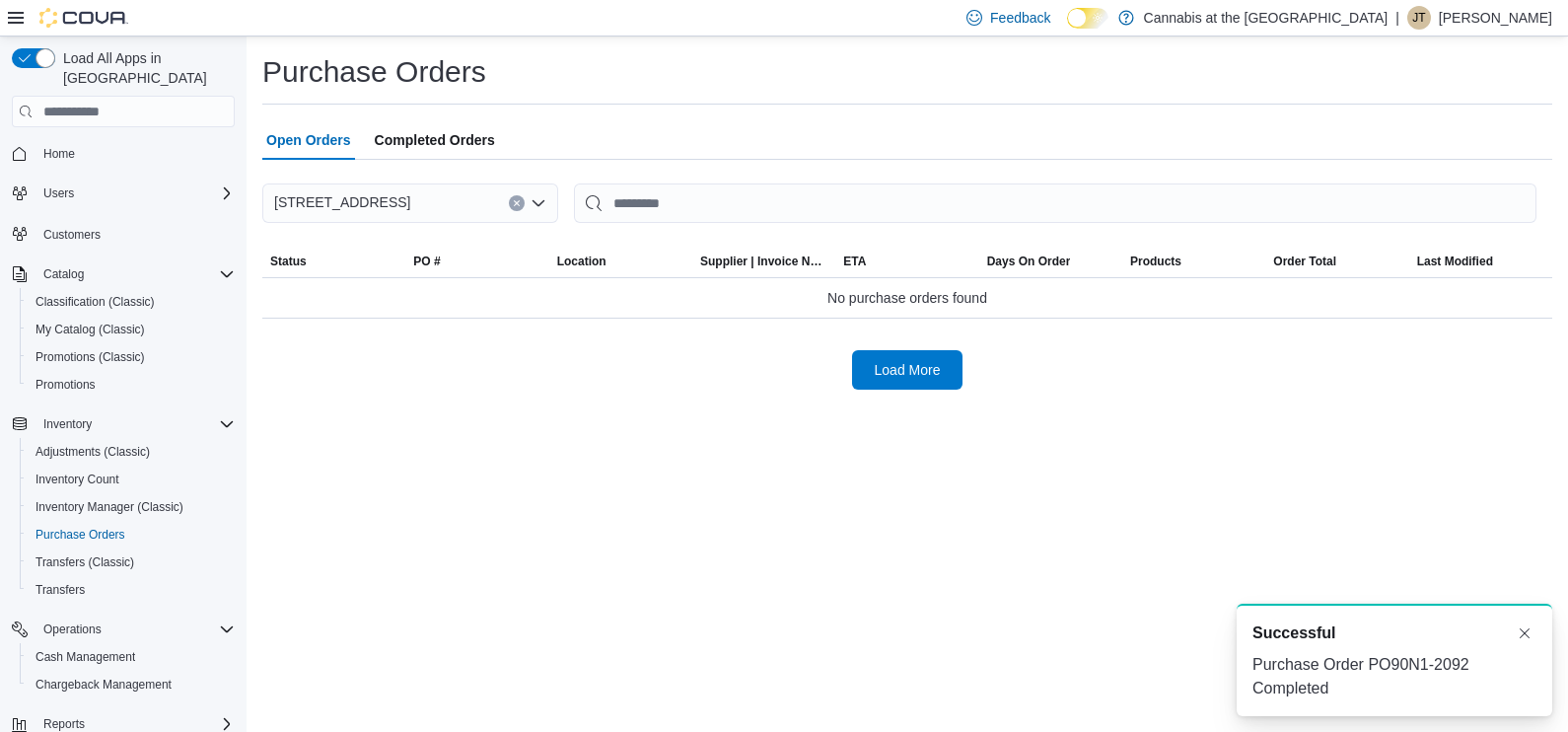 scroll, scrollTop: 0, scrollLeft: 0, axis: both 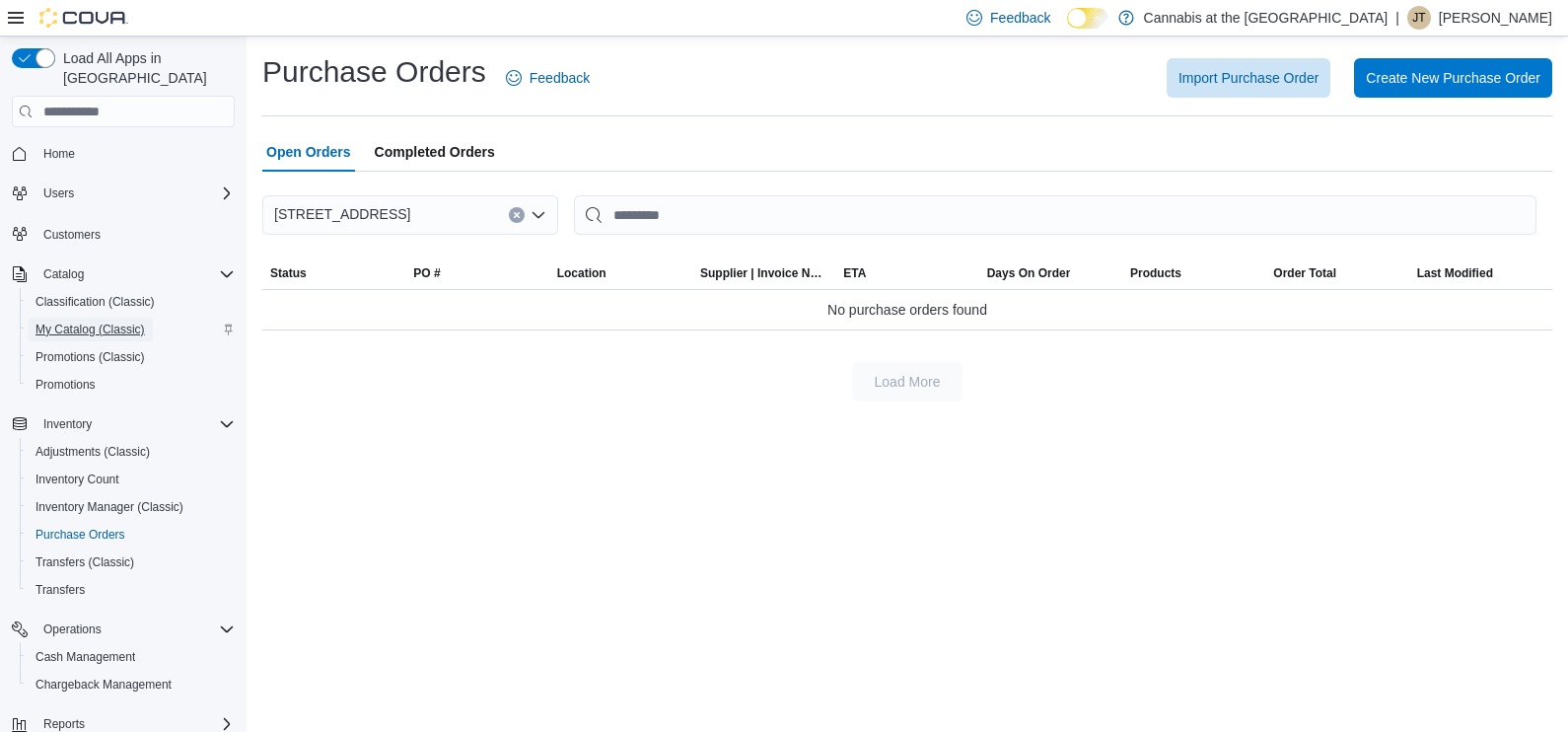 click on "My Catalog (Classic)" at bounding box center (90, 329) 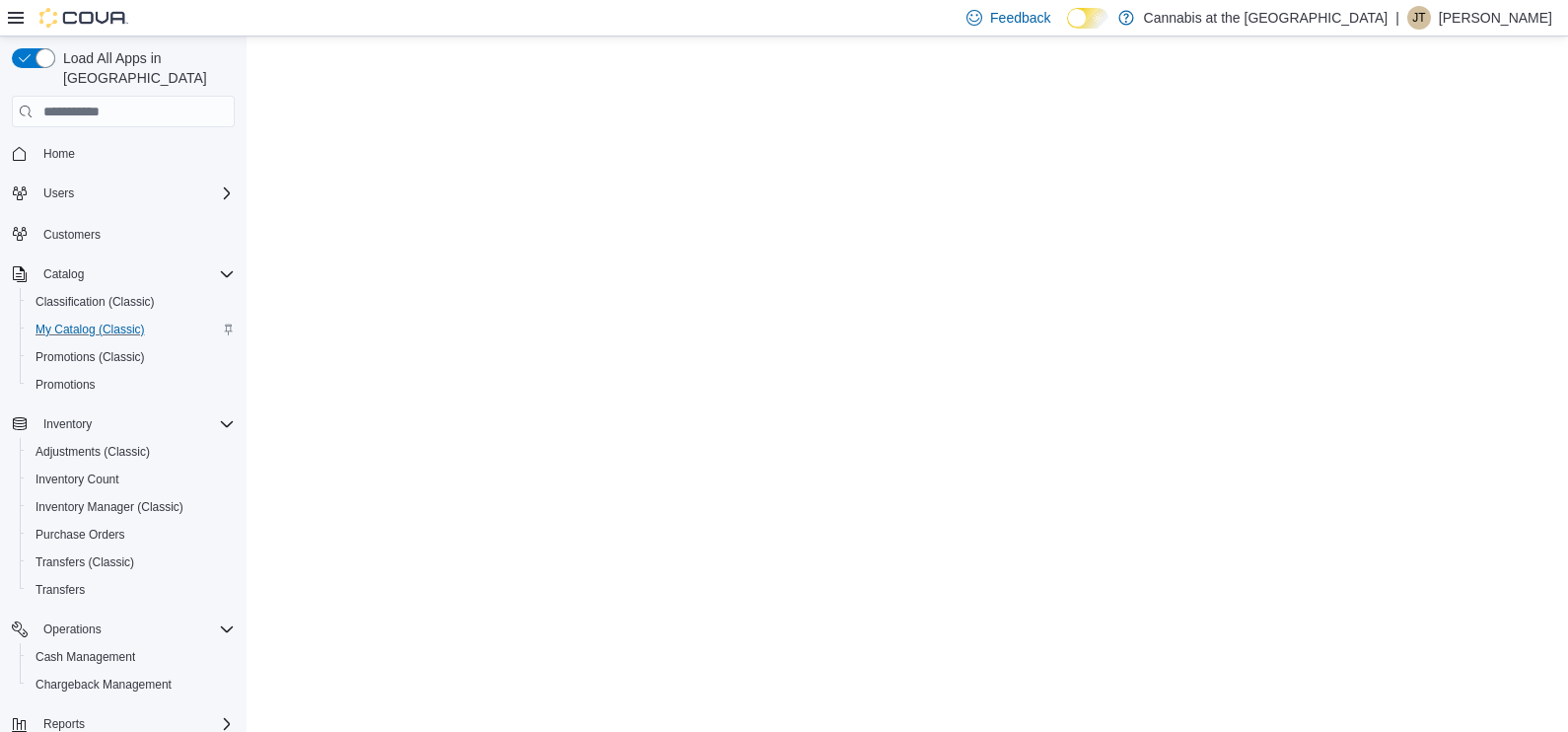 scroll, scrollTop: 0, scrollLeft: 0, axis: both 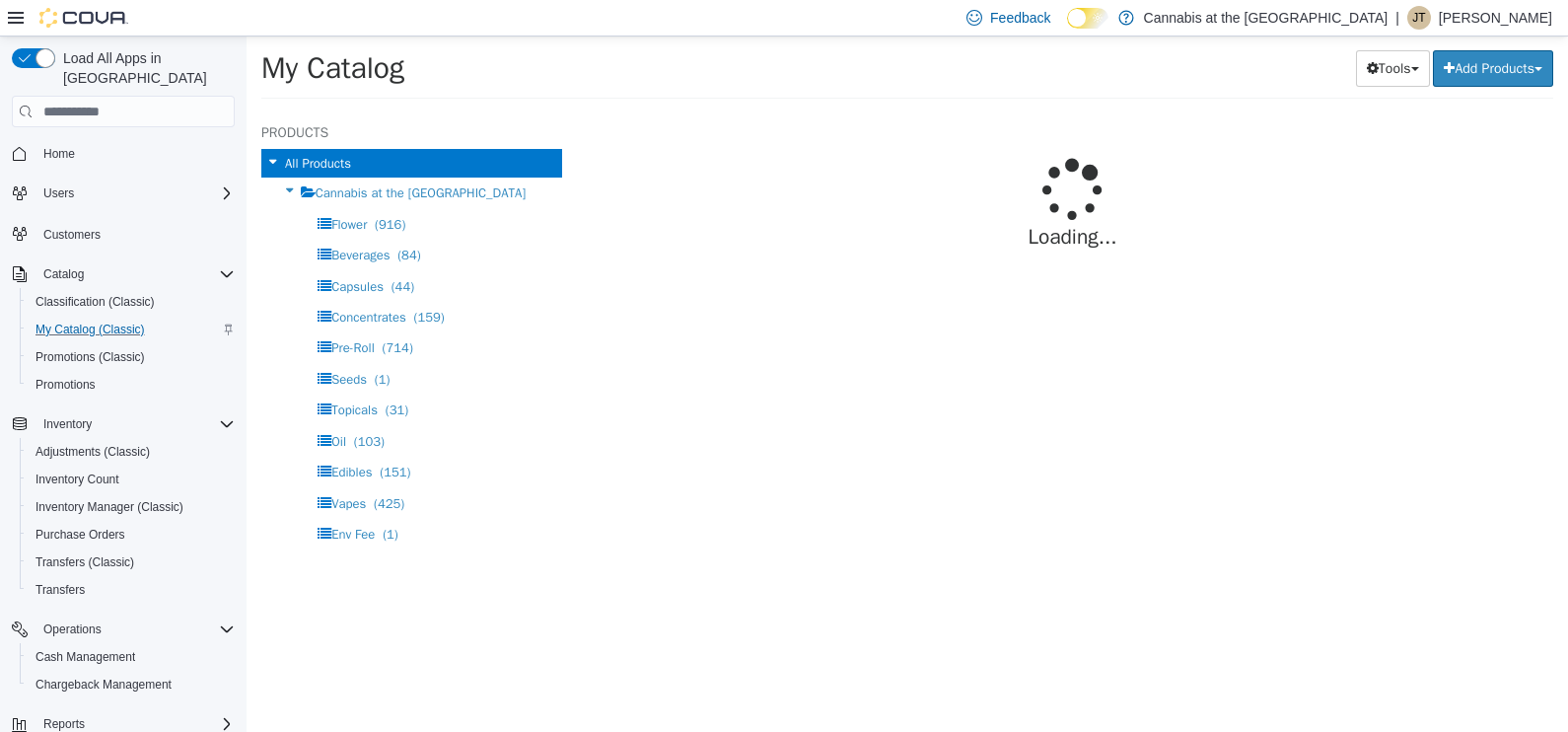 select on "**********" 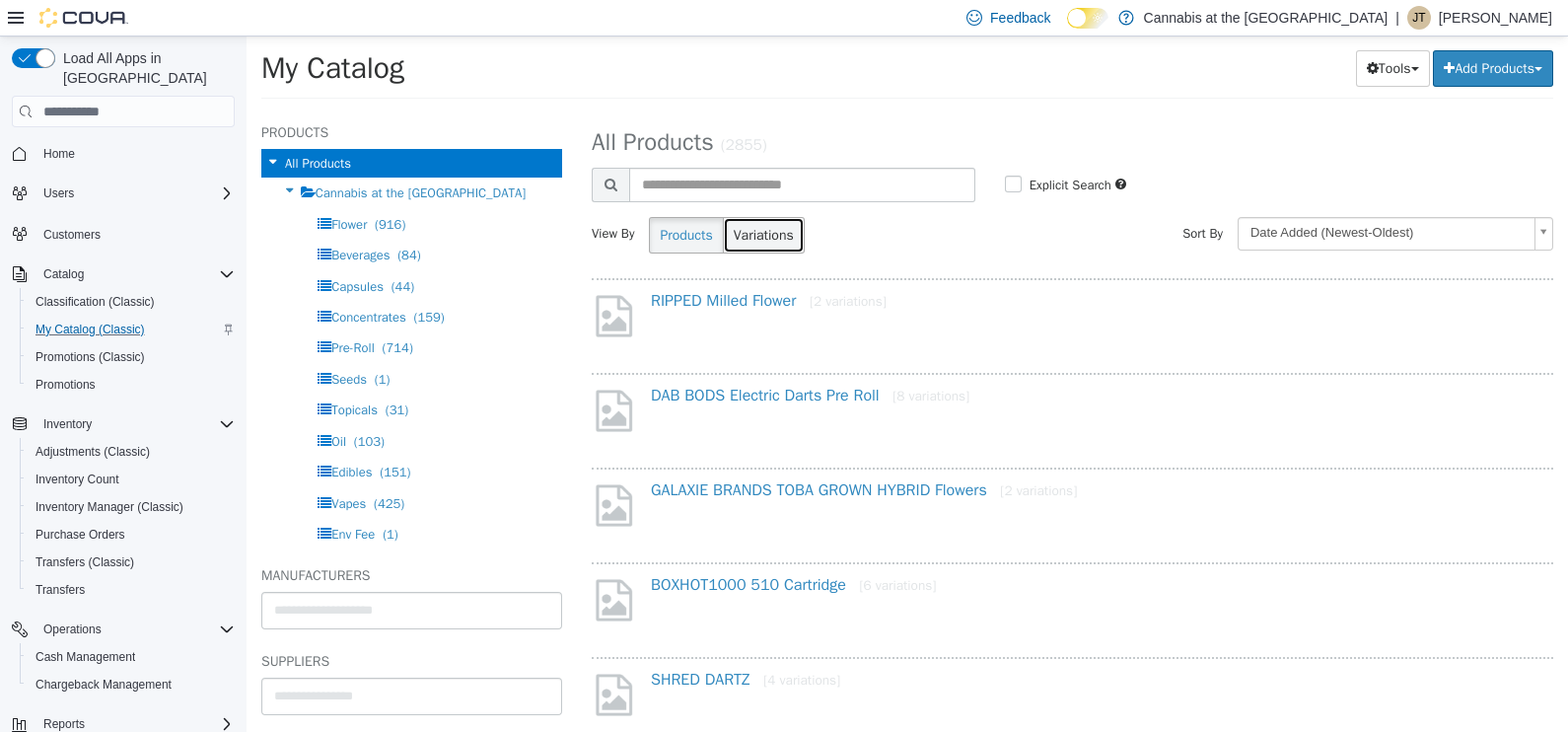 click on "Variations" at bounding box center (763, 235) 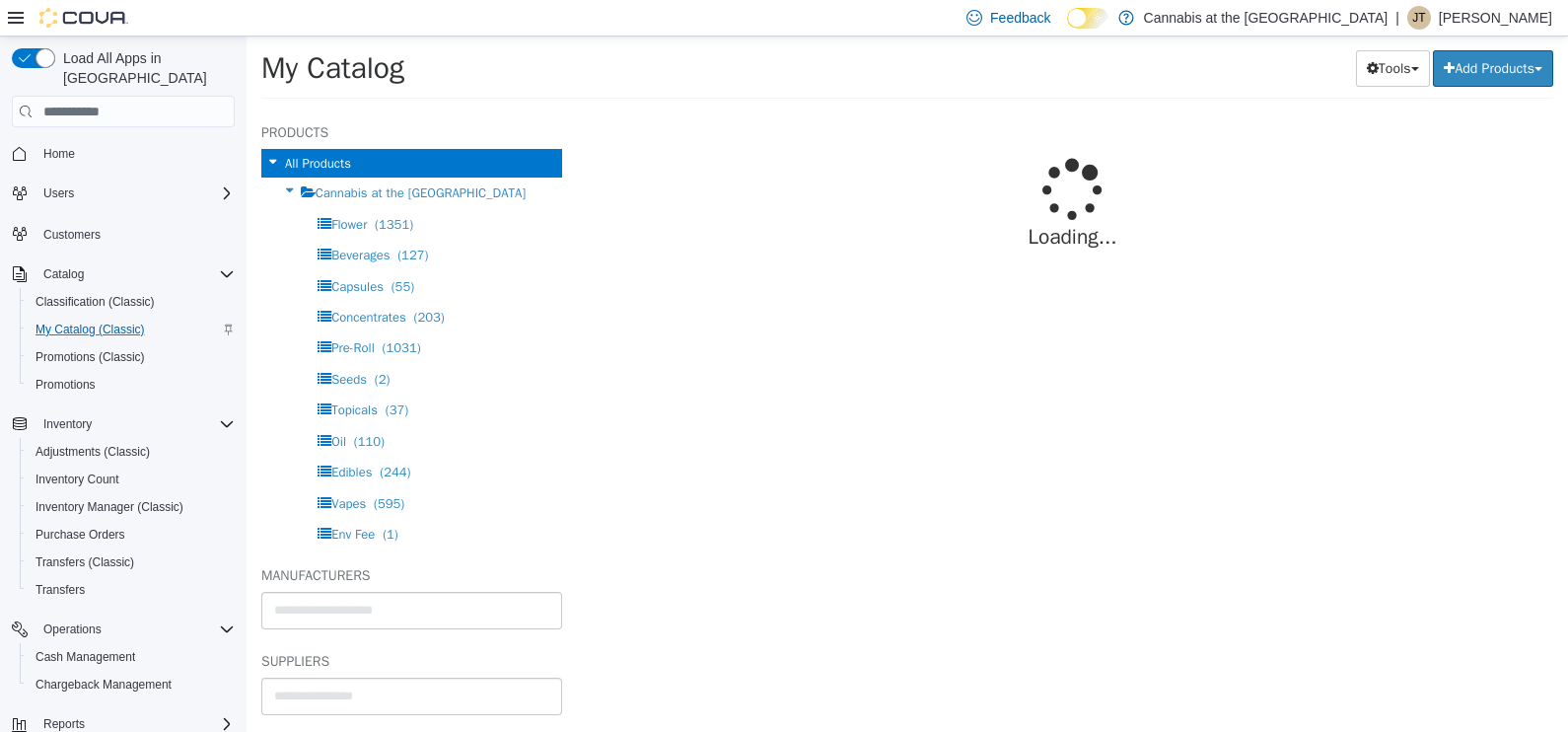 select on "**********" 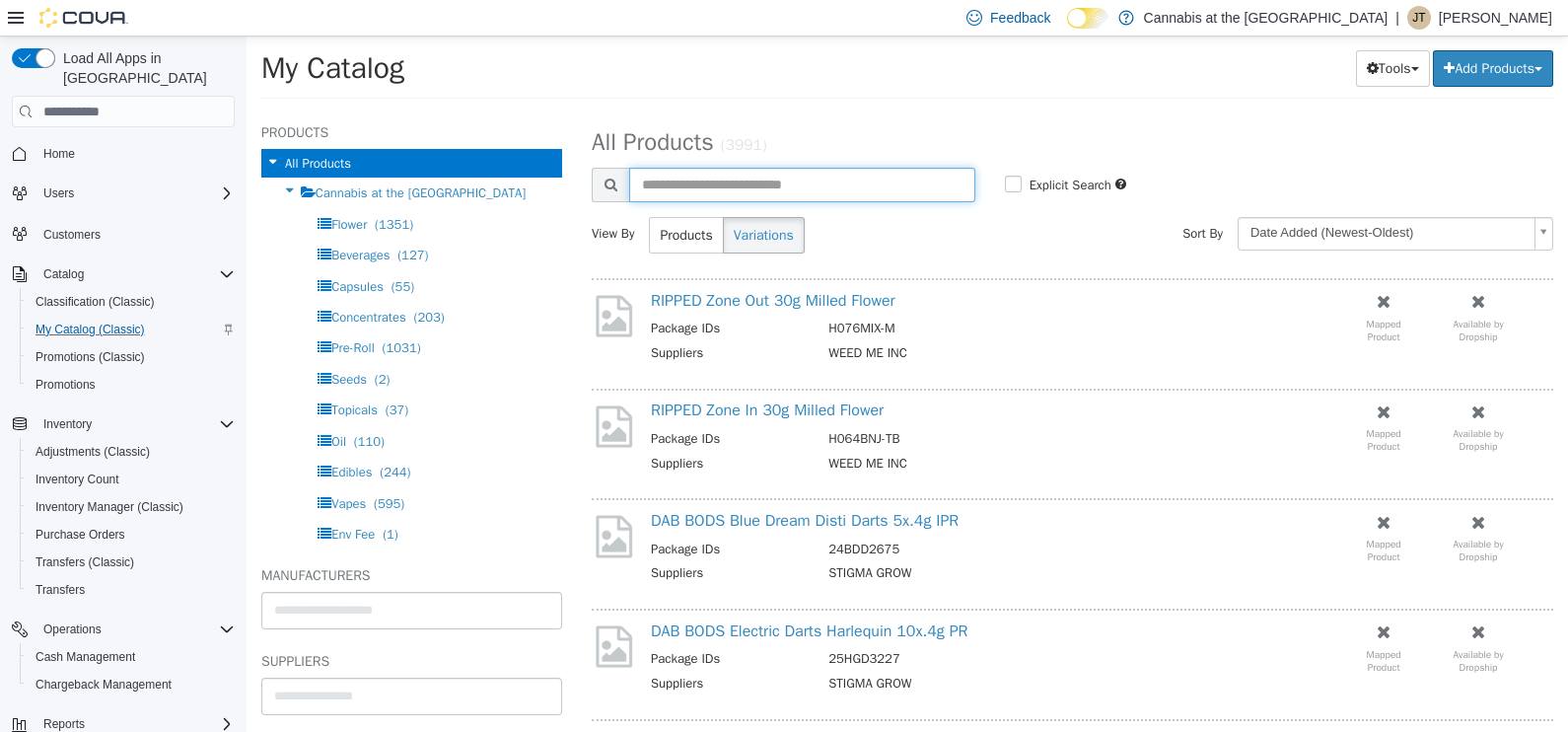 click at bounding box center (802, 184) 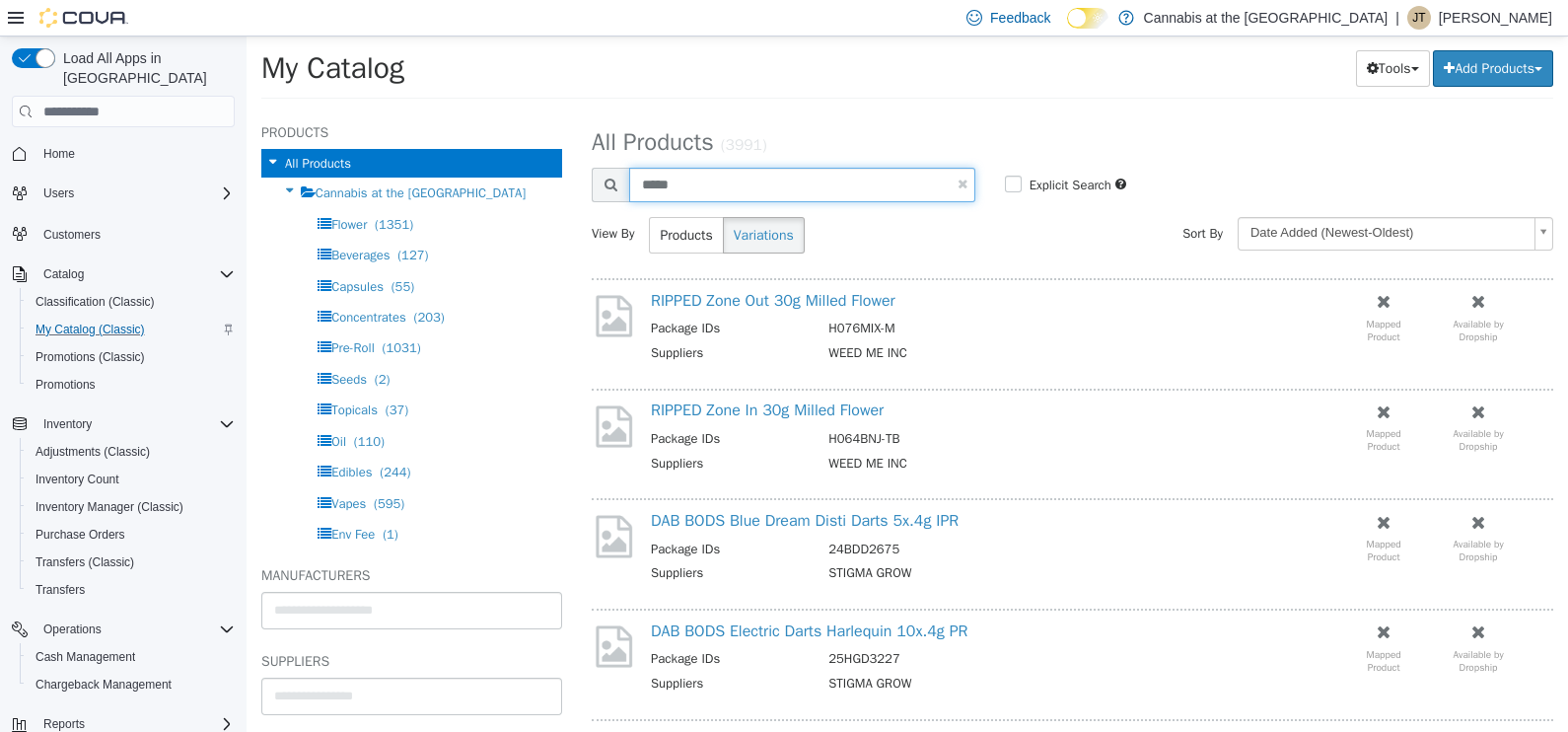 type on "*****" 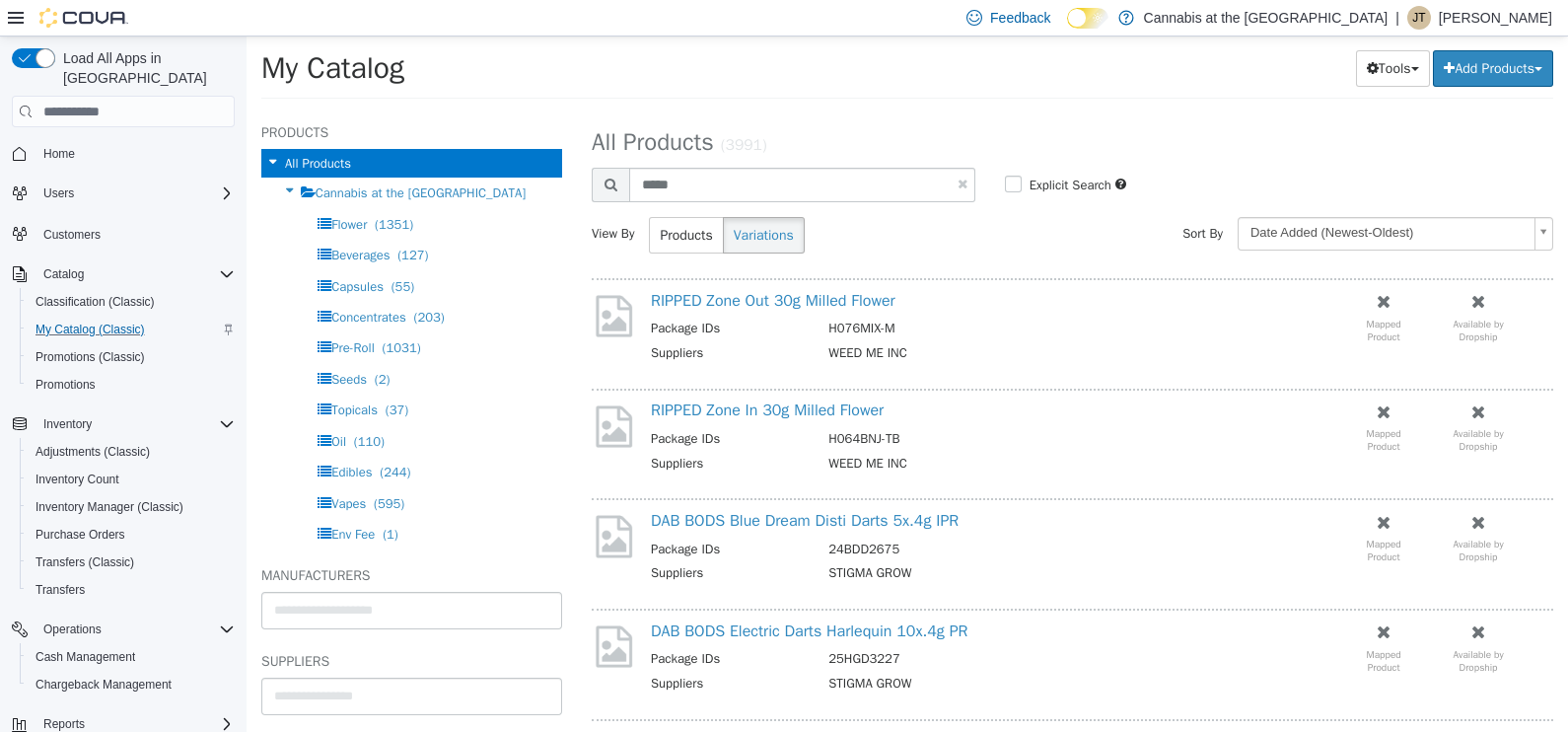 select on "**********" 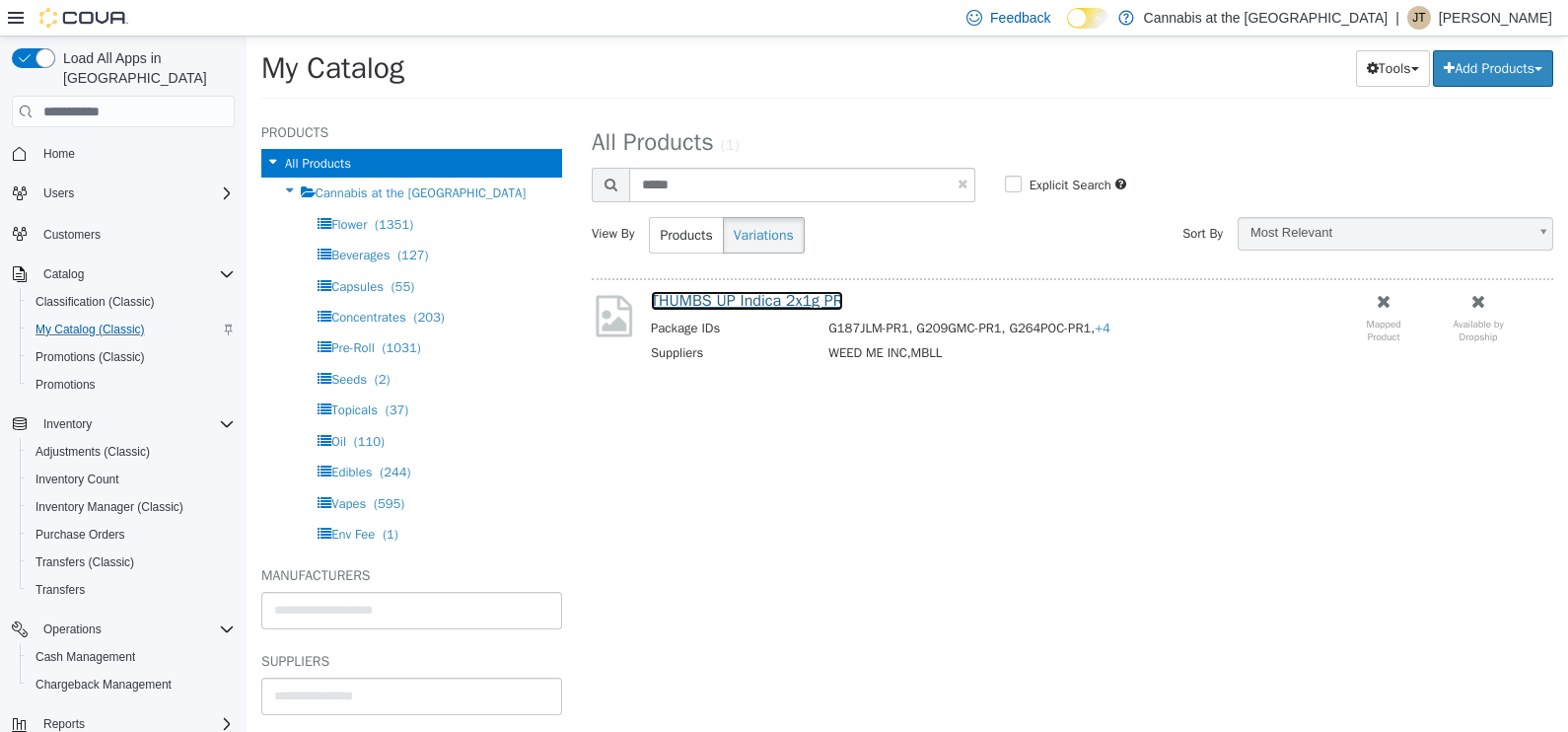 click on "THUMBS UP  Indica 2x1g PR" at bounding box center (747, 301) 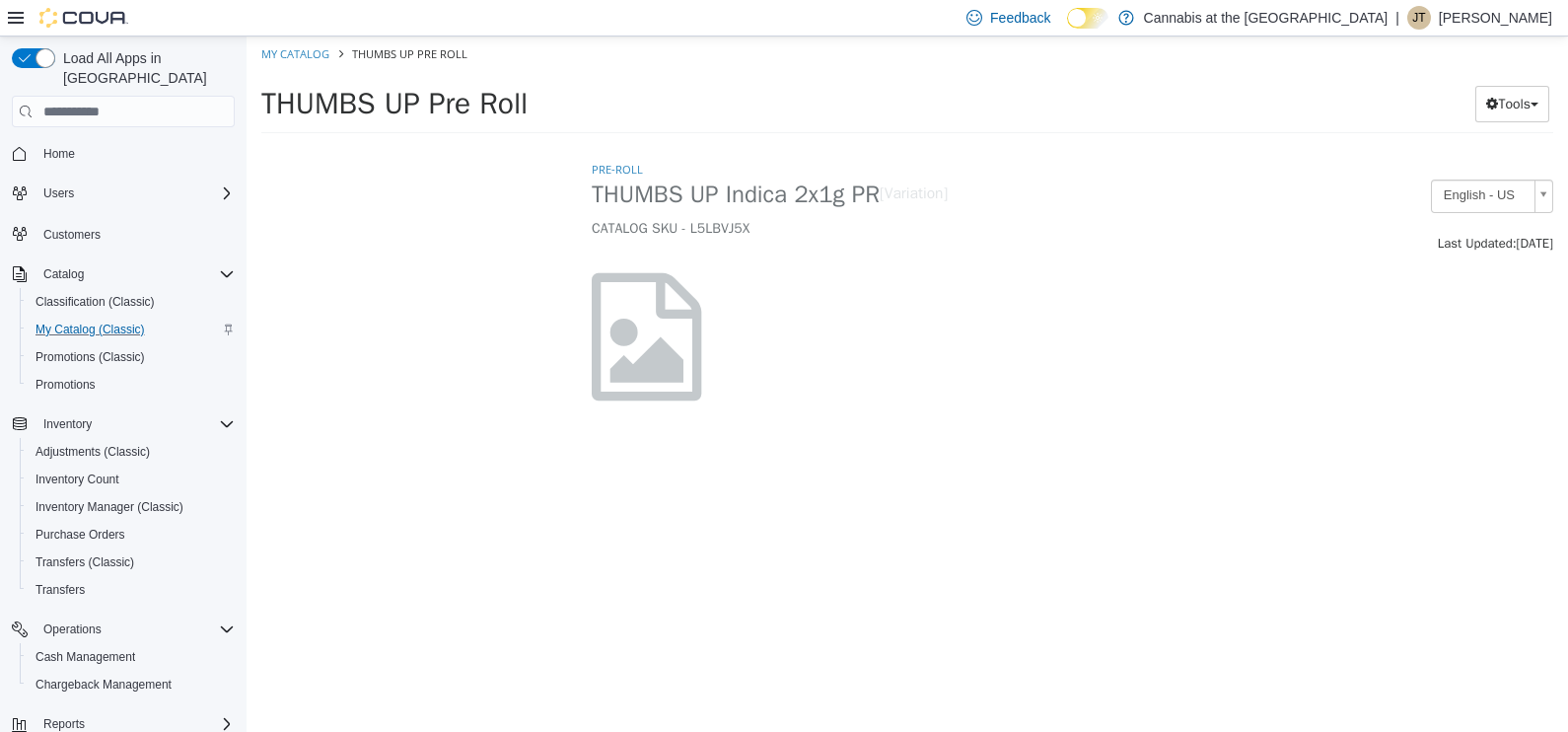 click at bounding box center (742, 347) 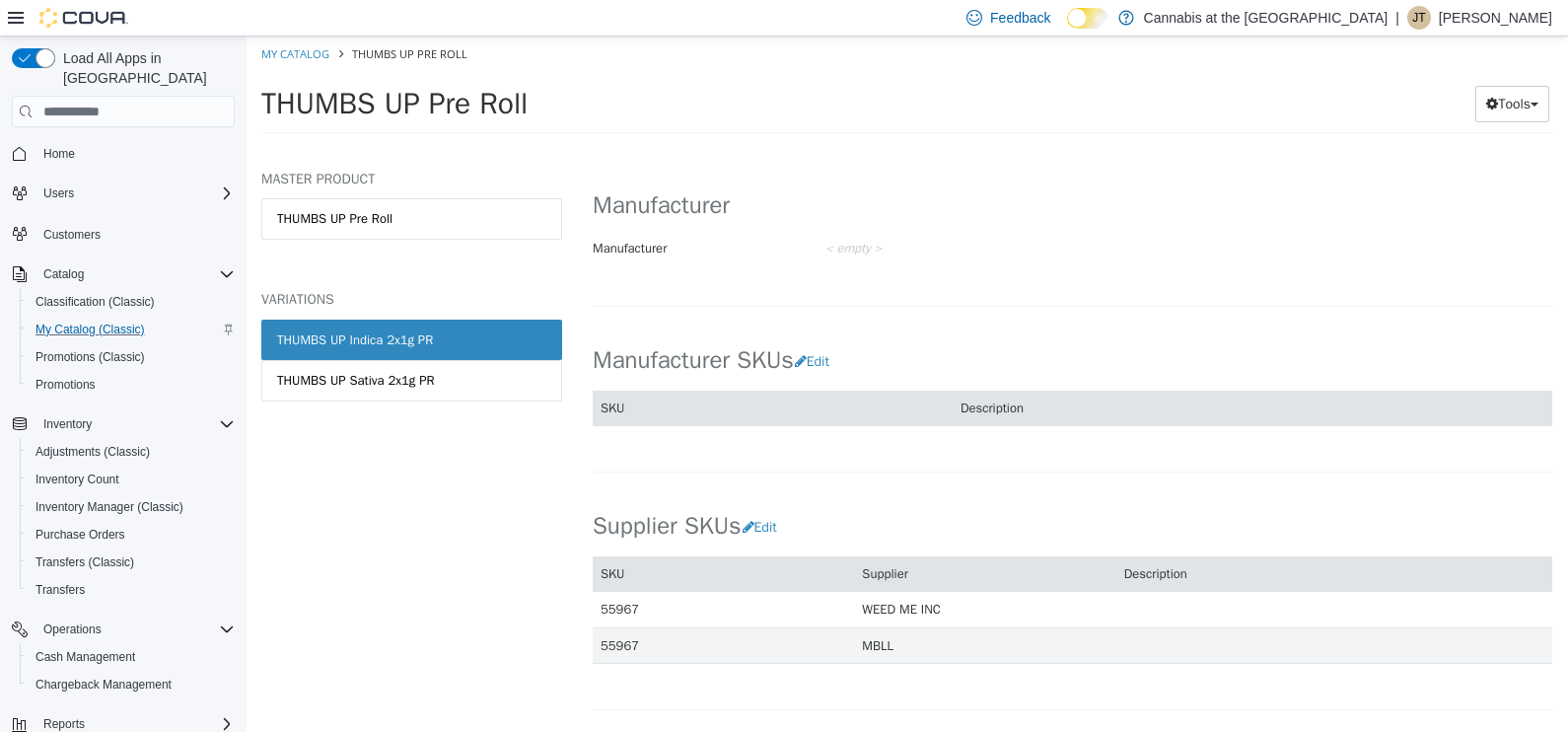 scroll, scrollTop: 1002, scrollLeft: 0, axis: vertical 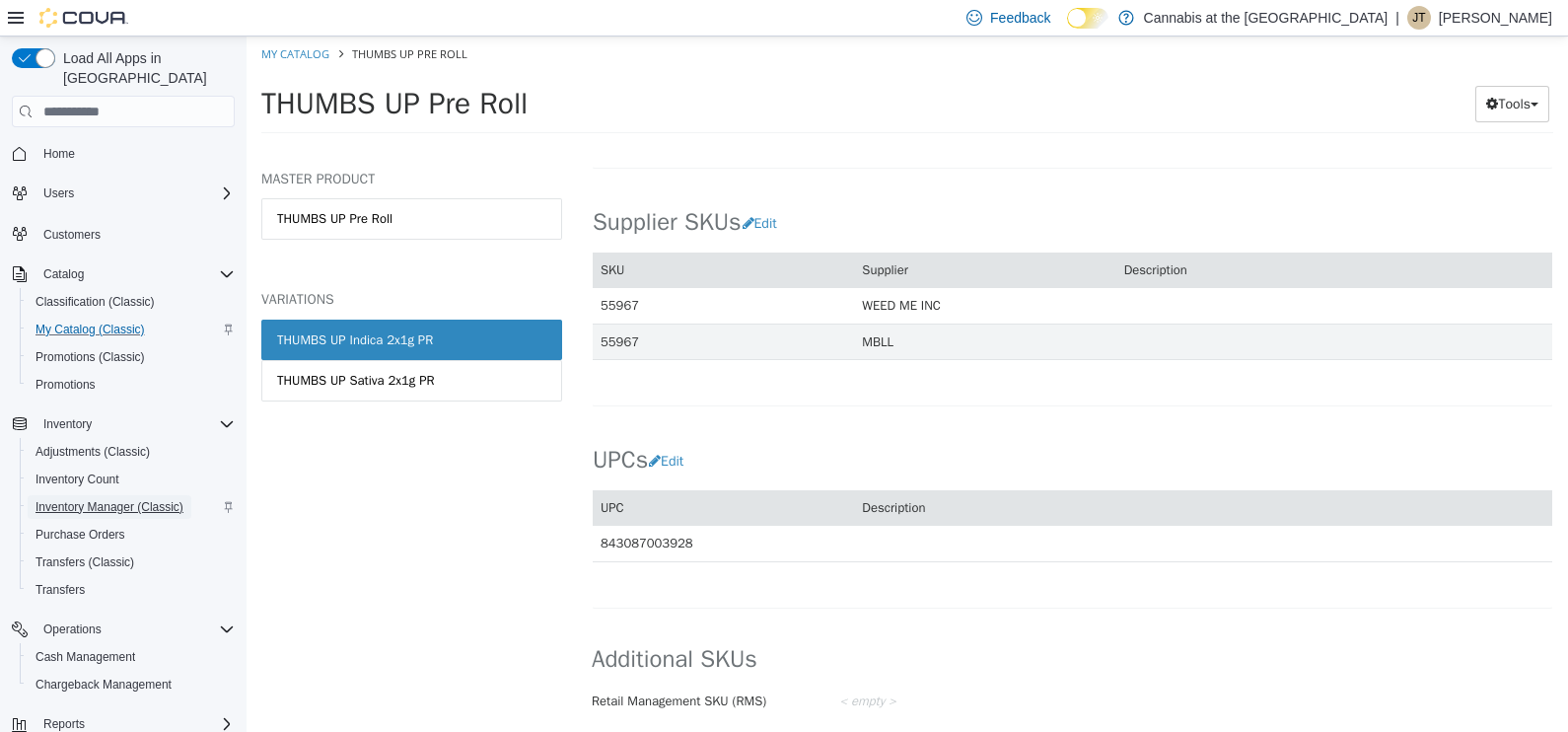 click on "Inventory Manager (Classic)" at bounding box center (109, 507) 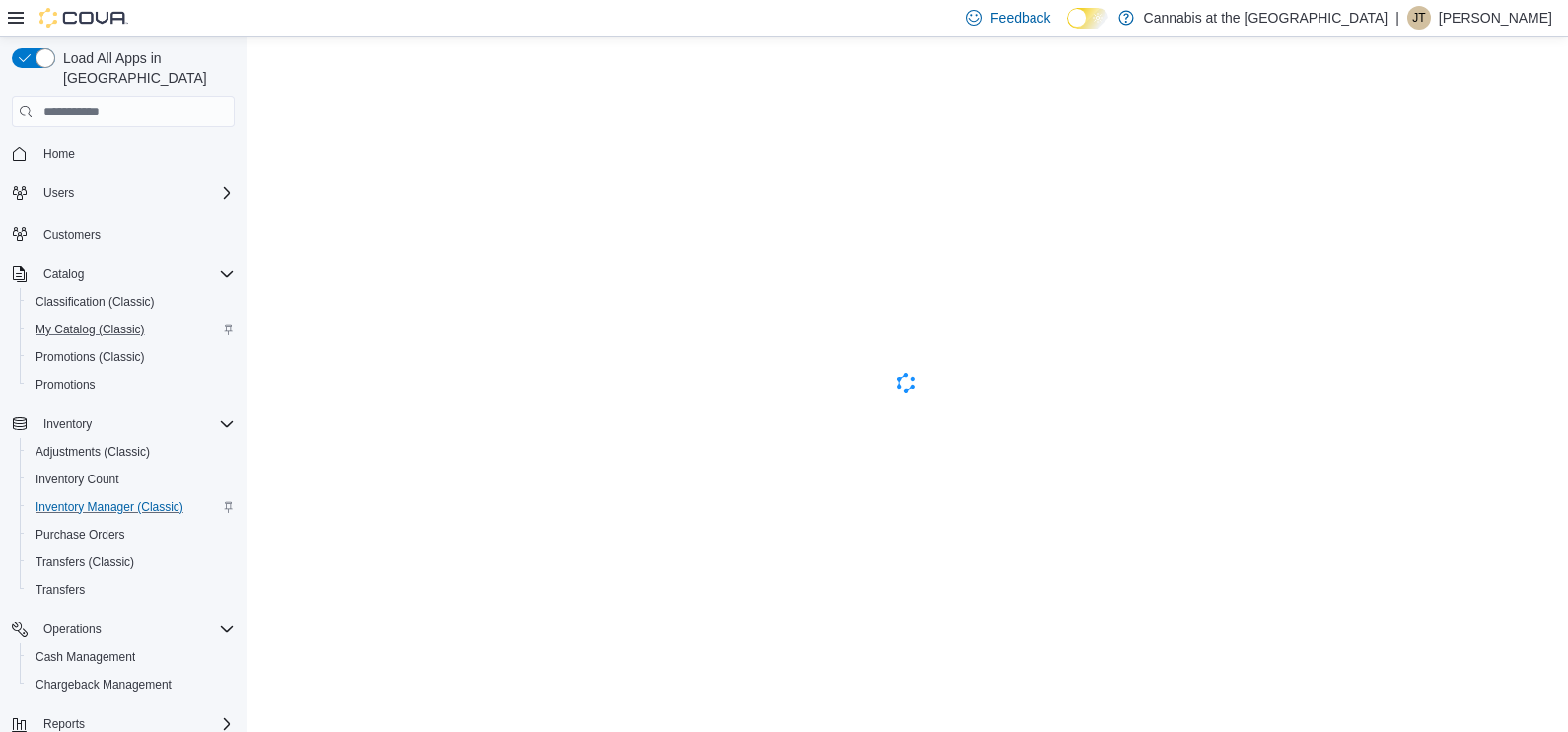 scroll, scrollTop: 0, scrollLeft: 0, axis: both 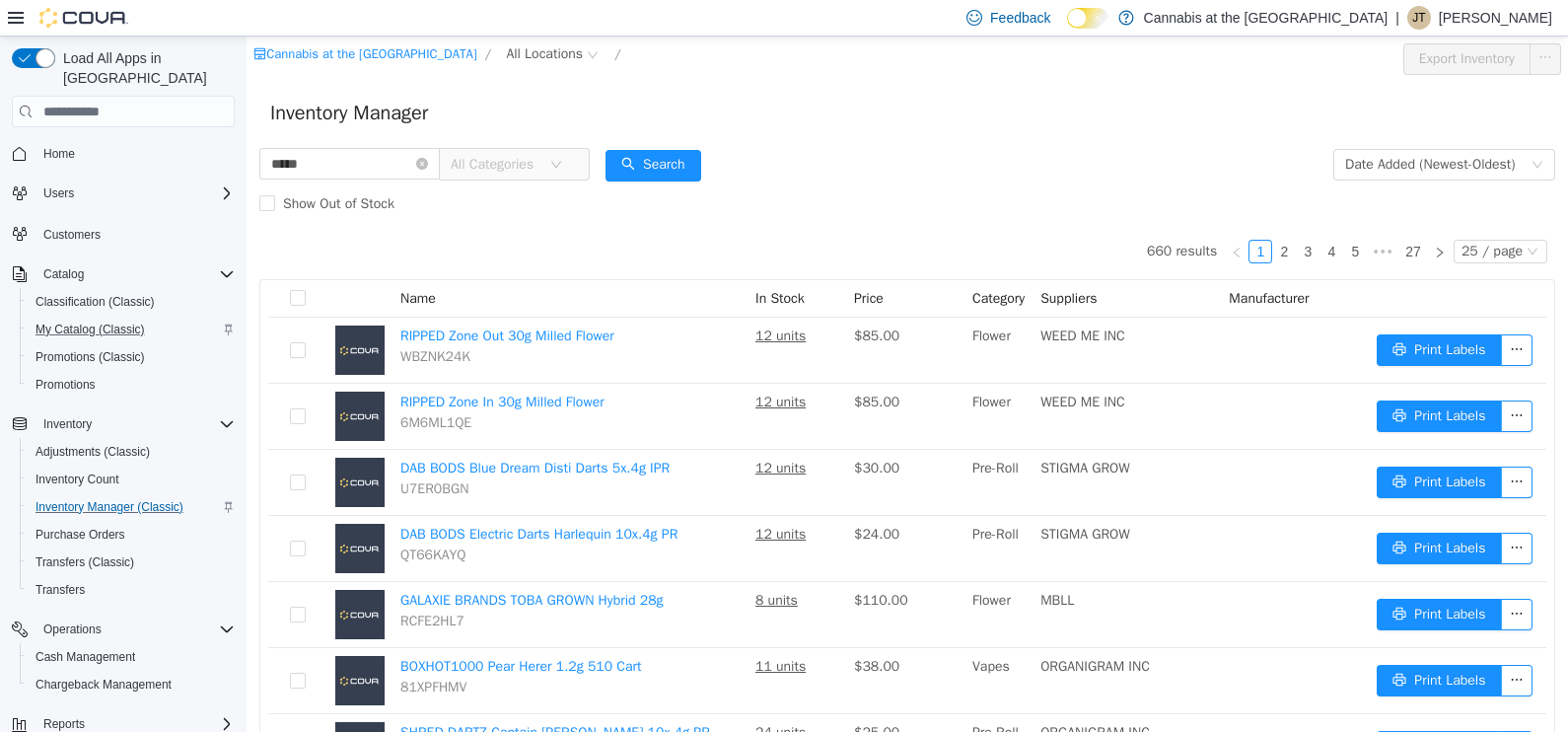 type on "*****" 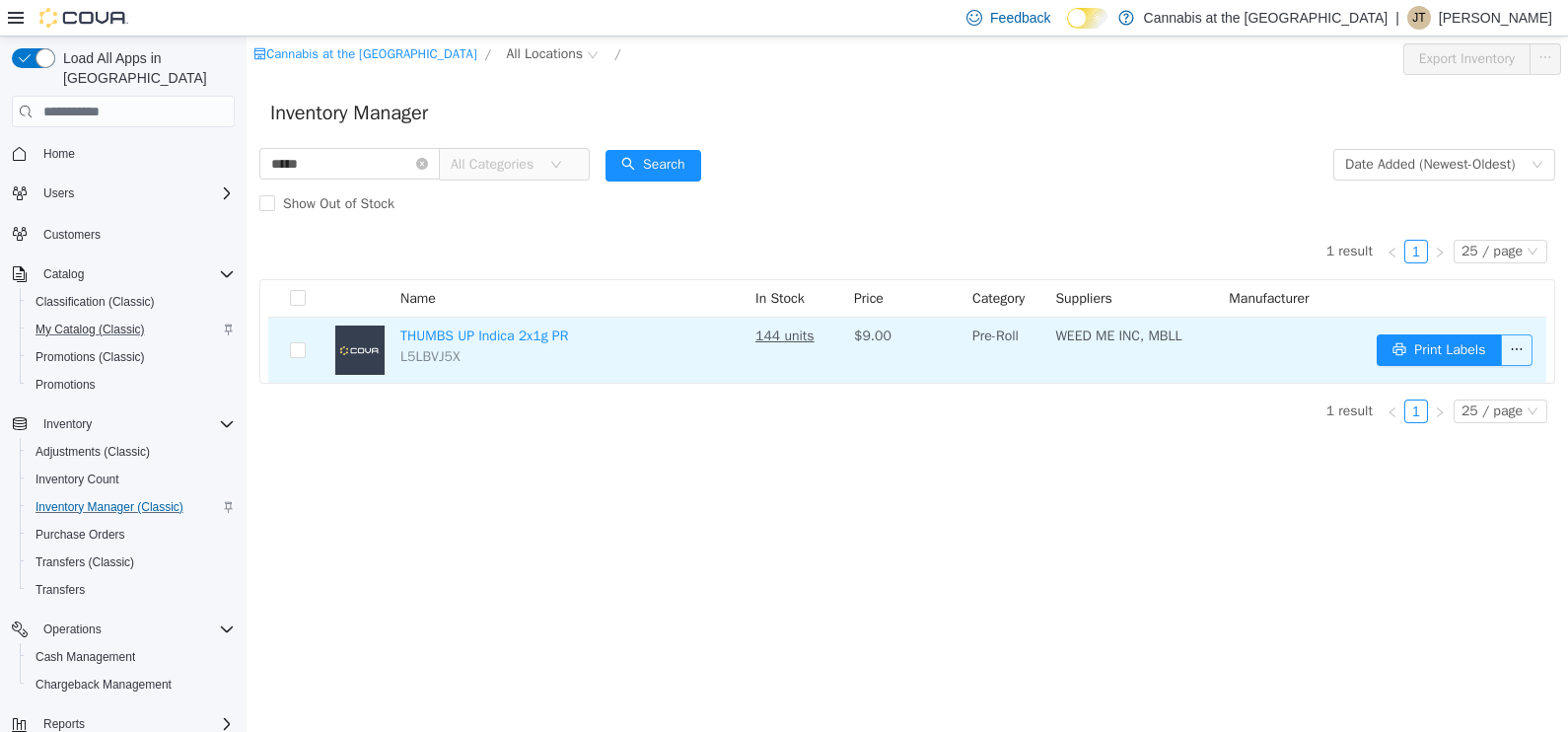 click at bounding box center (1517, 350) 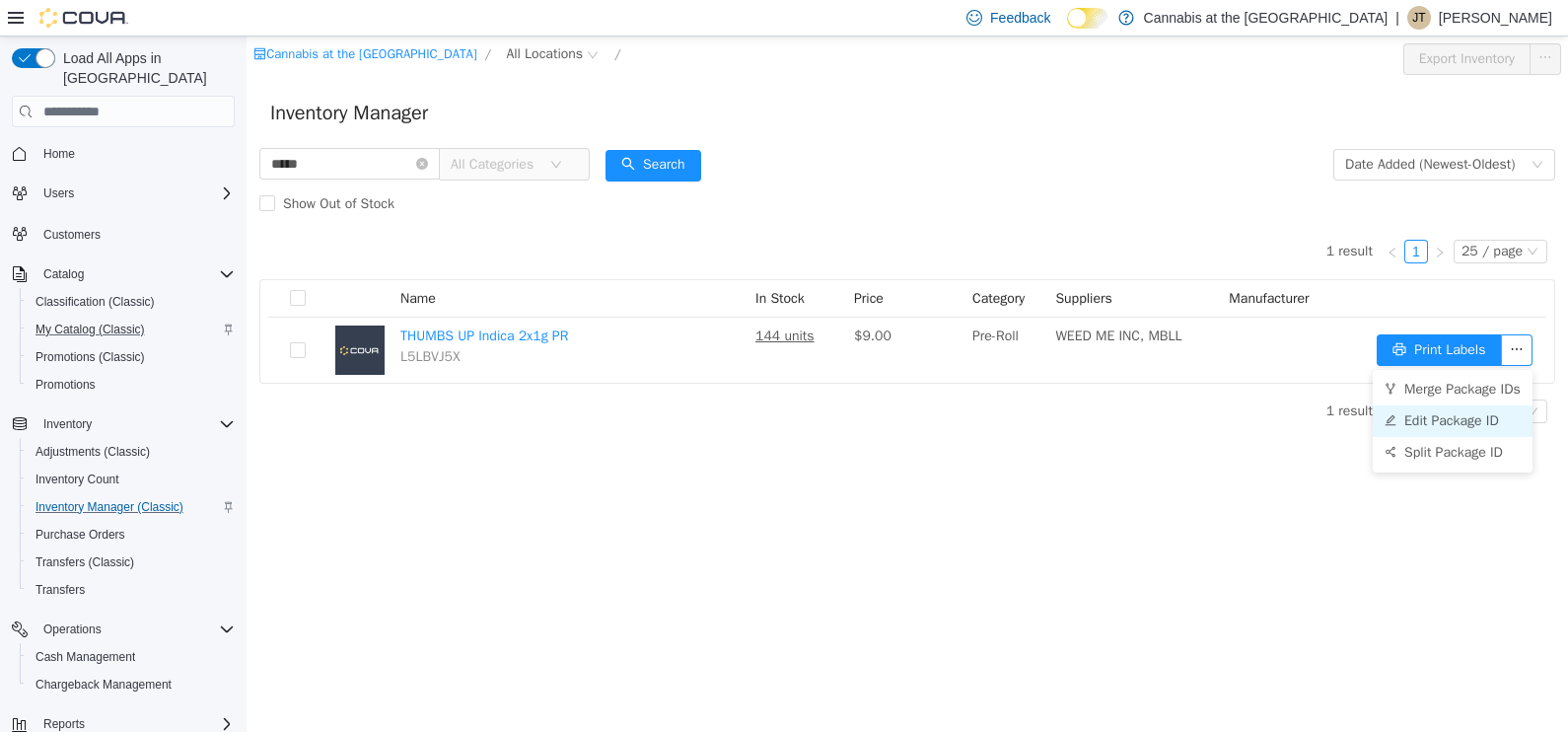 click on "Edit Package ID" at bounding box center [1453, 421] 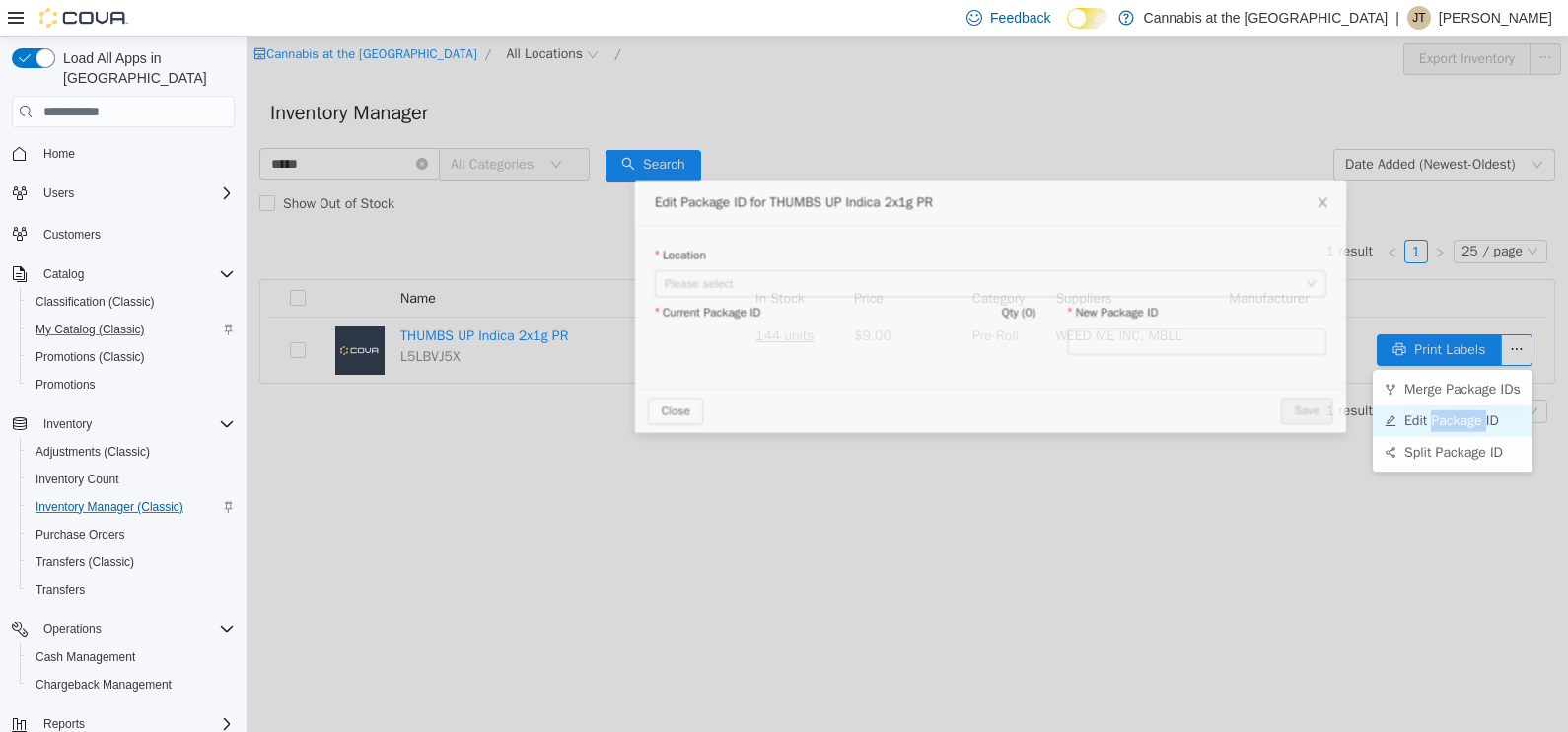 click on "Cannabis at the Green Brier / All Locations / Export  Inventory Inventory Manager ***** All Categories Date Added (Newest-Oldest) Search Show Out of Stock 1 result 1 25 / page Name In Stock Price Category Suppliers Manufacturer THUMBS UP  Indica 2x1g PR L5LBVJ5X 144 units $9.00 Pre-Roll WEED ME INC, MBLL Print Labels 1 result 1 25 / page Merge Package IDs Edit Package ID Split Package ID Edit Package ID for THUMBS UP  Indica 2x1g PR Location Please select Current Package ID   Qty (0) New Package ID Close Save" at bounding box center [907, 384] 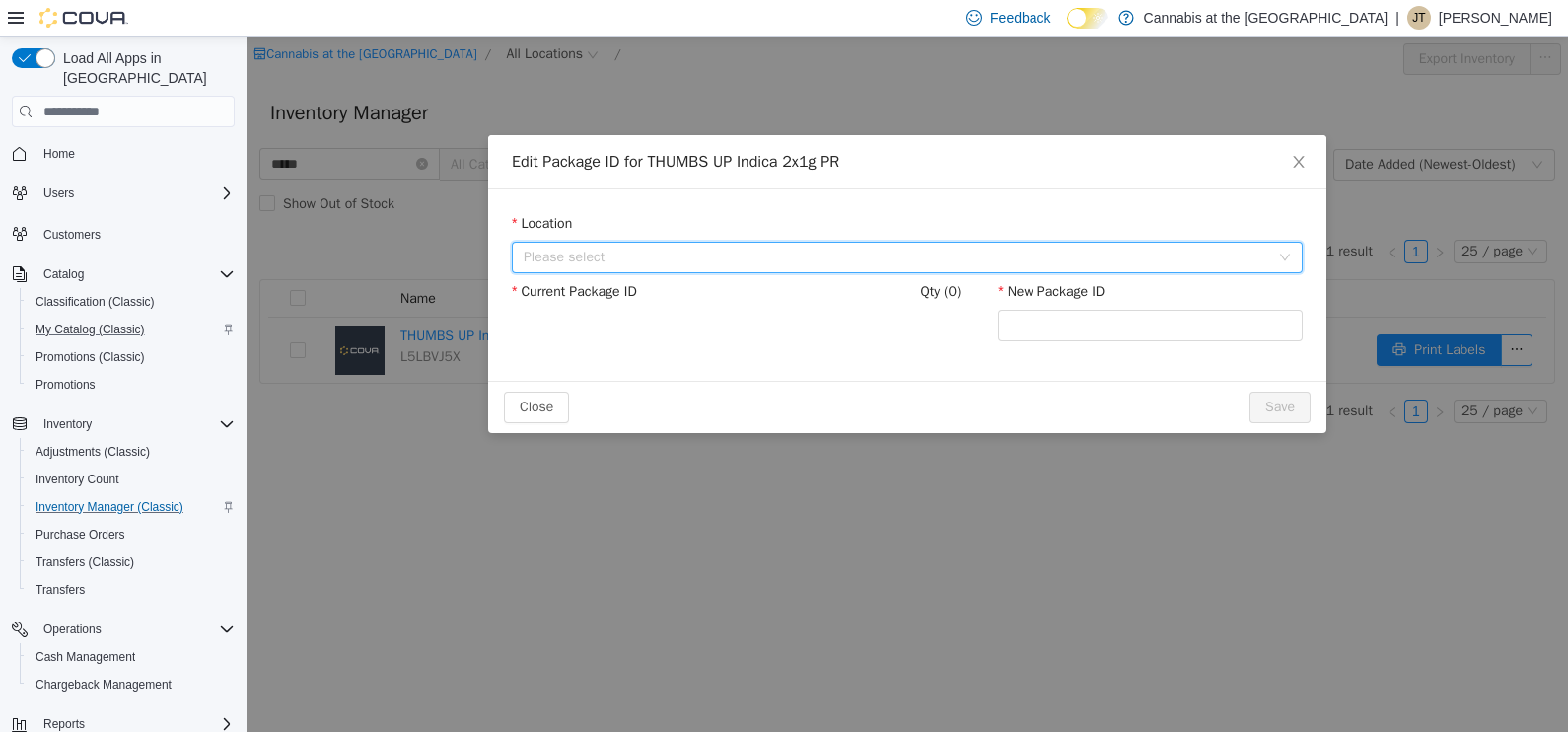 click on "Please select" at bounding box center [896, 257] 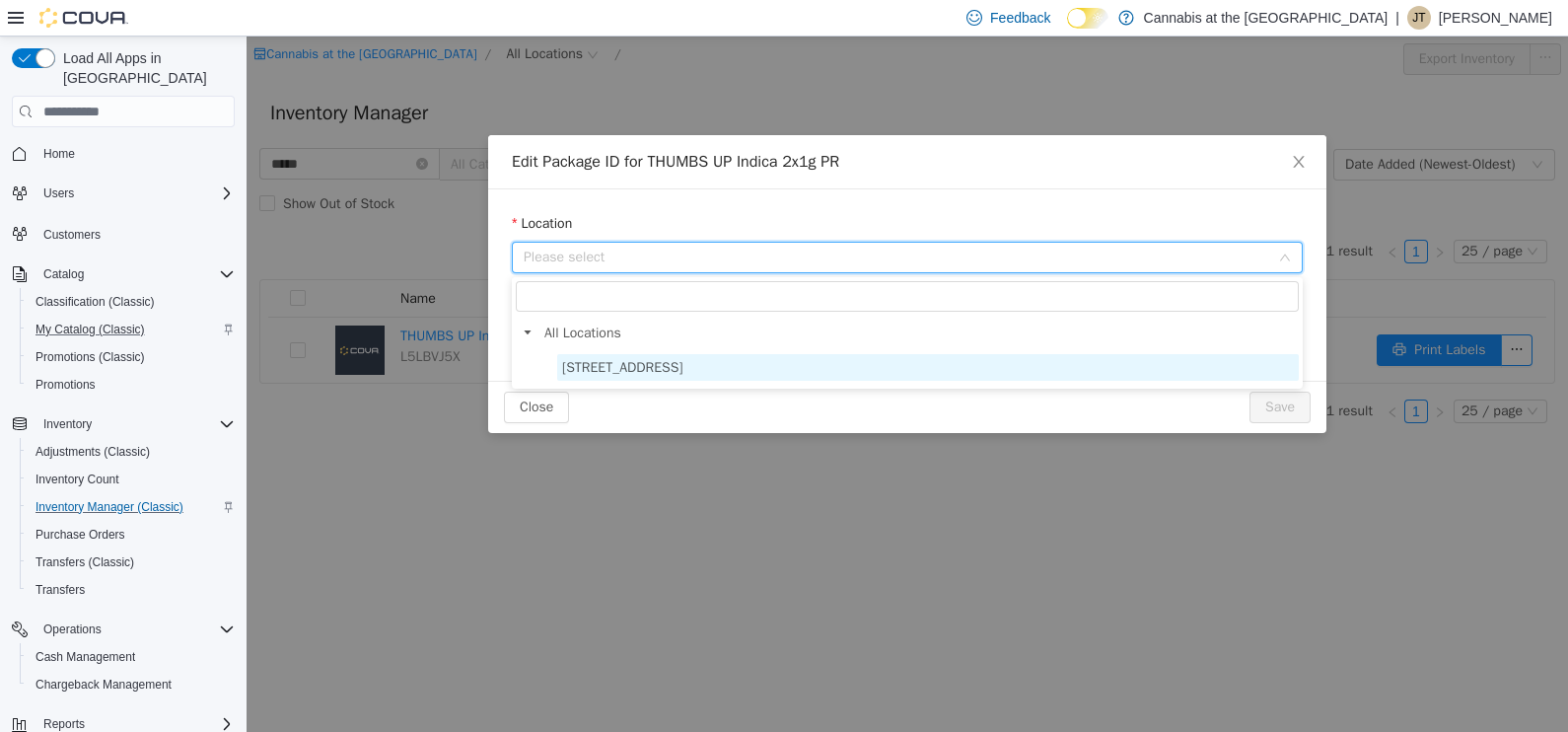 click on "[STREET_ADDRESS]" at bounding box center [928, 367] 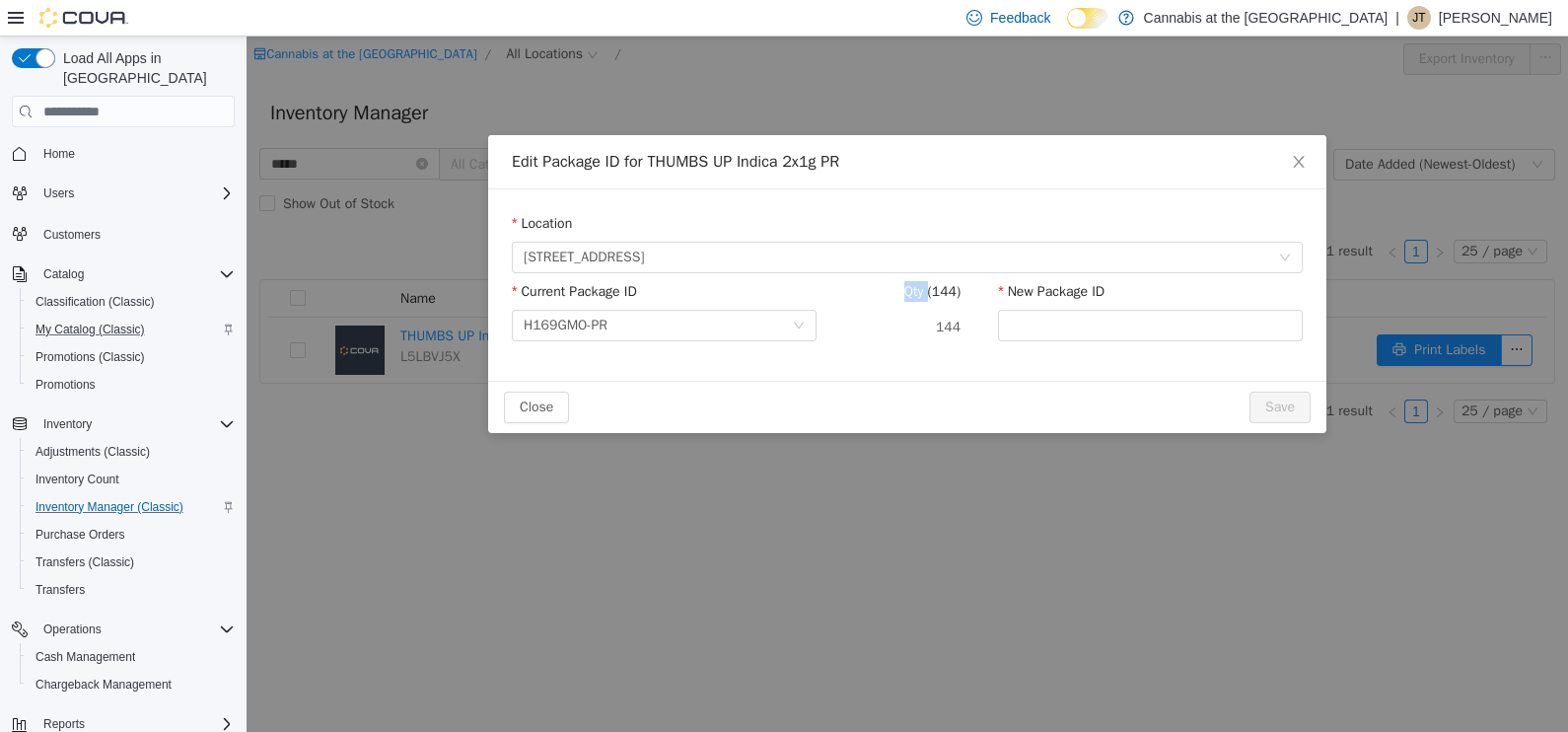 click on "Location [STREET_ADDRESS] Current Package ID H169GMO-PR   Qty (144) 144  New Package ID" at bounding box center (907, 285) 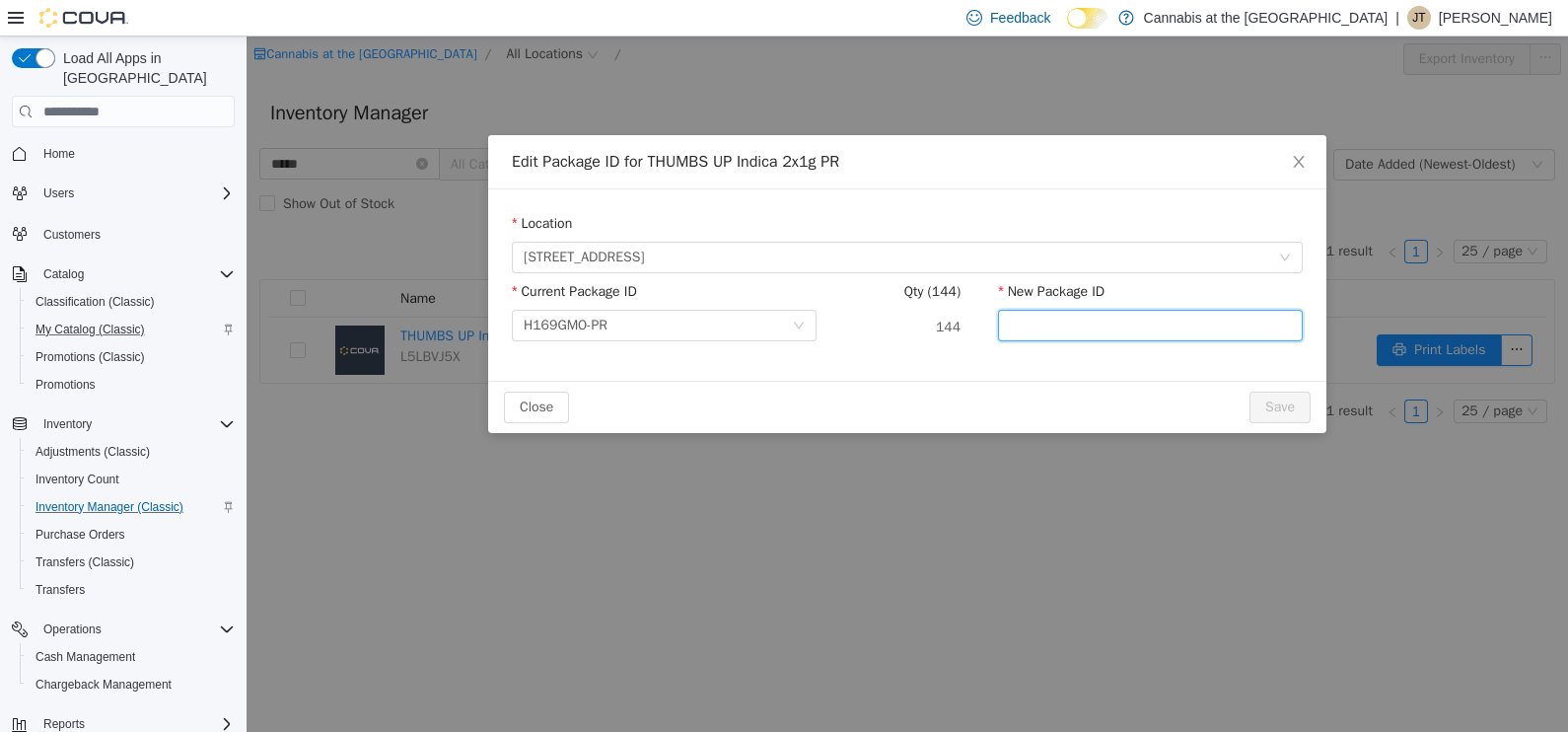 click on "New Package ID" at bounding box center (1150, 326) 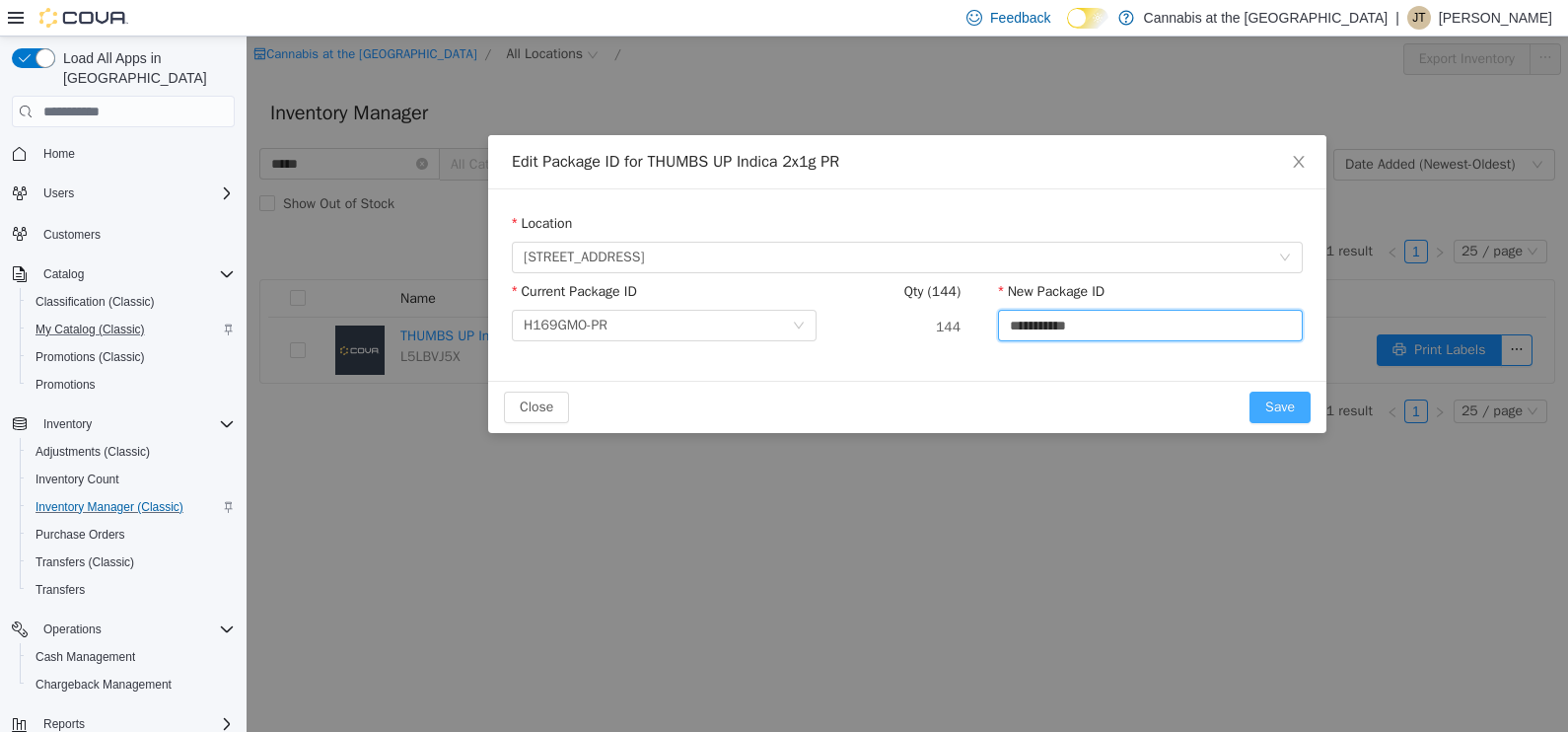 type on "**********" 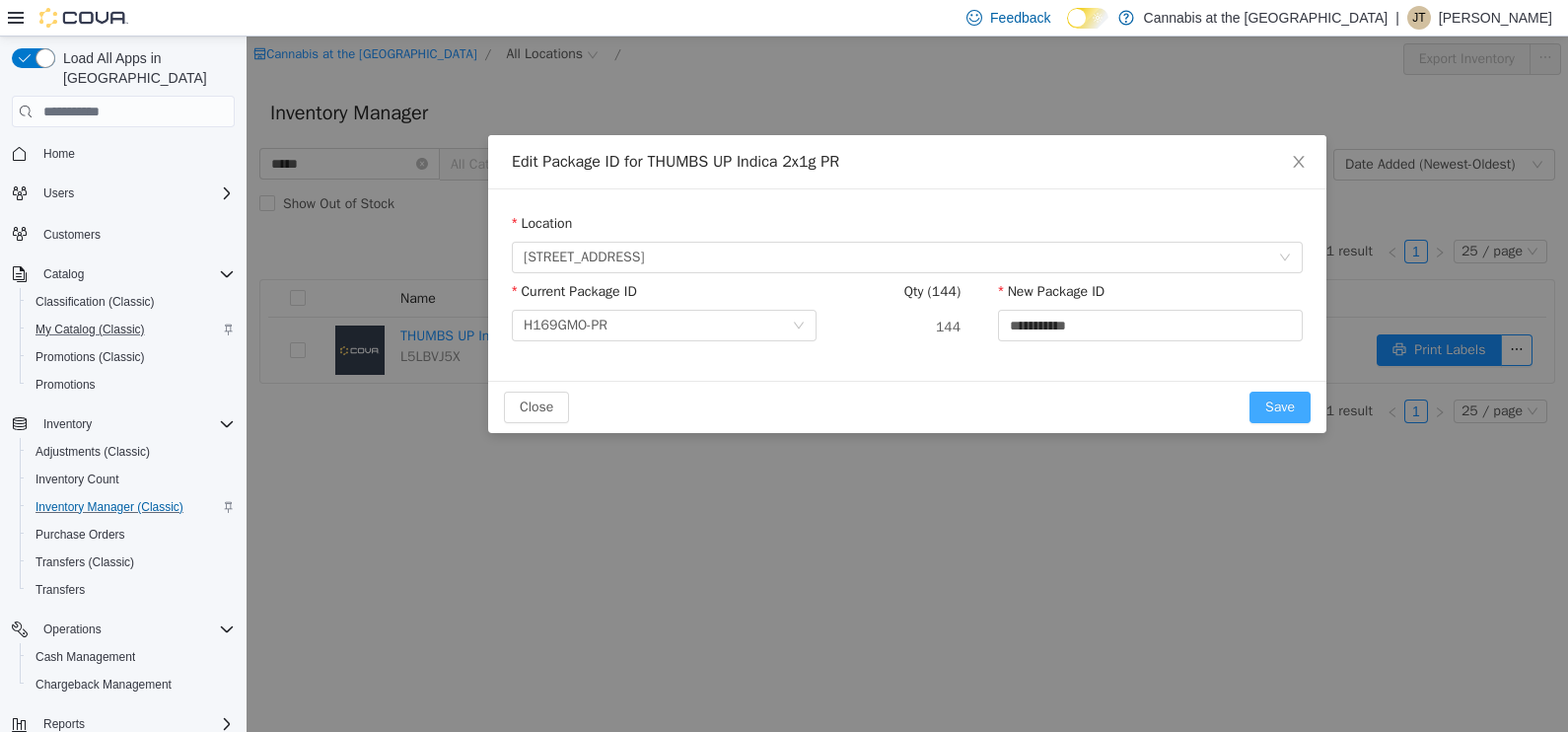 click on "Save" at bounding box center (1280, 407) 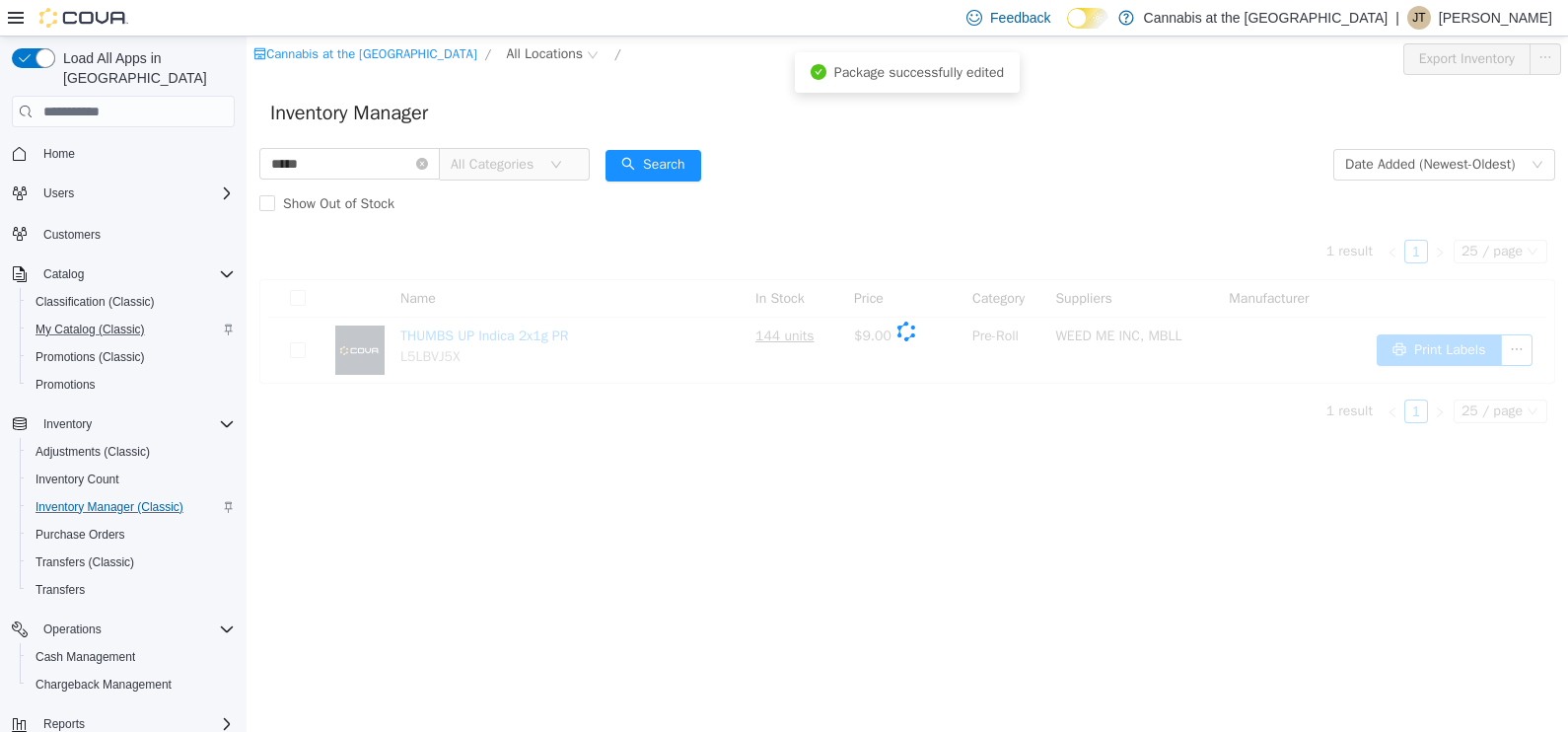 click on "Cova-Icon" at bounding box center [907, 331] 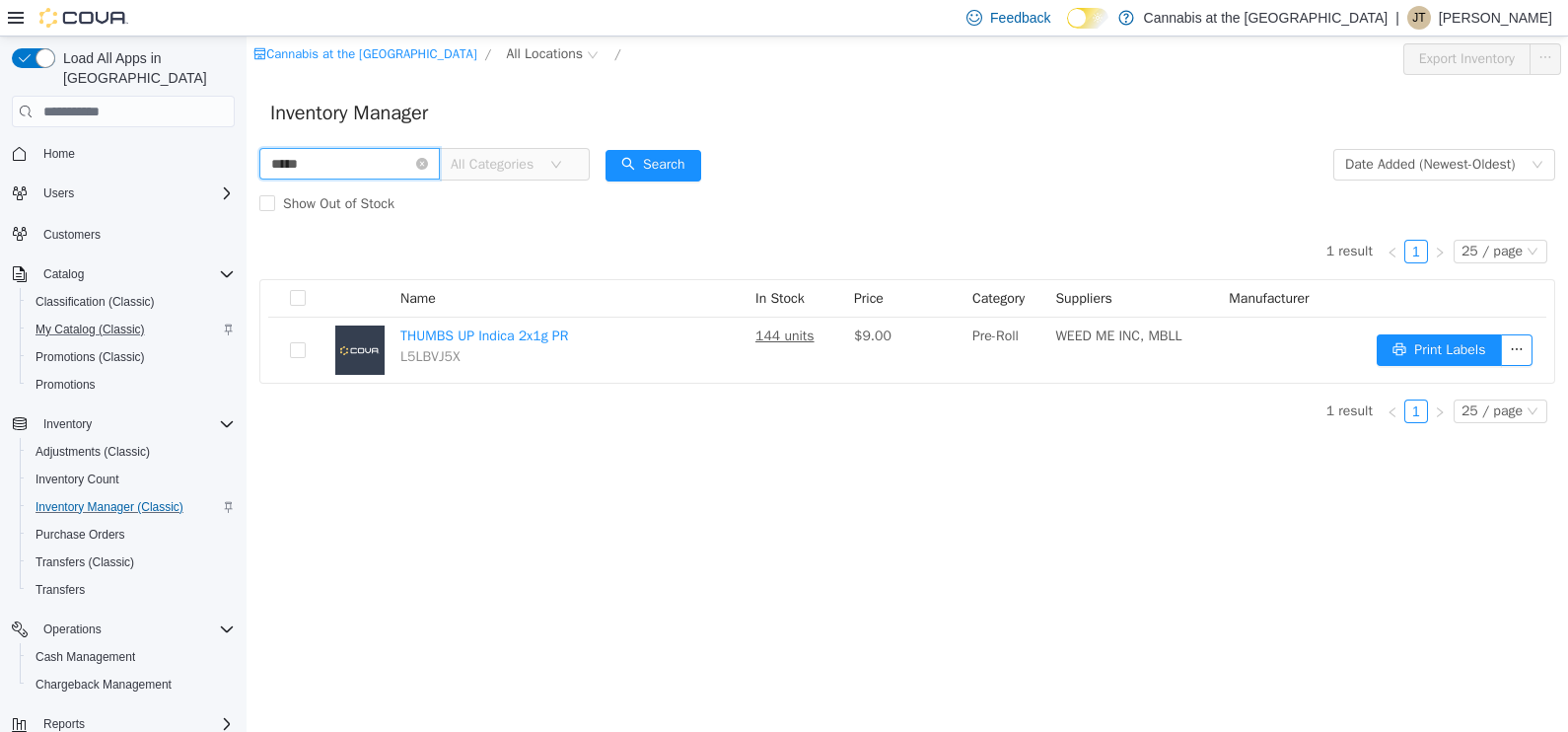 click on "*****" at bounding box center (349, 164) 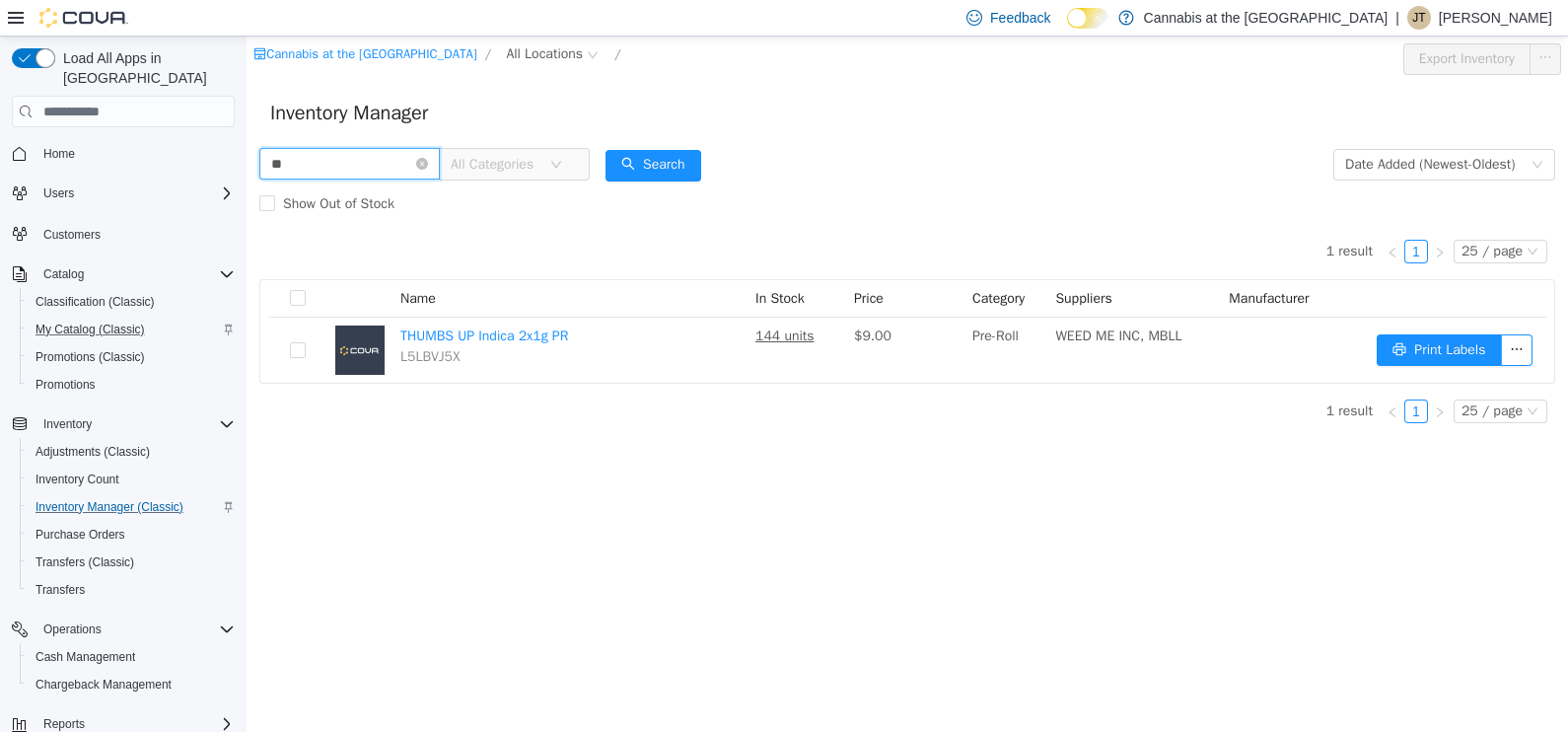 type on "*" 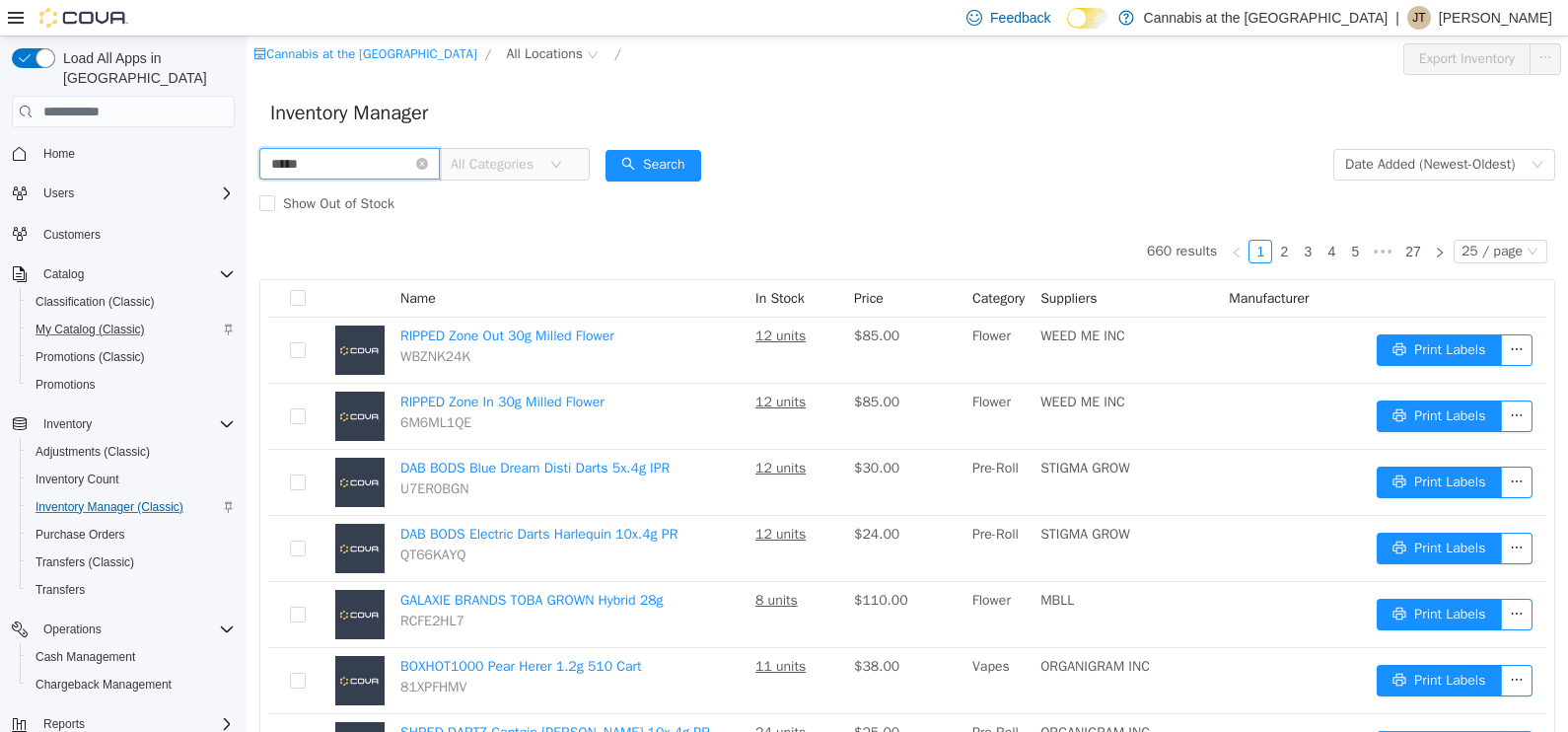type on "*****" 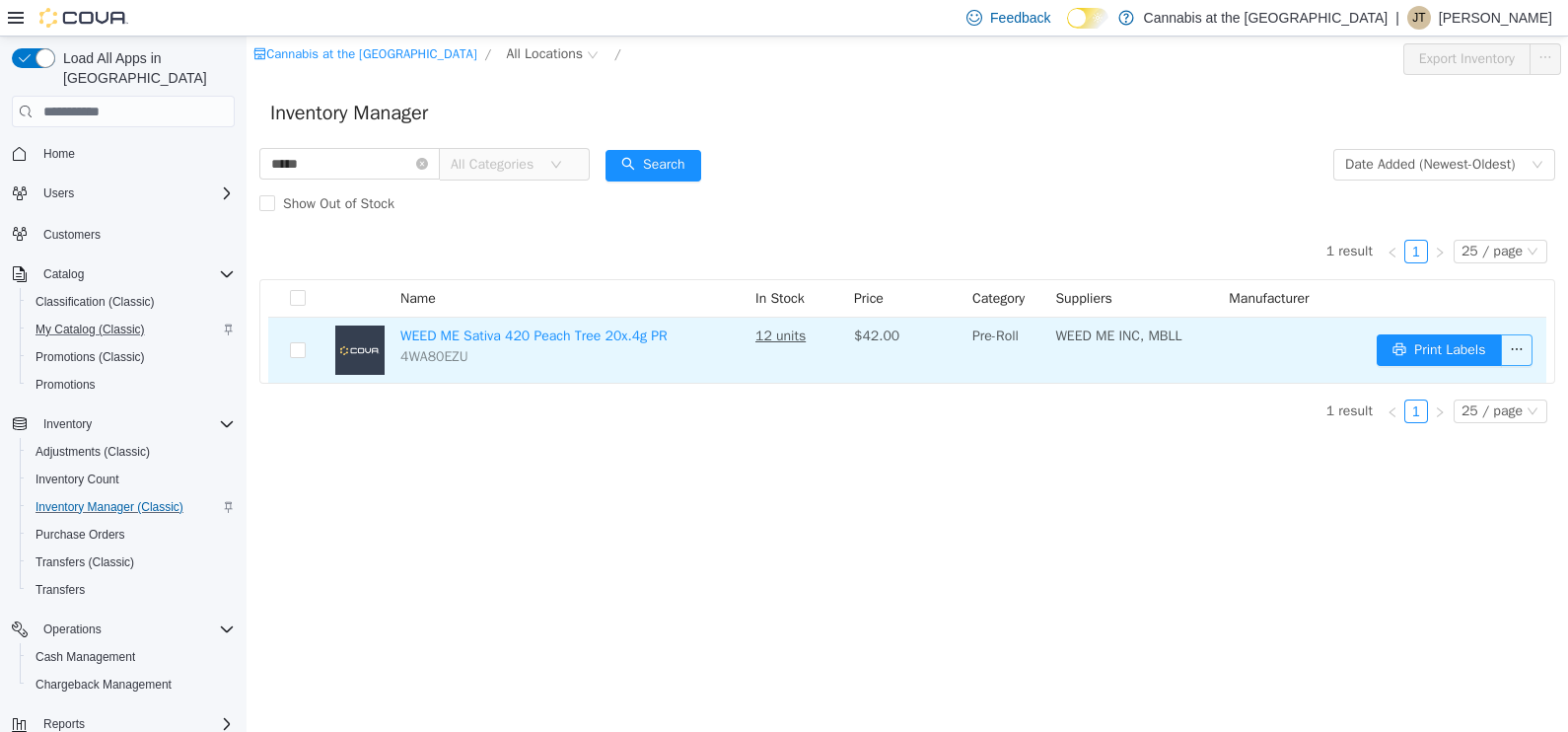 click at bounding box center (1517, 350) 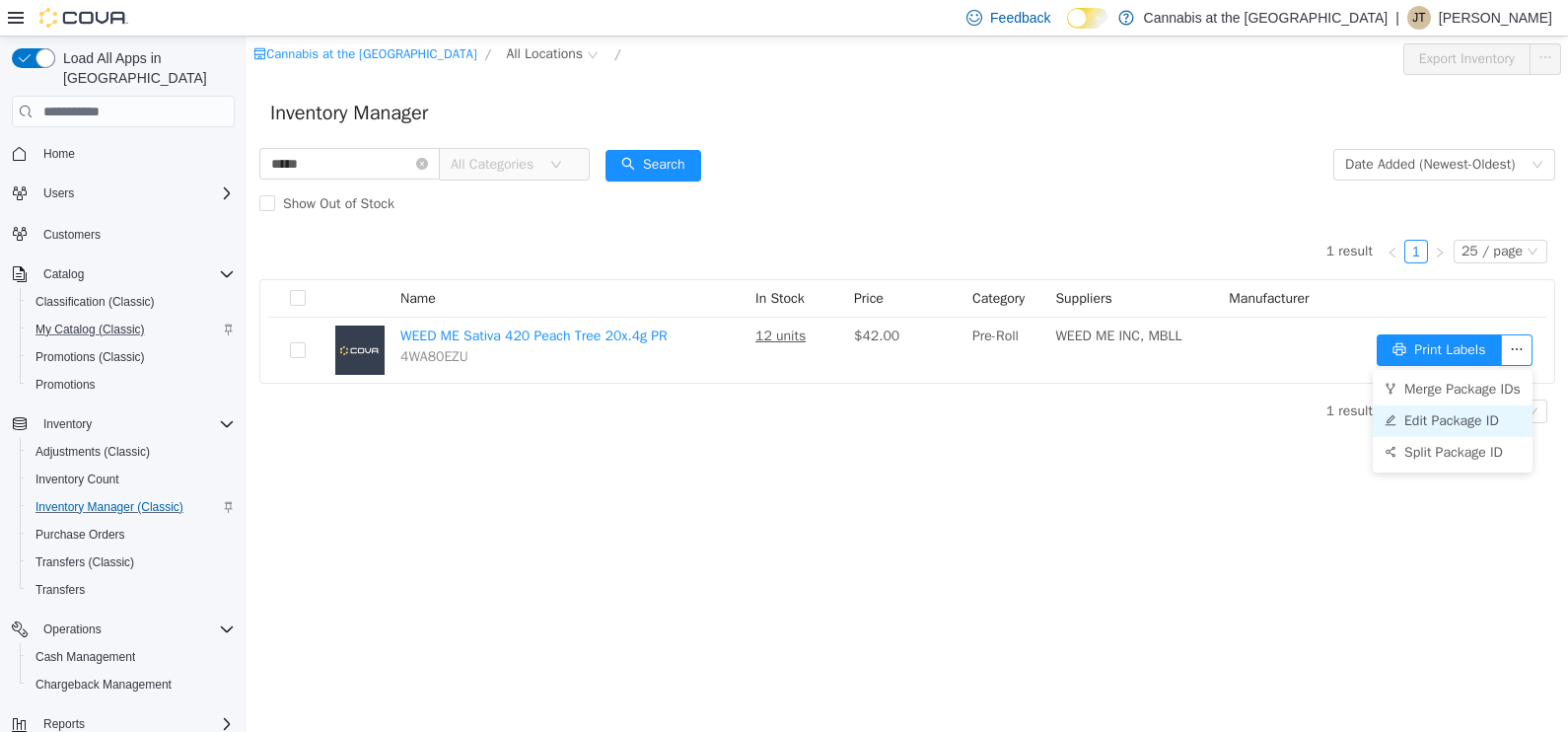 click on "Edit Package ID" at bounding box center [1453, 421] 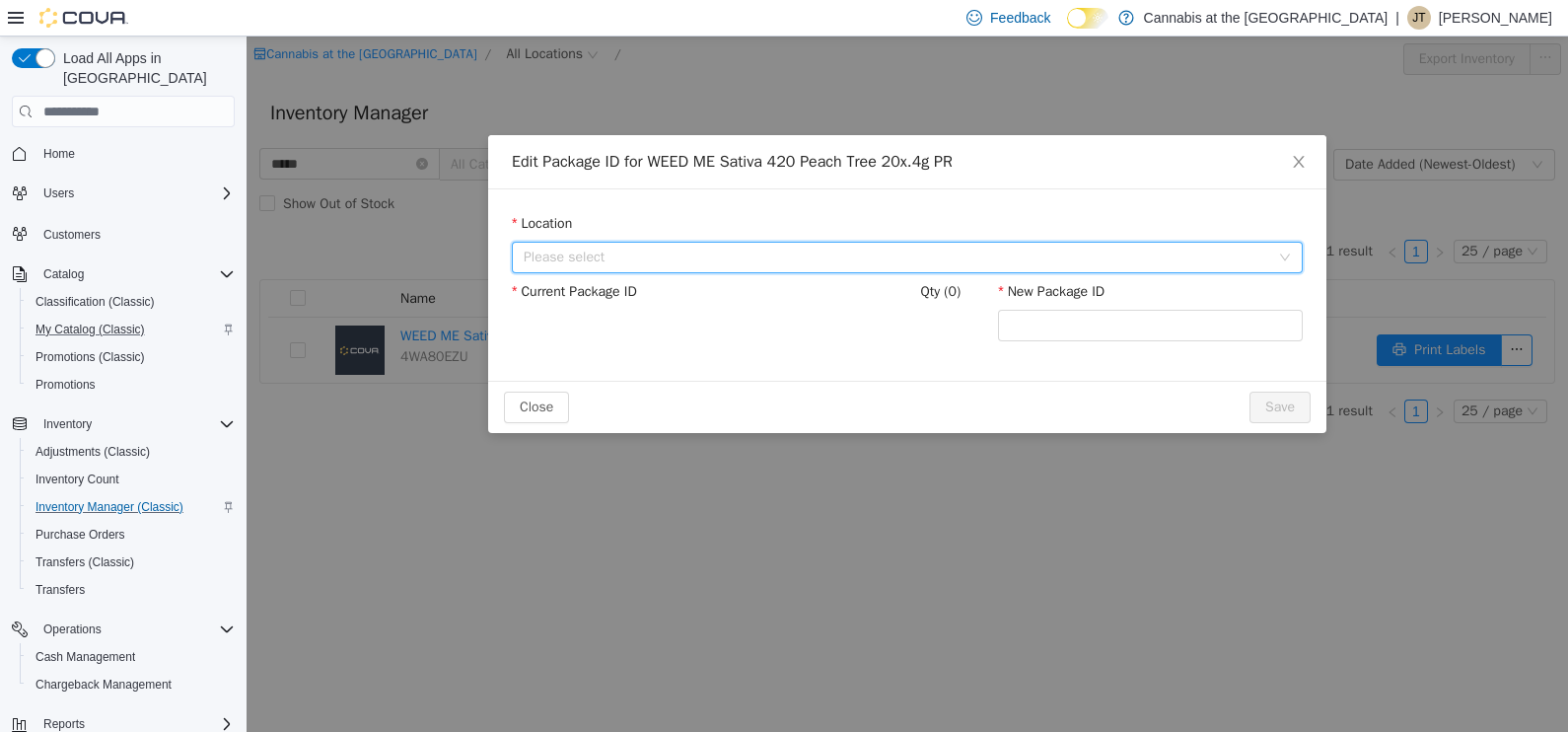 click on "Please select" at bounding box center (900, 257) 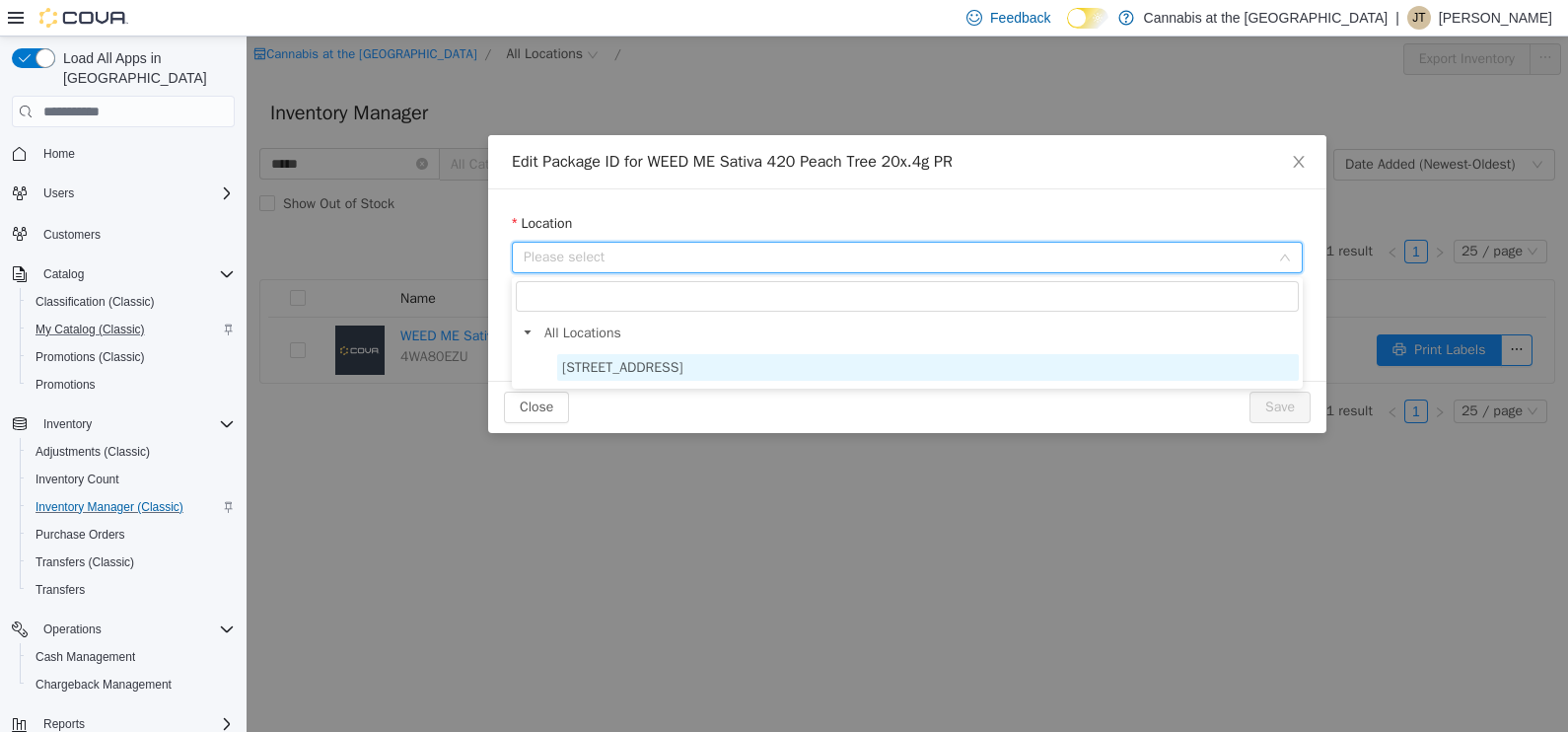 click on "[STREET_ADDRESS]" at bounding box center [622, 367] 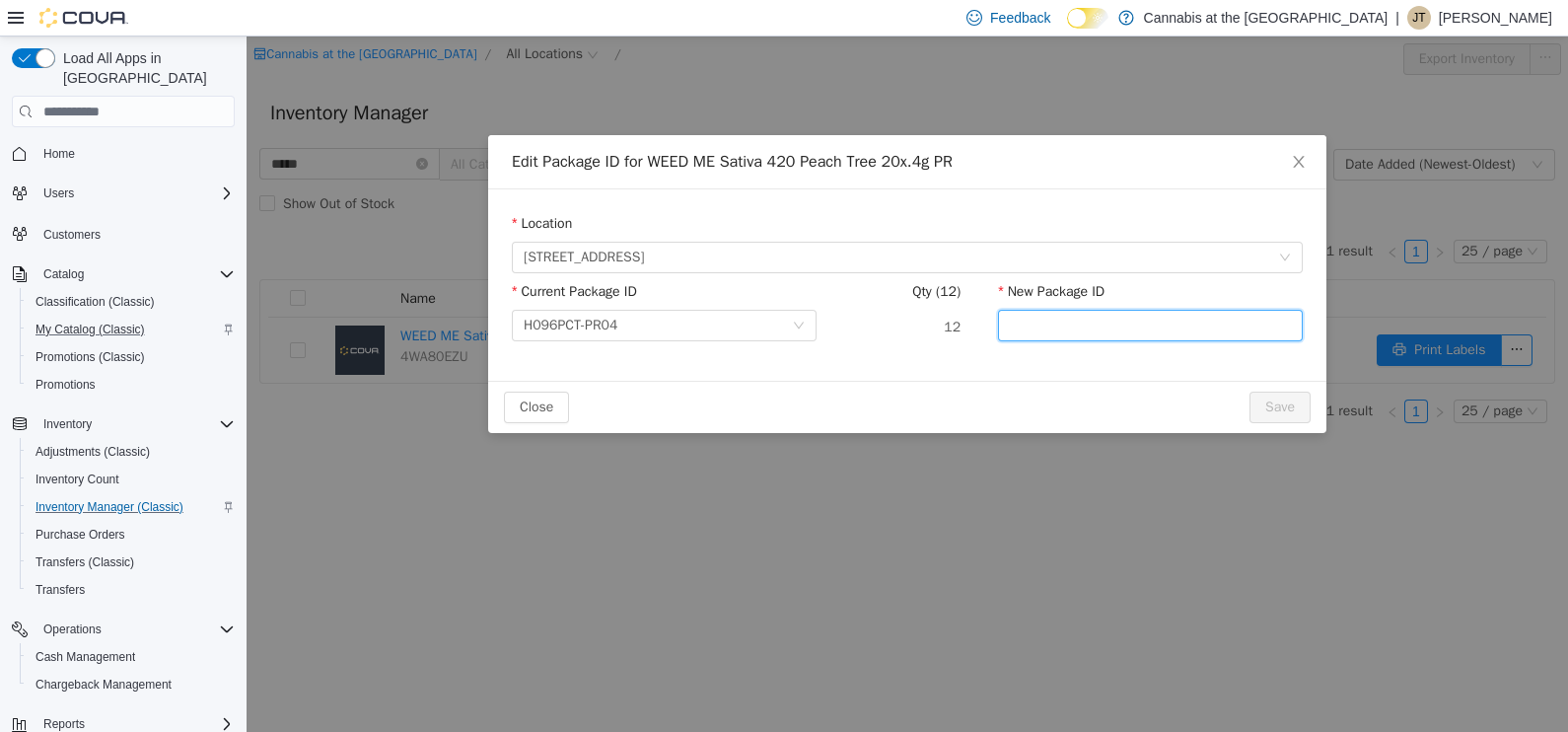 click on "New Package ID" at bounding box center [1150, 326] 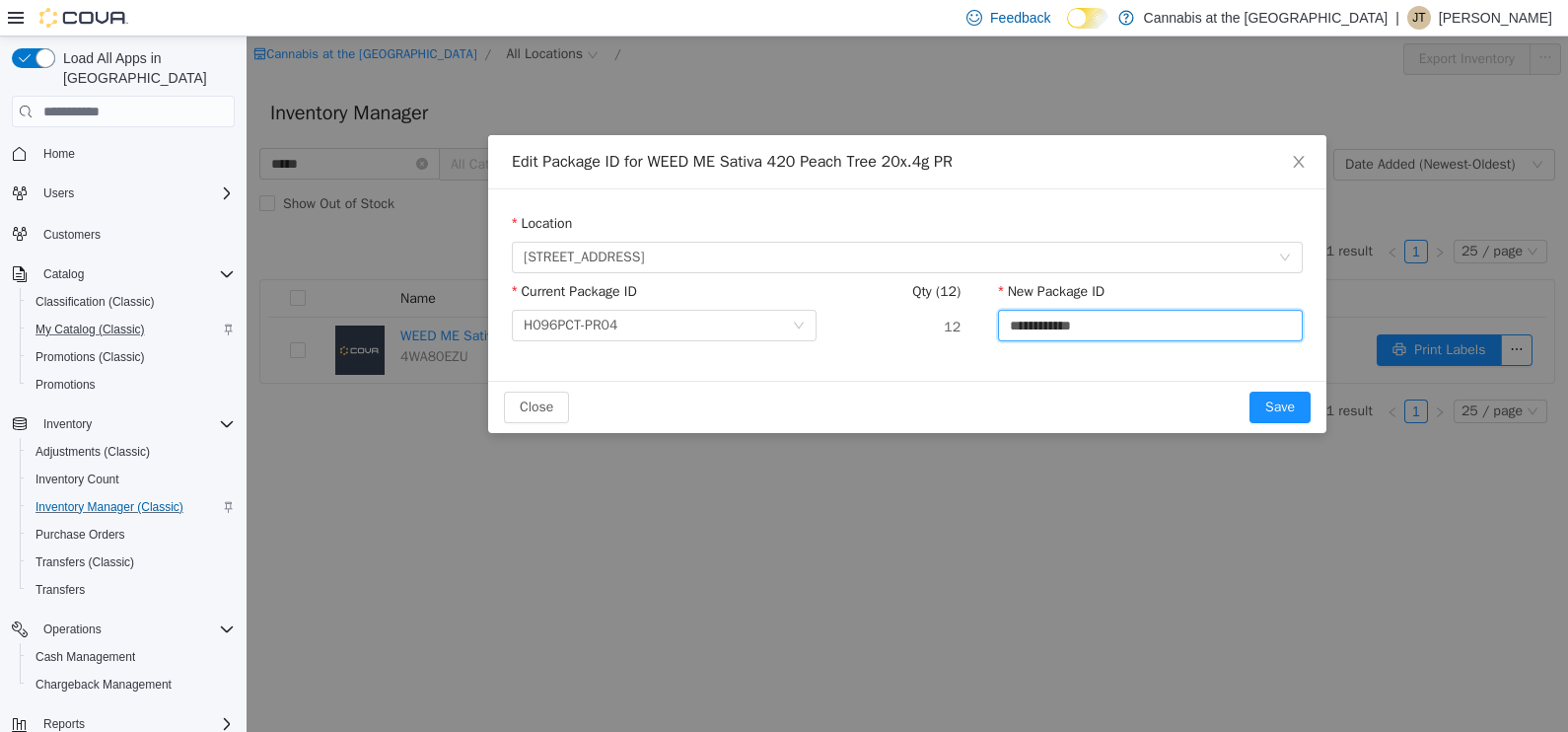 type on "**********" 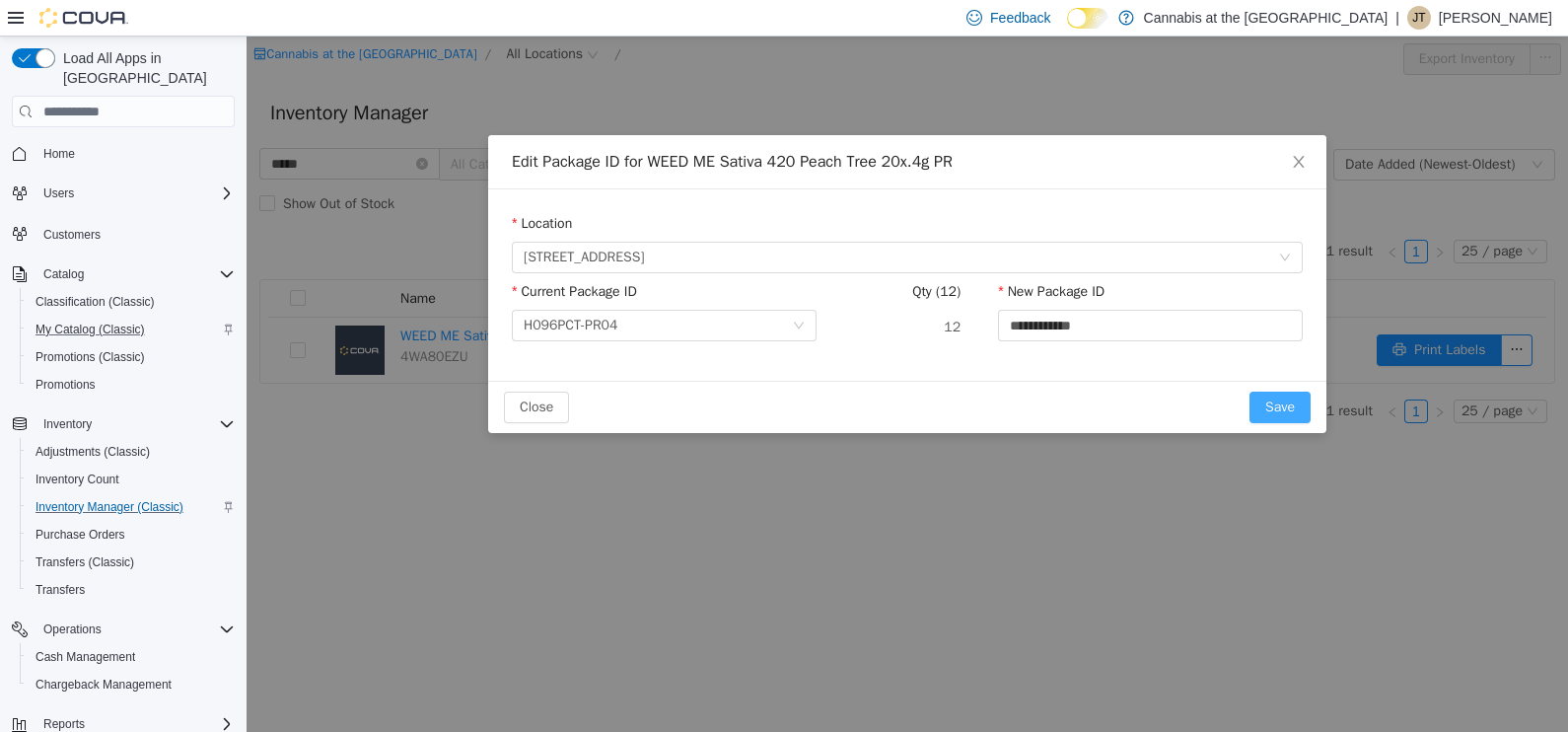click on "Save" at bounding box center (1280, 407) 